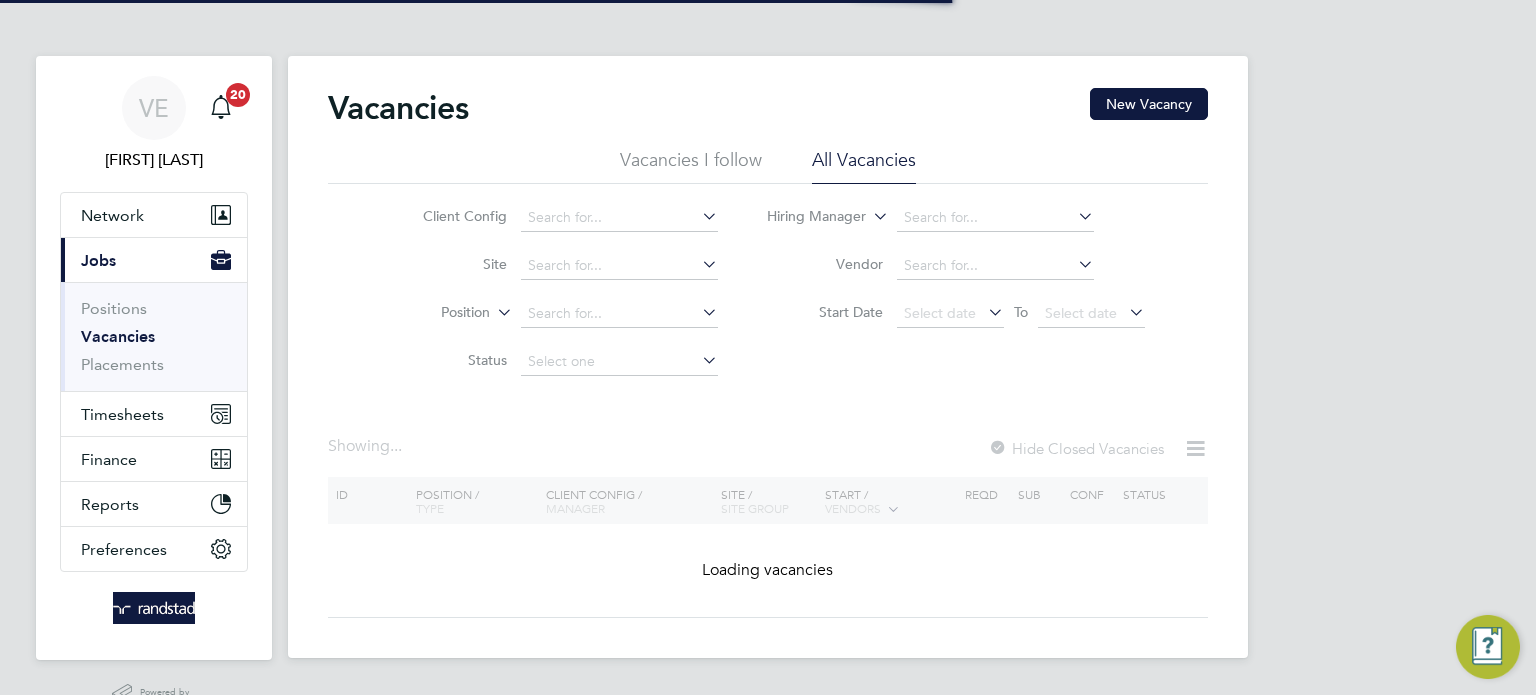 scroll, scrollTop: 0, scrollLeft: 0, axis: both 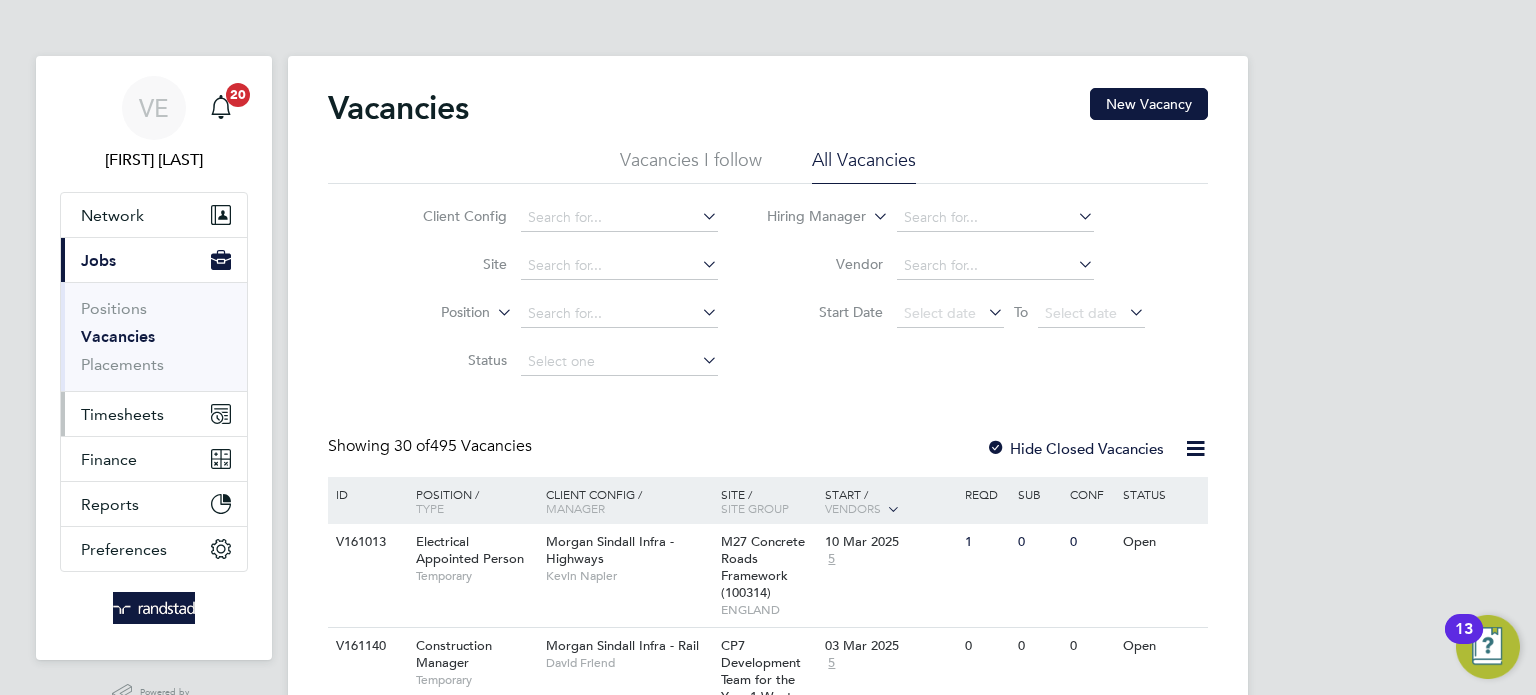 click on "Timesheets" at bounding box center [154, 414] 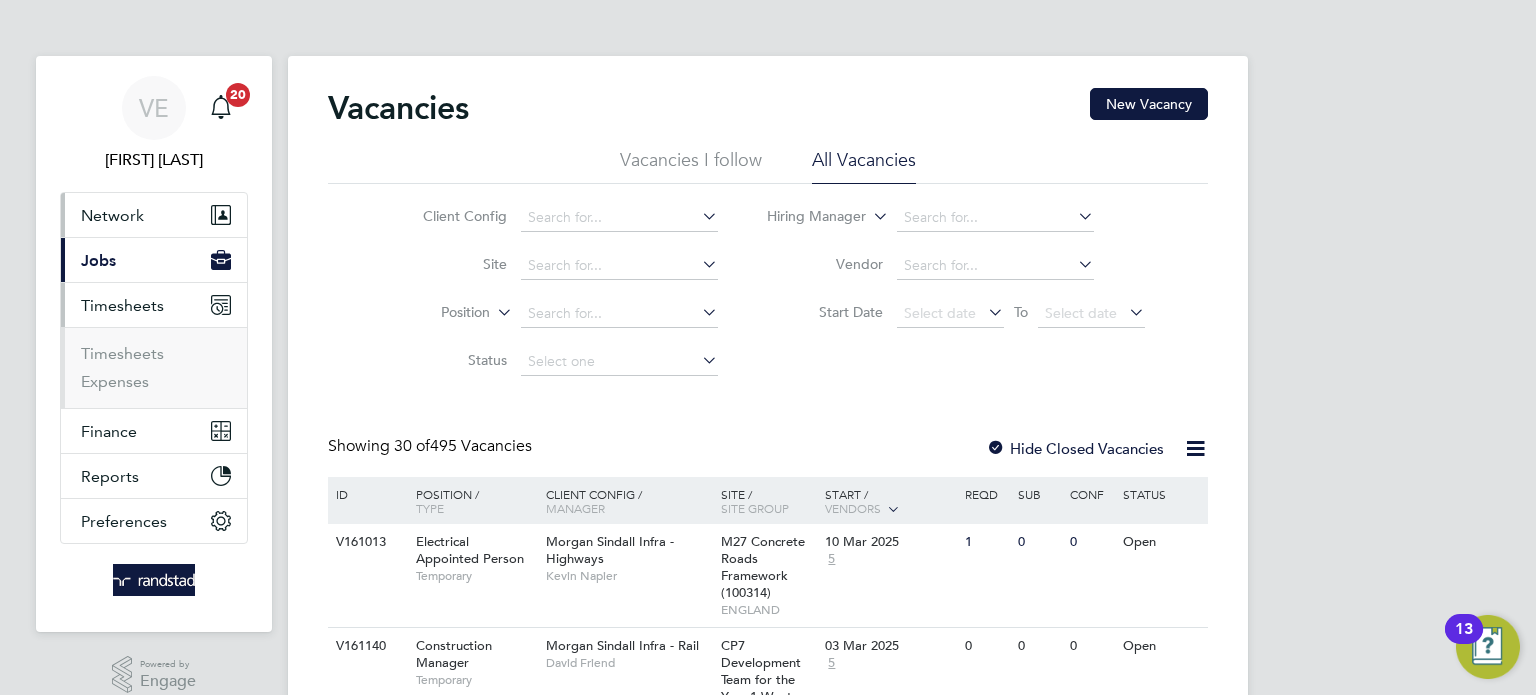 click on "Network" at bounding box center [112, 215] 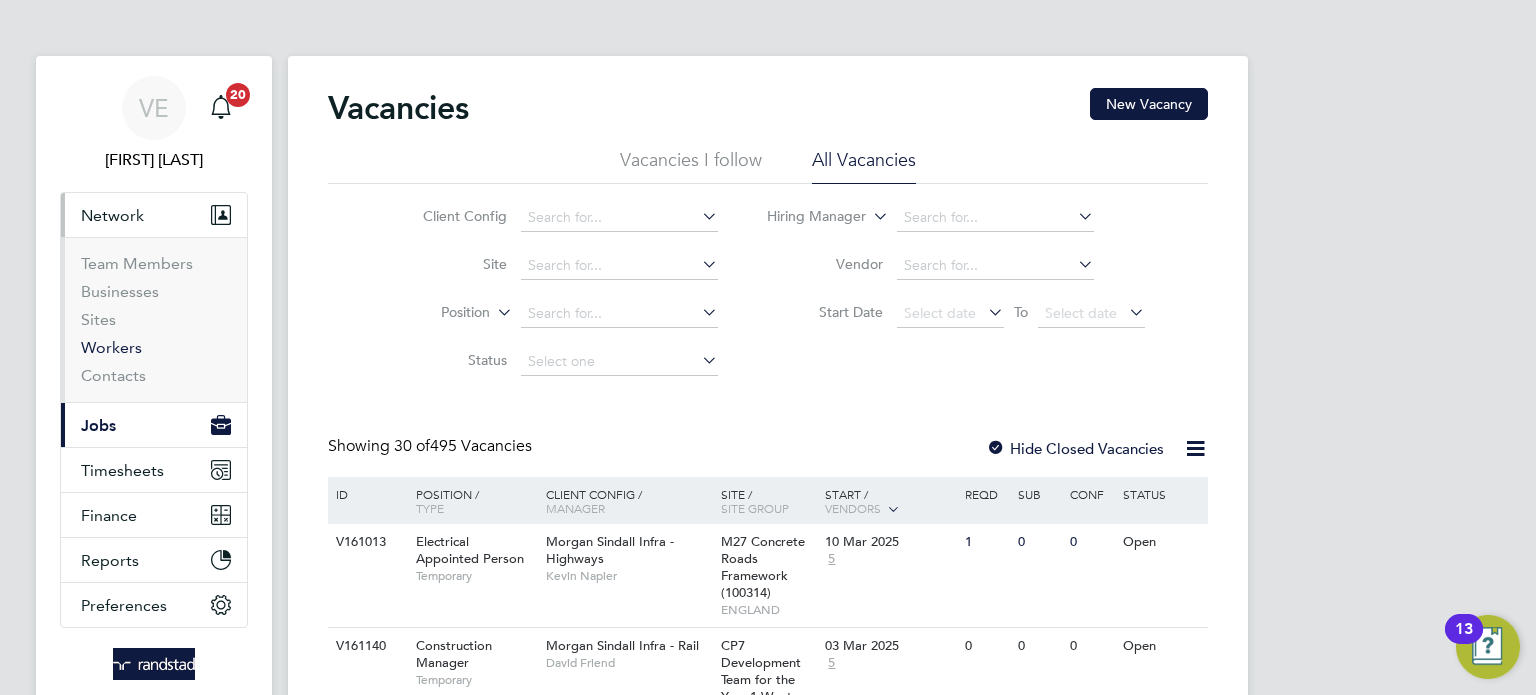 click on "Workers" at bounding box center (111, 347) 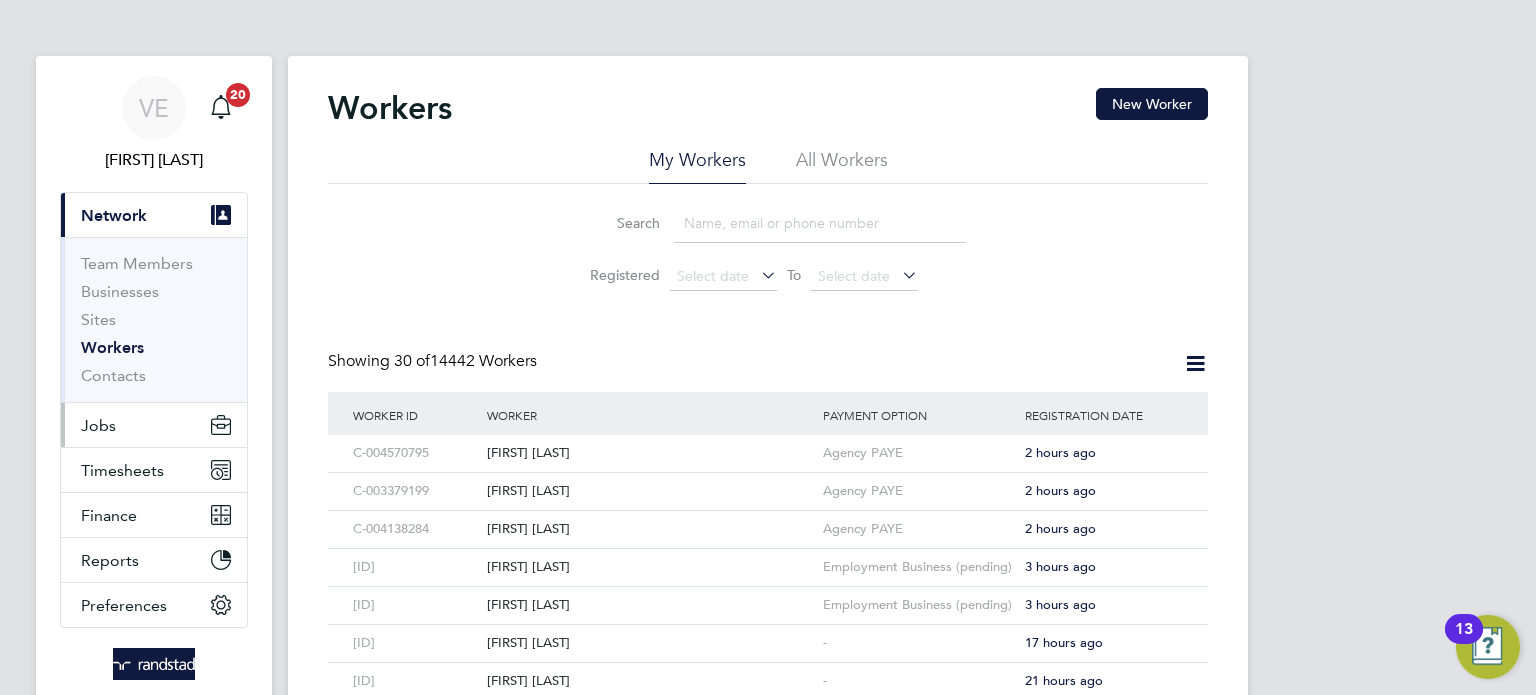 click on "Jobs" at bounding box center (154, 425) 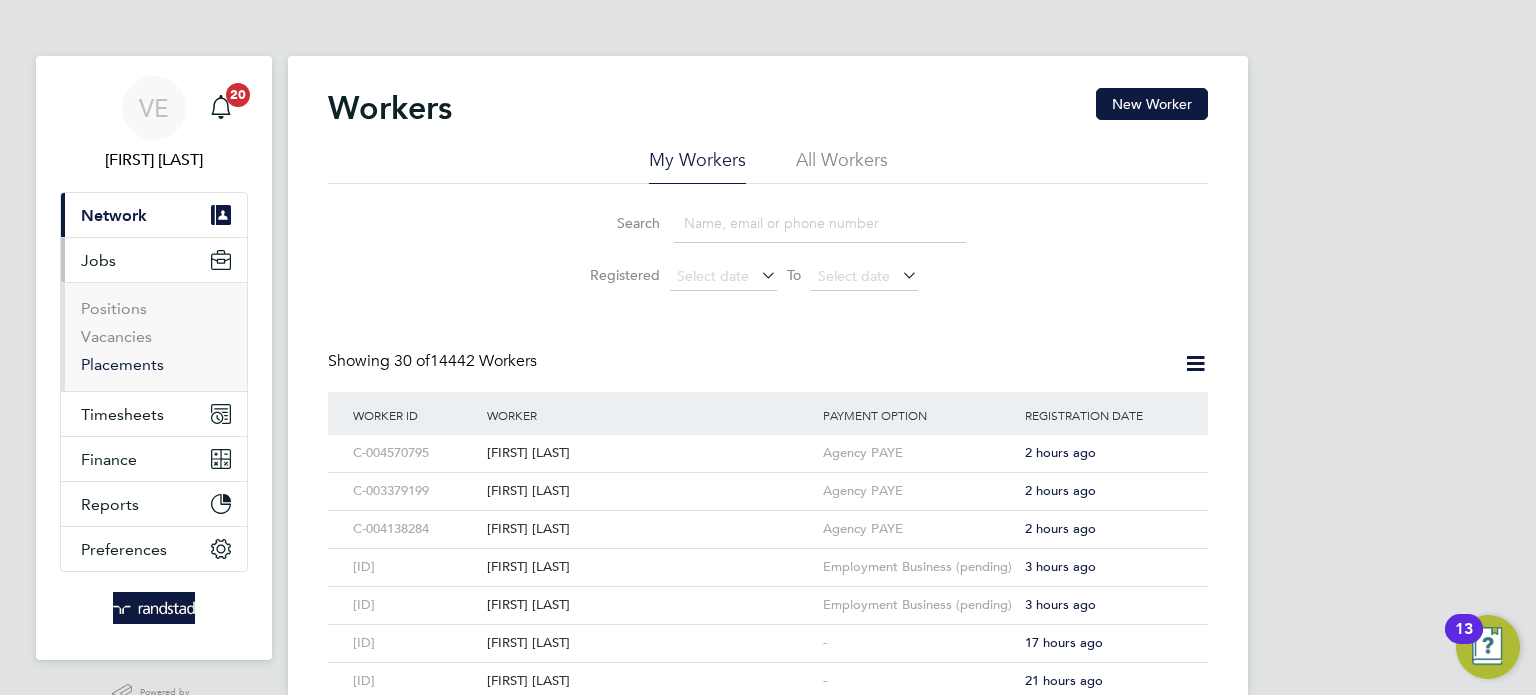 click on "Placements" at bounding box center (122, 364) 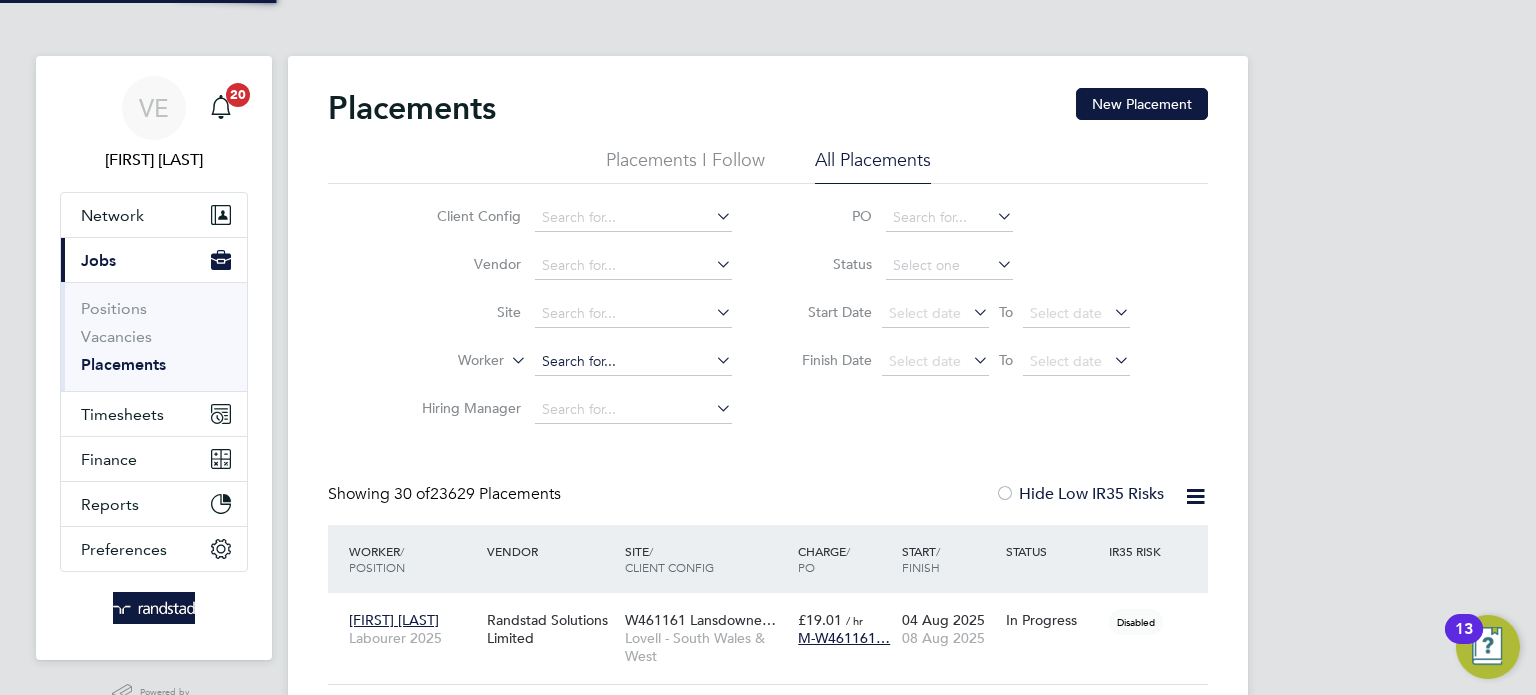 scroll, scrollTop: 9, scrollLeft: 9, axis: both 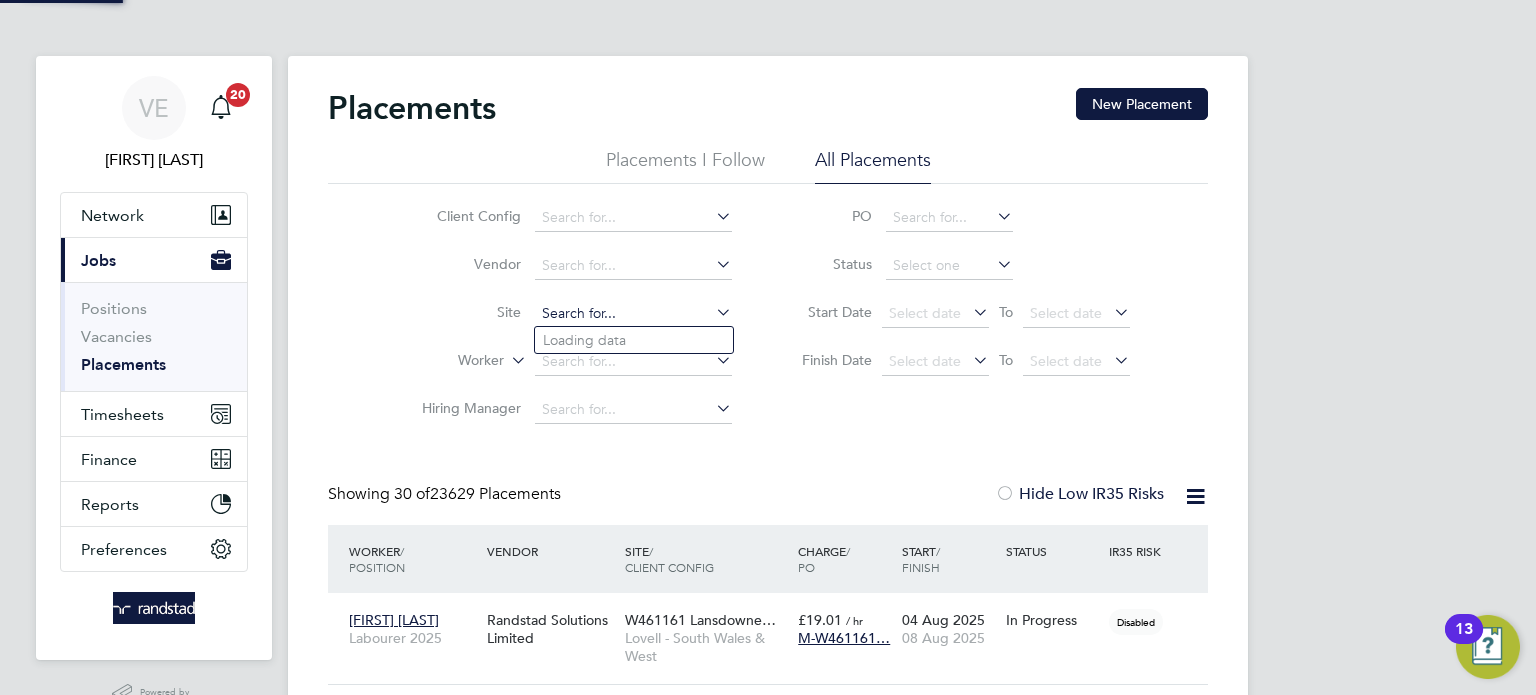 click 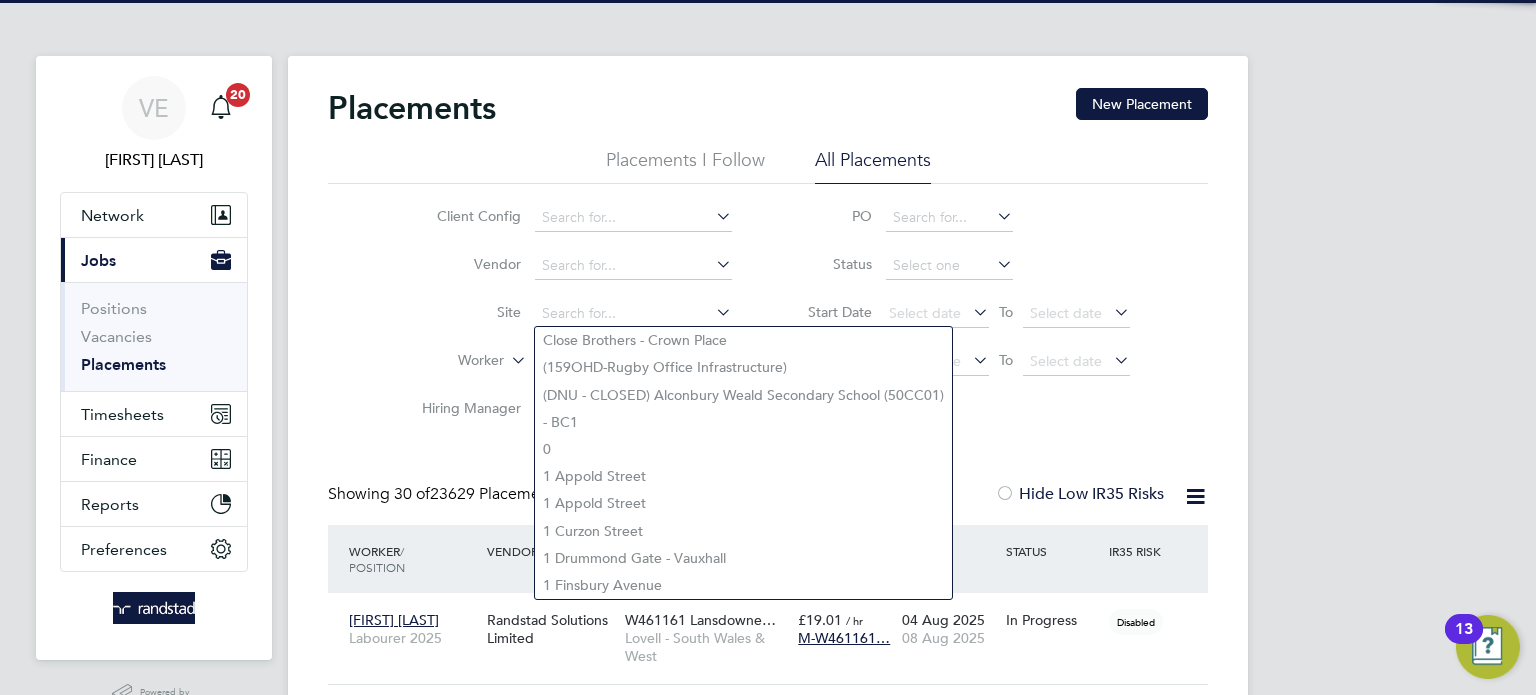 click on "VE   Vicky Egan   Notifications
20   Applications:   Network
Team Members   Businesses   Sites   Workers   Contacts   Current page:   Jobs
Positions   Vacancies   Placements   Timesheets
Timesheets   Expenses   Finance
Invoices & Credit Notes   Statements   Payments   Reports
Margin Report   Report Downloads   Preferences
My Business   Doc. Requirements   VMS Configurations   Notifications   Activity Logs
.st0{fill:#C0C1C2;}
Powered by Engage Placements New Placement Placements I Follow All Placements Client Config   Vendor     Site     Worker     Hiring Manager   PO   Status   Start Date
Select date
To
Select date
Finish Date
Select date
To
Select date
Showing   30 of  23629 Placements / /" at bounding box center [768, 1790] 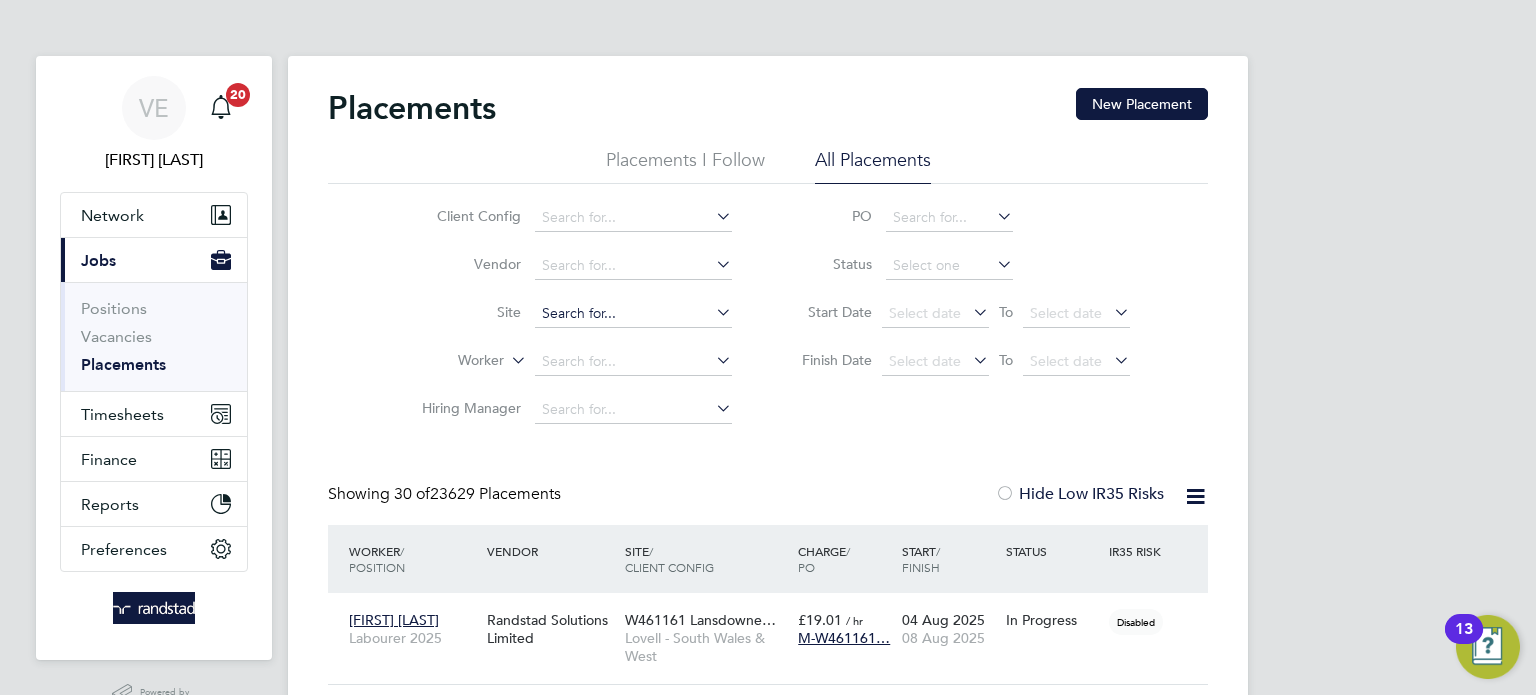 click 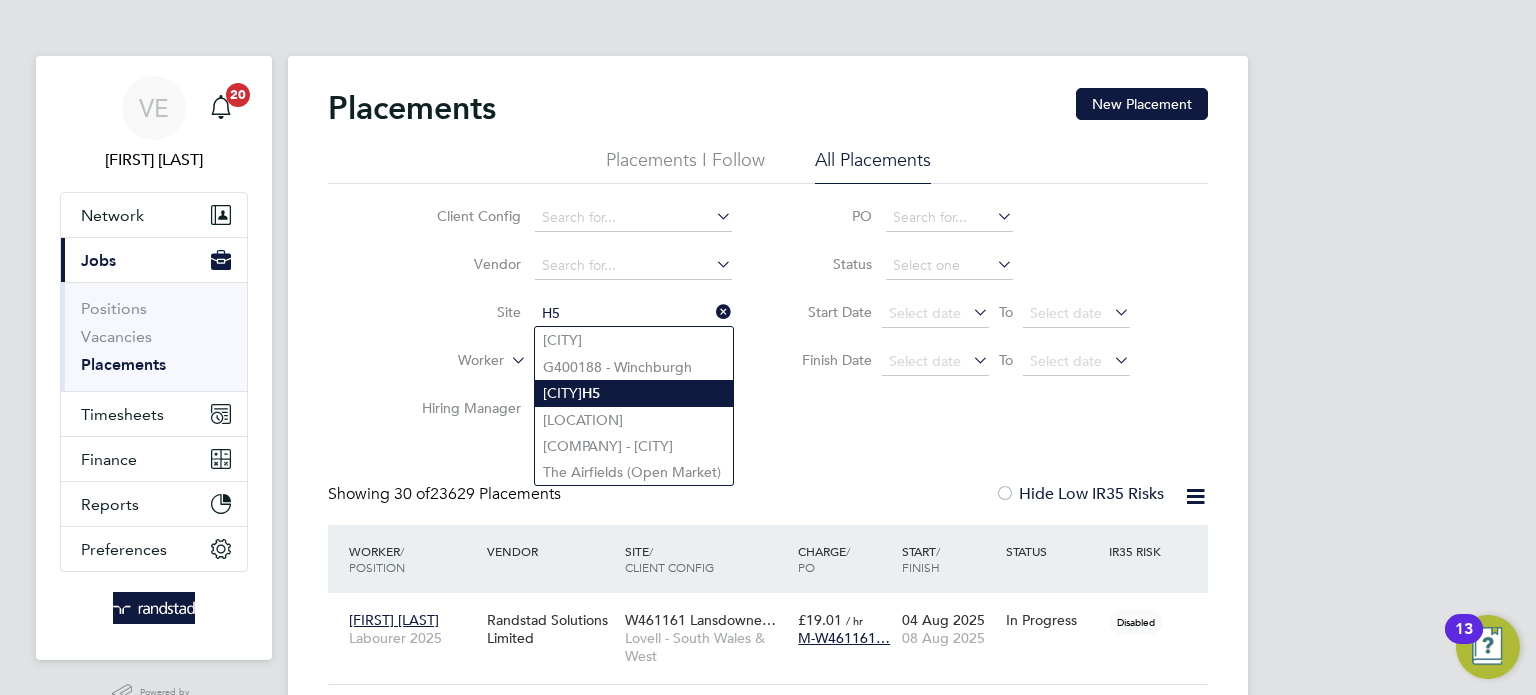click on "Northstowe  H5" 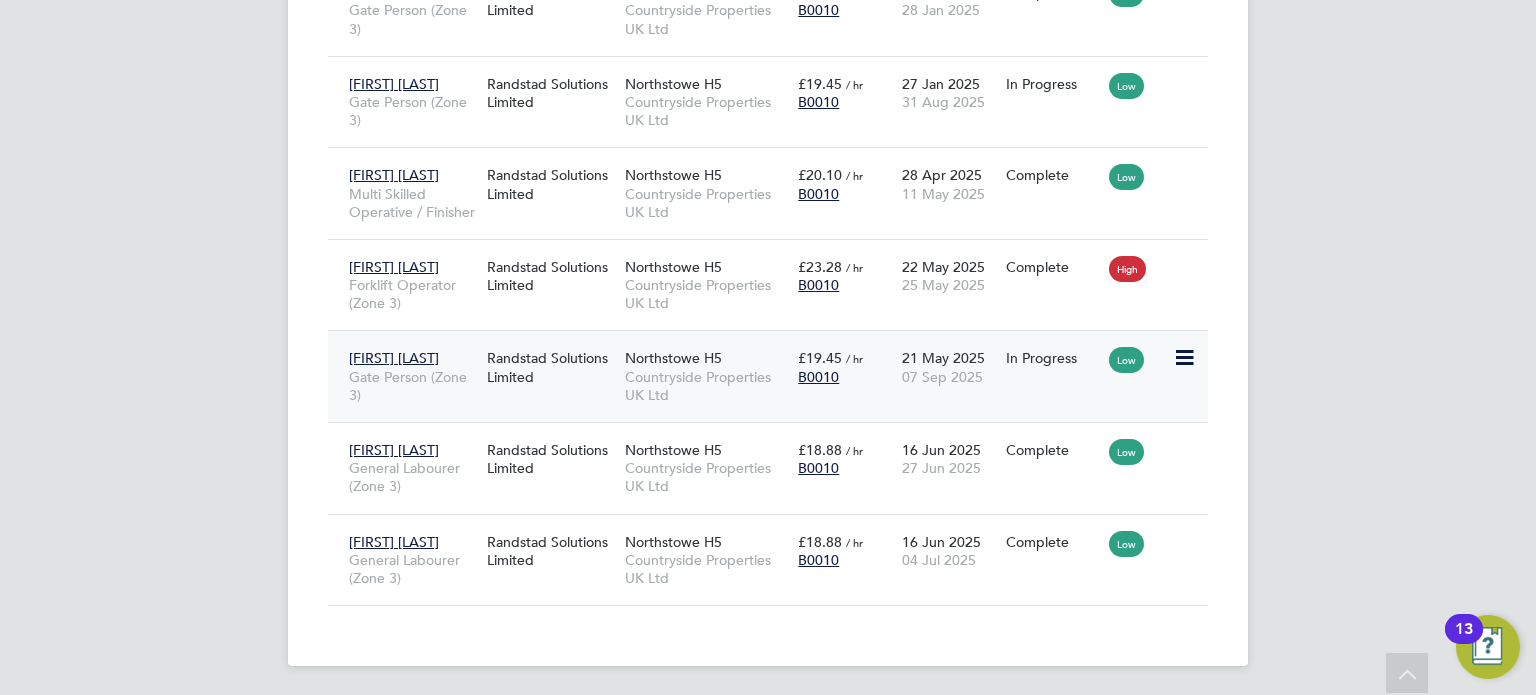 click on "Benjamin Matthews Gate Person (Zone 3) Randstad Solutions Limited Northstowe H5 Countryside Properties UK Ltd £19.45   / hr B0010 21 May 2025 07 Sep 2025 In Progress Low" 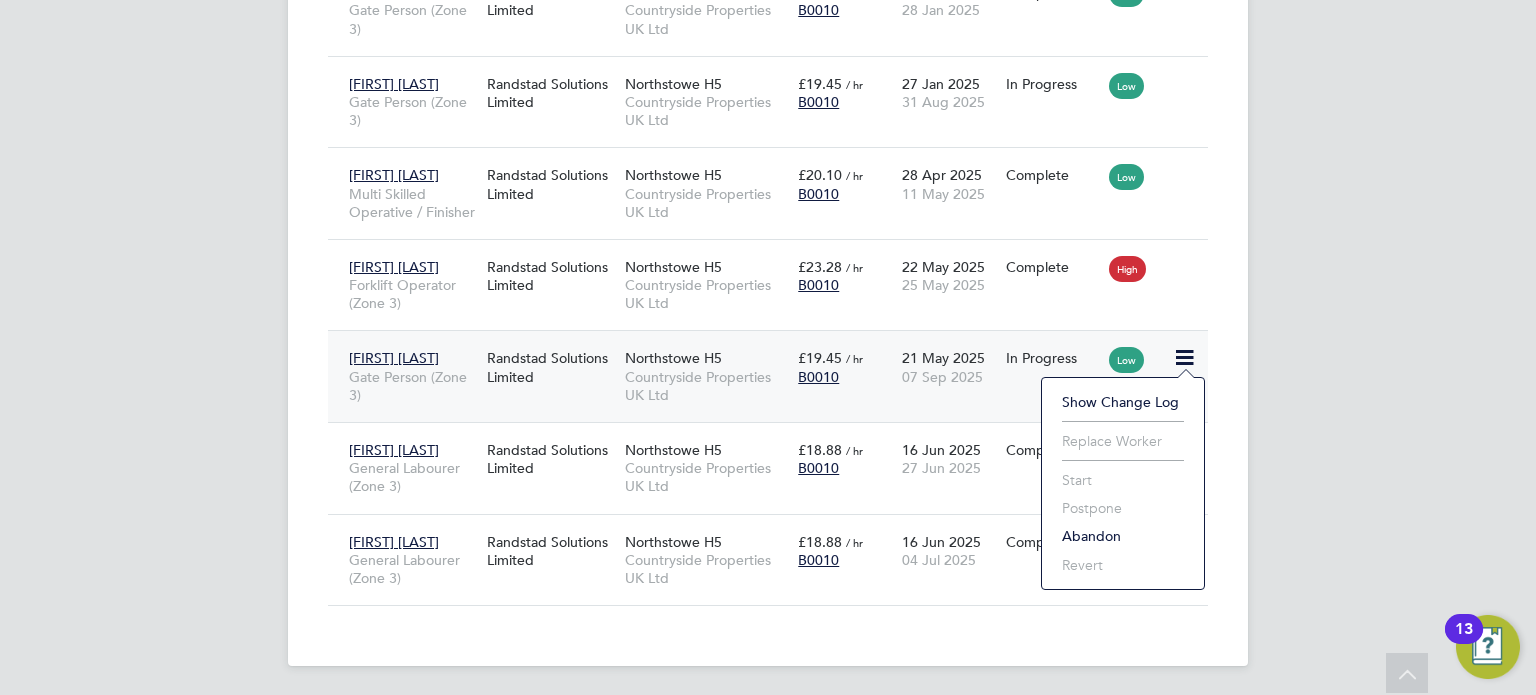 click on "07 Sep 2025" 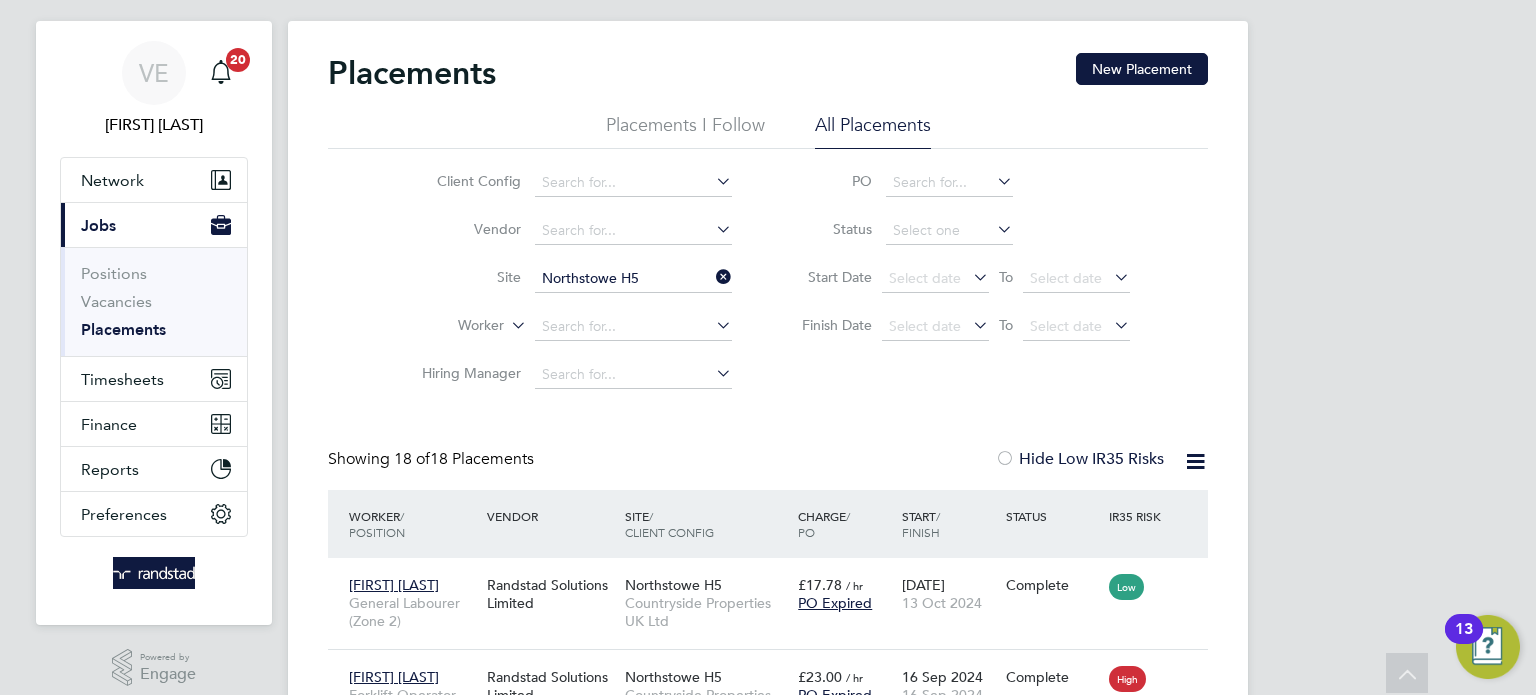 scroll, scrollTop: 0, scrollLeft: 0, axis: both 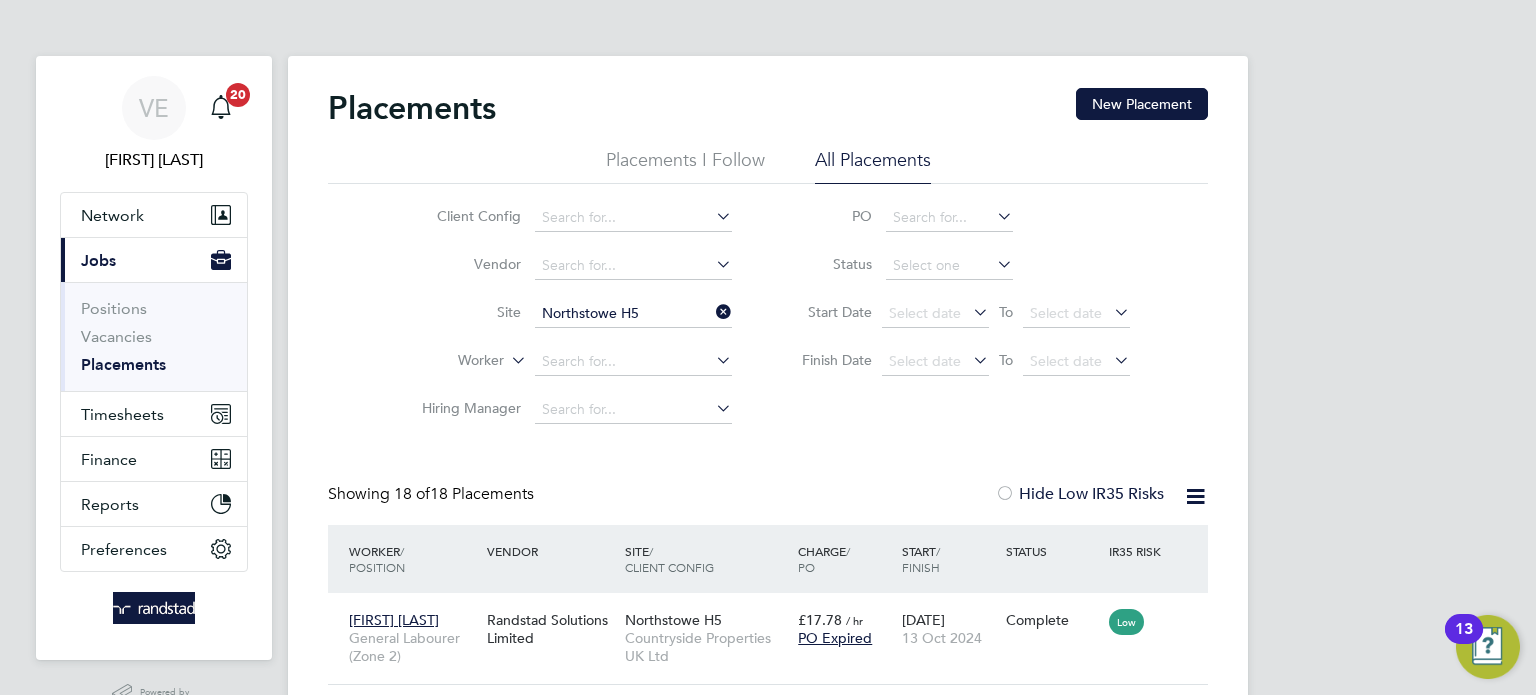 click 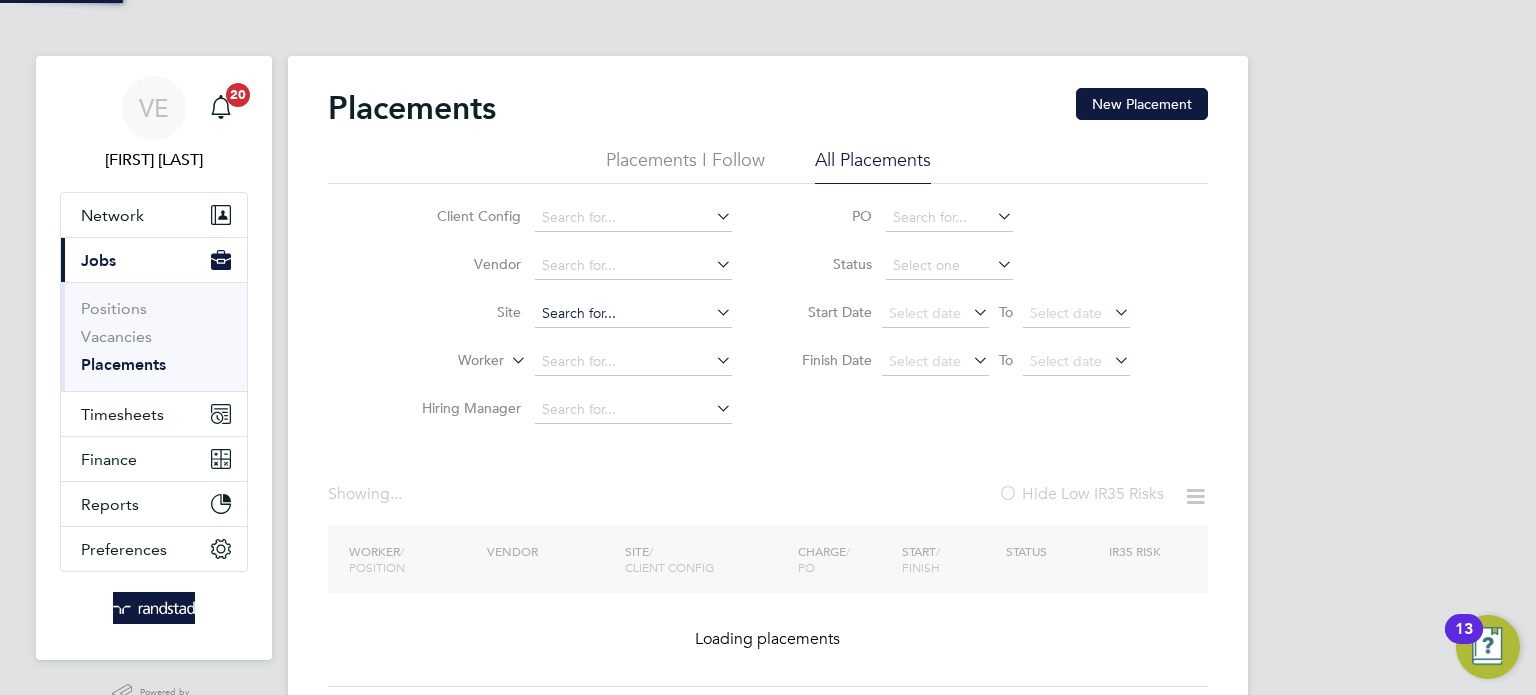 click 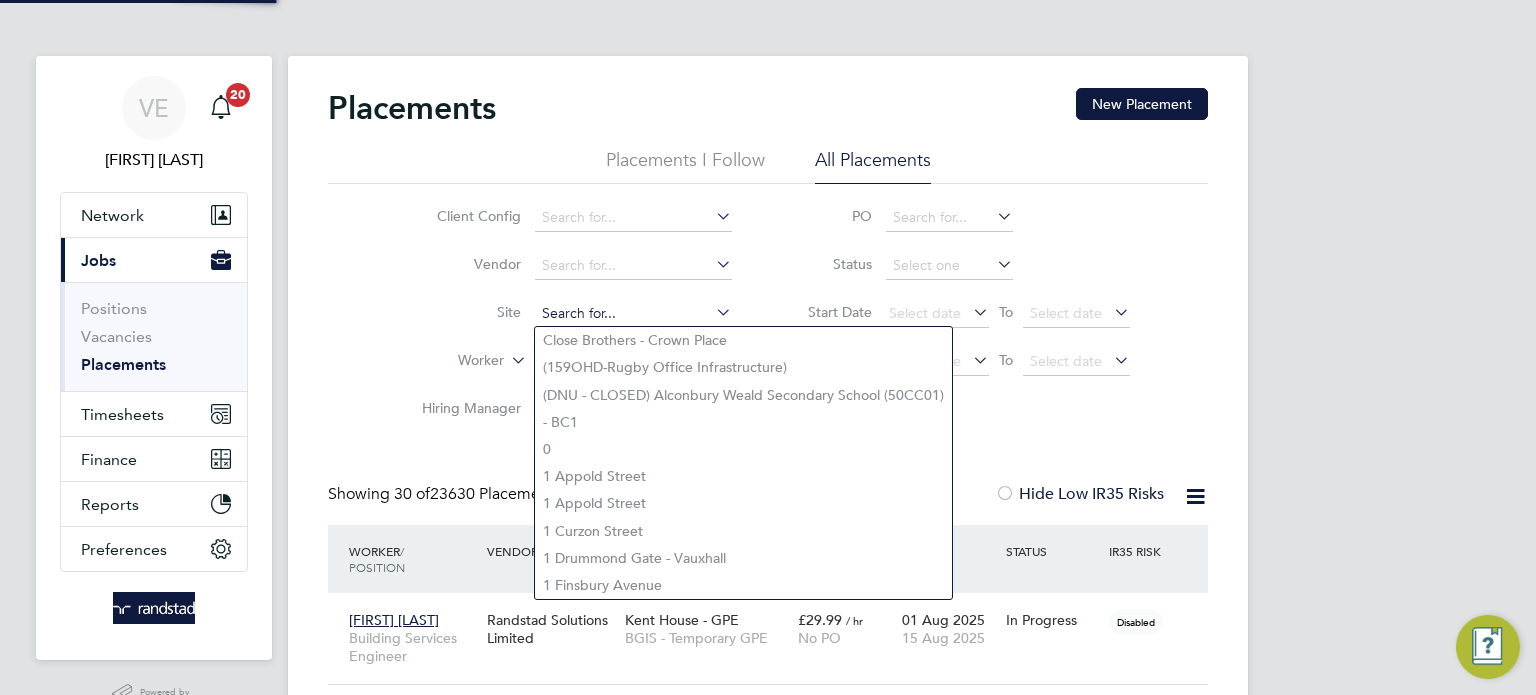 scroll, scrollTop: 10, scrollLeft: 9, axis: both 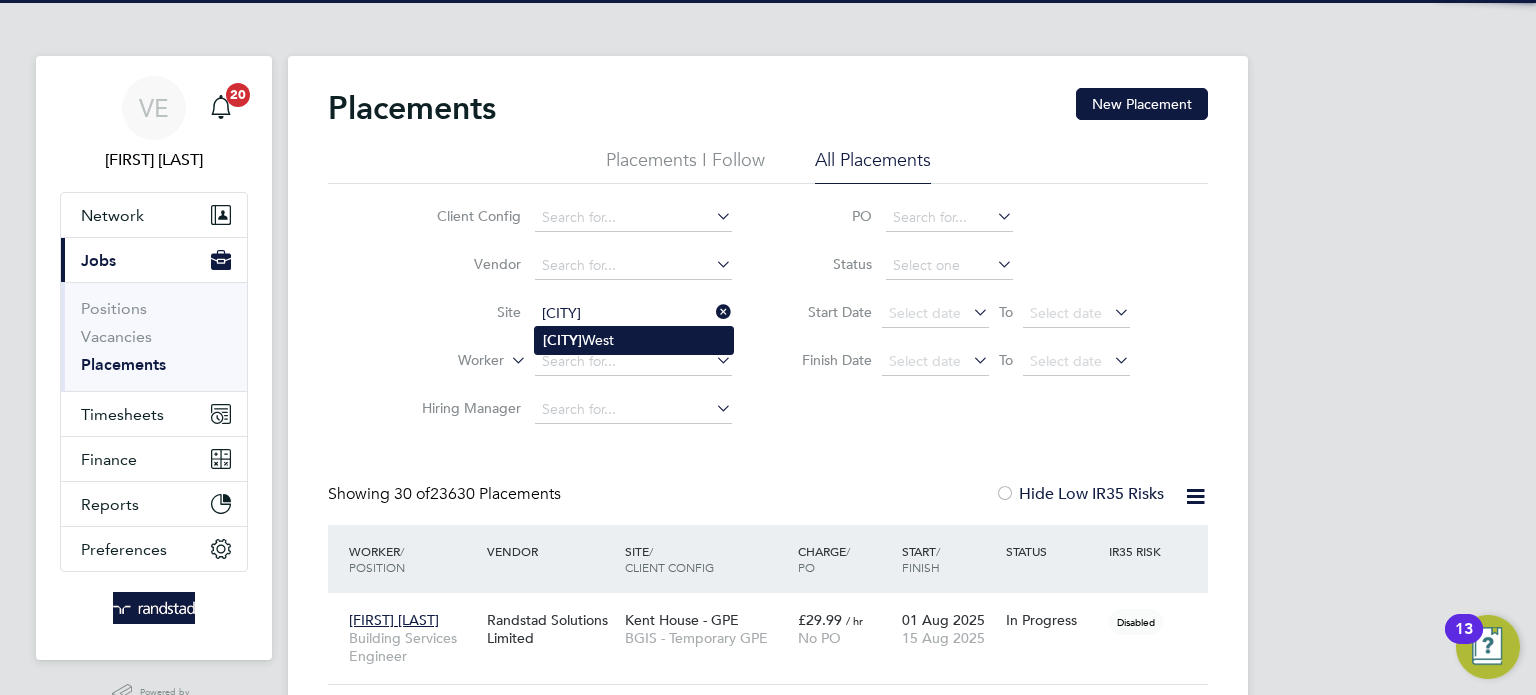 click on "Cambourne  West" 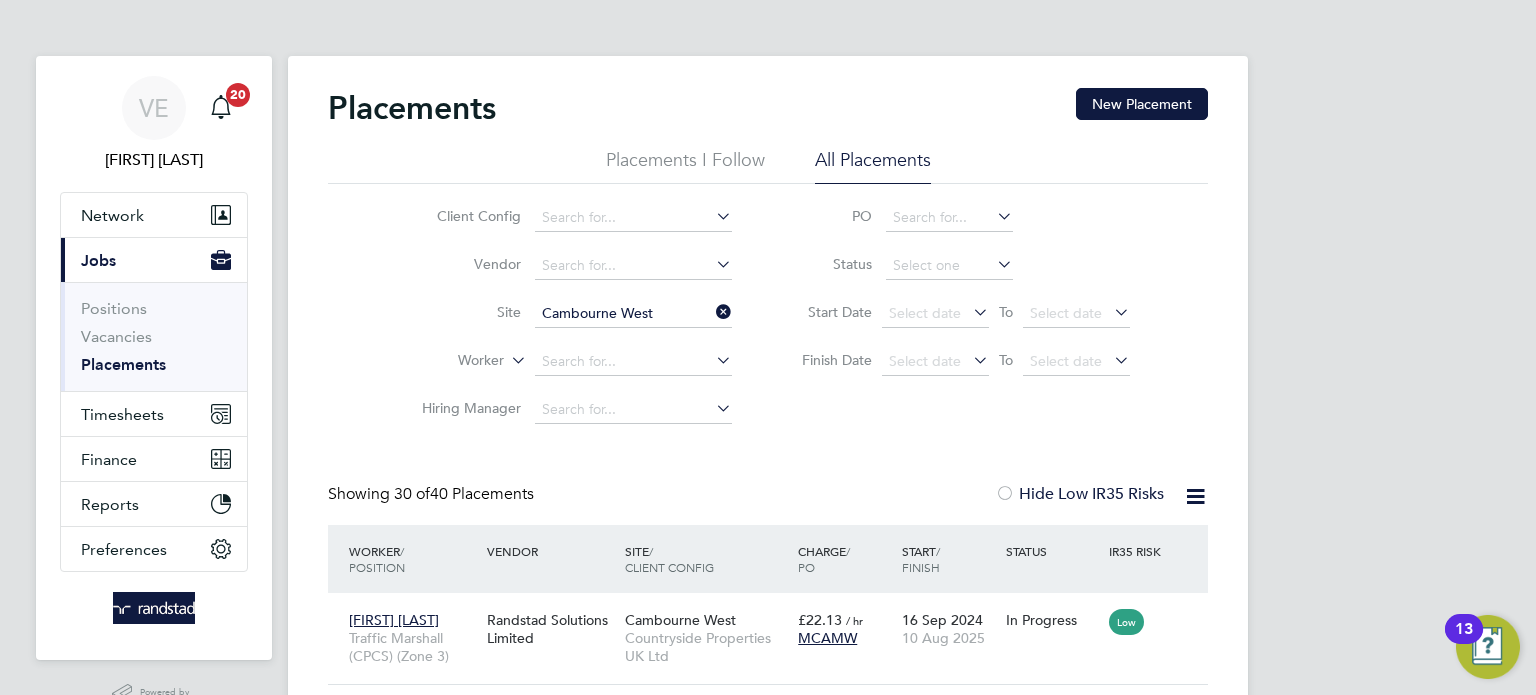 type 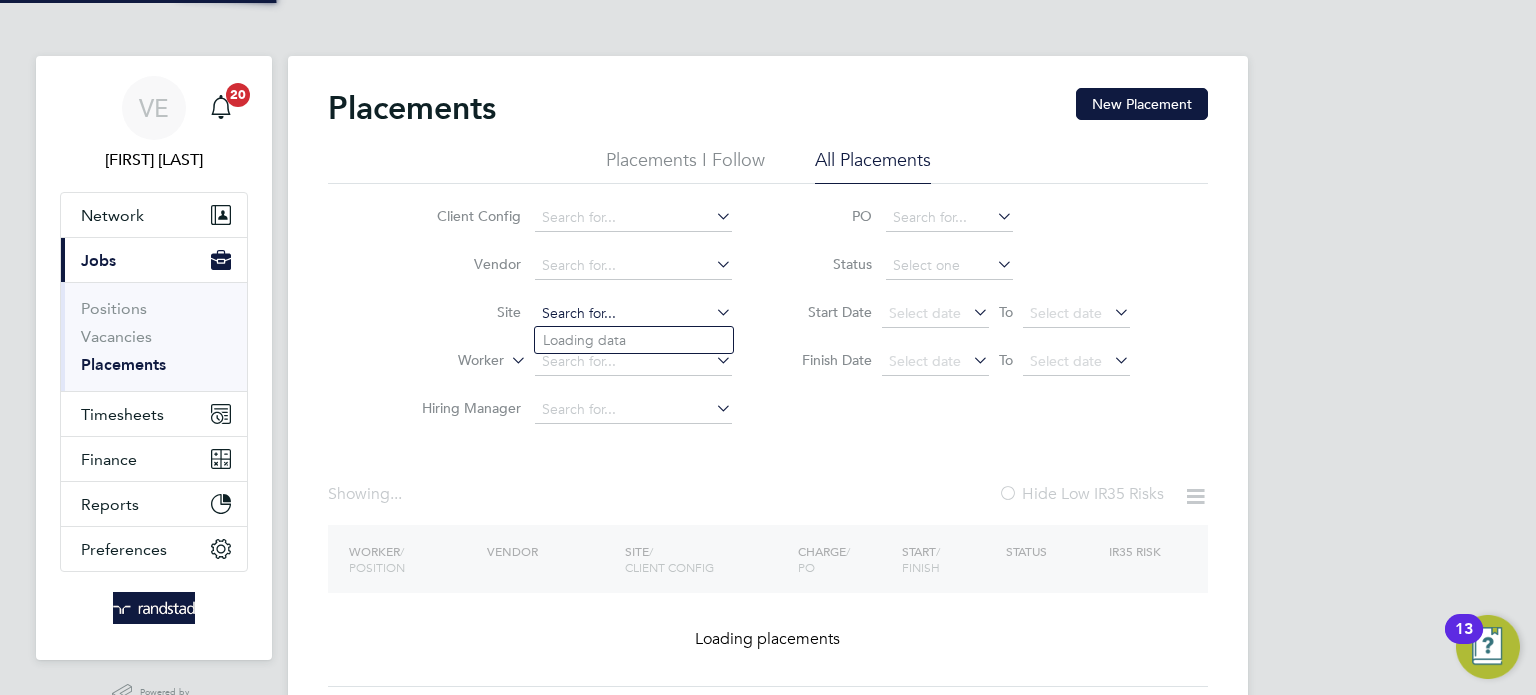 click 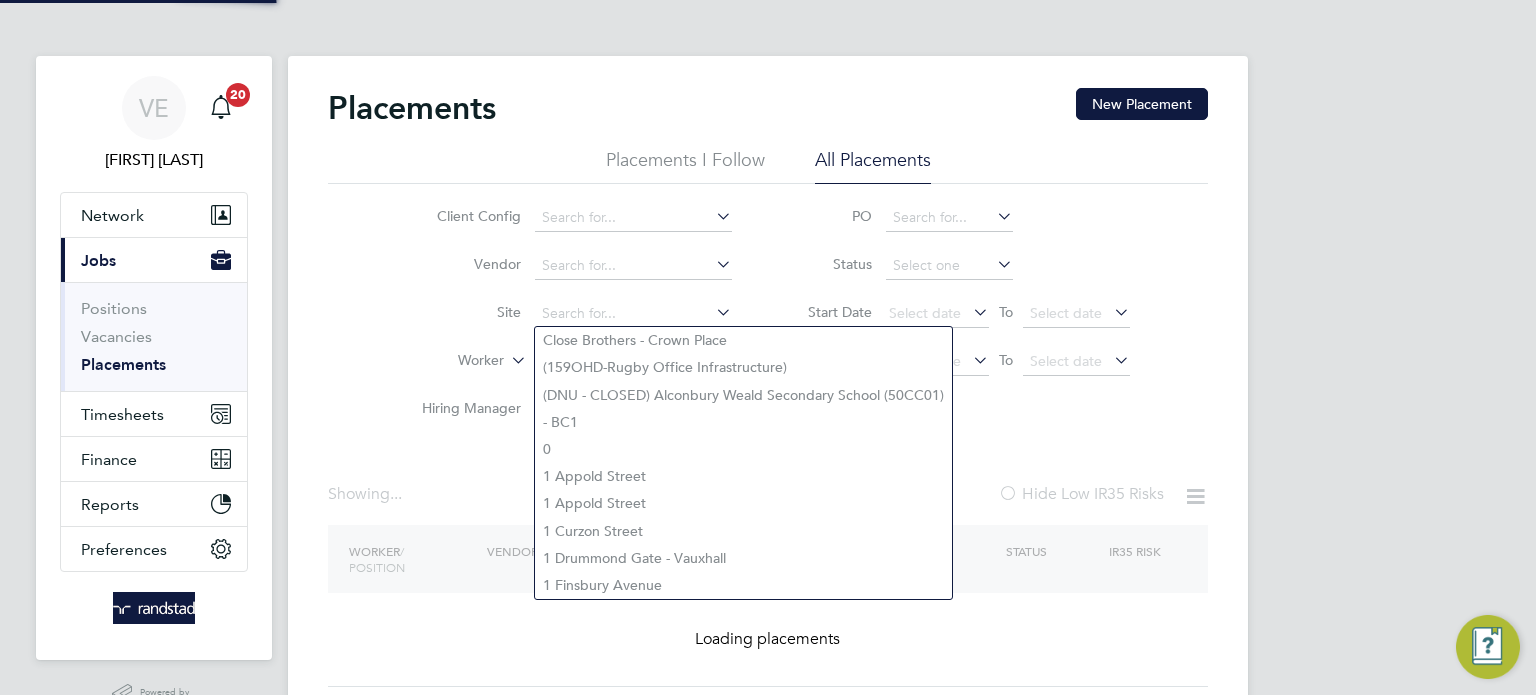 click 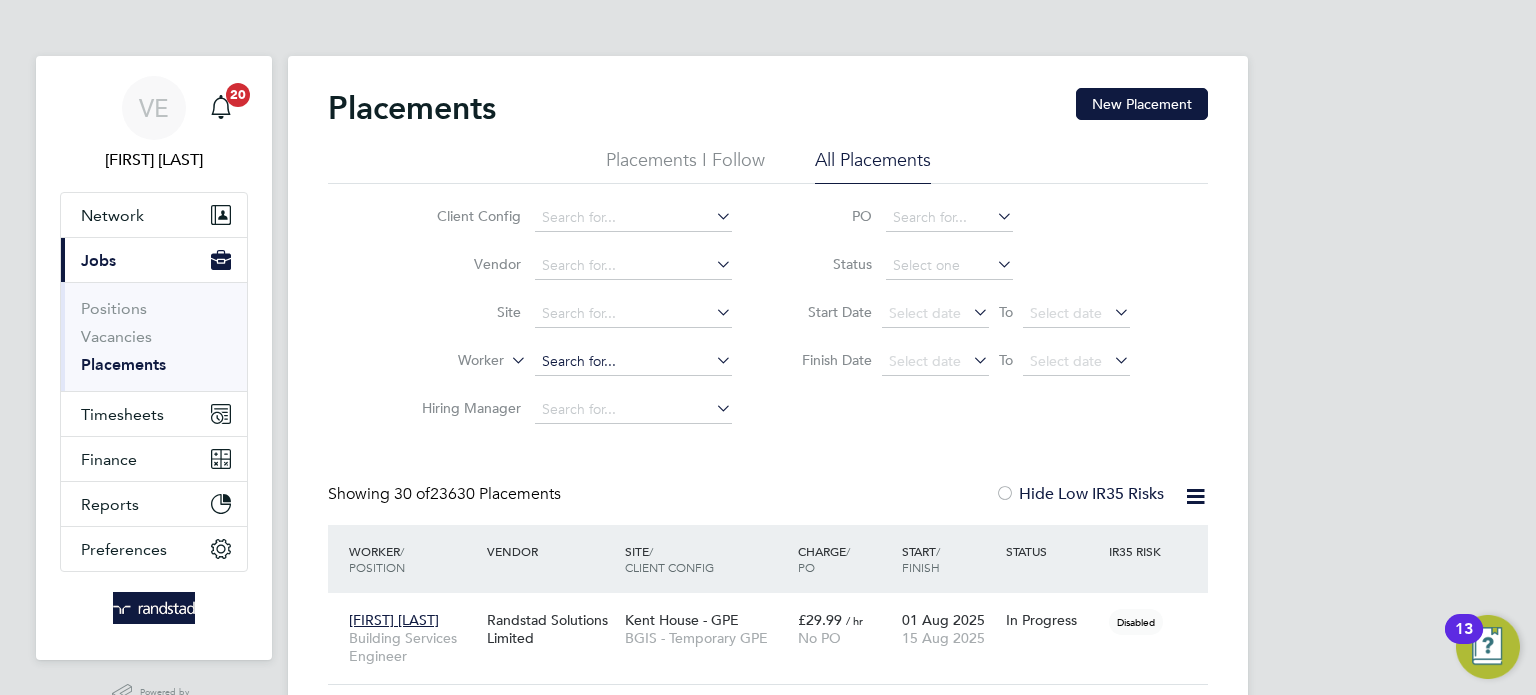 click 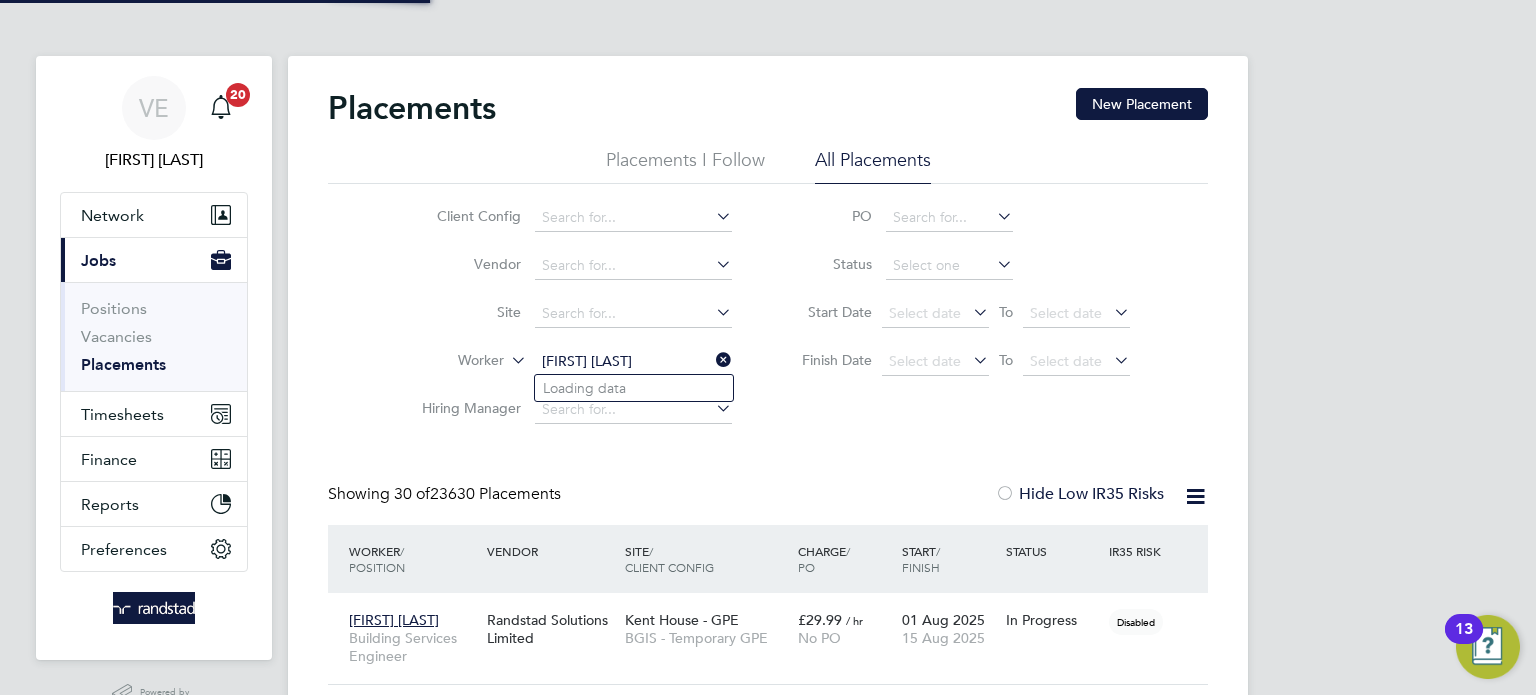 click on "stefan mi" 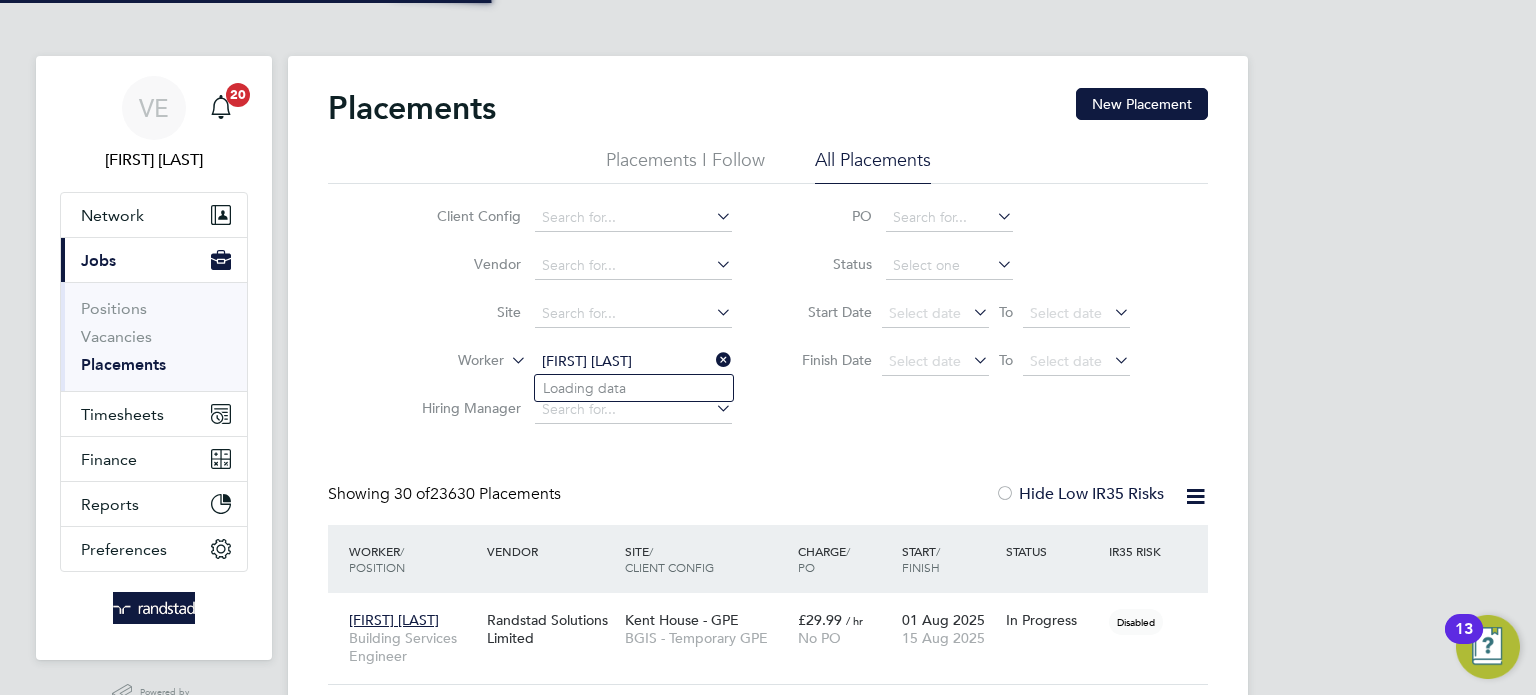 click on "stefan mi" 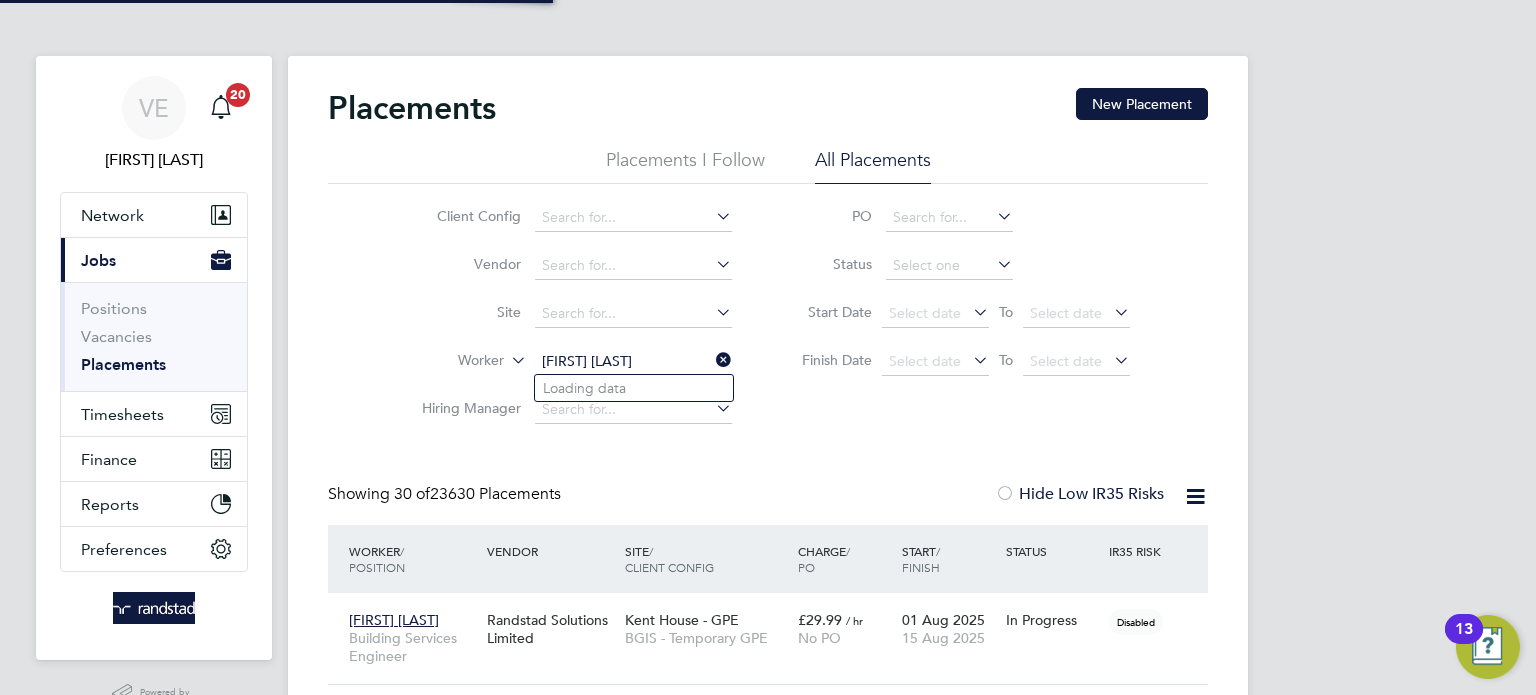 type on "stefan mi" 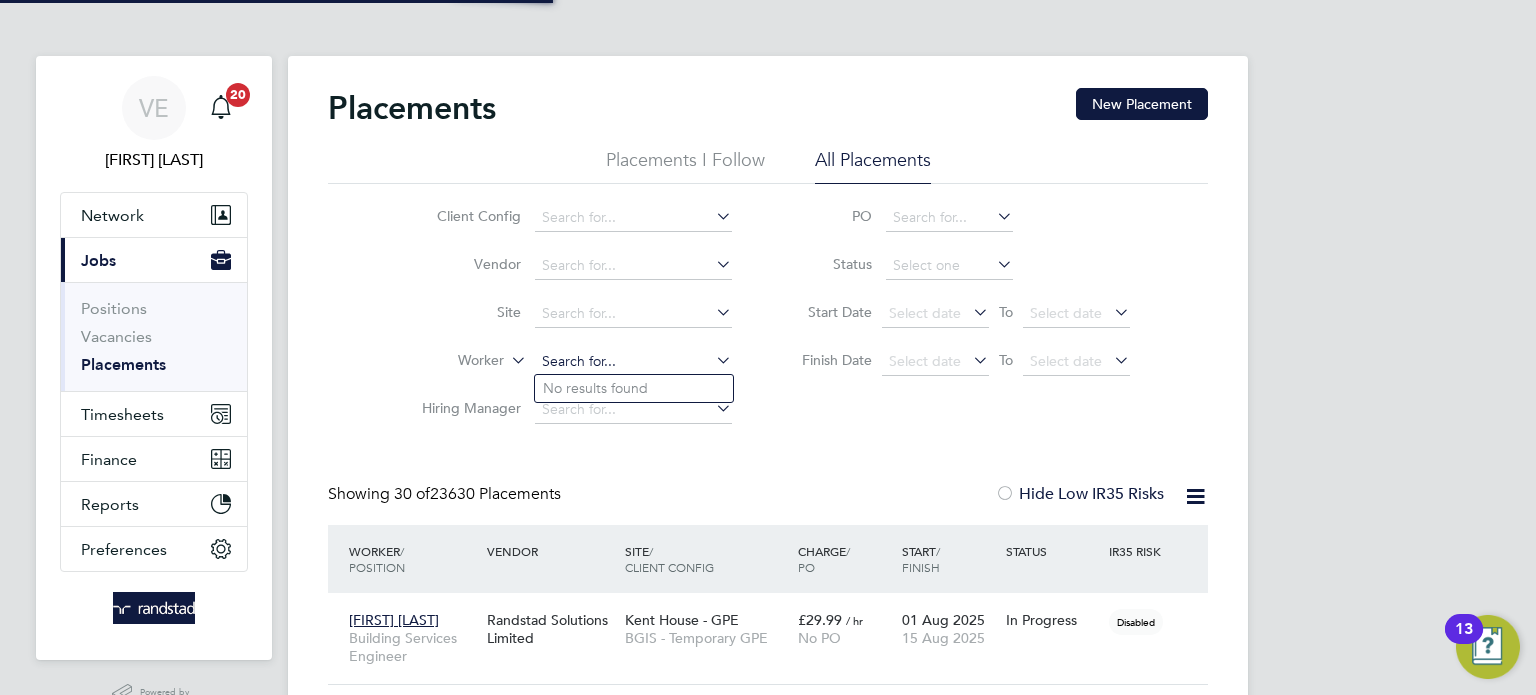 click 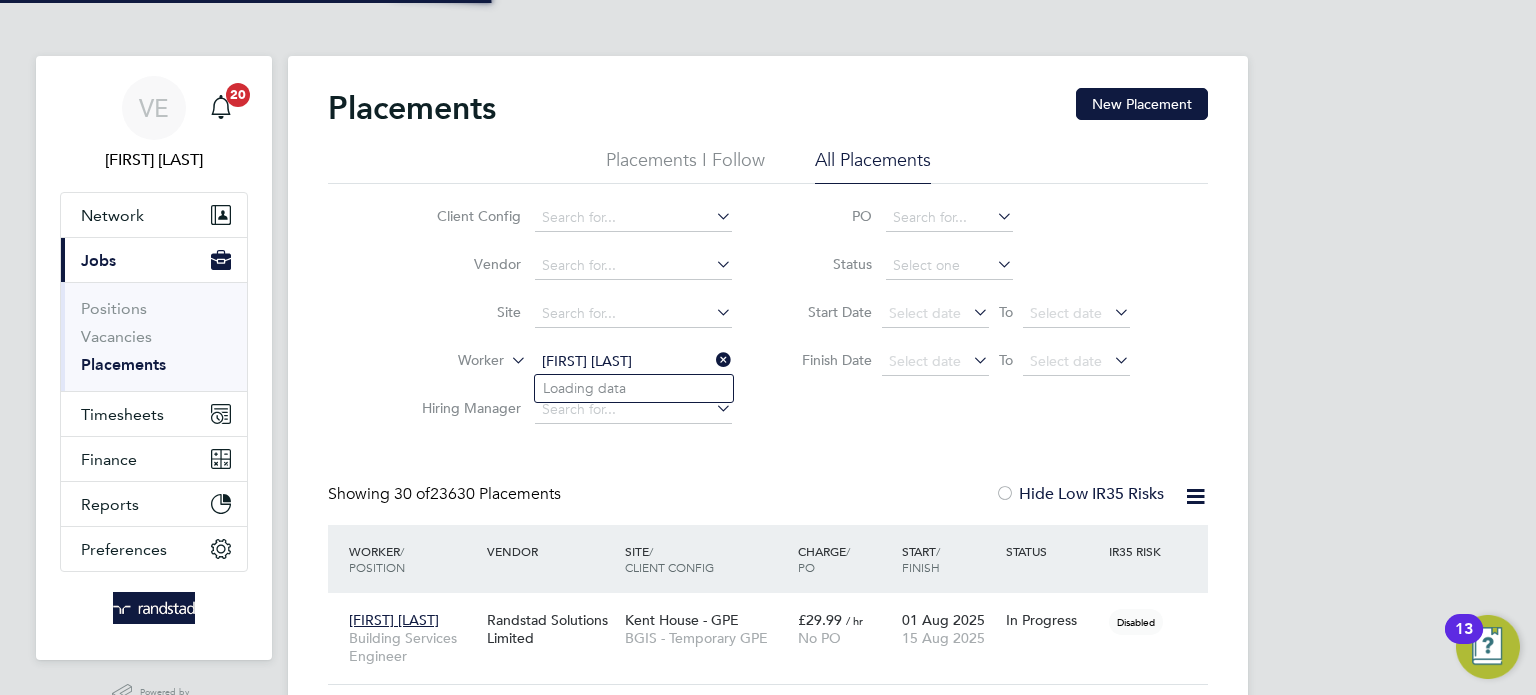 type on "stefan miha" 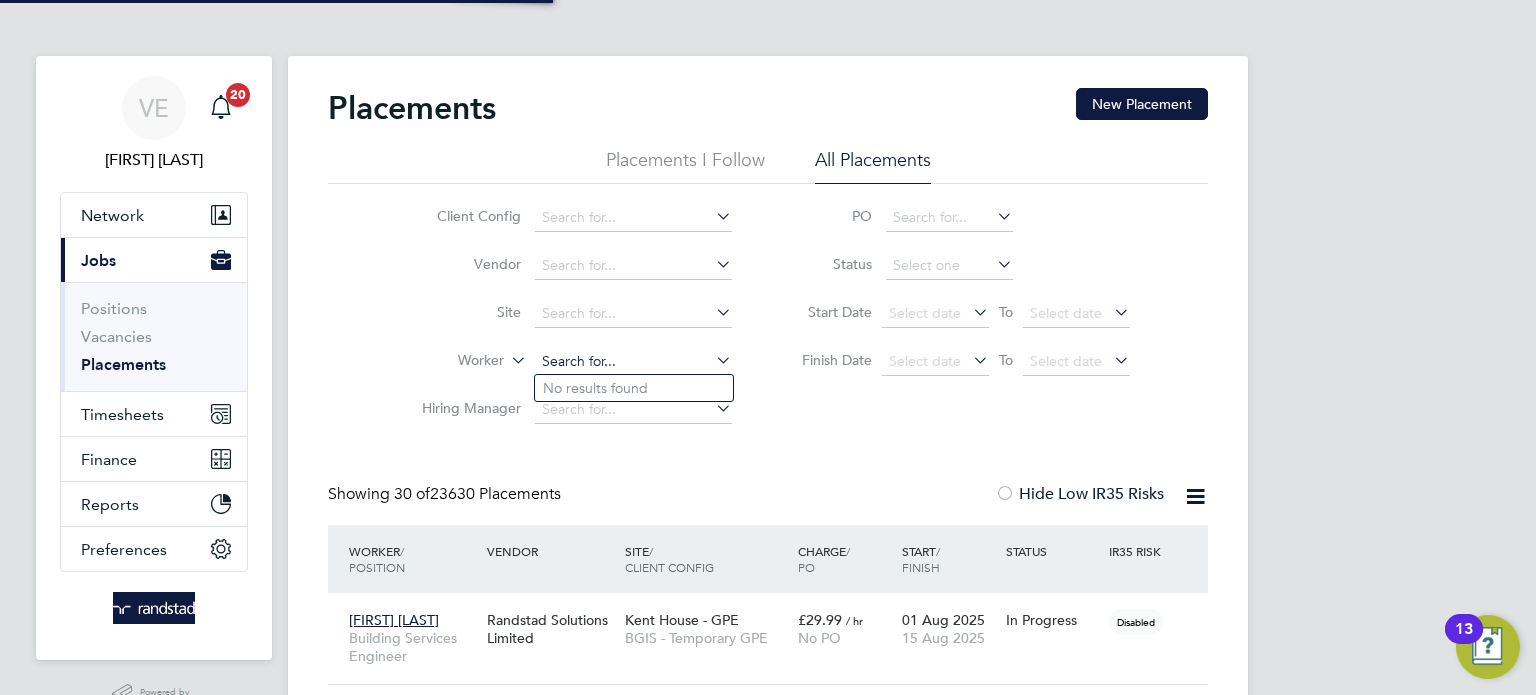 click 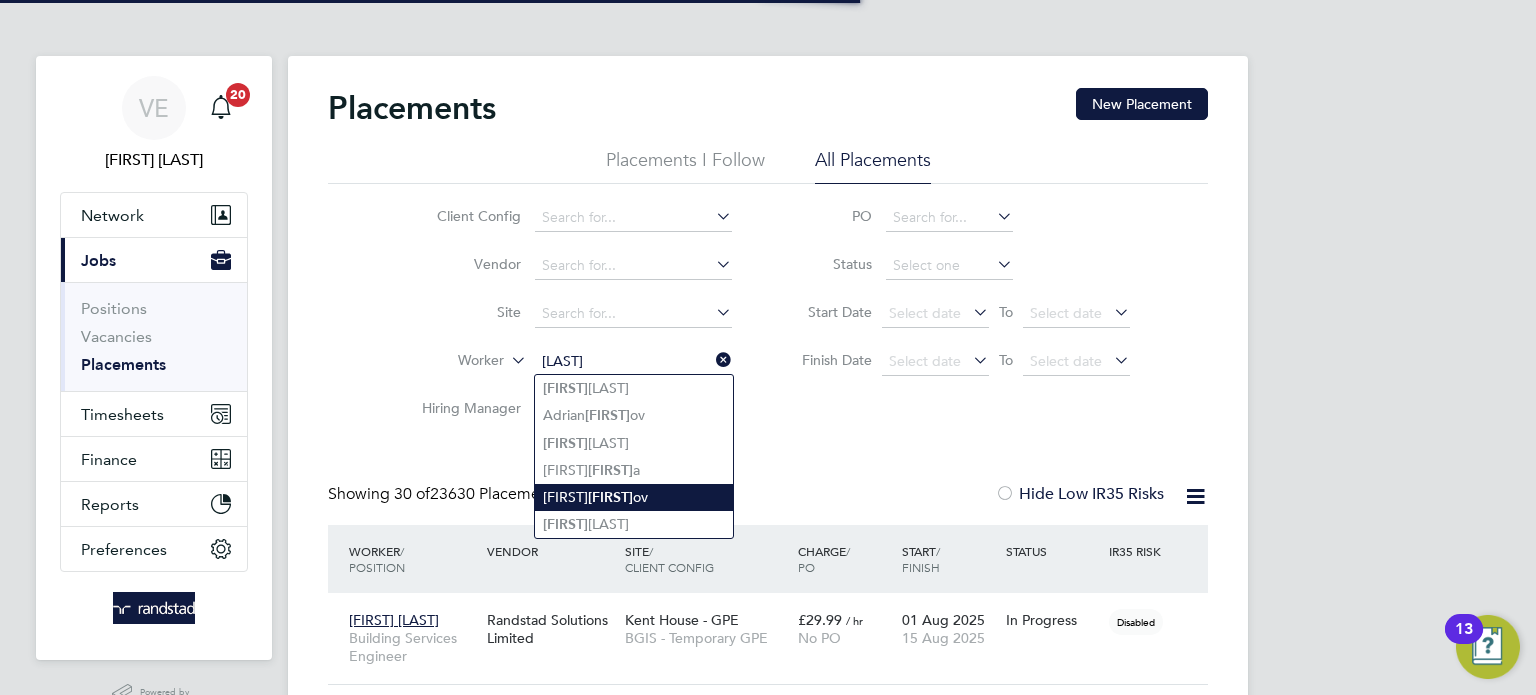 click on "Mihail" 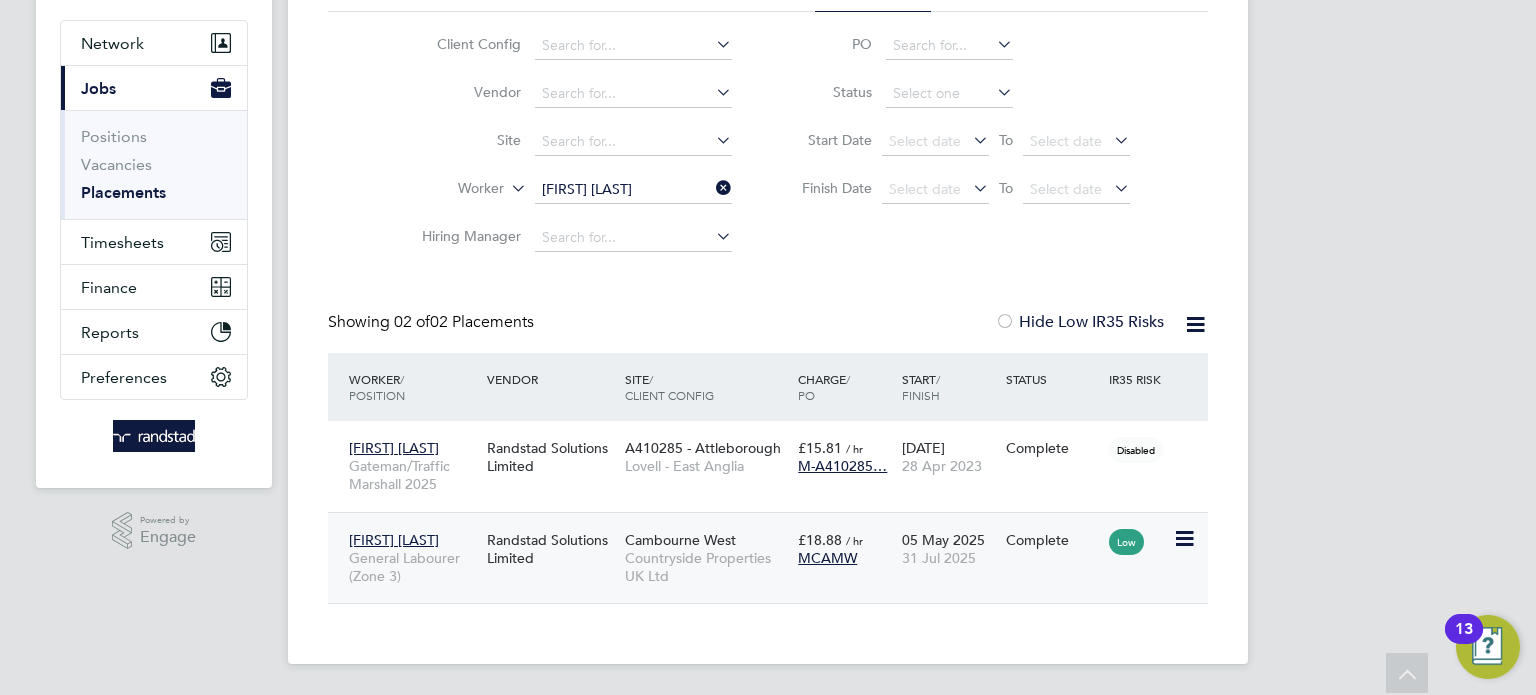 click on "Countryside Properties UK Ltd" 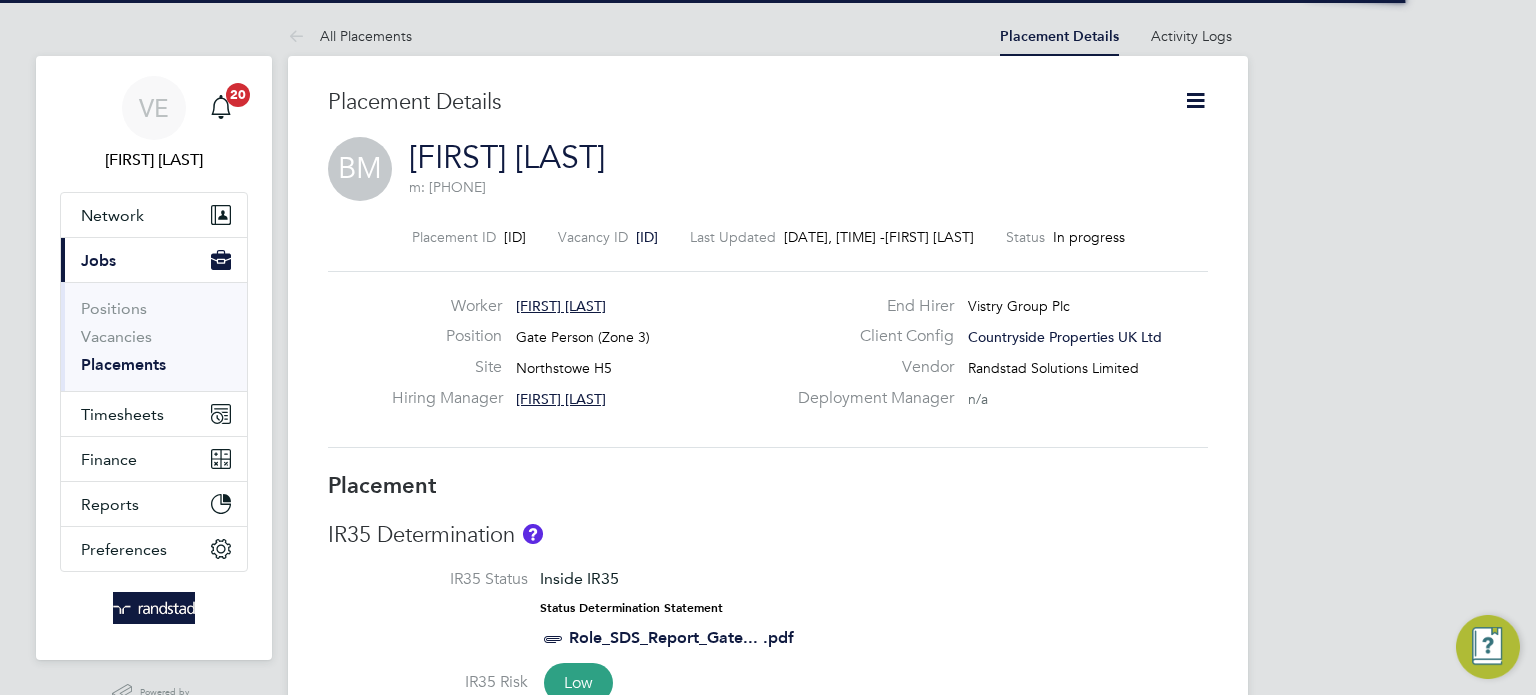 scroll, scrollTop: 0, scrollLeft: 0, axis: both 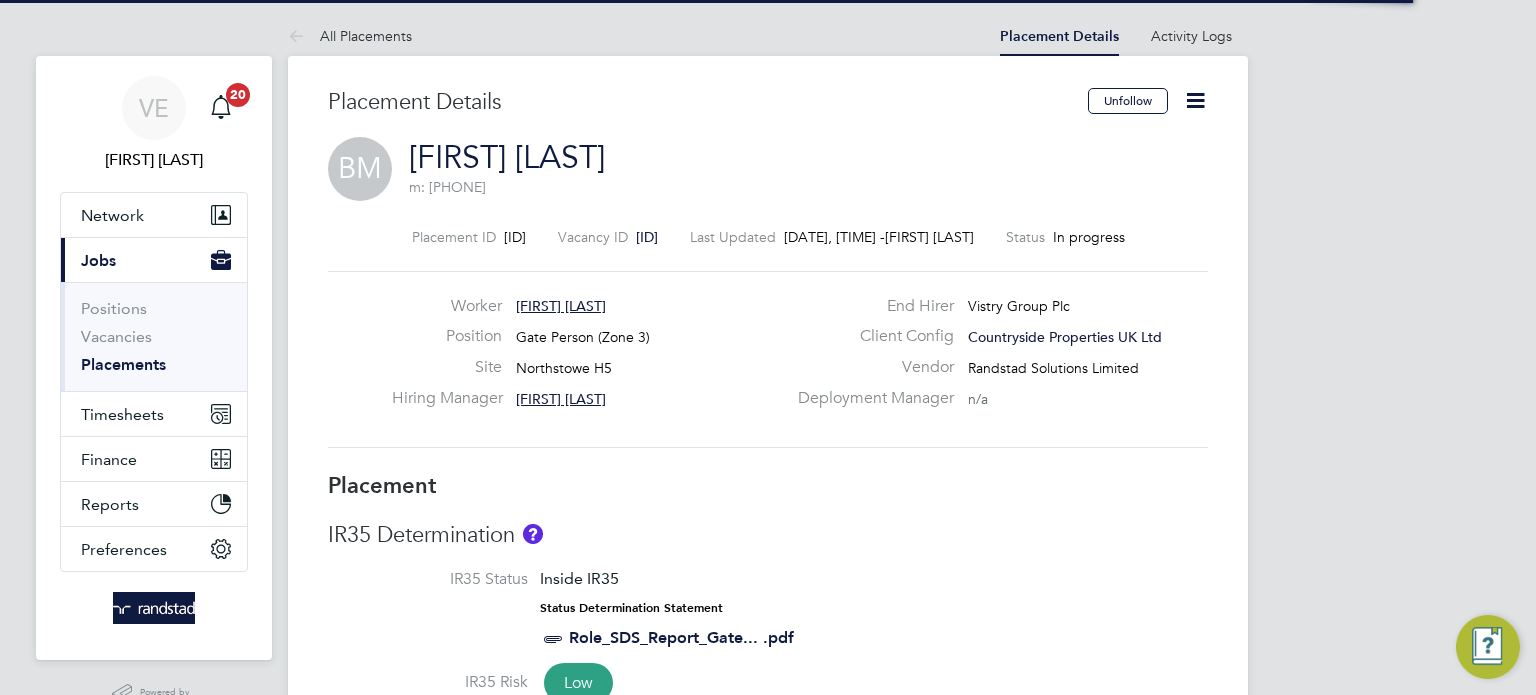click 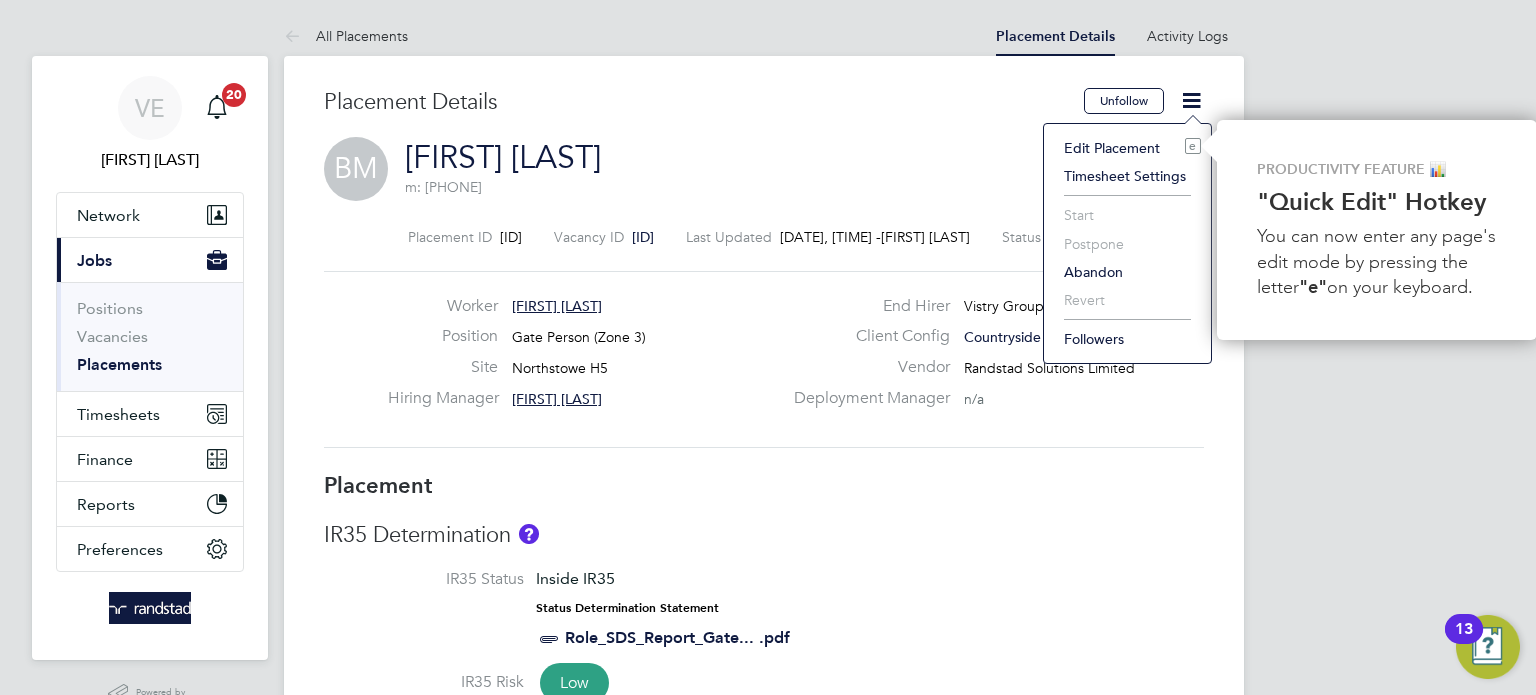 click on "Edit Placement e" 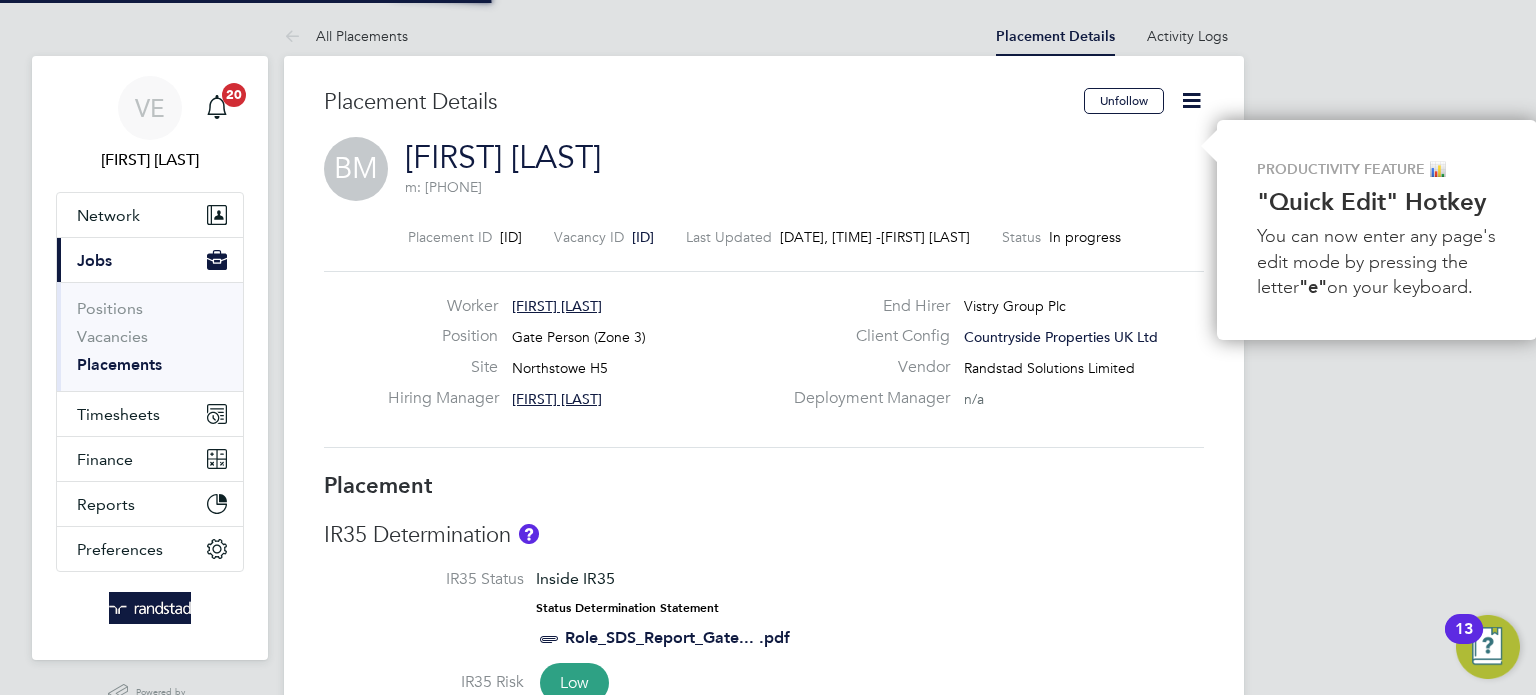 type on "Michael Parker" 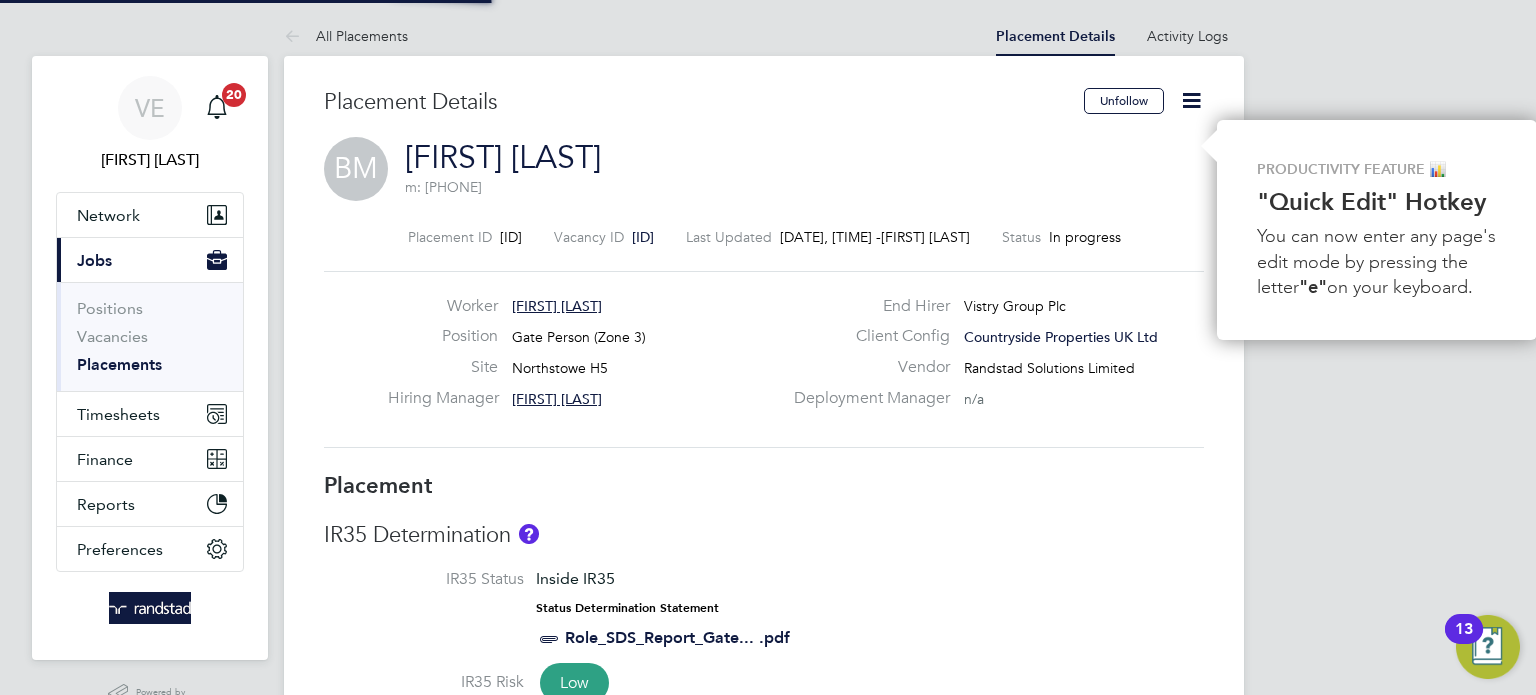 type on "21 May 2025" 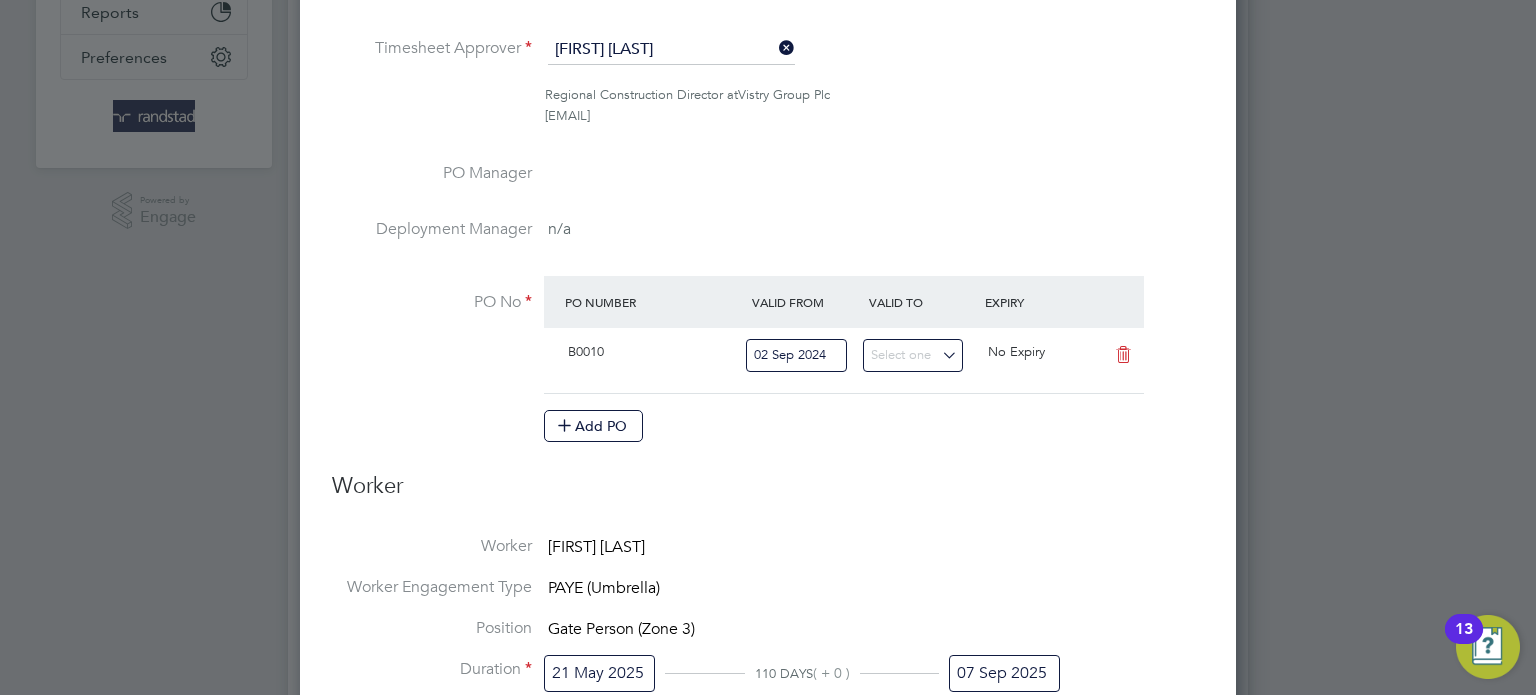 click on "07 Sep 2025" at bounding box center (1004, 673) 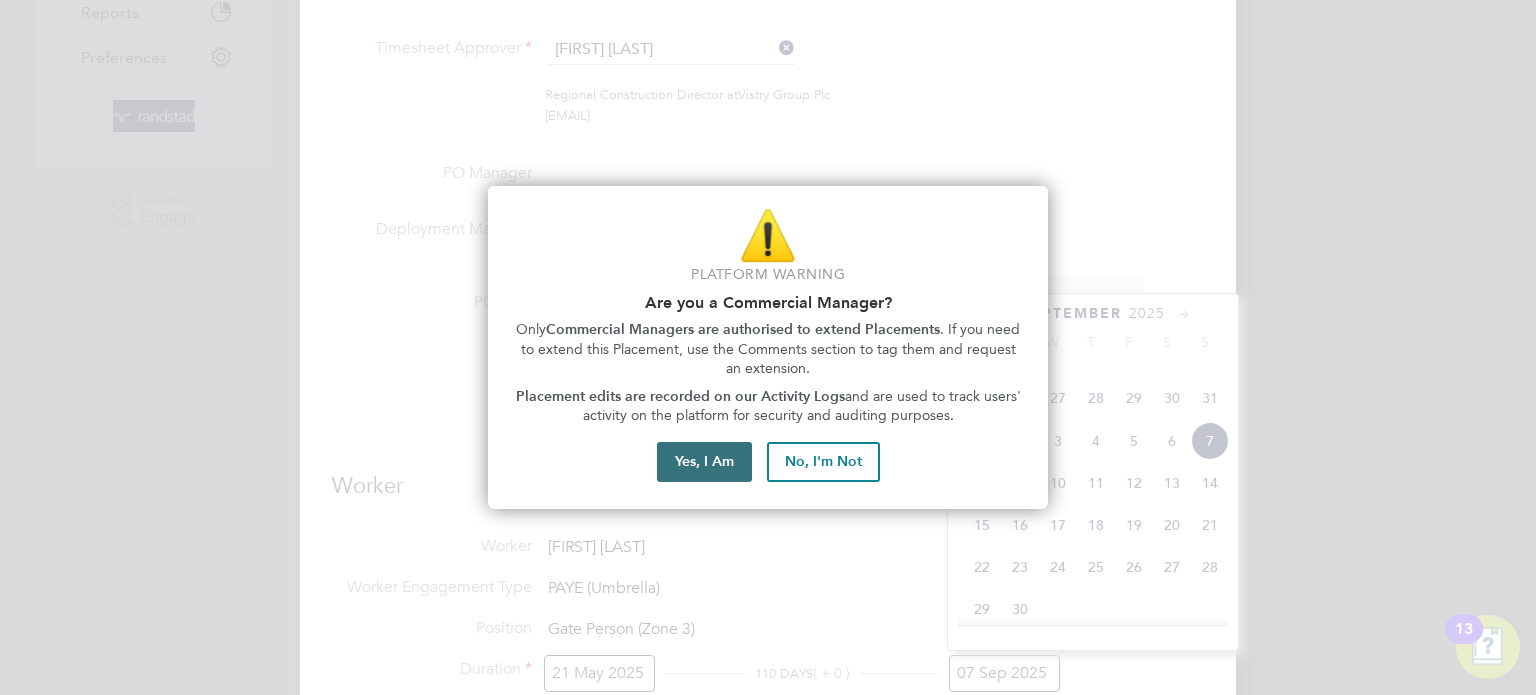 click on "Yes, I Am" at bounding box center [704, 462] 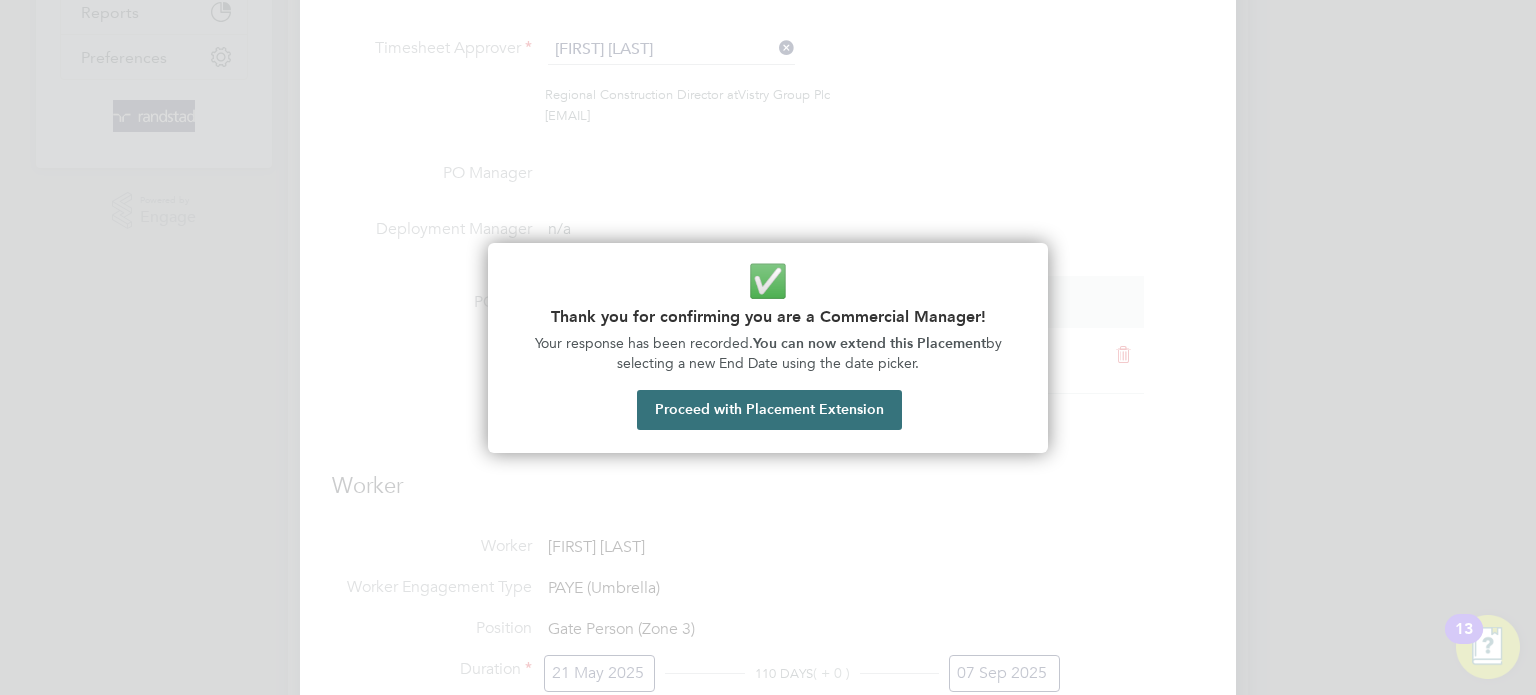 click on "Proceed with Placement Extension" at bounding box center [769, 410] 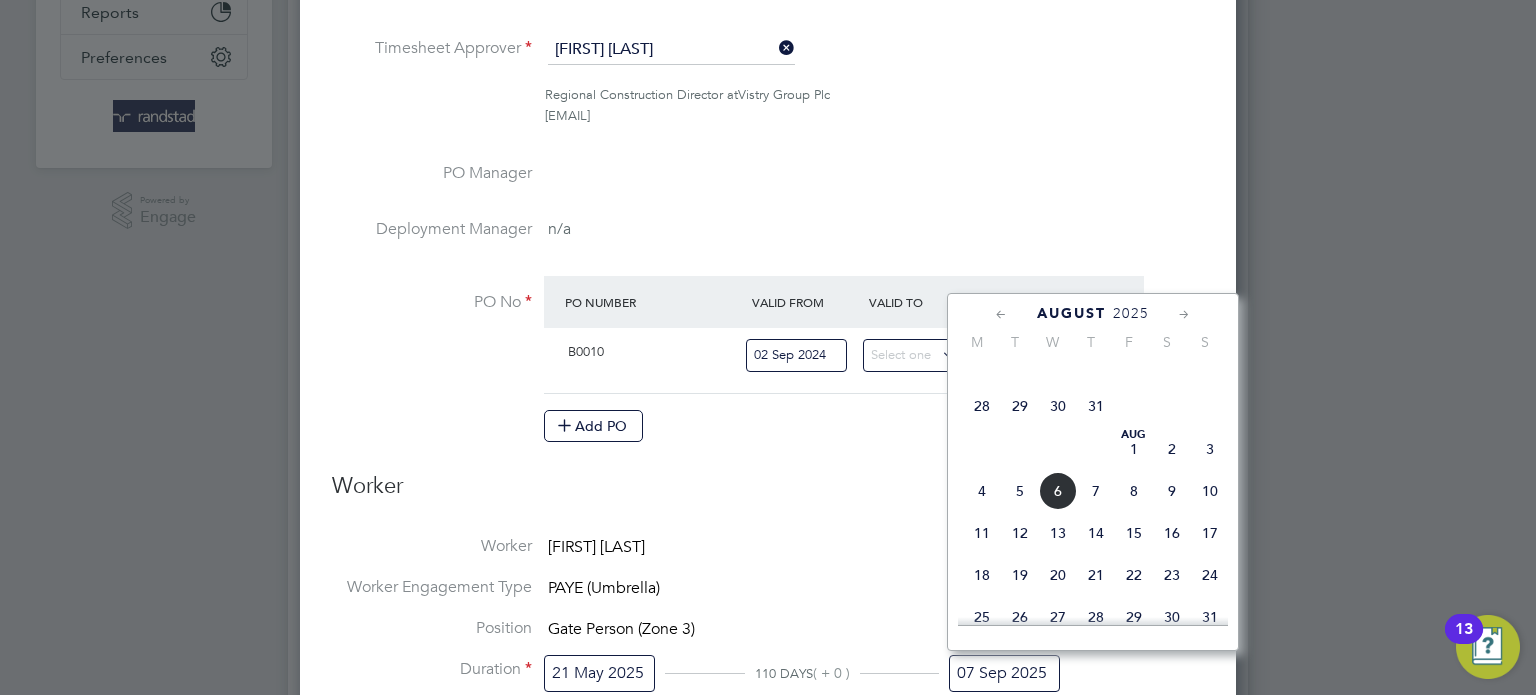 click on "30" 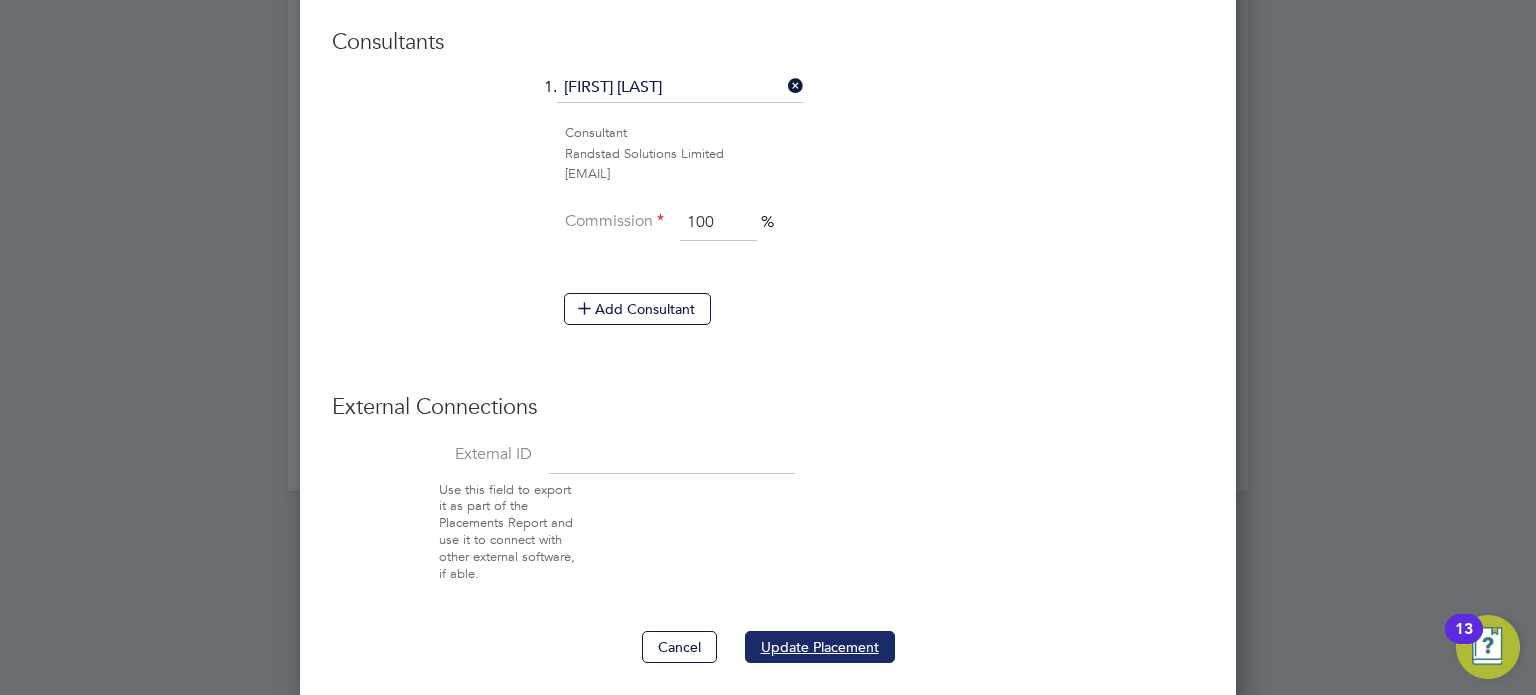 click on "Update Placement" at bounding box center (820, 647) 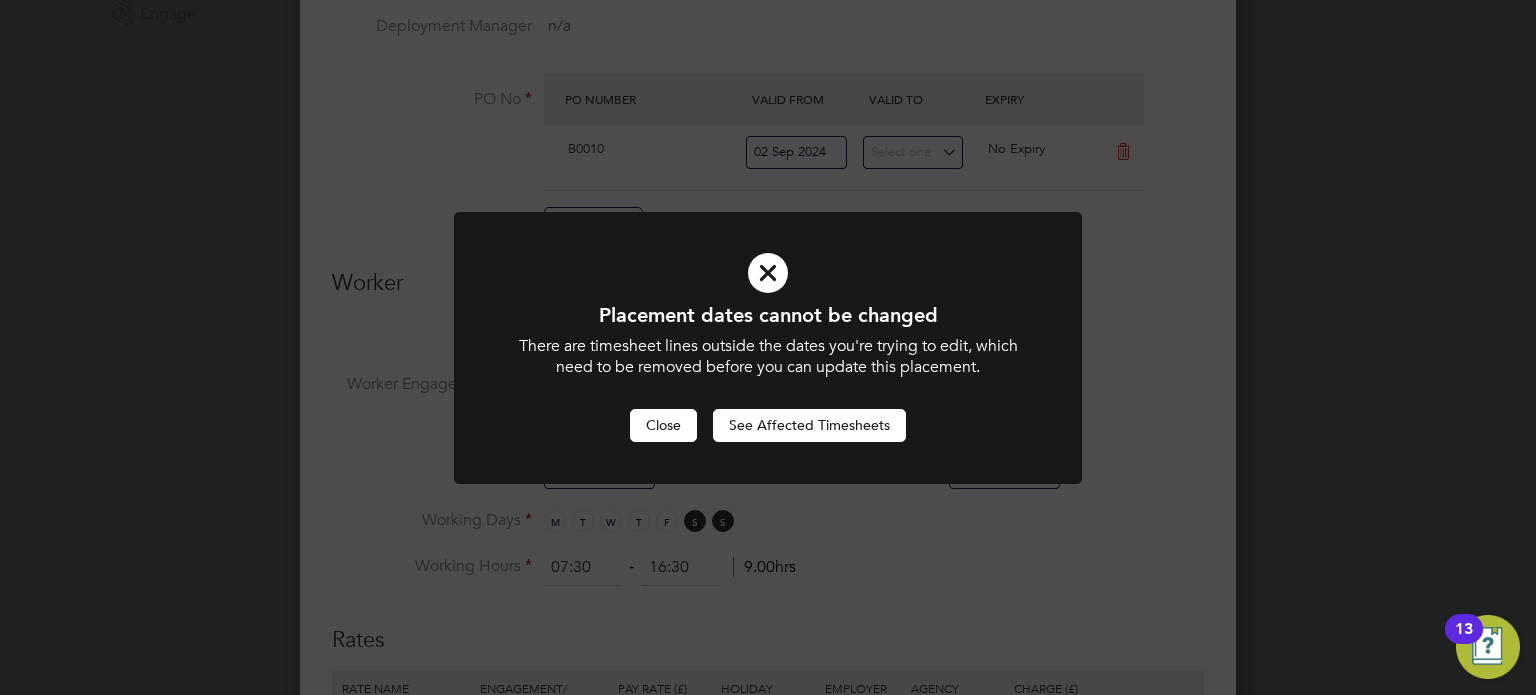 click on "Close" at bounding box center [663, 425] 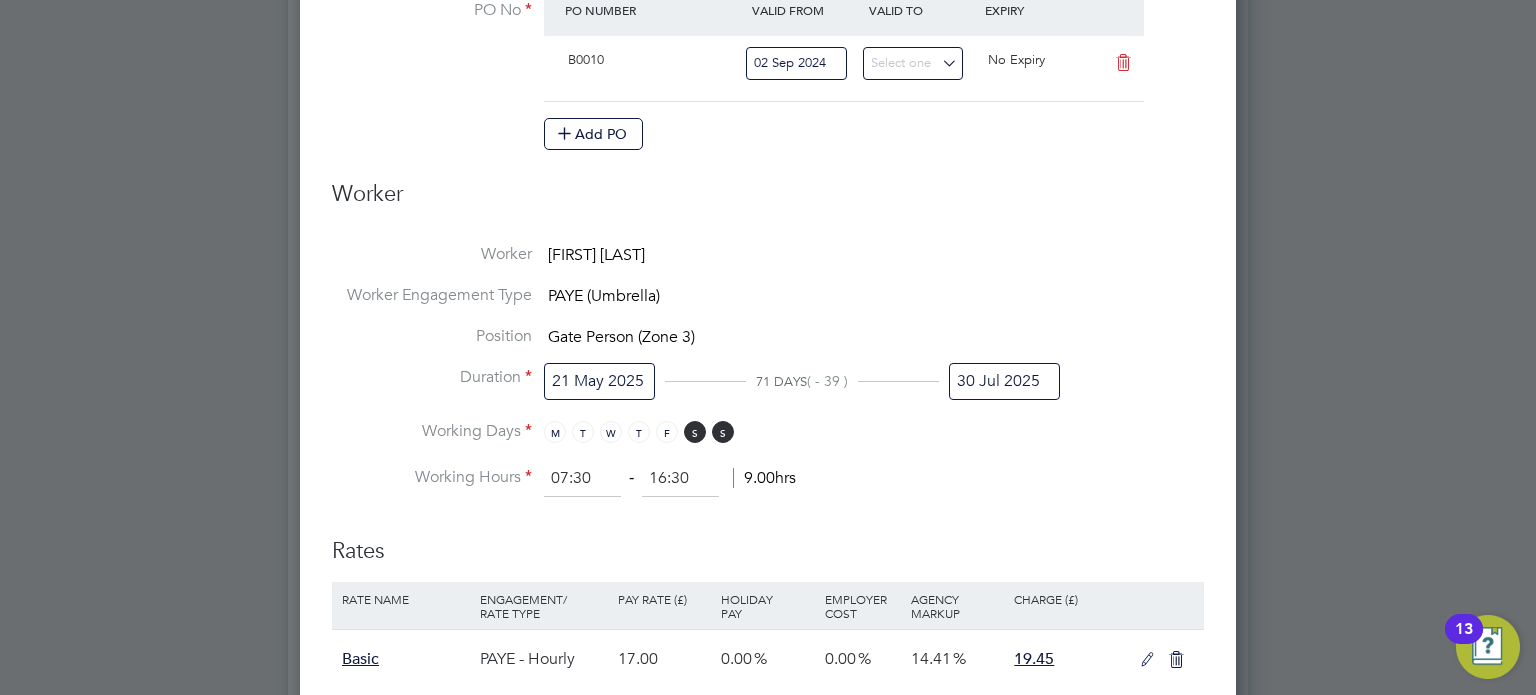 scroll, scrollTop: 804, scrollLeft: 0, axis: vertical 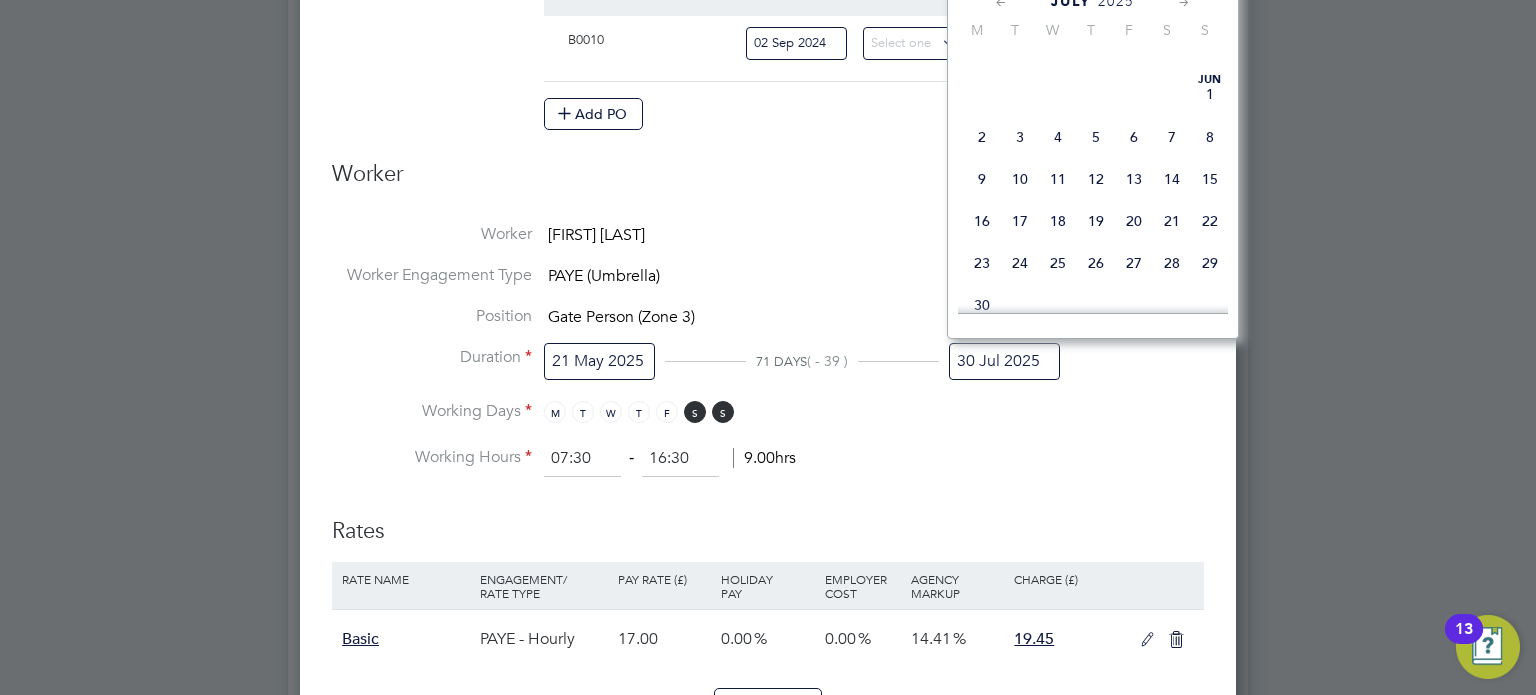 click on "30 Jul 2025" at bounding box center (1004, 361) 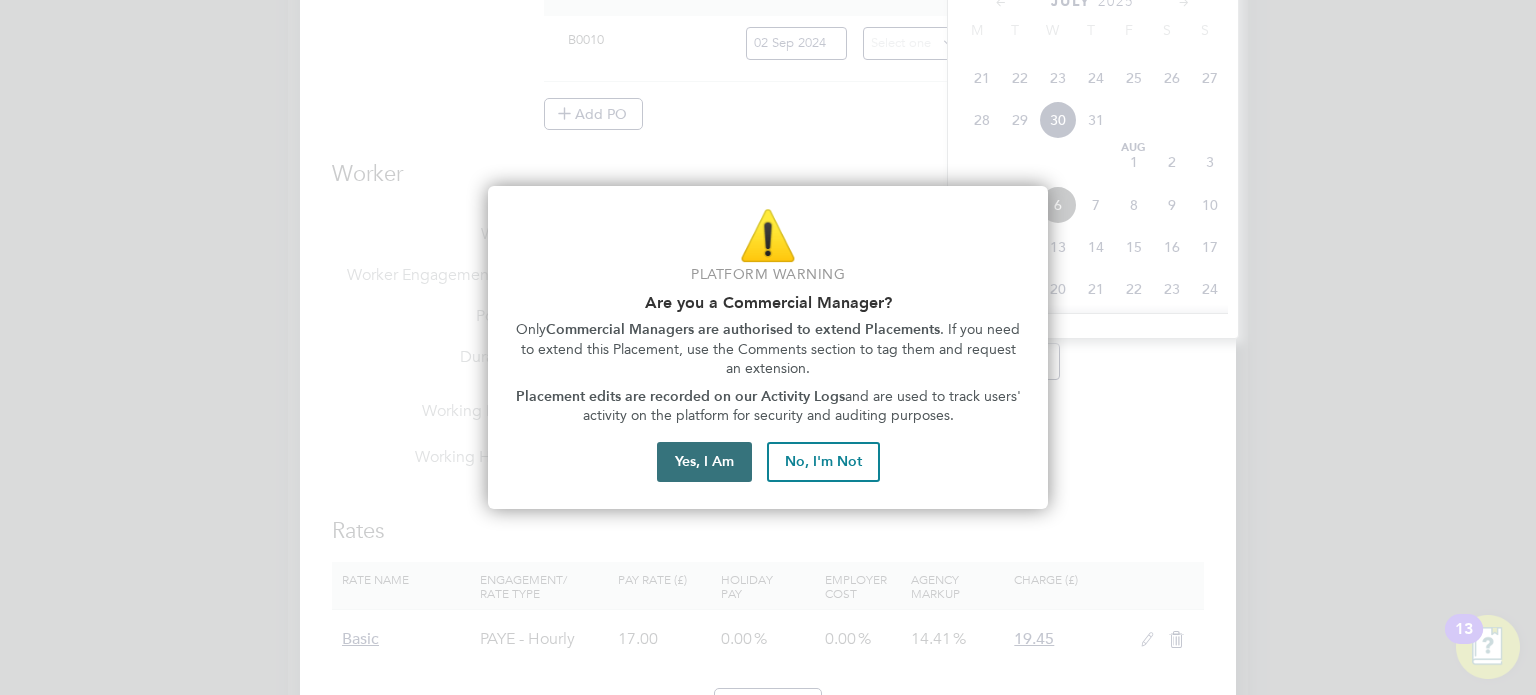 click on "Yes, I Am" at bounding box center [704, 462] 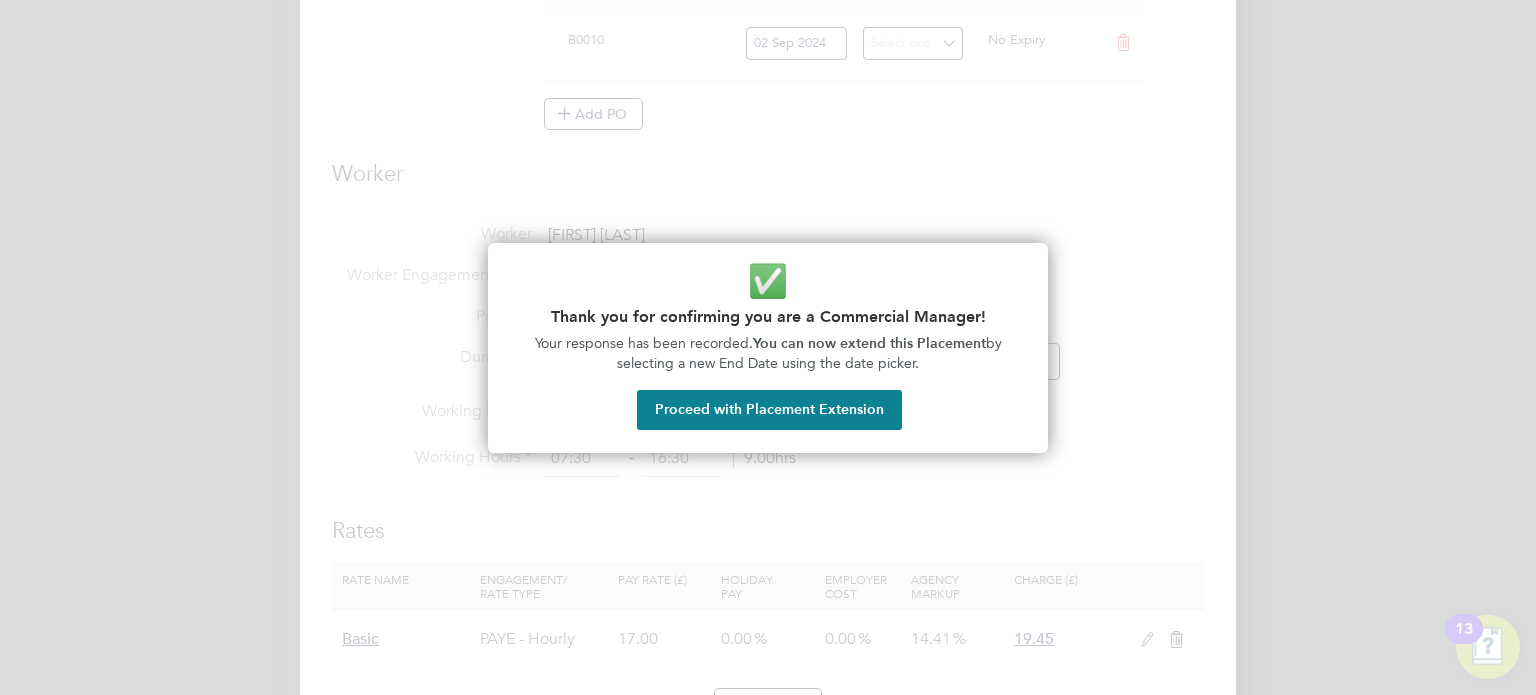drag, startPoint x: 782, startPoint y: 440, endPoint x: 790, endPoint y: 404, distance: 36.878178 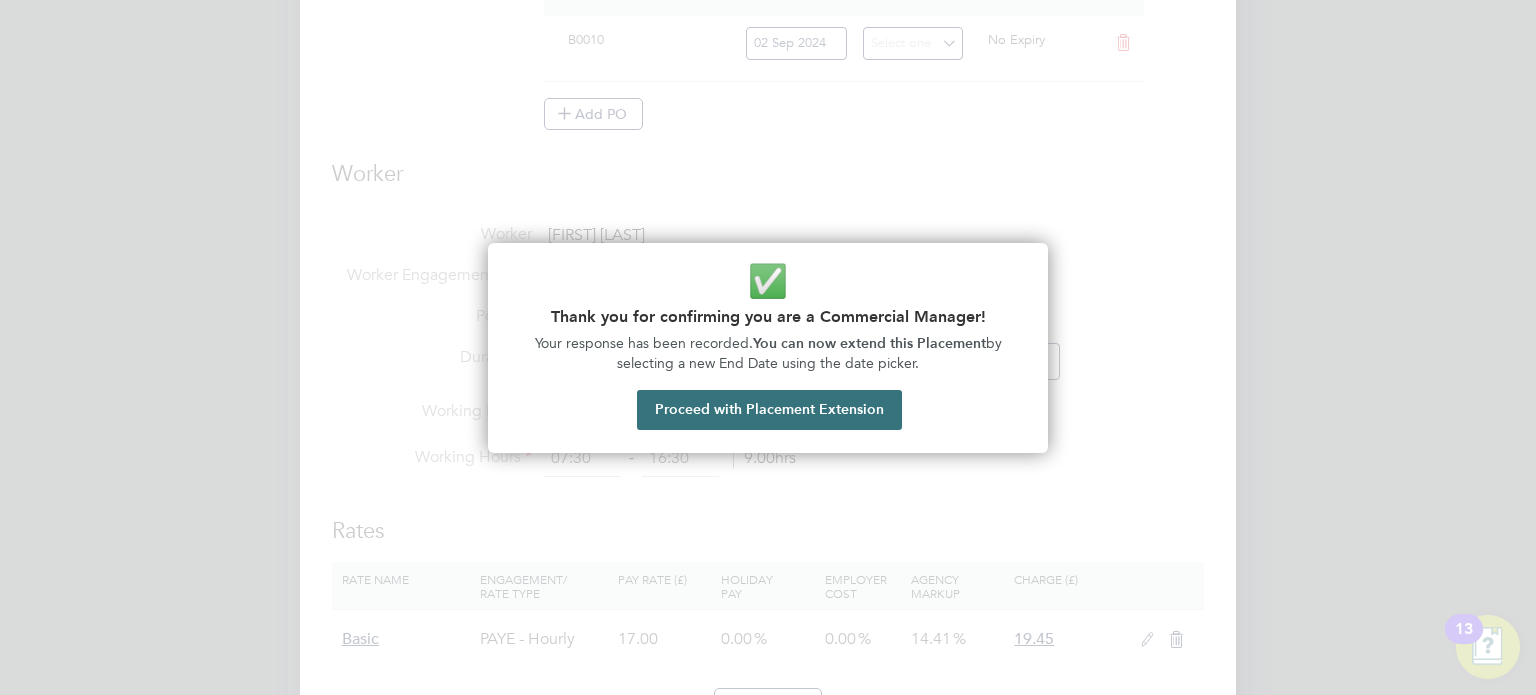 click on "✅ Thank you for confirming you are a Commercial Manager! Your response has been recorded.  You can now extend this Placement  by selecting a new End Date using the date picker. Proceed with Placement Extension" at bounding box center (768, 348) 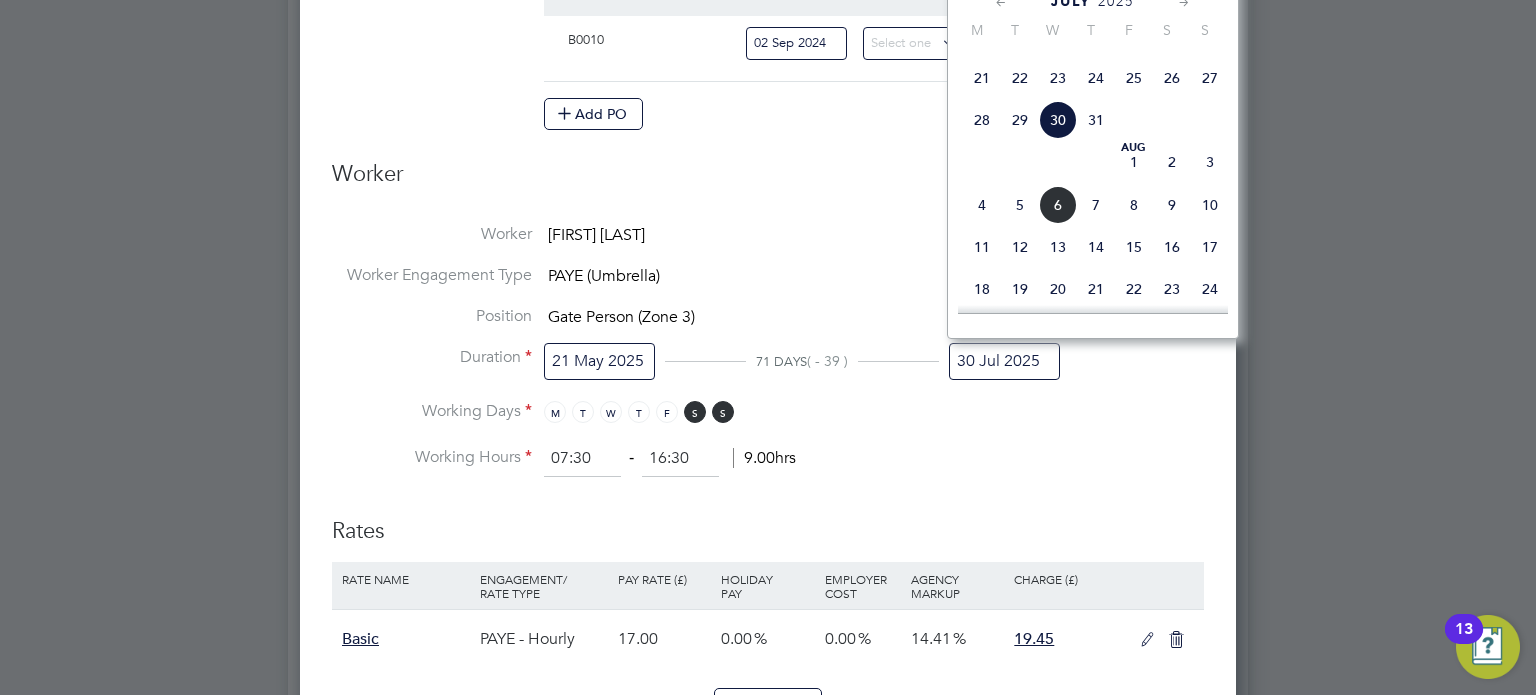 click on "3" 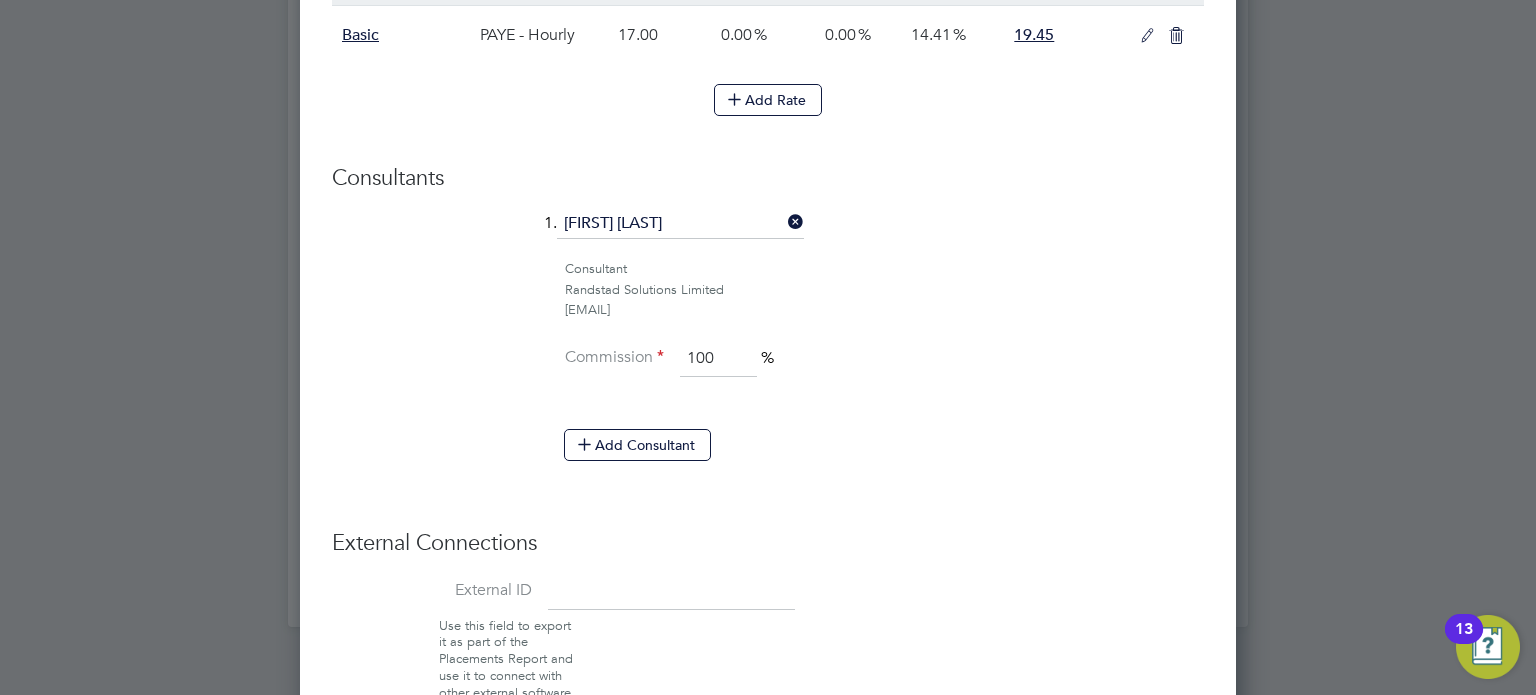 scroll, scrollTop: 1544, scrollLeft: 0, axis: vertical 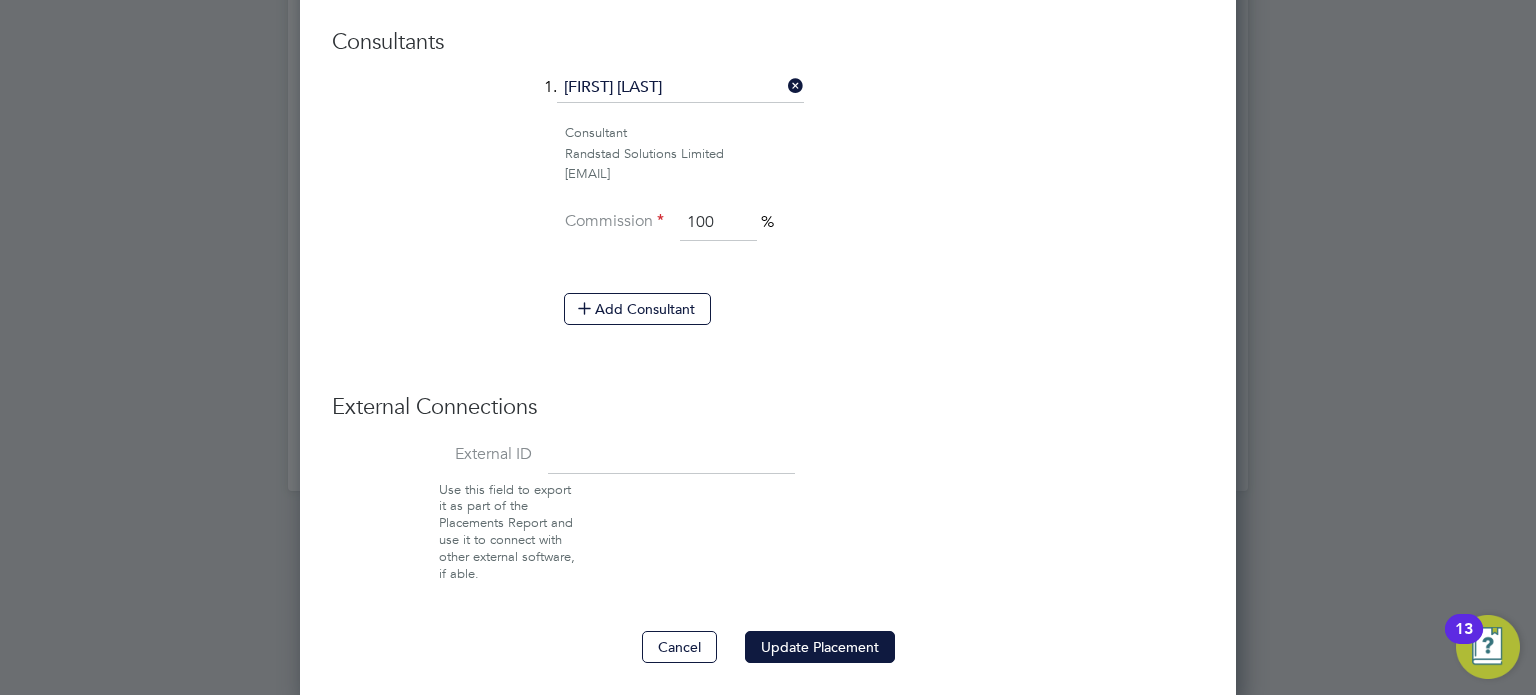 click on "Deployment End Hirer   Vistry Group Plc Client Config   Countryside Properties UK Ltd Vendor   Randstad Solutions Limited Site   Northstowe H5 Hiring Manager   Michael Parker Site Manager at  Vistry Group Plc michael.parker@vistry.co.uk Timesheet Approver   Andy Pearce Regional Construction Director at  Vistry Group Plc andy.pearce@vistry.co.uk PO Manager   Deployment Manager   n/a PO No PO Number Valid From Valid To Expiry   B0010 02 Sep 2024     No Expiry  Add PO Worker Worker   Benjamin Matthews Worker Engagement Type   PAYE (Umbrella)  Position   Gate Person (Zone 3) Duration 21 May 2025 75 DAYS  ( - 35 ) 03 Aug 2025 Working Days M T W T F S S   Working Hours 07:30   ‐   16:30   9.00hrs   Rates Rate Name Engagement/ Rate Type Pay Rate (£) Holiday Pay Employer Cost Agency Markup Charge (£) Basic PAYE - Hourly 17.00 0.00   0.00   14.41 19.45     Add Rate   Consultants  1.  Vicky Egan Consultant Randstad Solutions Limited vicky.egan@randstadcpe.com   Commission   100   %    Add Consultant External ID" at bounding box center [768, -345] 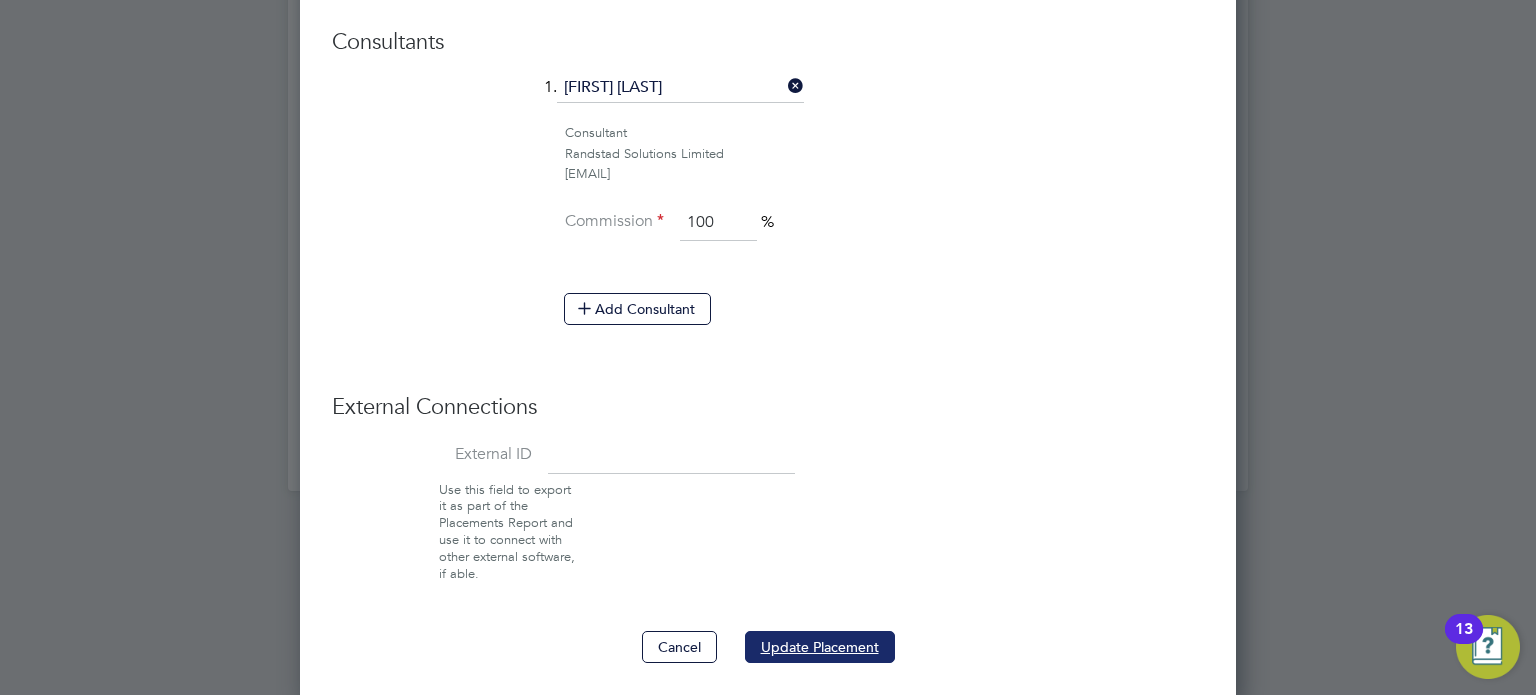 click on "Update Placement" at bounding box center [820, 647] 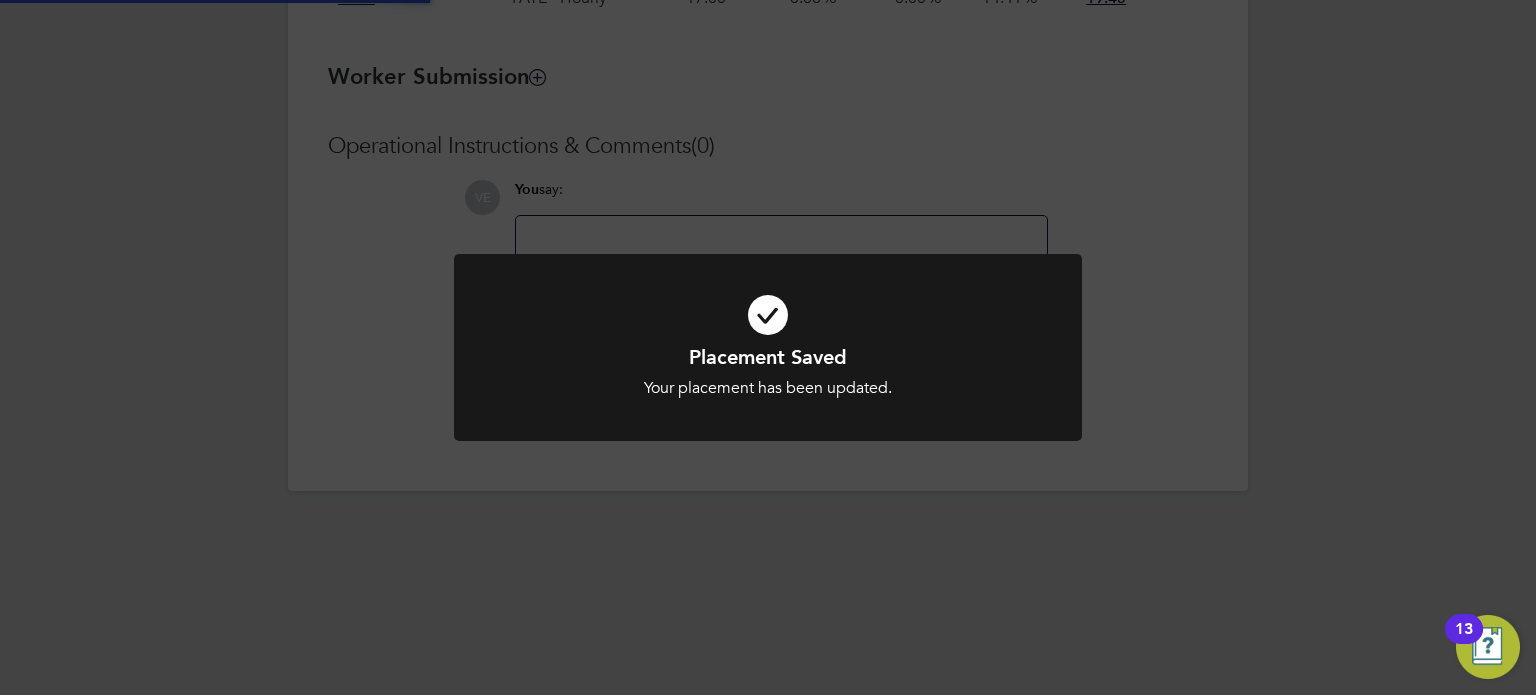 scroll, scrollTop: 1272, scrollLeft: 0, axis: vertical 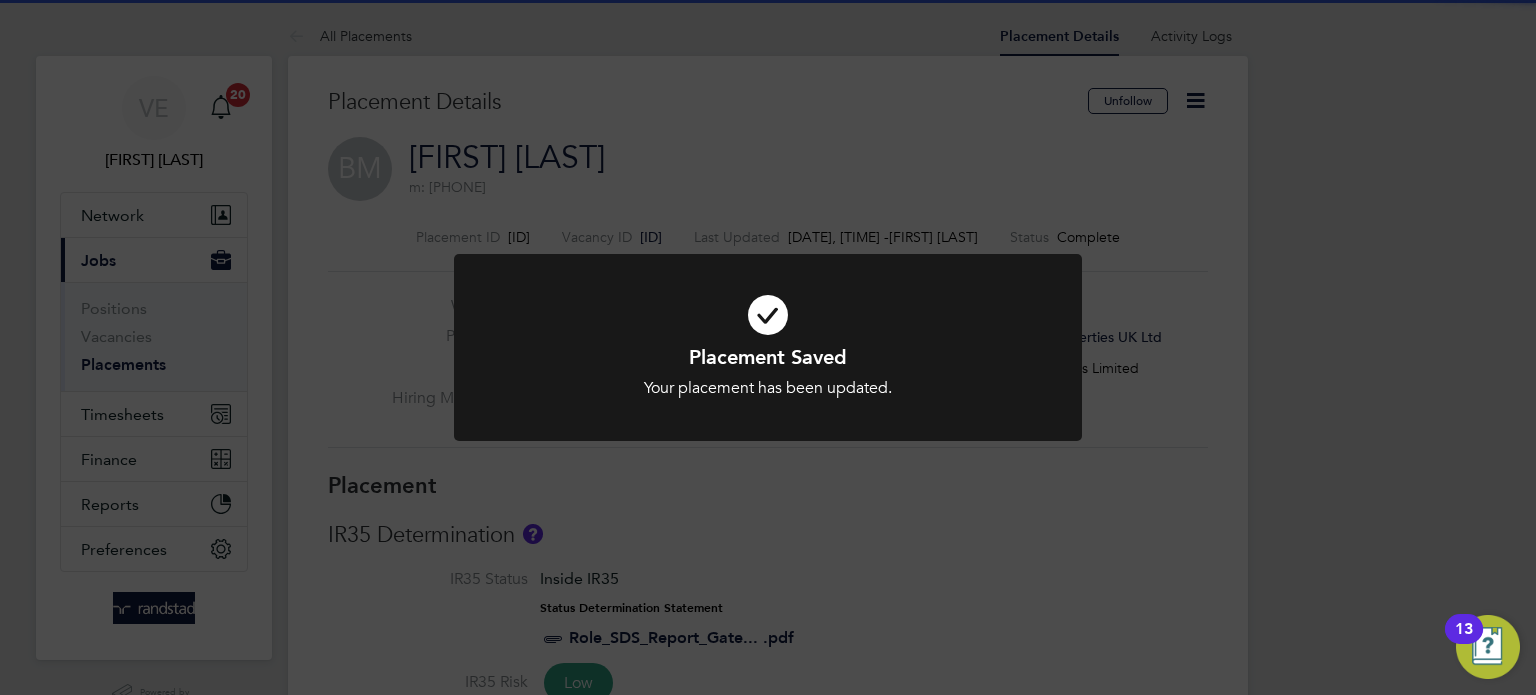 click on "Placement Saved Your placement has been updated. Cancel Okay" 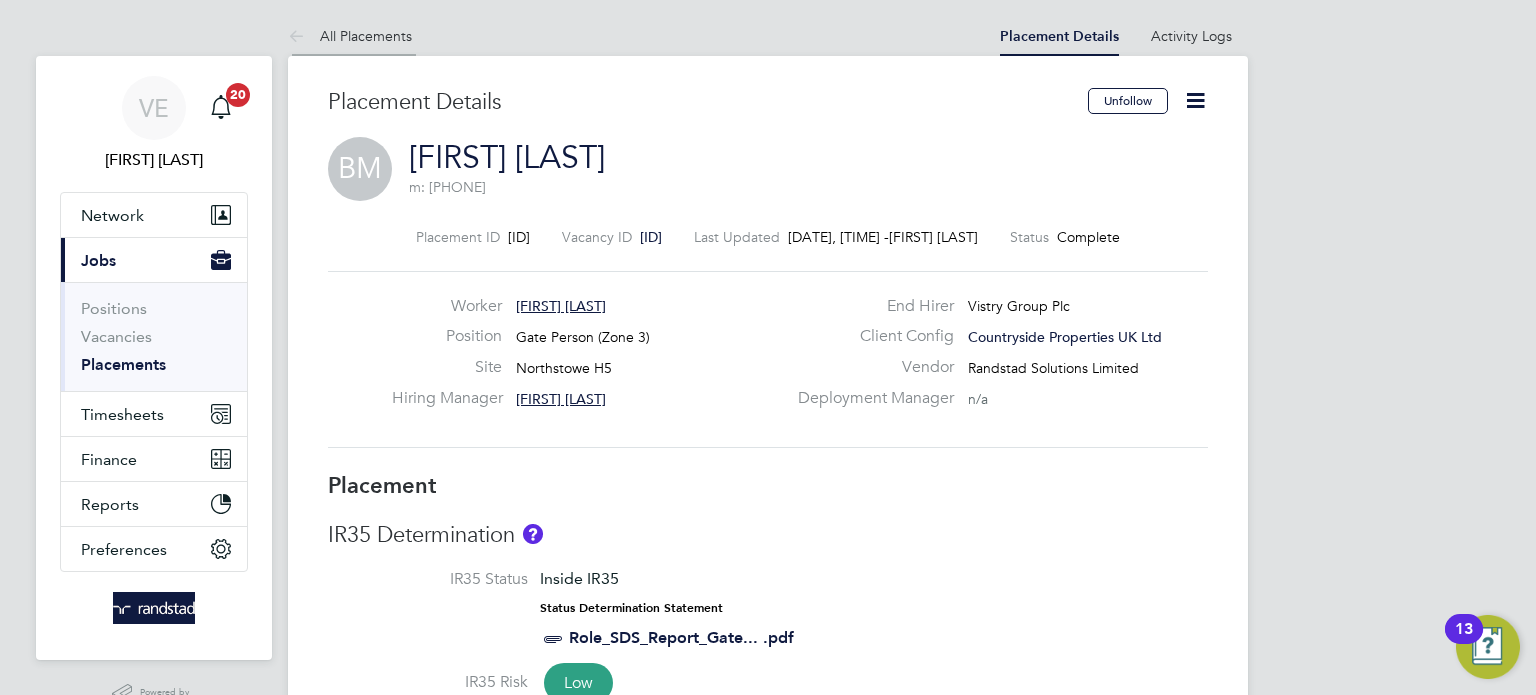 click on "All Placements" at bounding box center [350, 36] 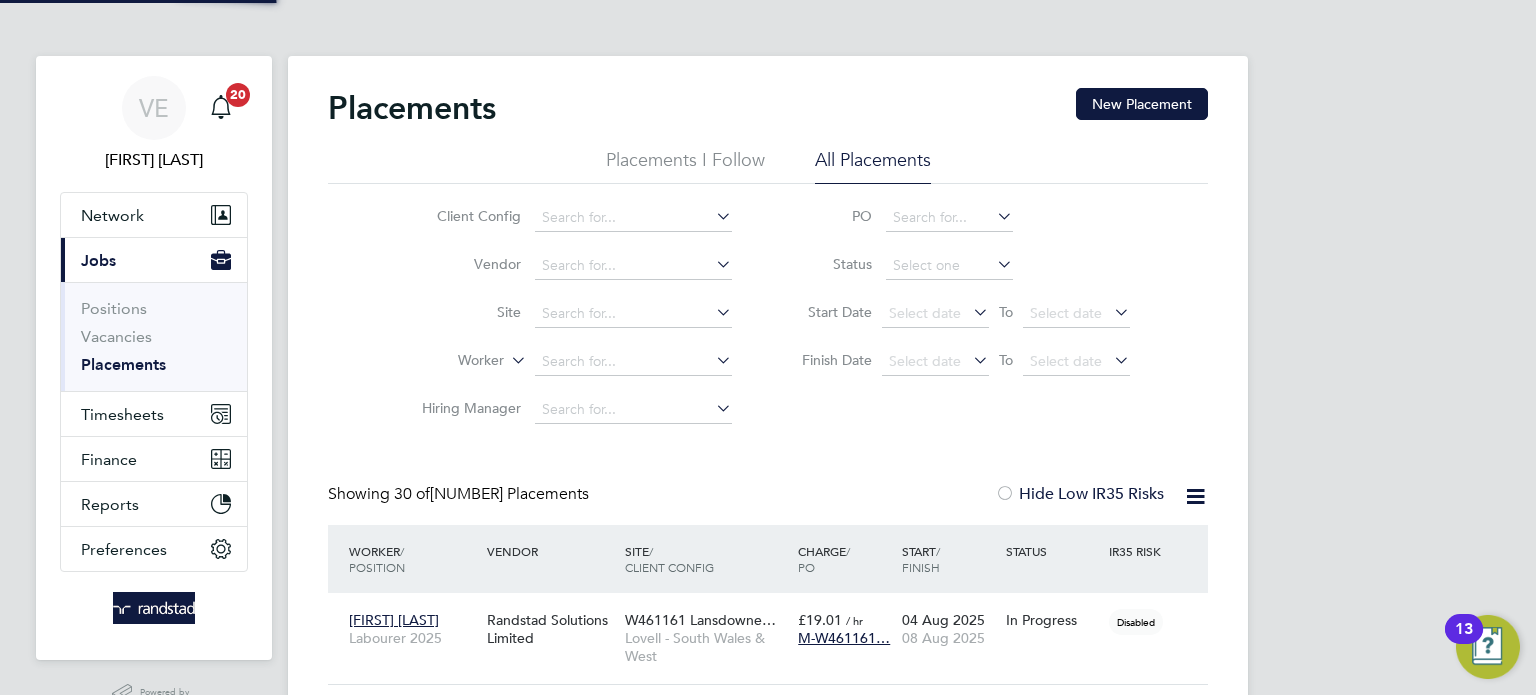scroll, scrollTop: 9, scrollLeft: 9, axis: both 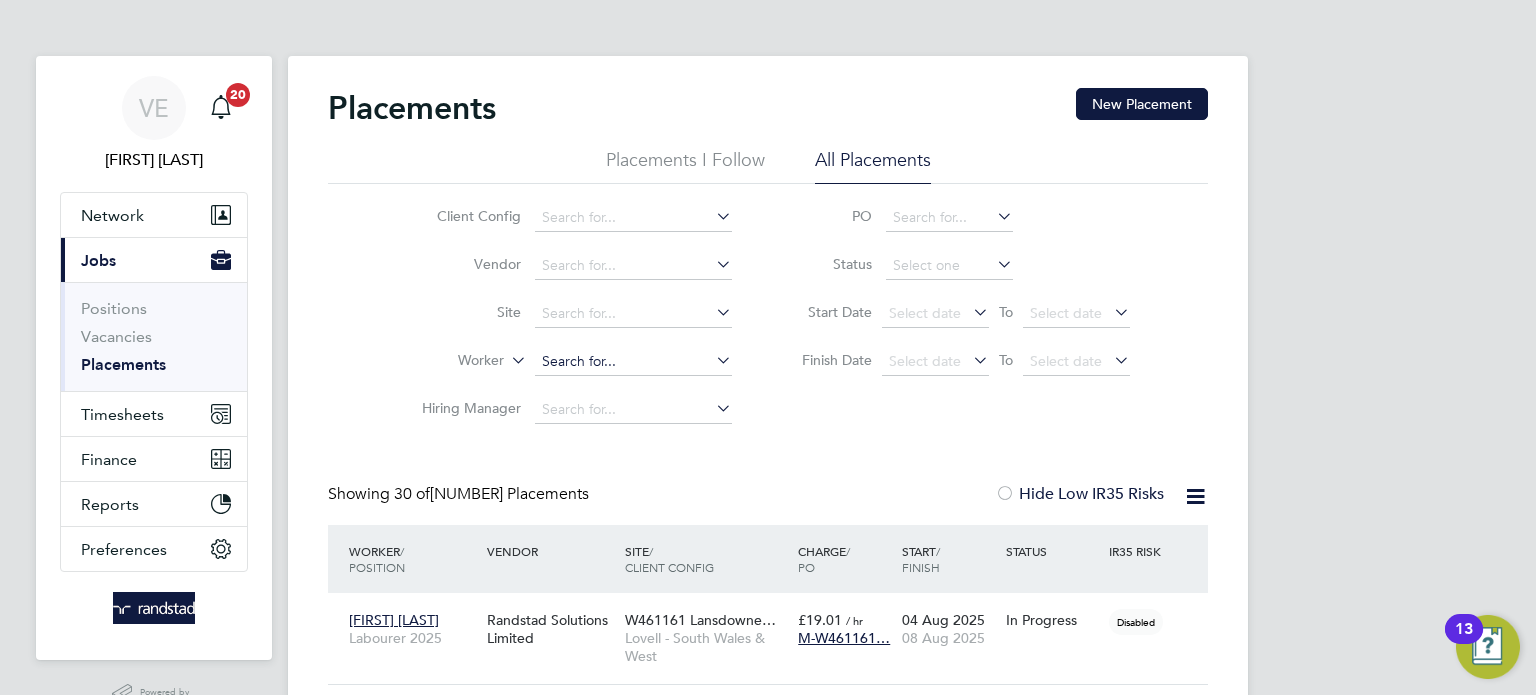 click 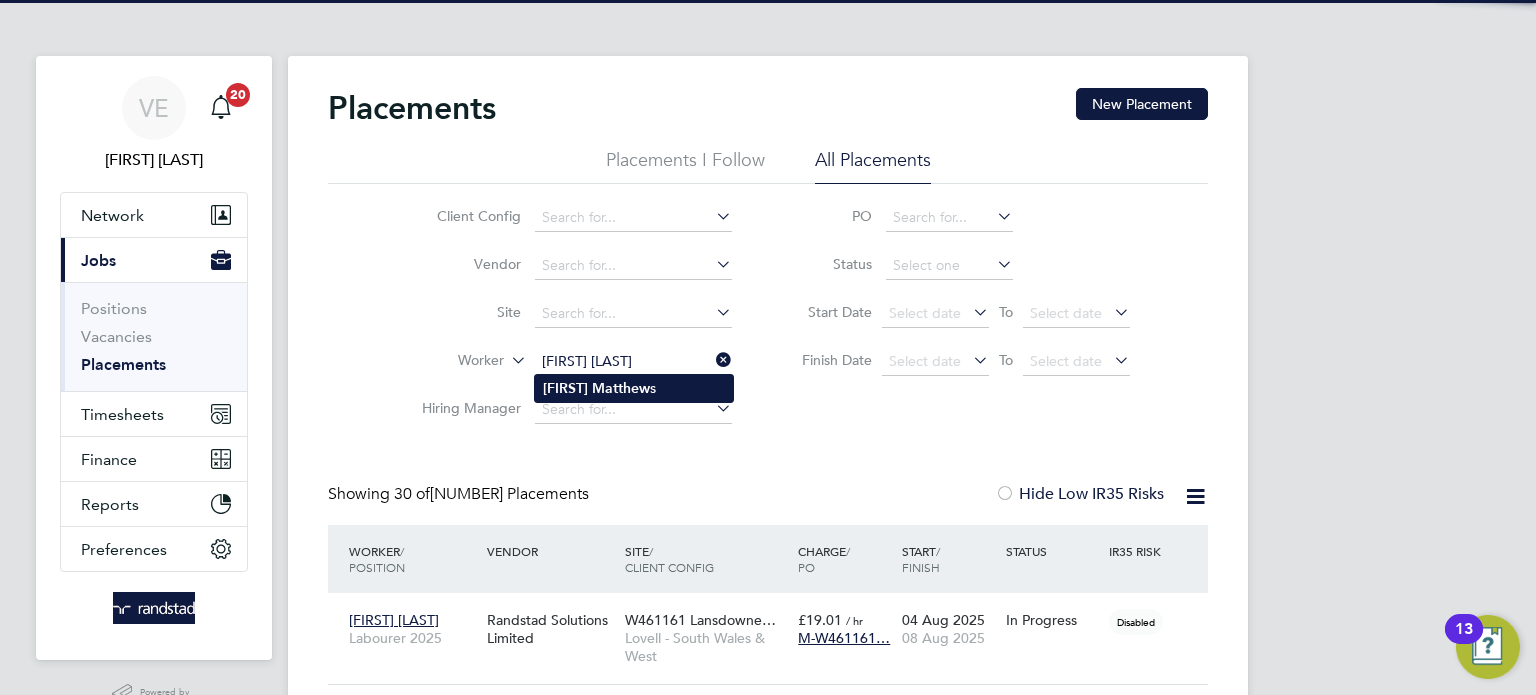 click on "Benjamin   Matthew s" 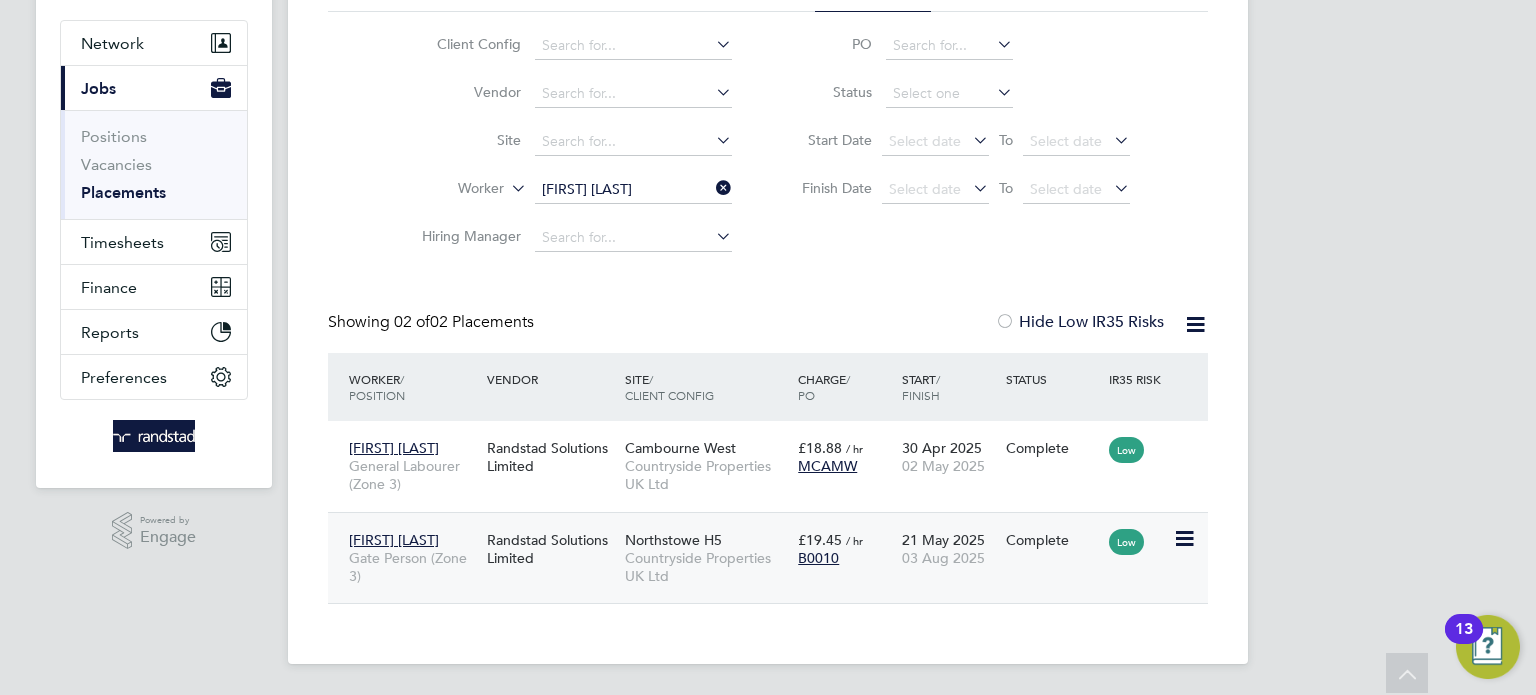 click on "Countryside Properties UK Ltd" 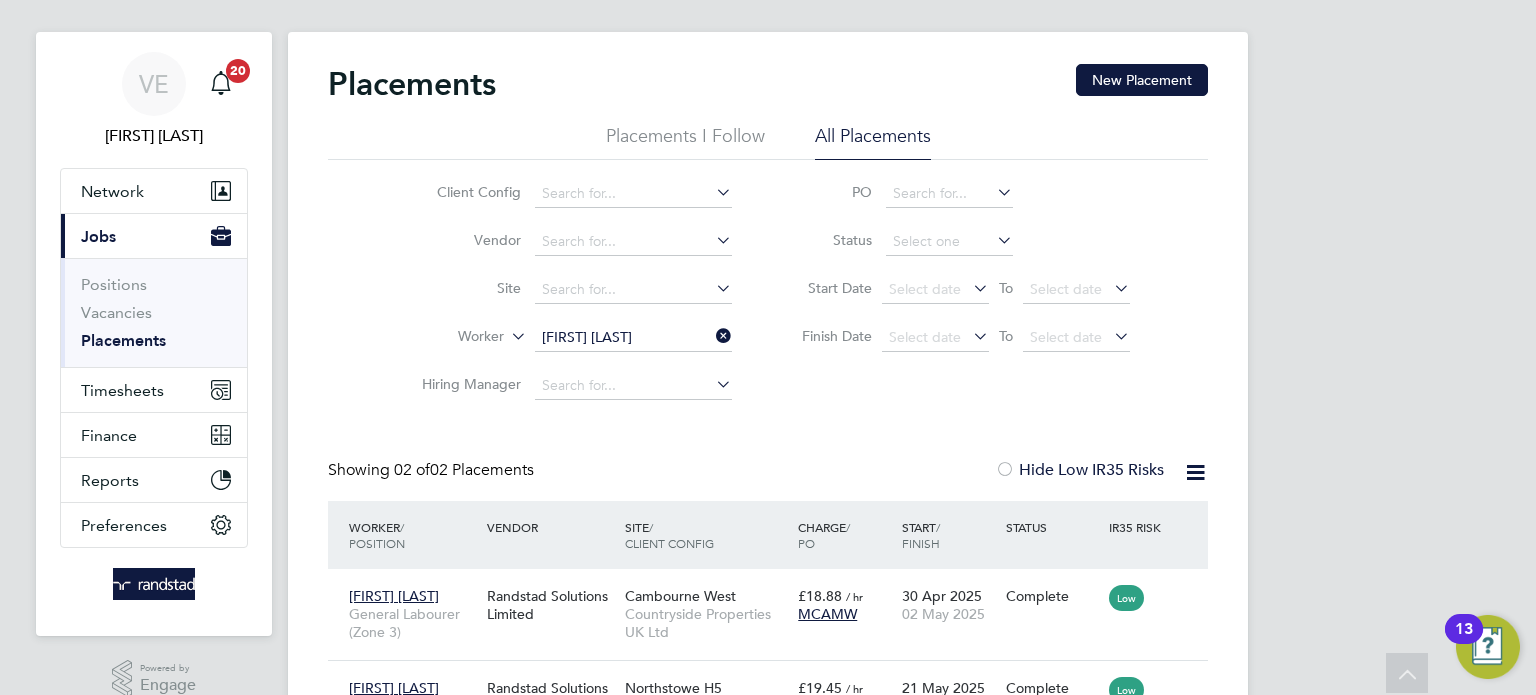 scroll, scrollTop: 0, scrollLeft: 0, axis: both 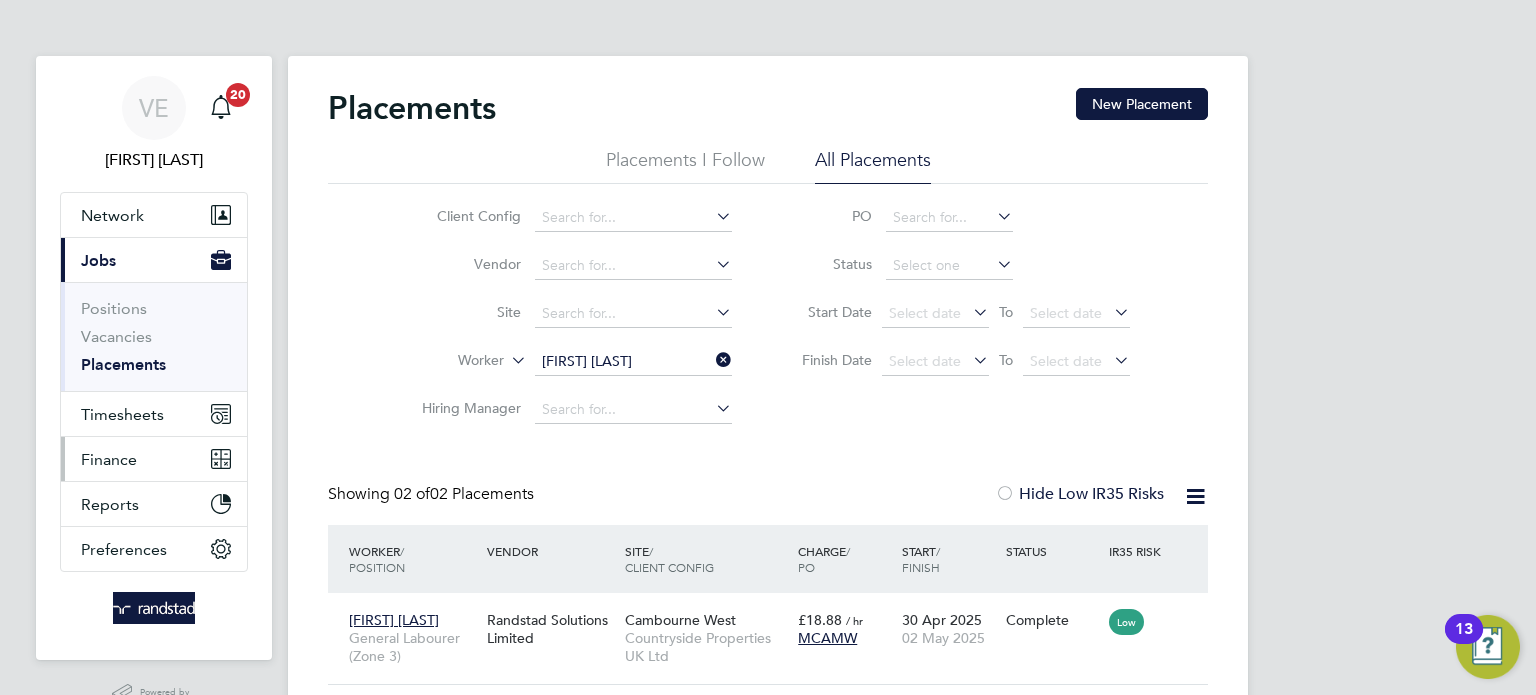 click on "Finance" at bounding box center (154, 459) 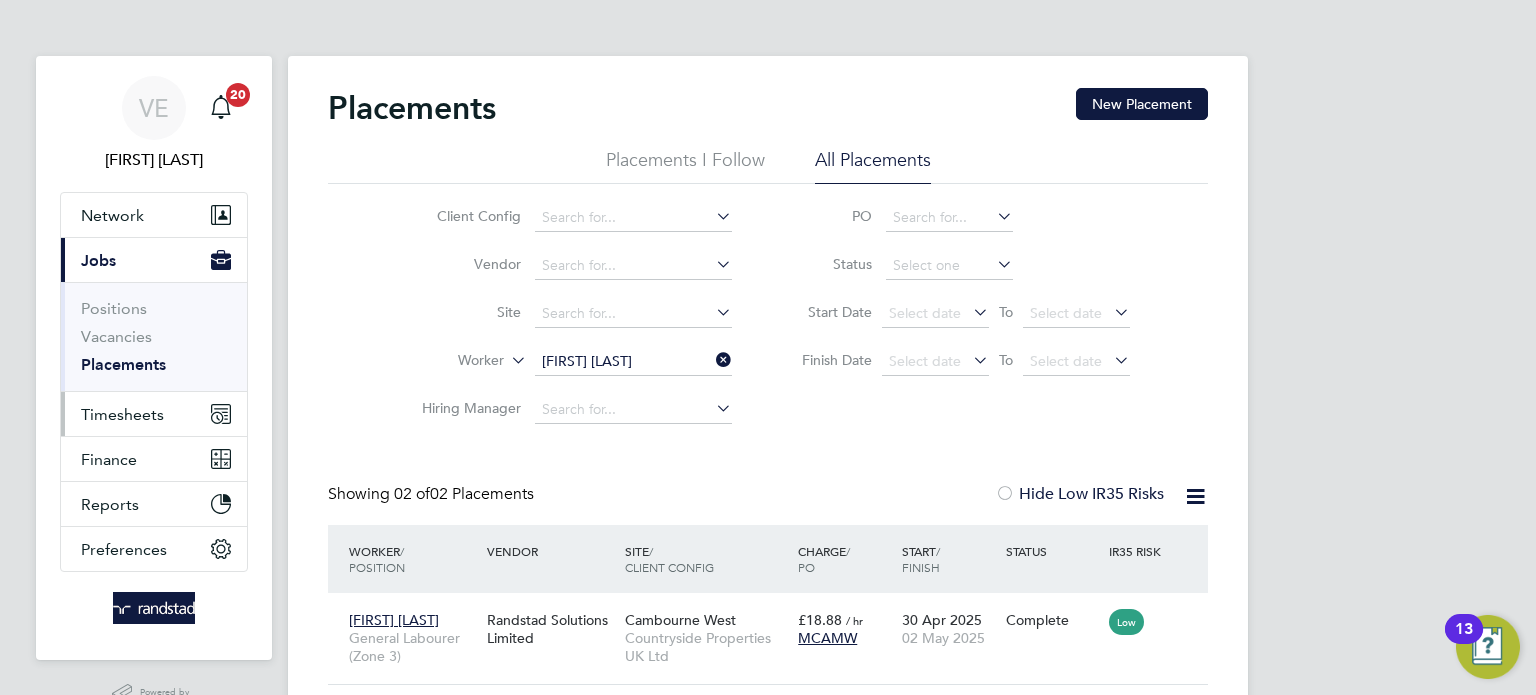 click on "Timesheets" at bounding box center [122, 414] 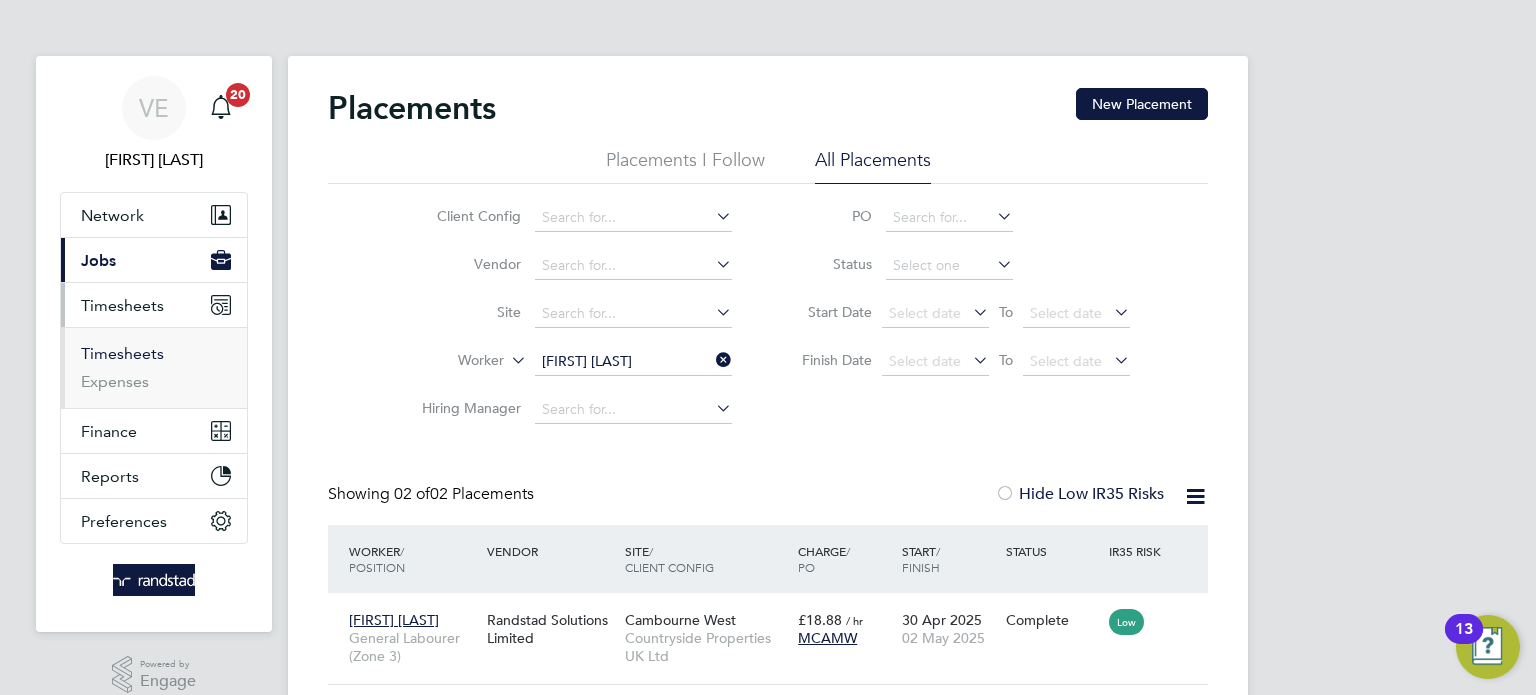 drag, startPoint x: 145, startPoint y: 338, endPoint x: 152, endPoint y: 347, distance: 11.401754 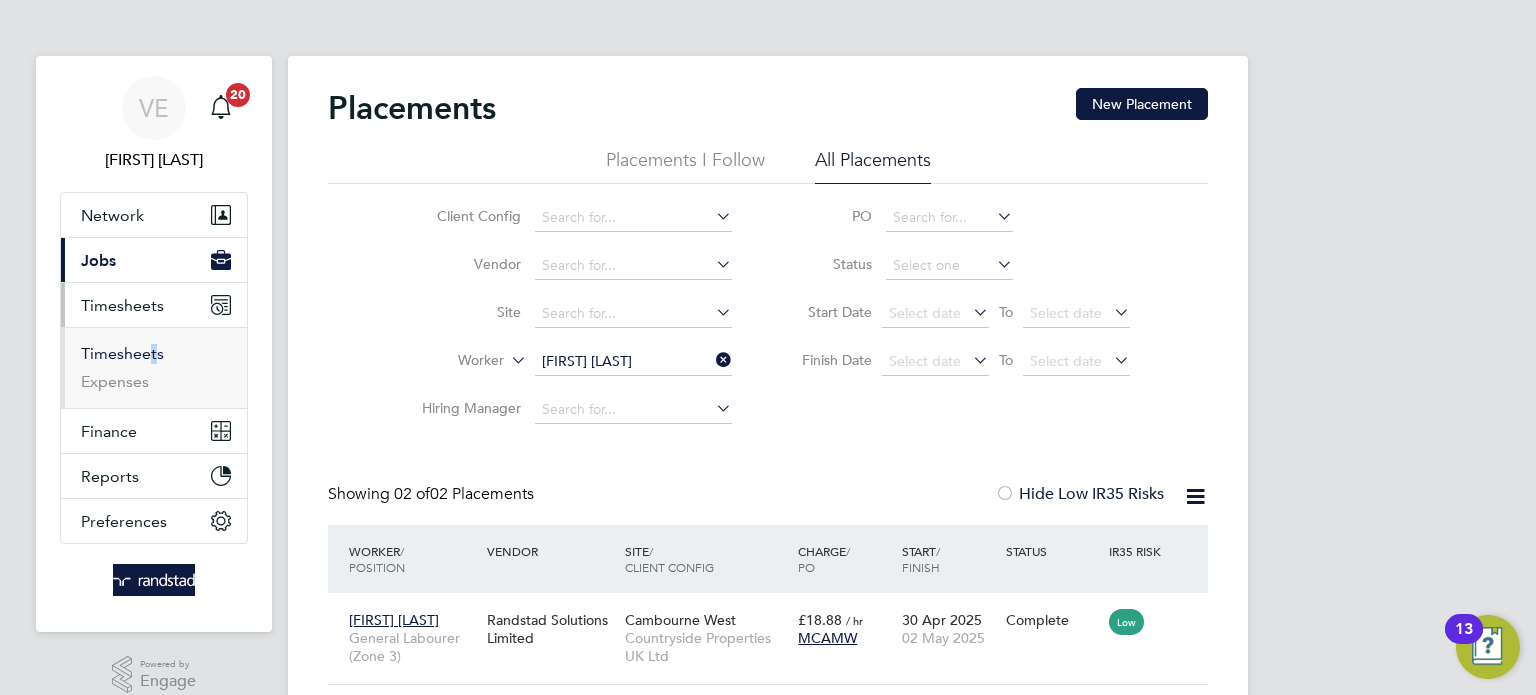 click on "Timesheets" at bounding box center [122, 353] 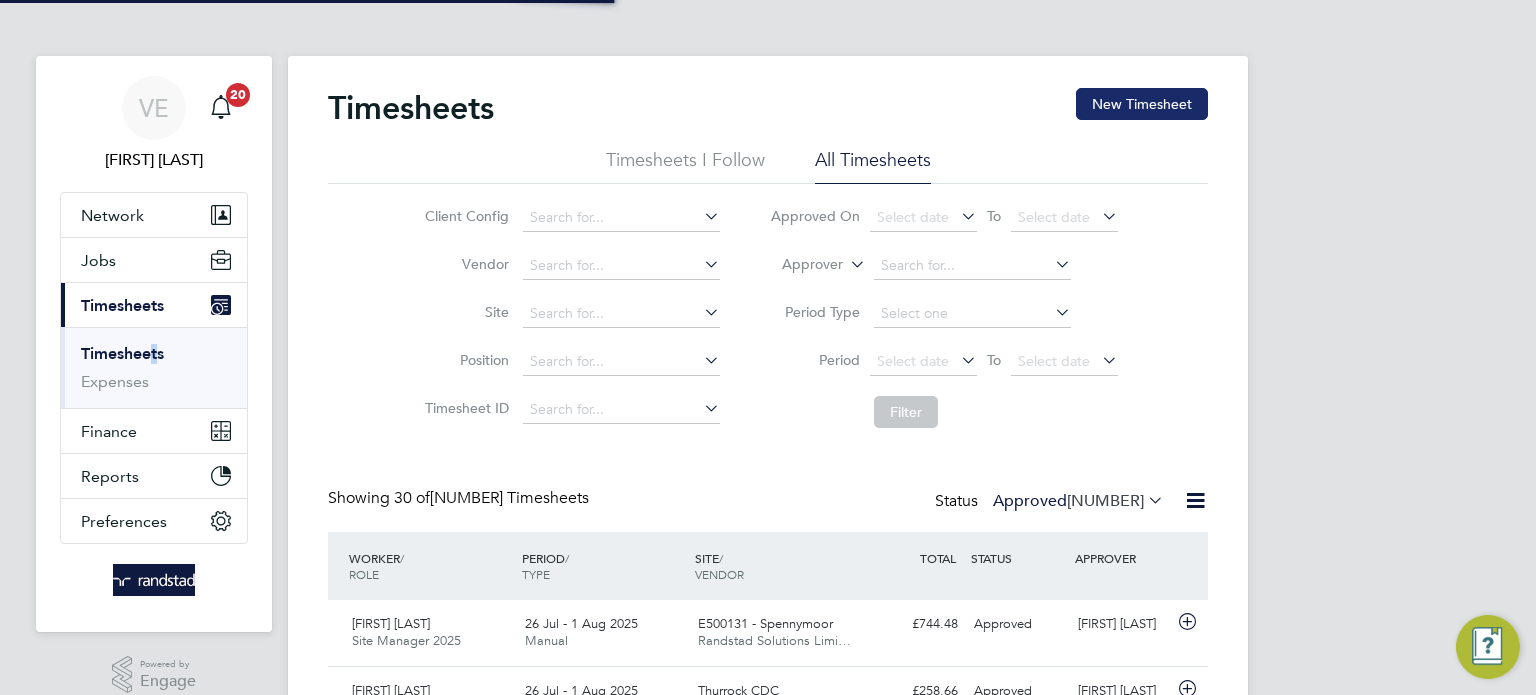 click on "New Timesheet" 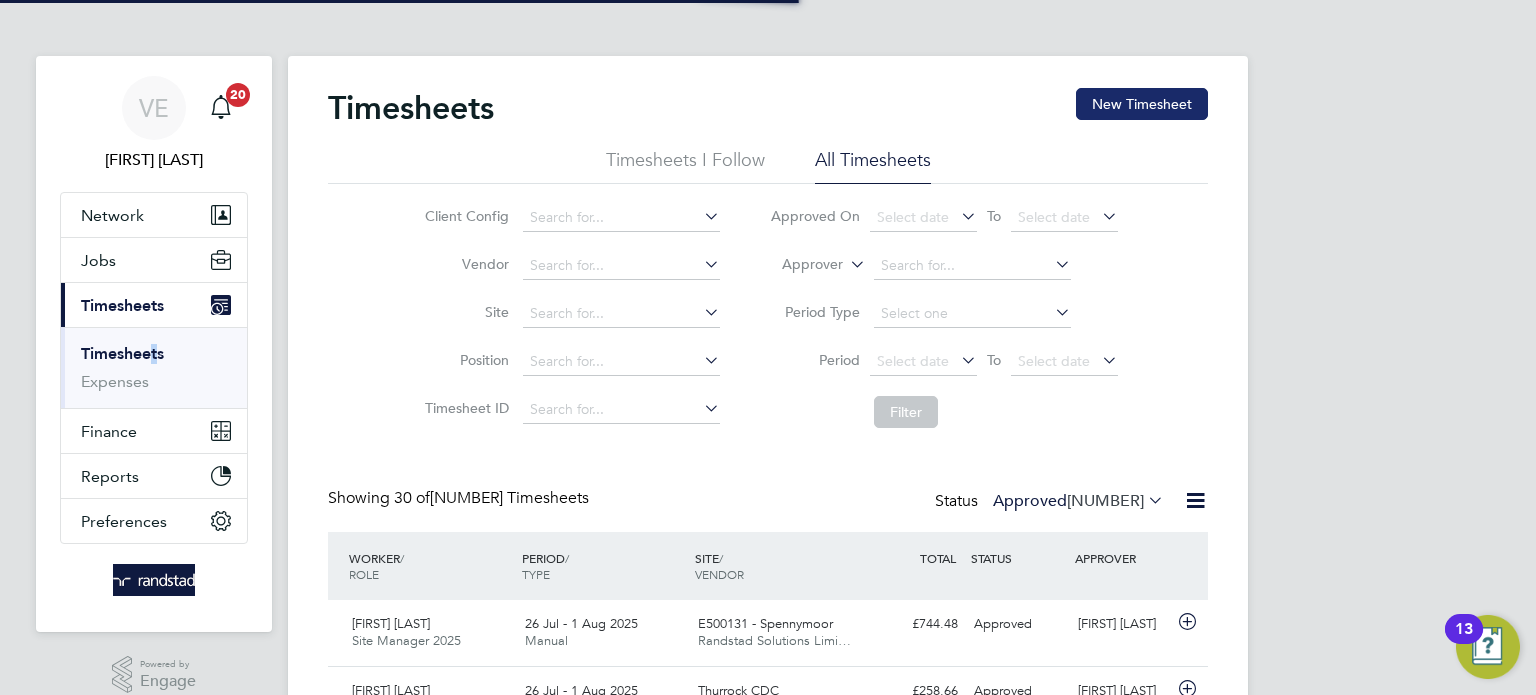 scroll, scrollTop: 9, scrollLeft: 10, axis: both 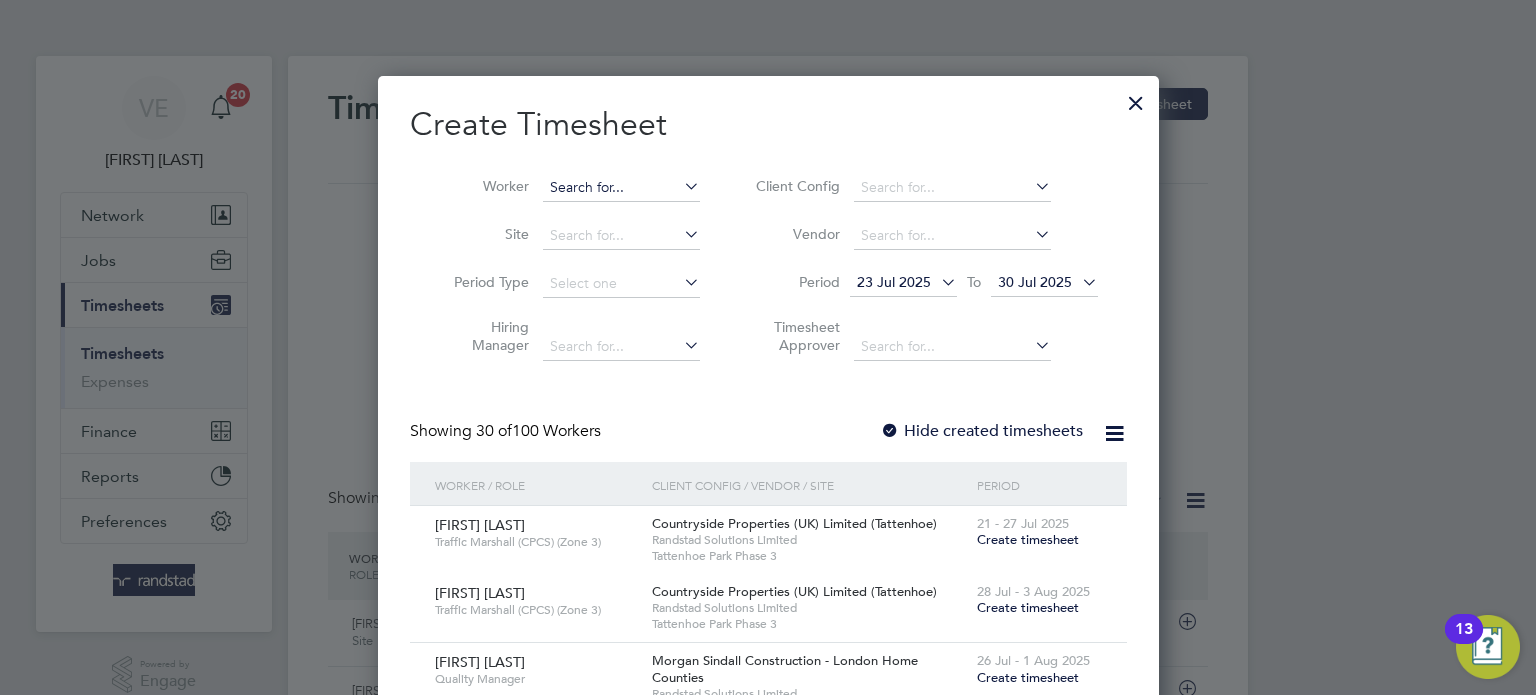 click at bounding box center (621, 188) 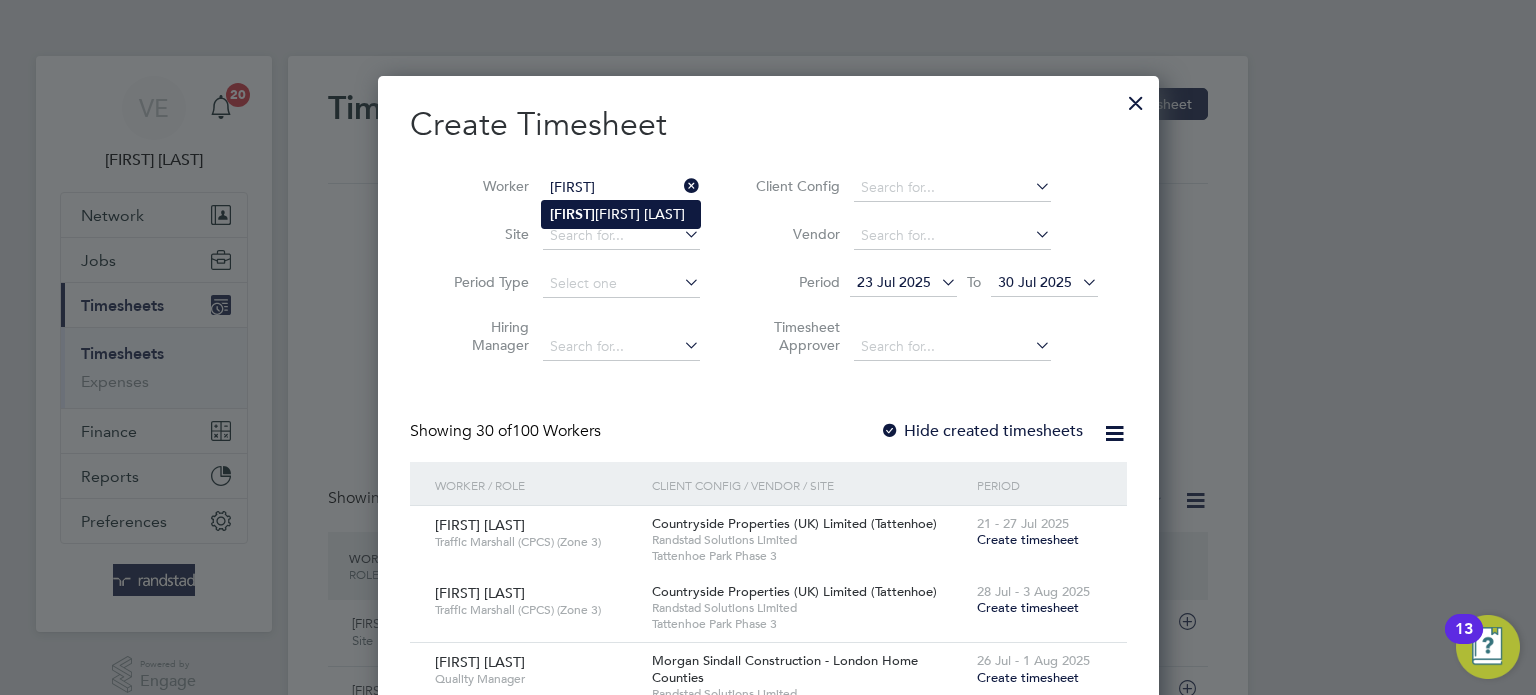 click on "Olek sandr Lebedynskyi" 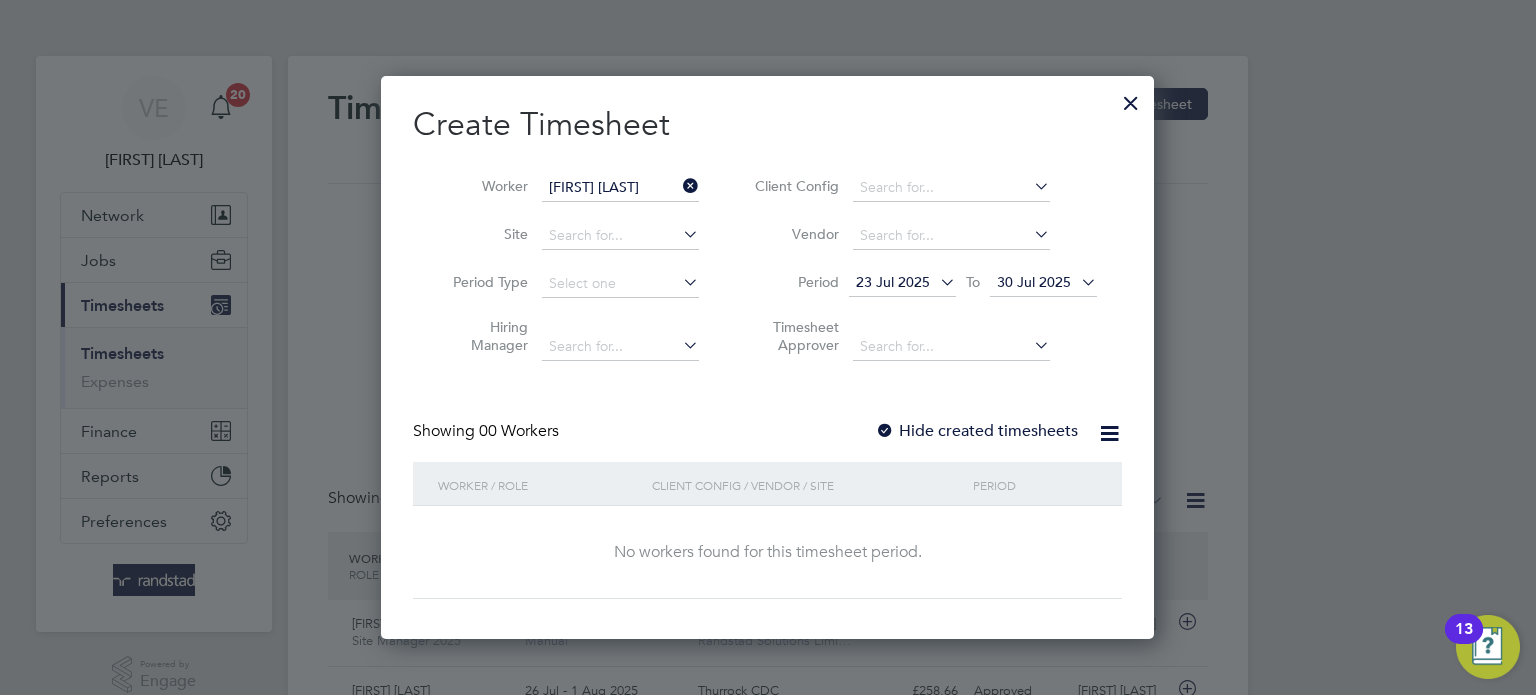 click on "30 Jul 2025" at bounding box center [1034, 282] 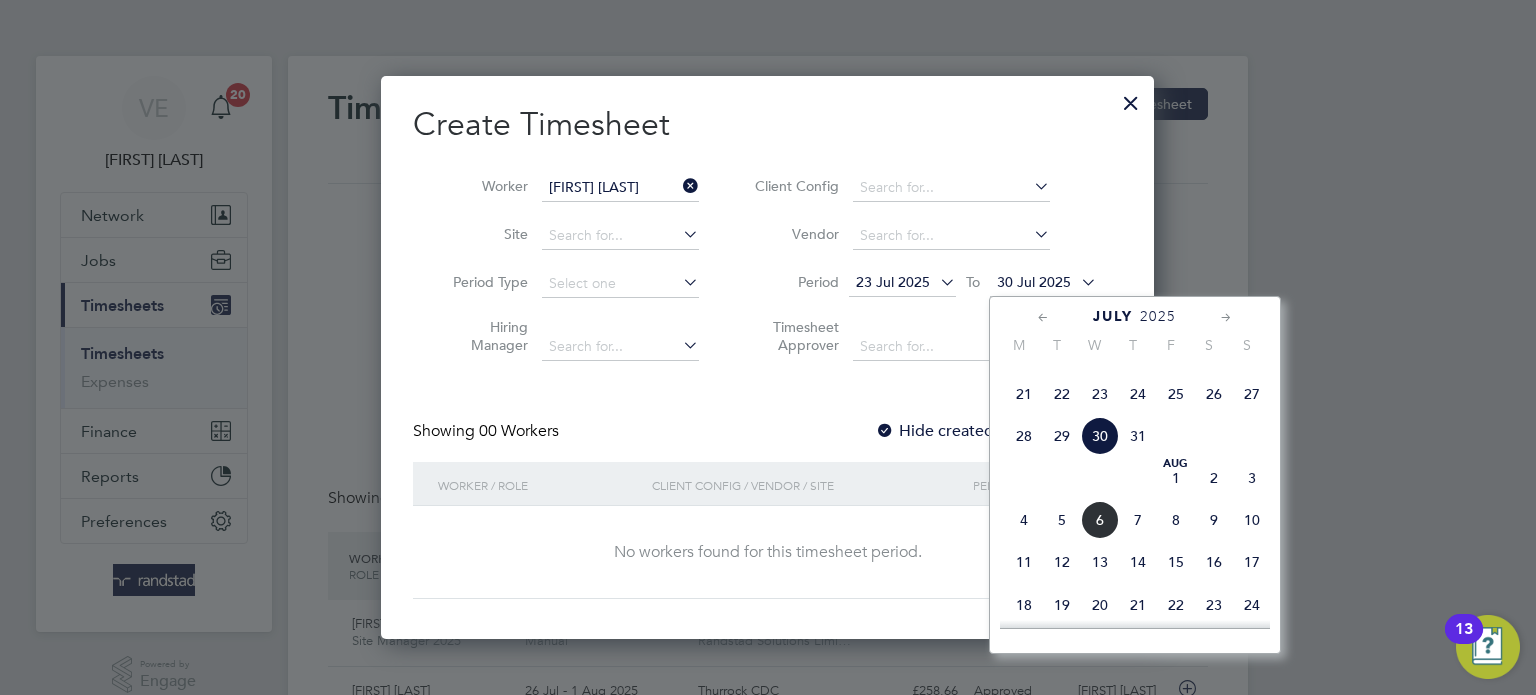 click on "3" 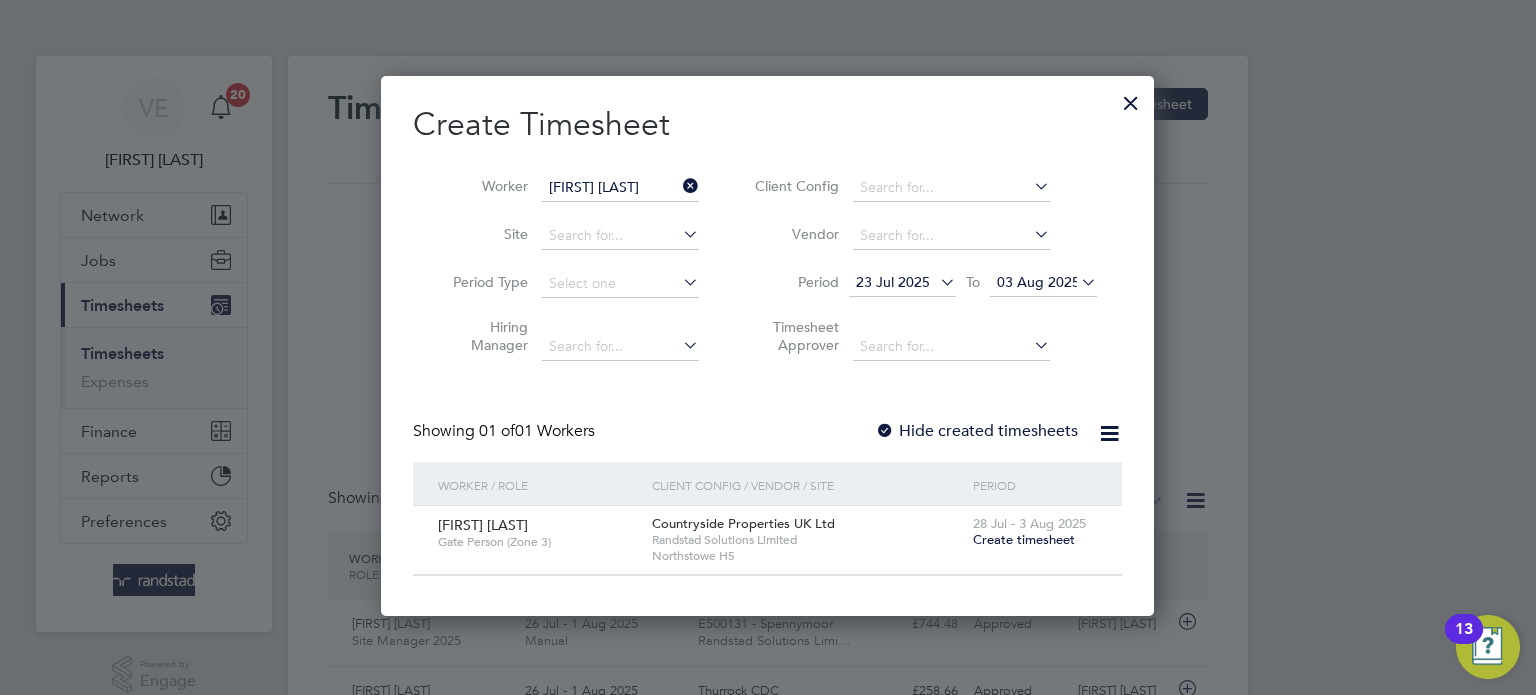 drag, startPoint x: 1034, startPoint y: 539, endPoint x: 998, endPoint y: 452, distance: 94.15413 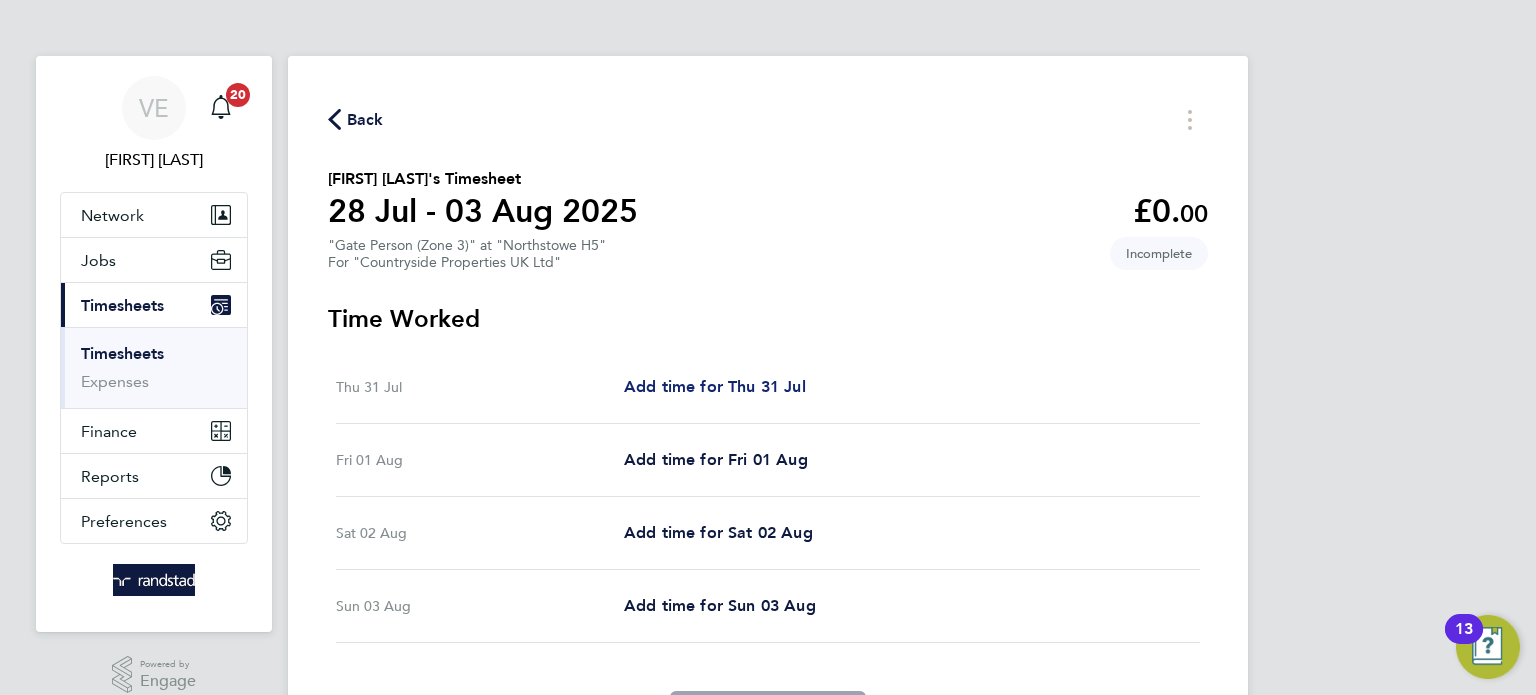 click on "Add time for Thu 31 Jul" at bounding box center (715, 386) 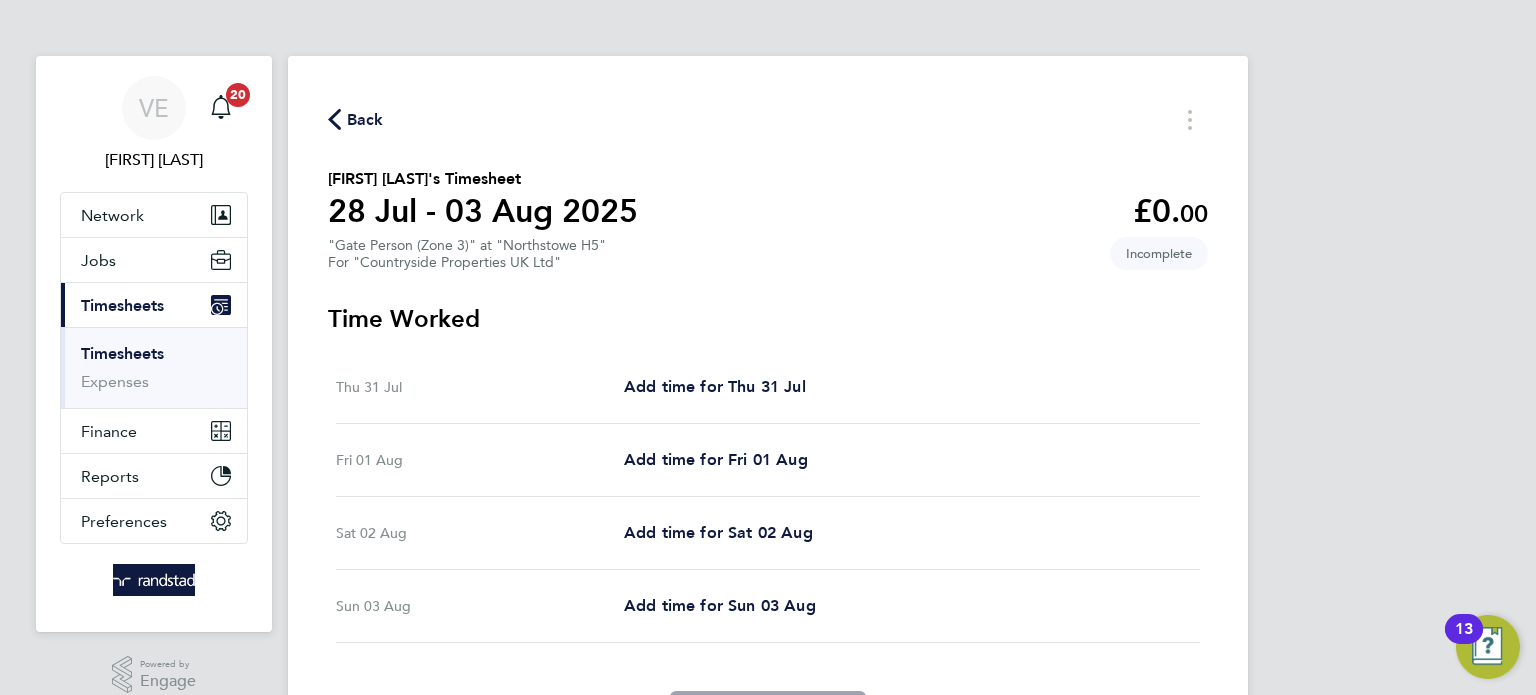 select on "30" 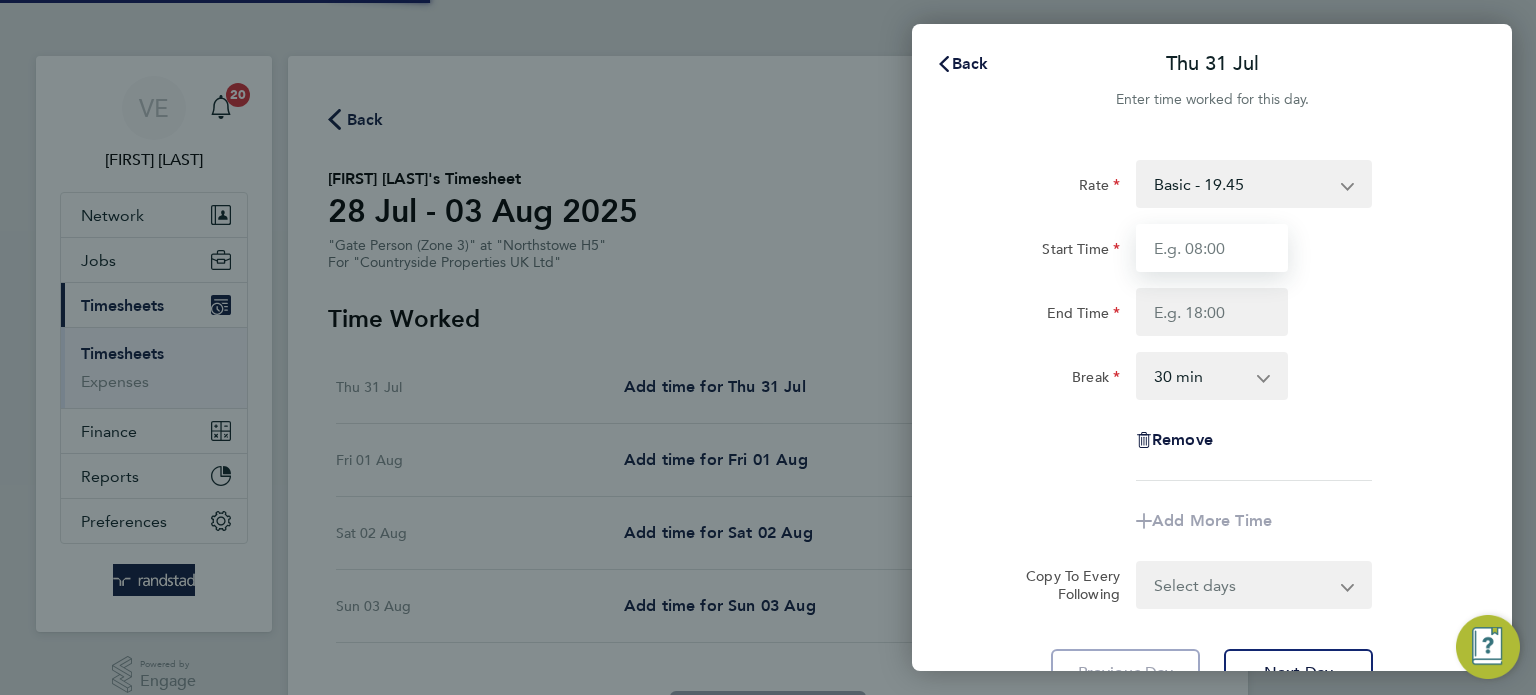 click on "Start Time" at bounding box center [1212, 248] 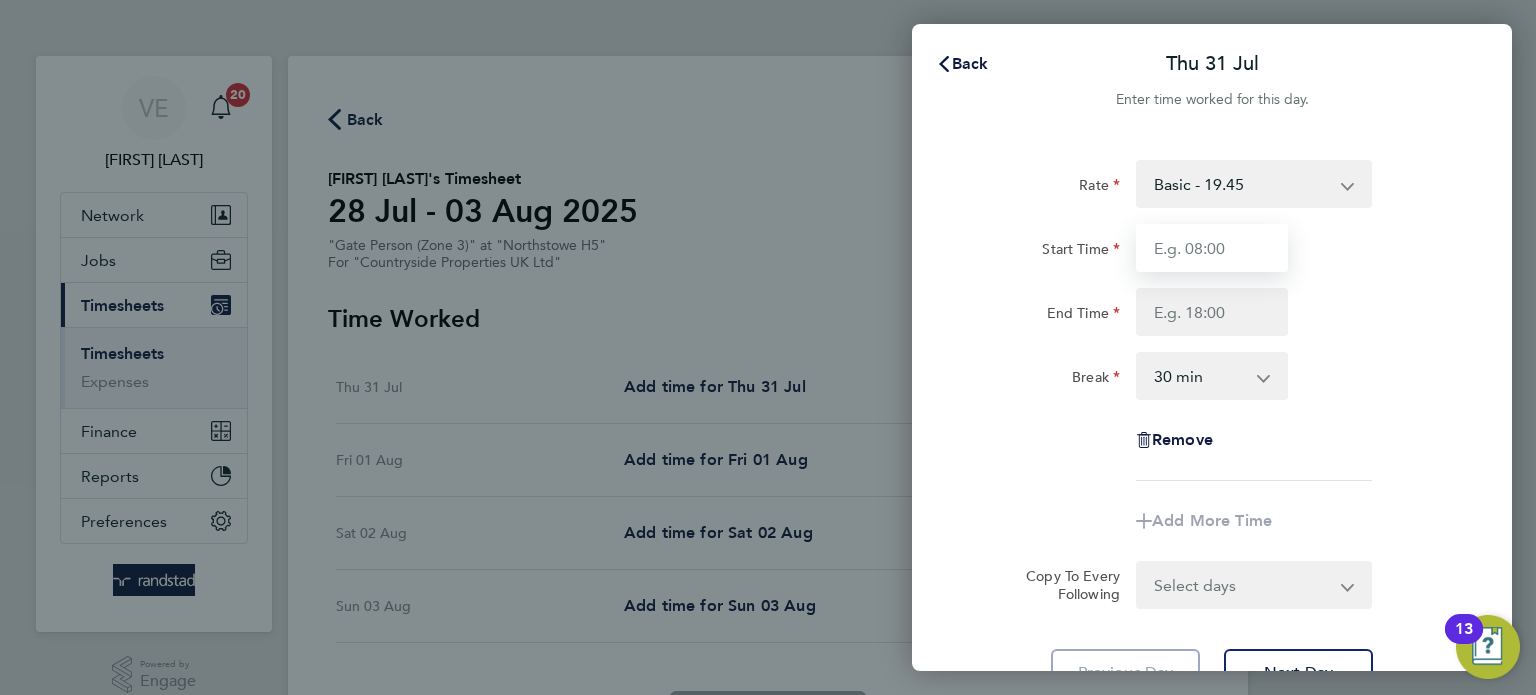 type on "07:30" 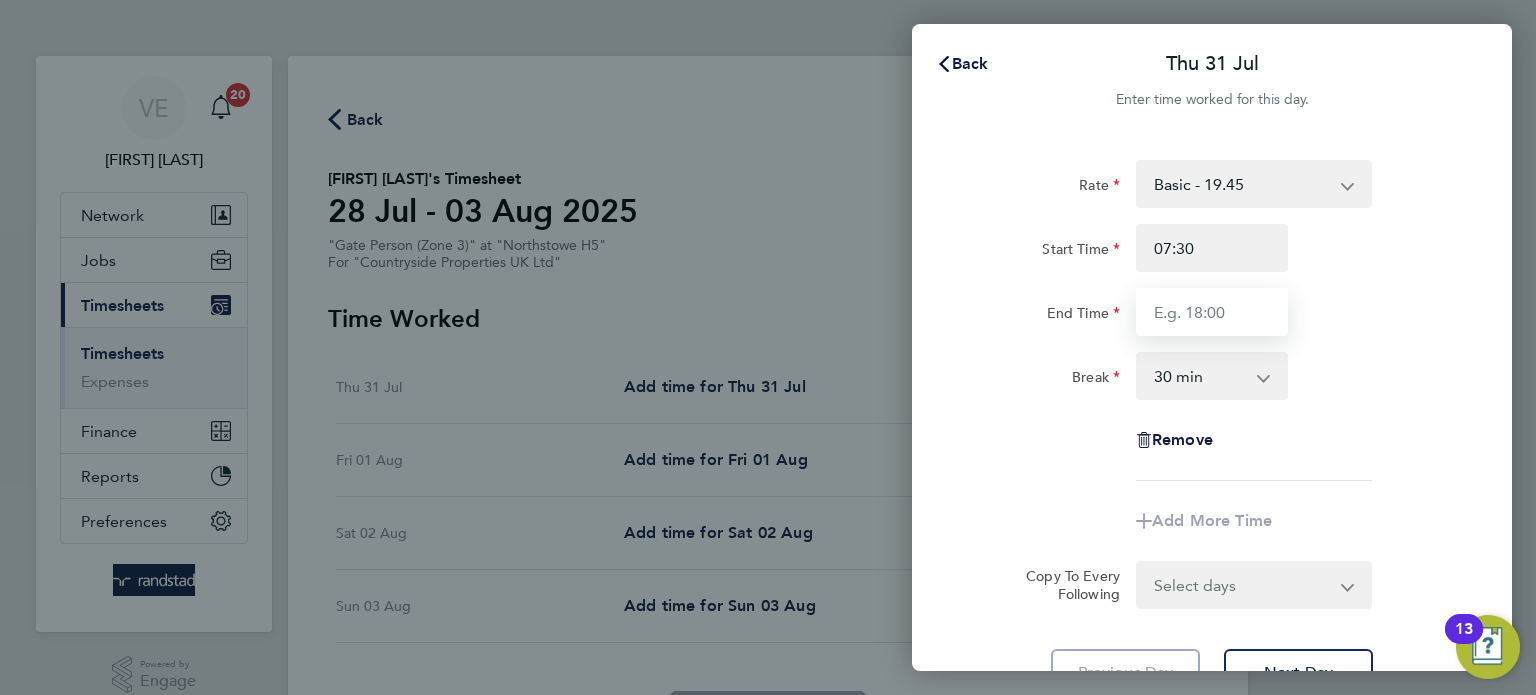 click on "End Time" at bounding box center (1212, 312) 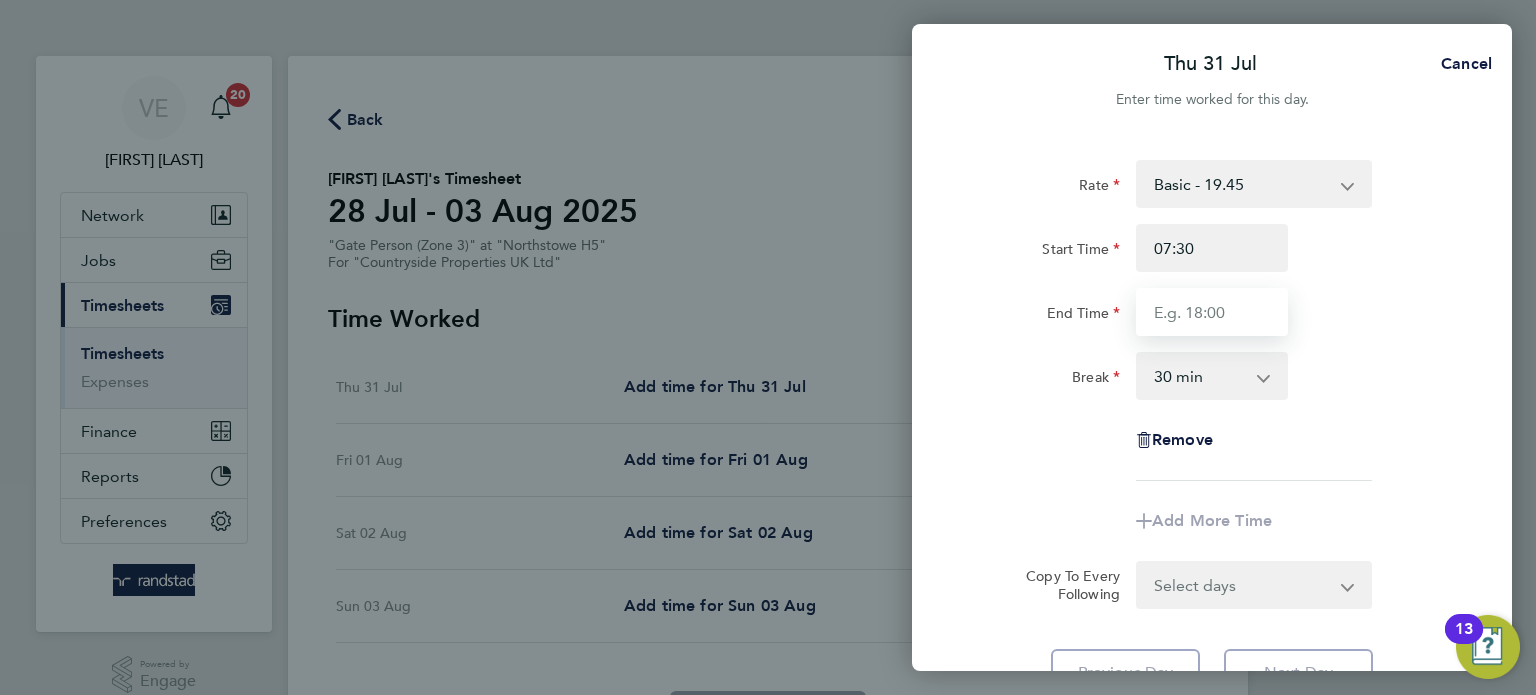 type on "17:00" 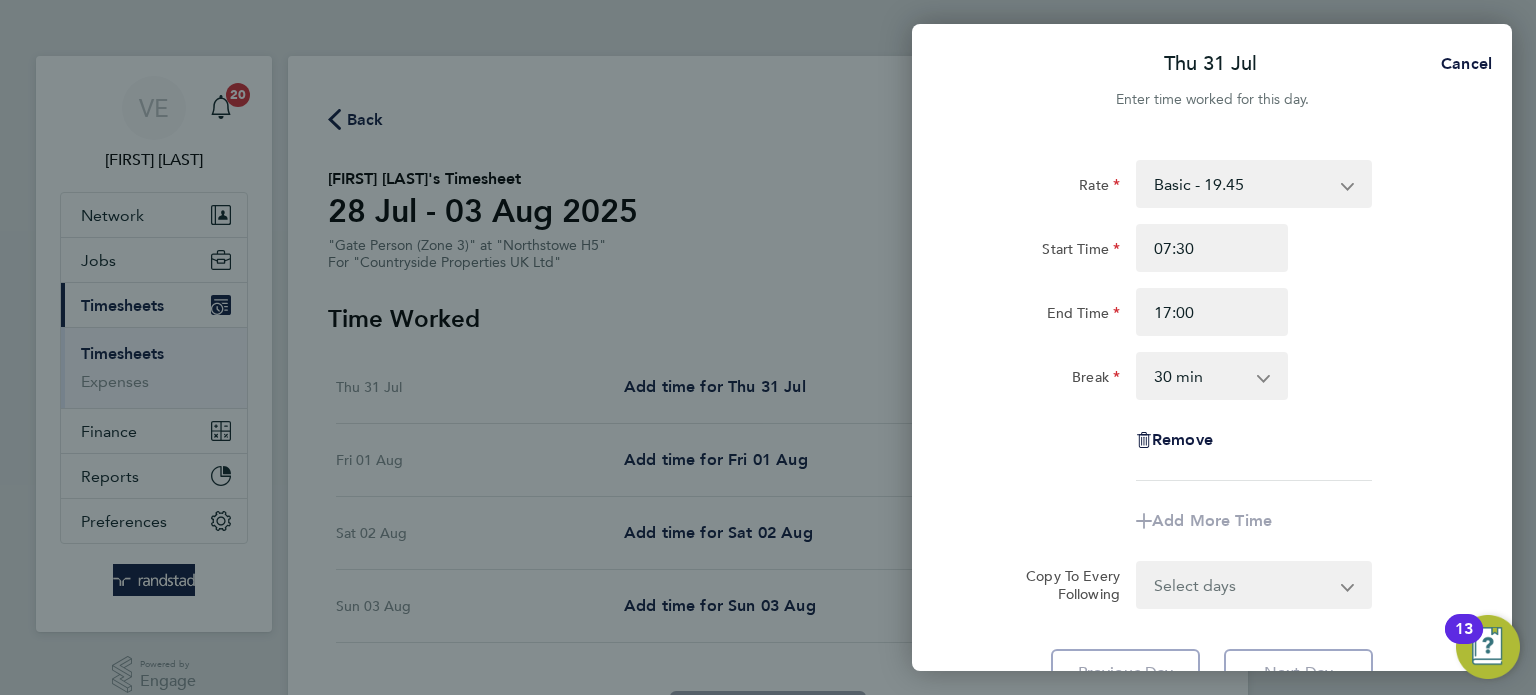 click on "Rate  Basic - 19.45
Start Time 07:30 End Time 17:00 Break  0 min   15 min   30 min   45 min   60 min   75 min   90 min
Remove
Add More Time  Copy To Every Following  Select days   Day   Weekend (Sat-Sun)   Friday   Saturday   Sunday
Previous Day   Next Day" 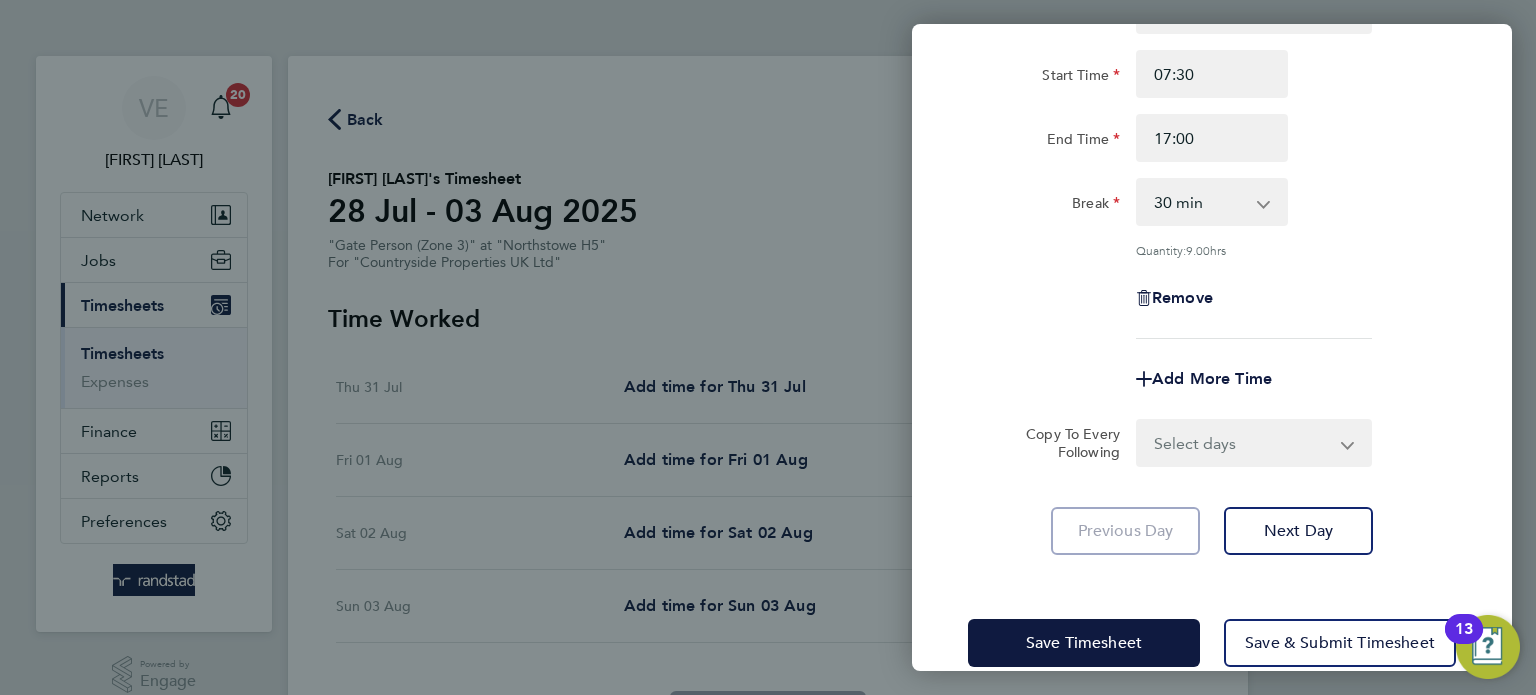 click on "Select days   Day   Weekend (Sat-Sun)   Friday   Saturday   Sunday" at bounding box center (1243, 443) 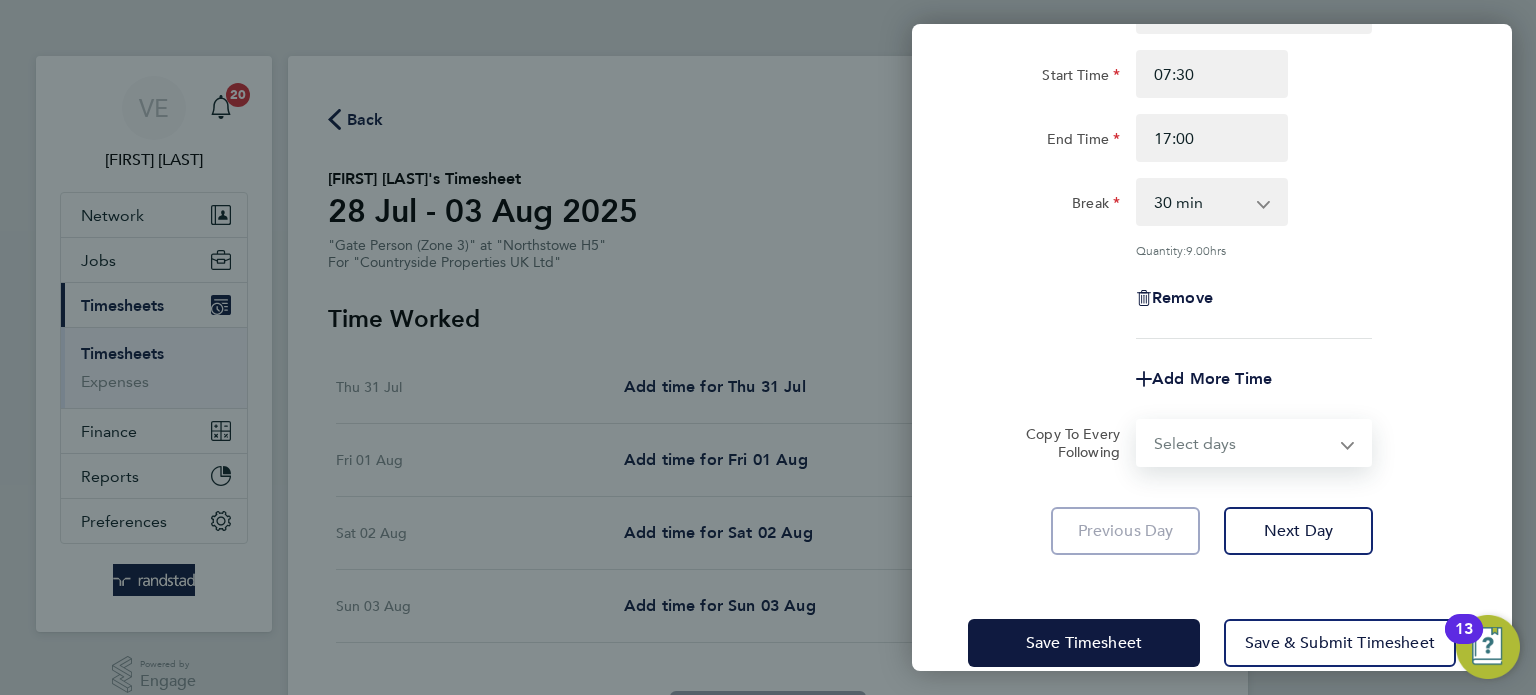 select on "FRI" 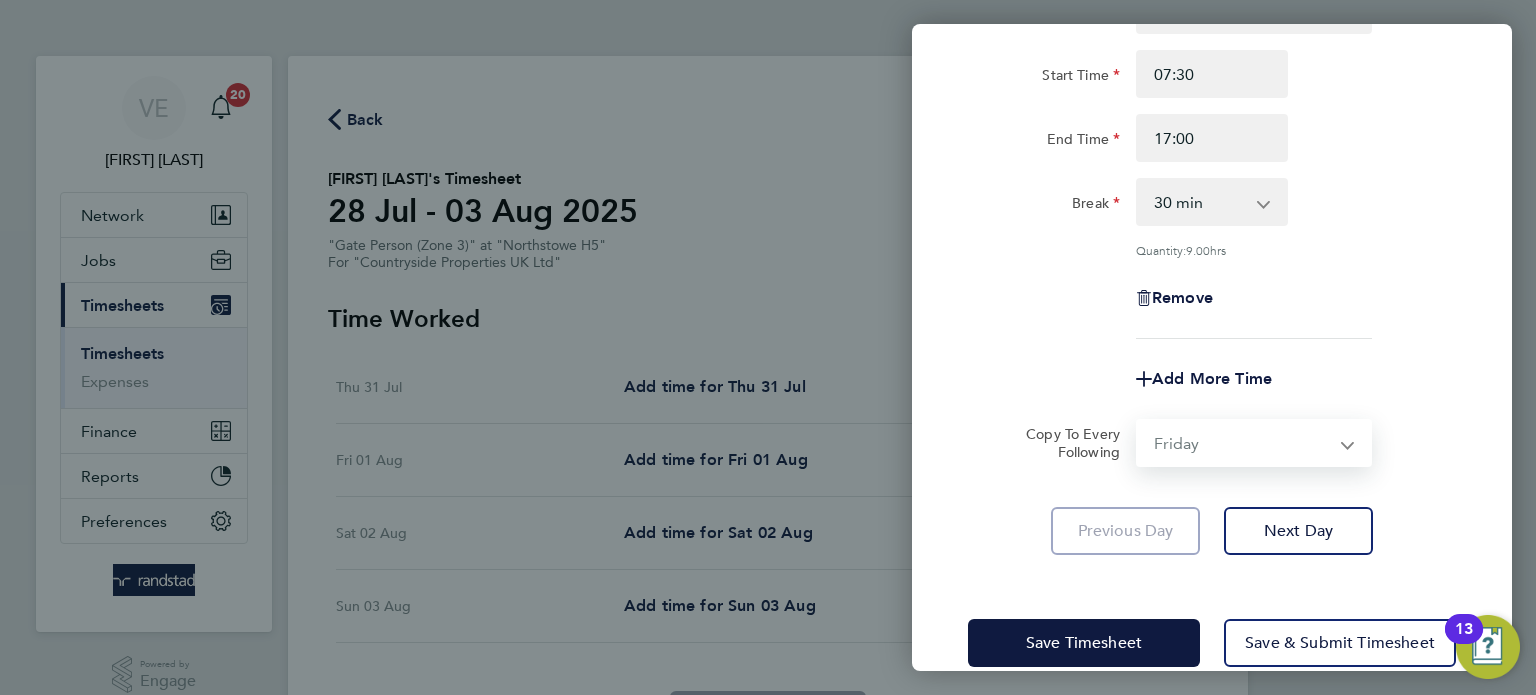 click on "Select days   Day   Weekend (Sat-Sun)   Friday   Saturday   Sunday" at bounding box center (1243, 443) 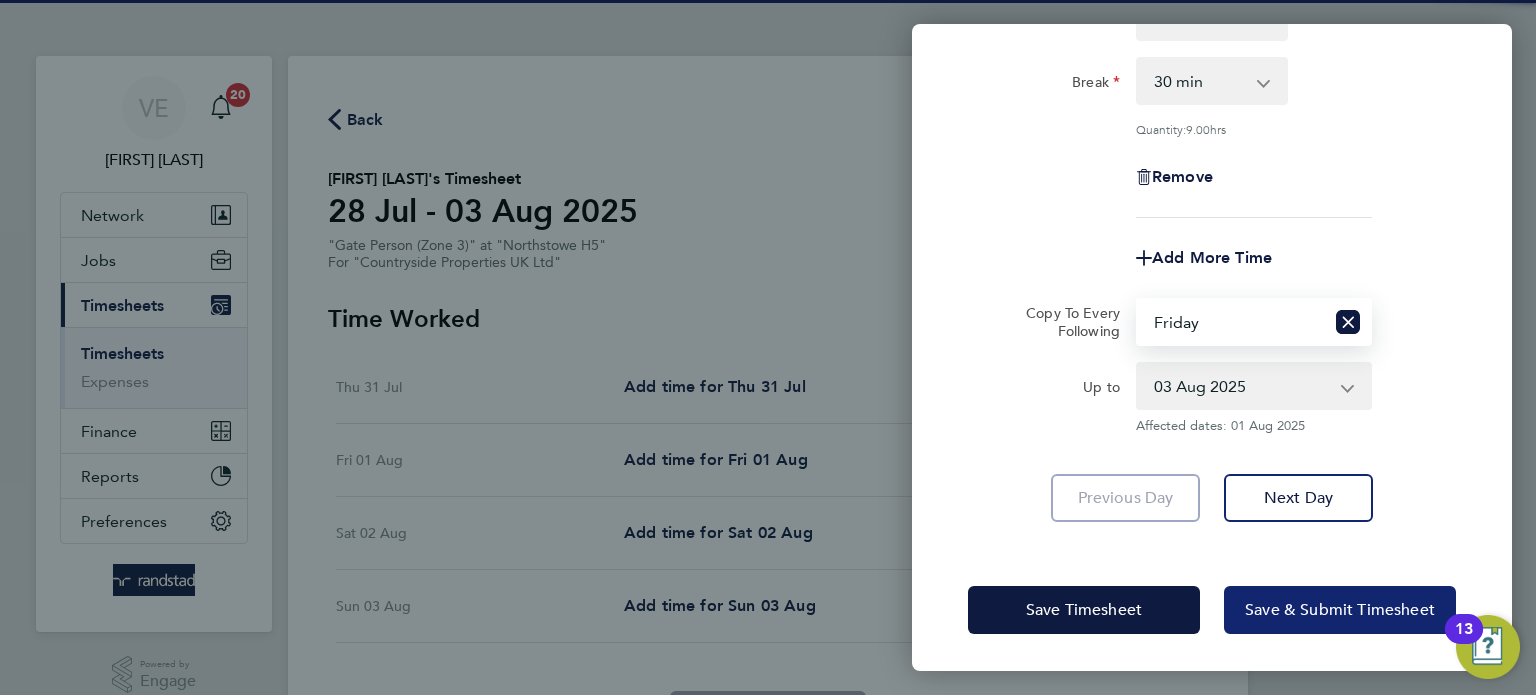 click on "Save & Submit Timesheet" 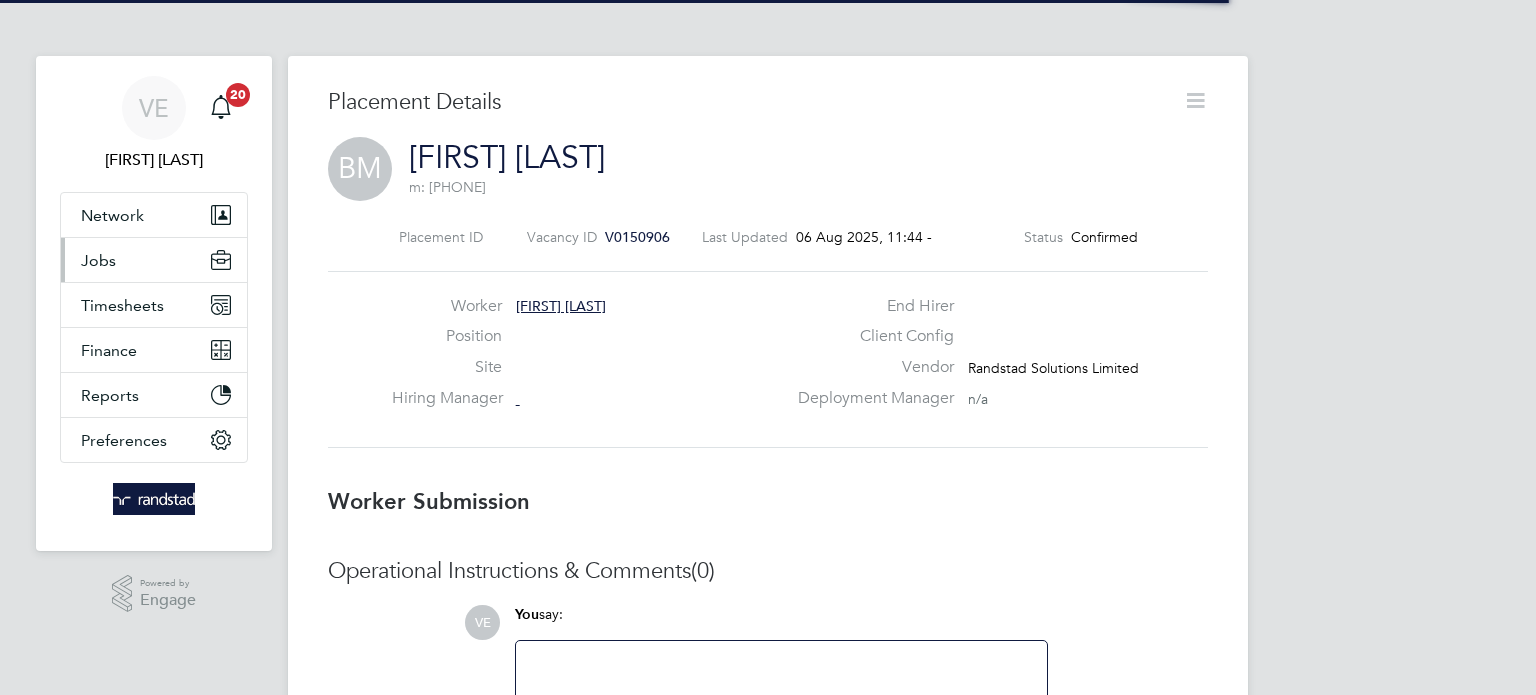 scroll, scrollTop: 0, scrollLeft: 0, axis: both 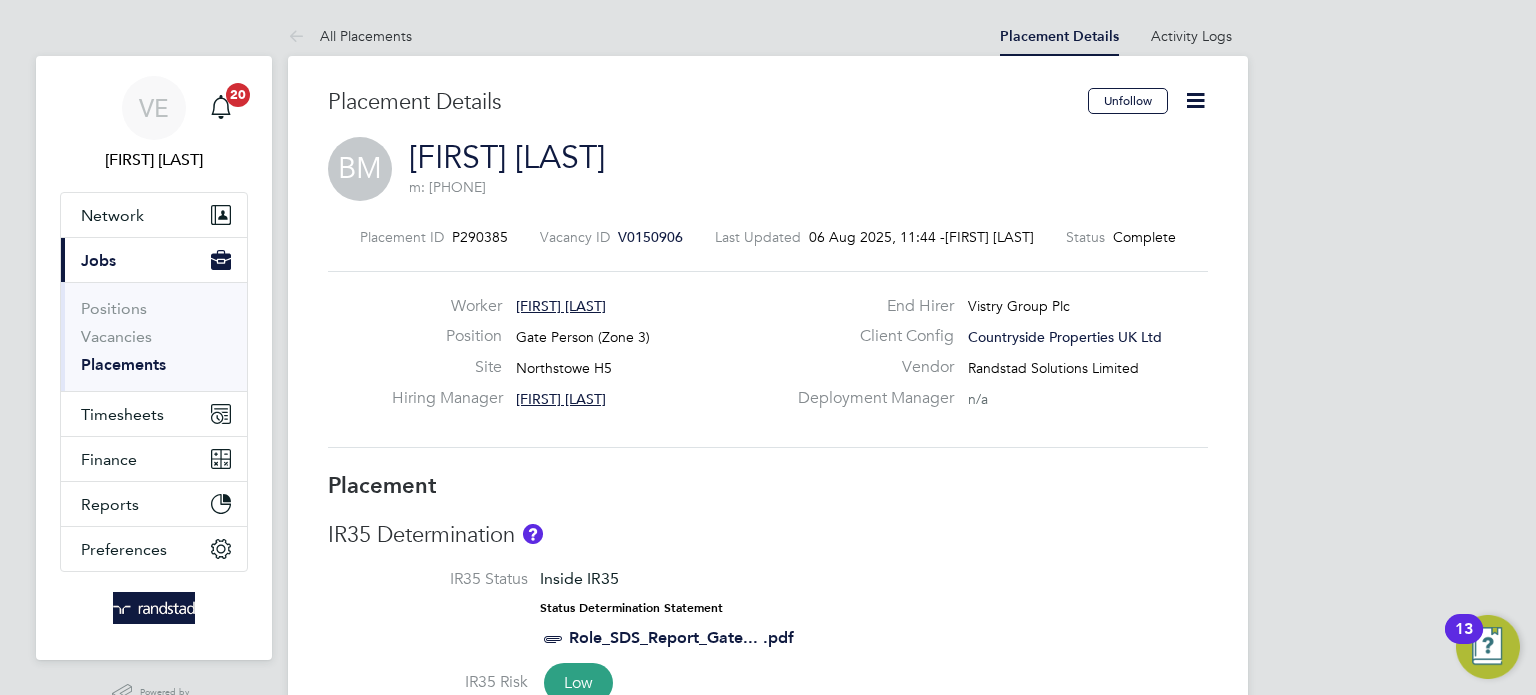 click on "V0150906" 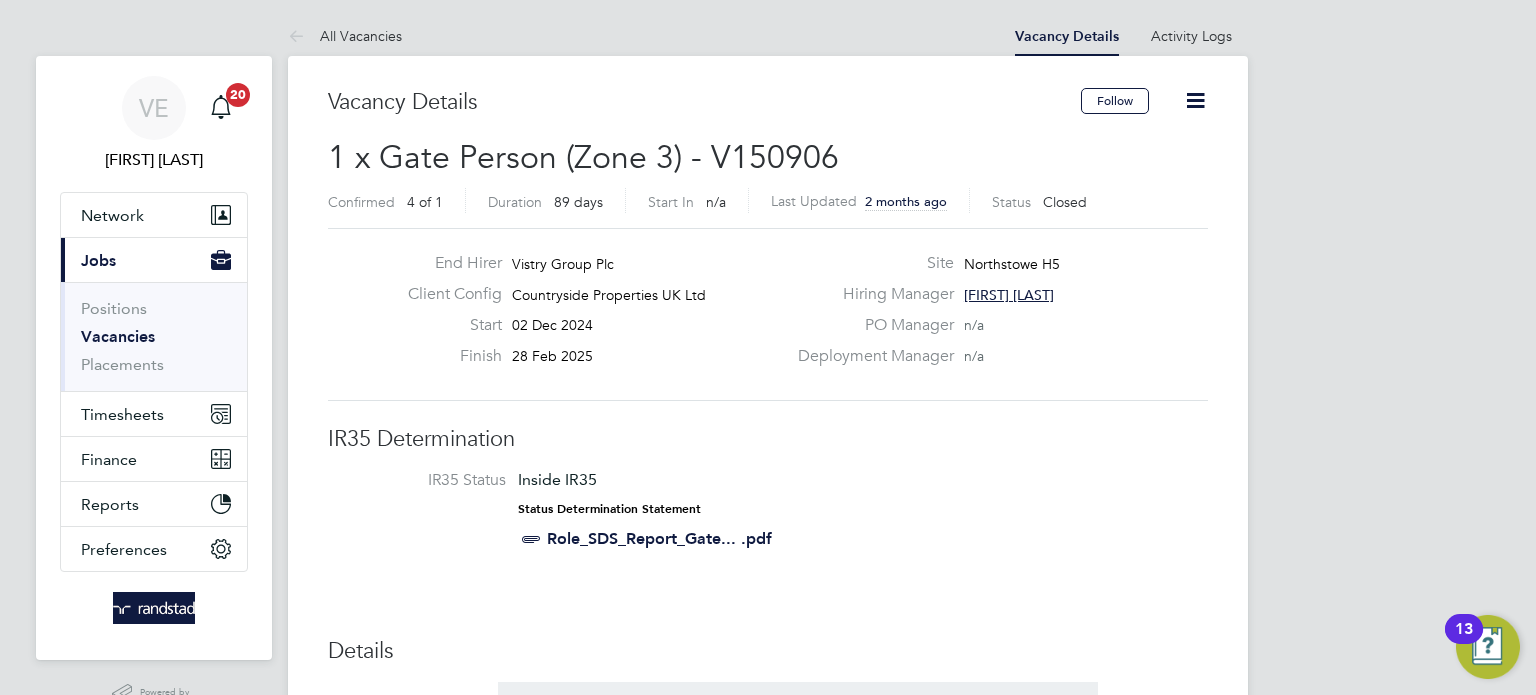 click 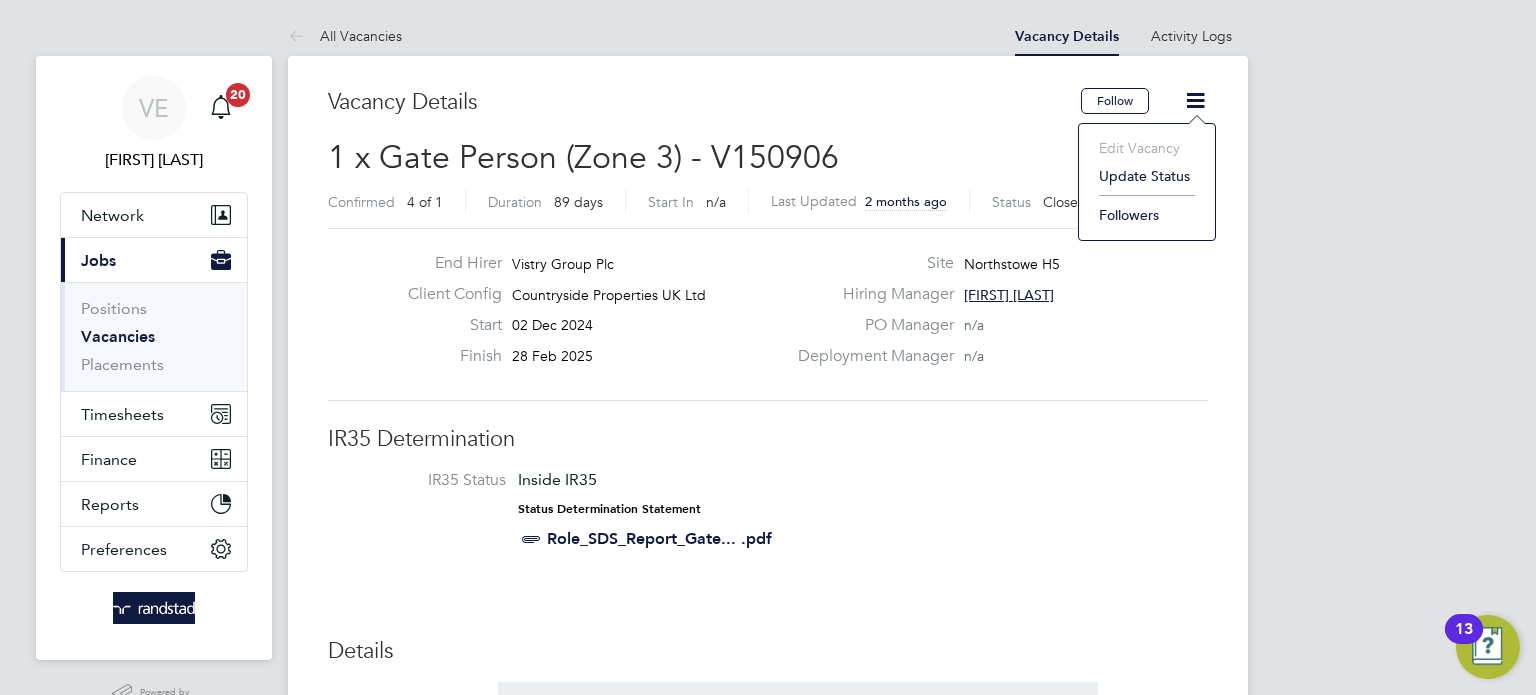 click on "Update Status" 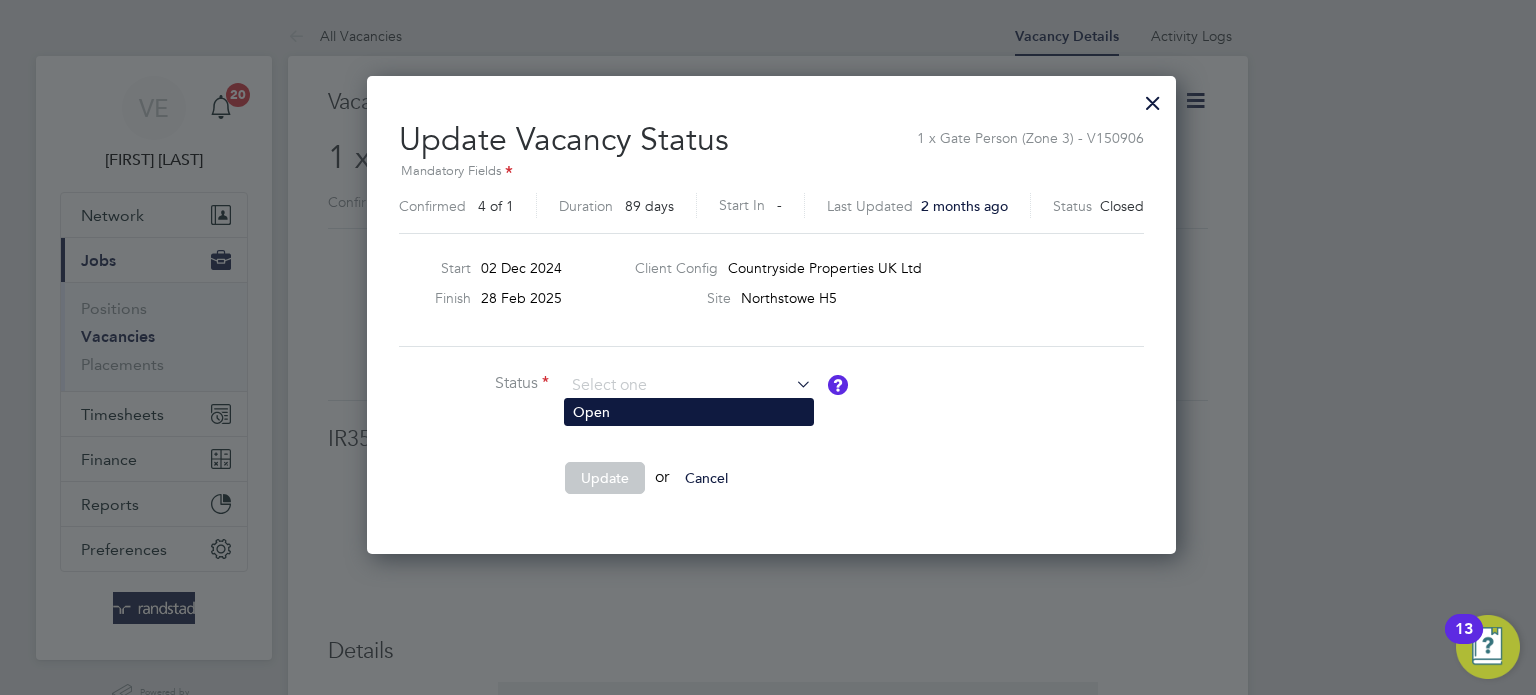 click on "Open" 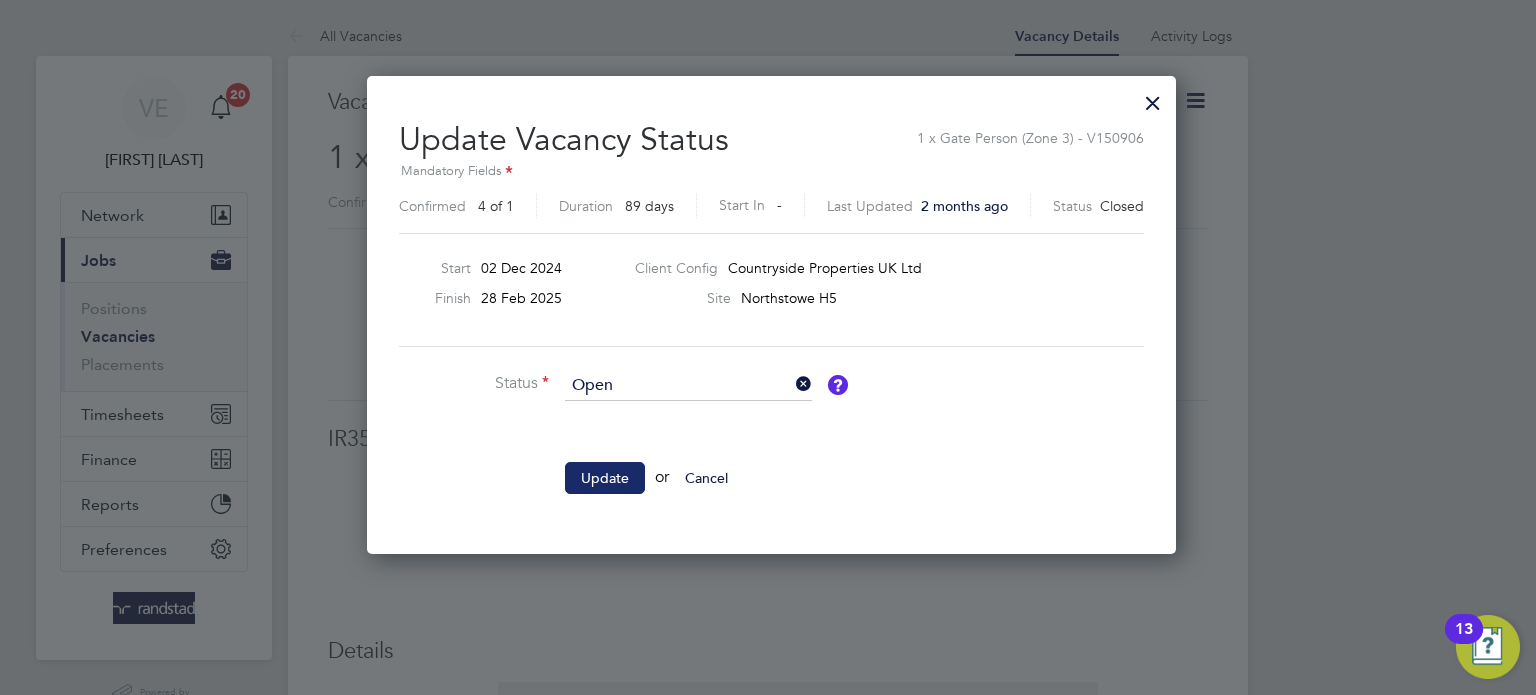 click on "Update" at bounding box center (605, 478) 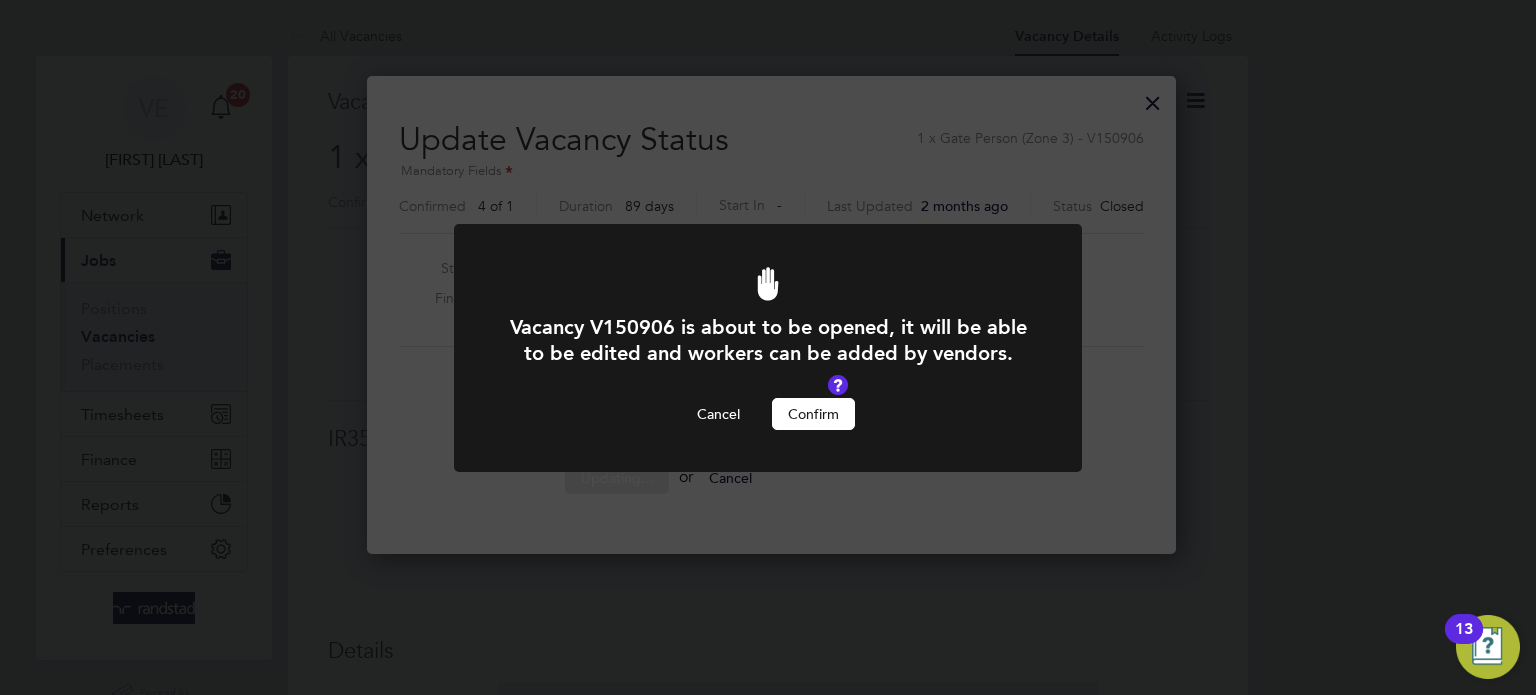 click on "Confirm" at bounding box center [813, 414] 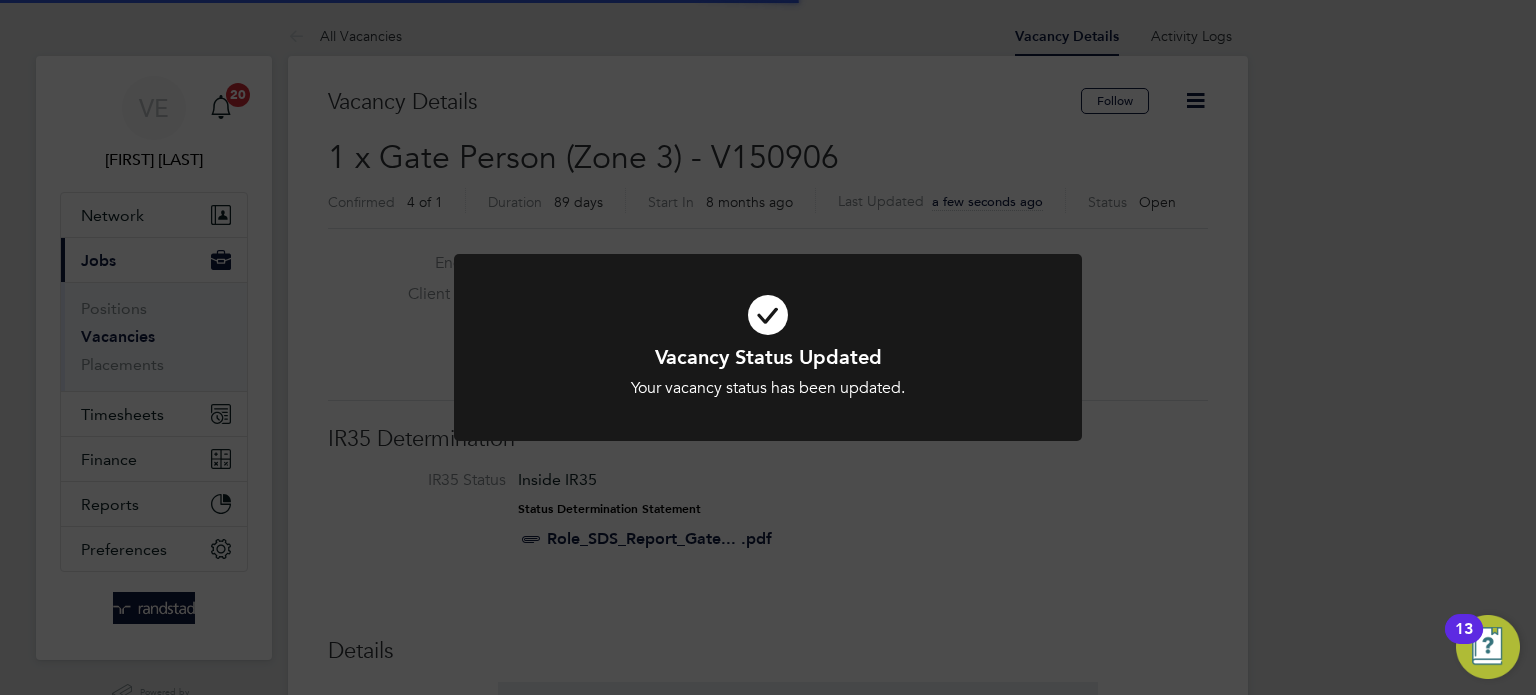 click on "Vacancy Status Updated Your vacancy status has been updated. Cancel Okay" 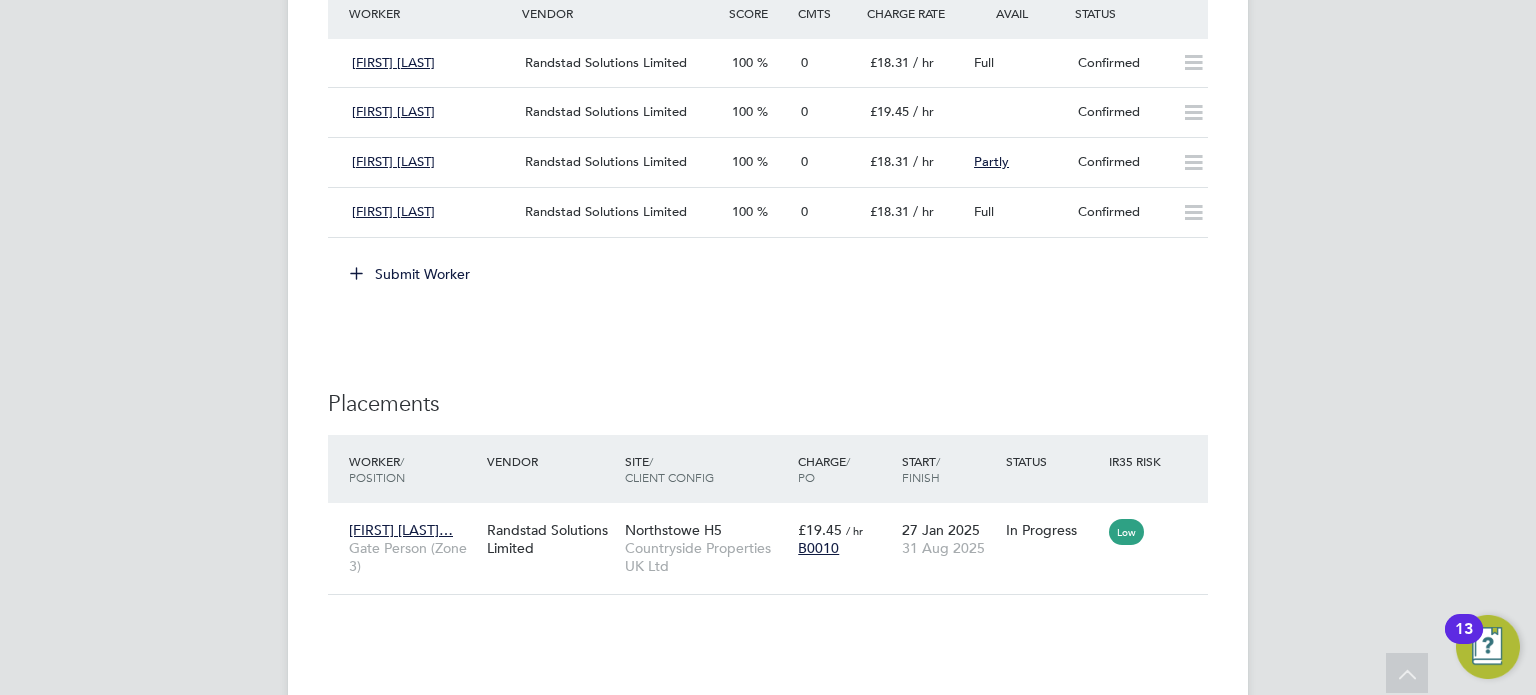 click on "Worker Vendor Score Cmts Charge Rate Avail Status Ashley Terence Beckett Randstad Solutions Limited 100 0 £18.31   / hr Full   Confirmed Benjamin Matthews Randstad Solutions Limited 100 0 £19.45   / hr   Confirmed Fabien Walton Randstad Solutions Limited 100 0 £18.31   / hr   Partly Confirmed Laurentiu Spiridon Randstad Solutions Limited 100 0 £18.31   / hr Full   Confirmed" 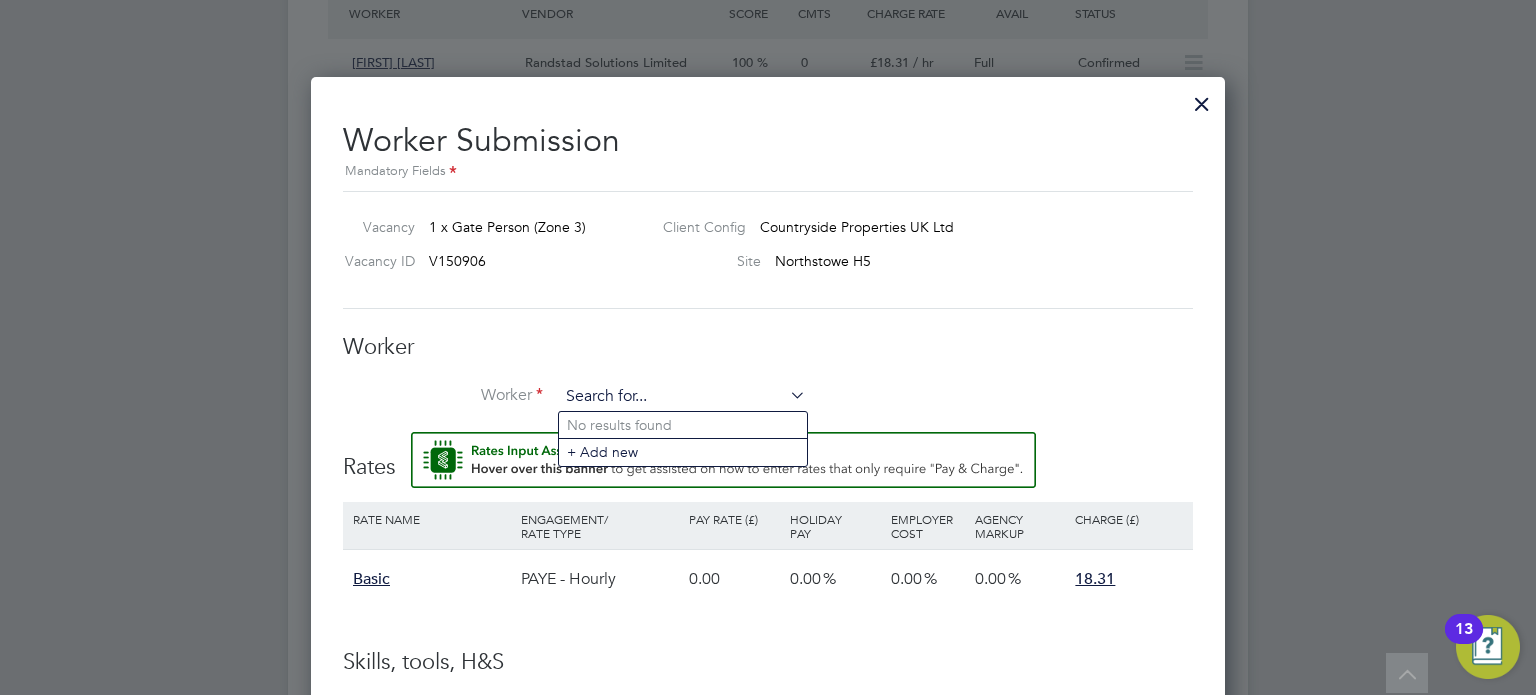 click at bounding box center (682, 397) 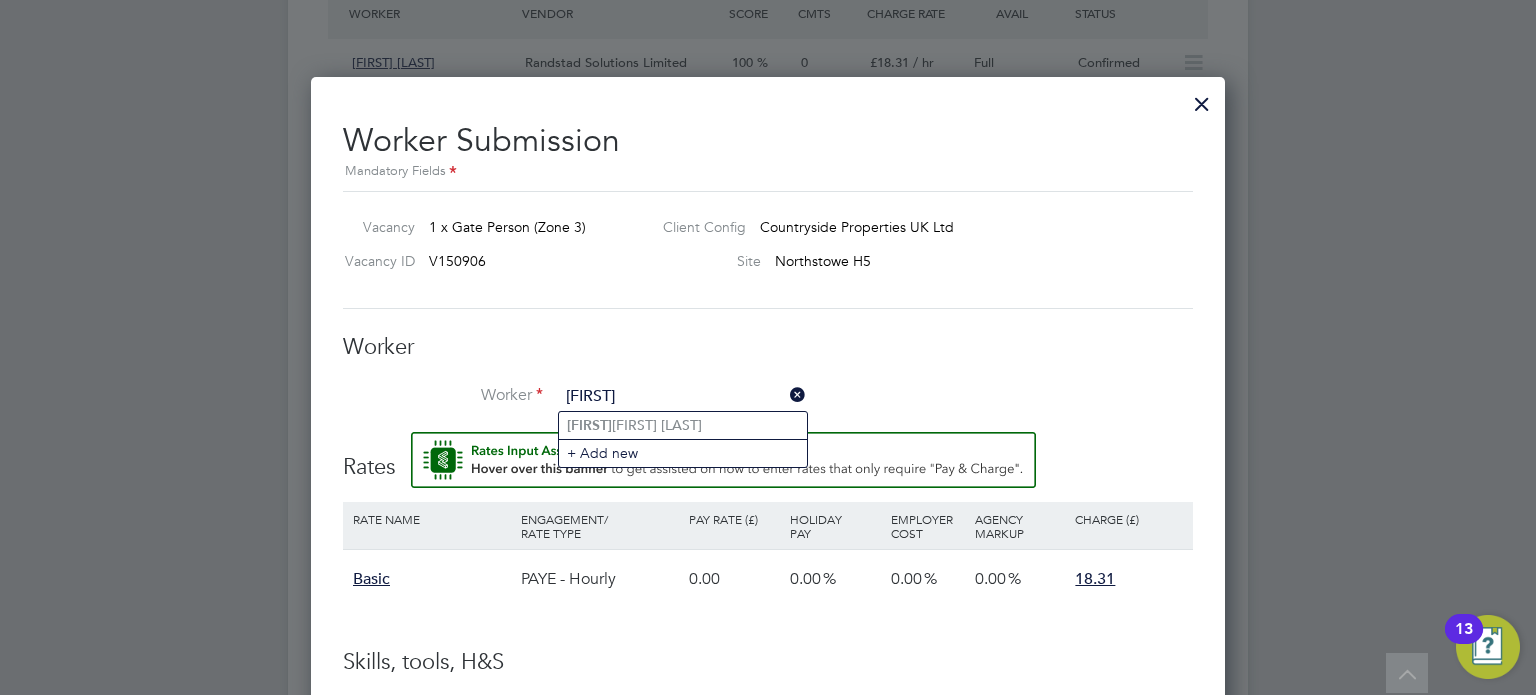 click on "oleksa" at bounding box center (682, 397) 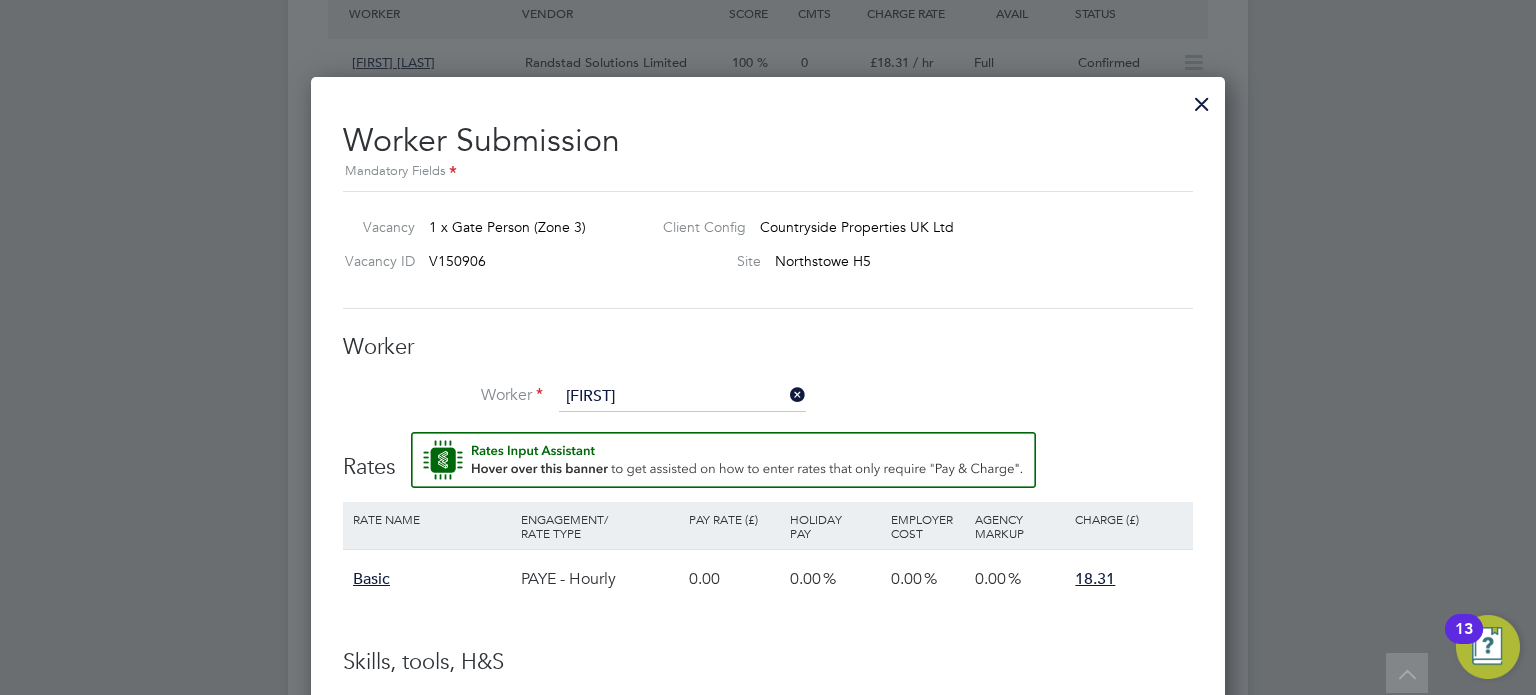 click on "Oleksa ndr Lebedynskyi (C-004279265)" 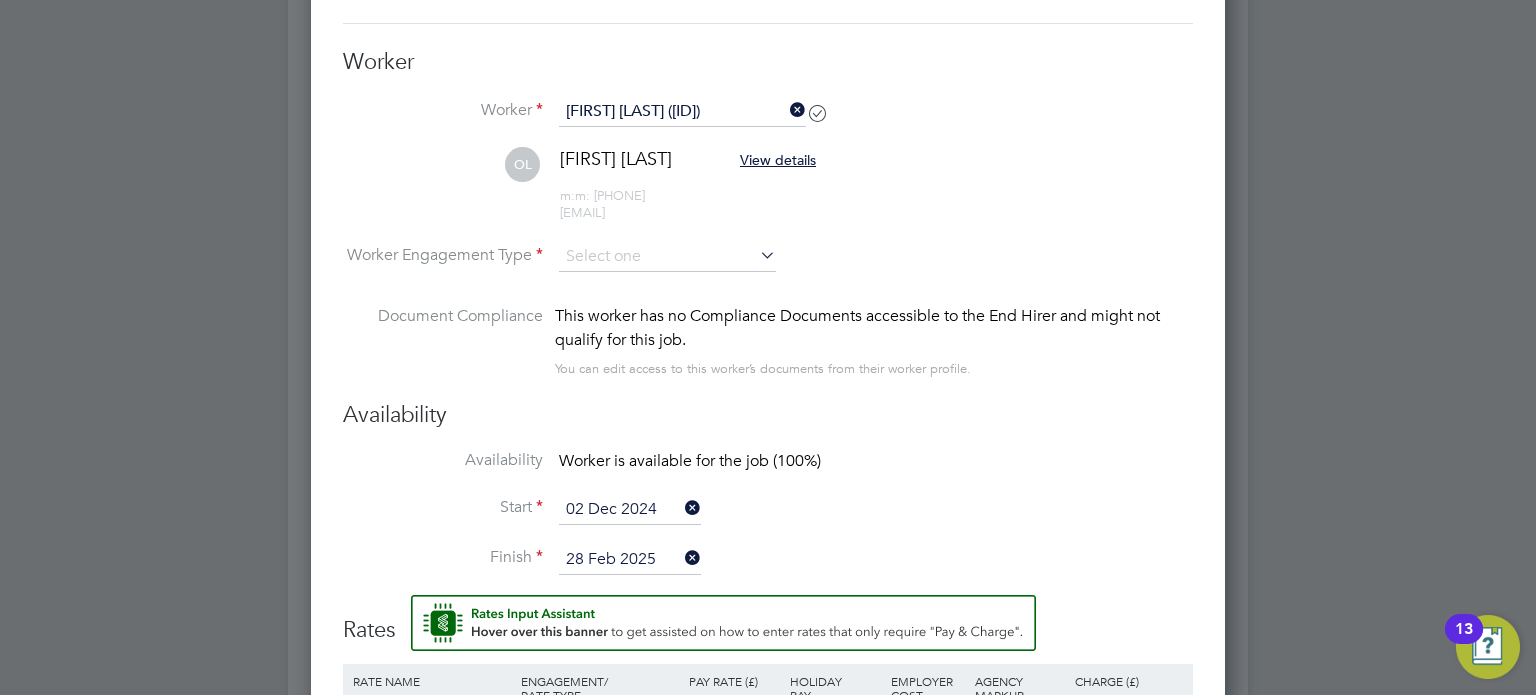 click on "Availability Worker is available for the job (100%)" at bounding box center (768, 472) 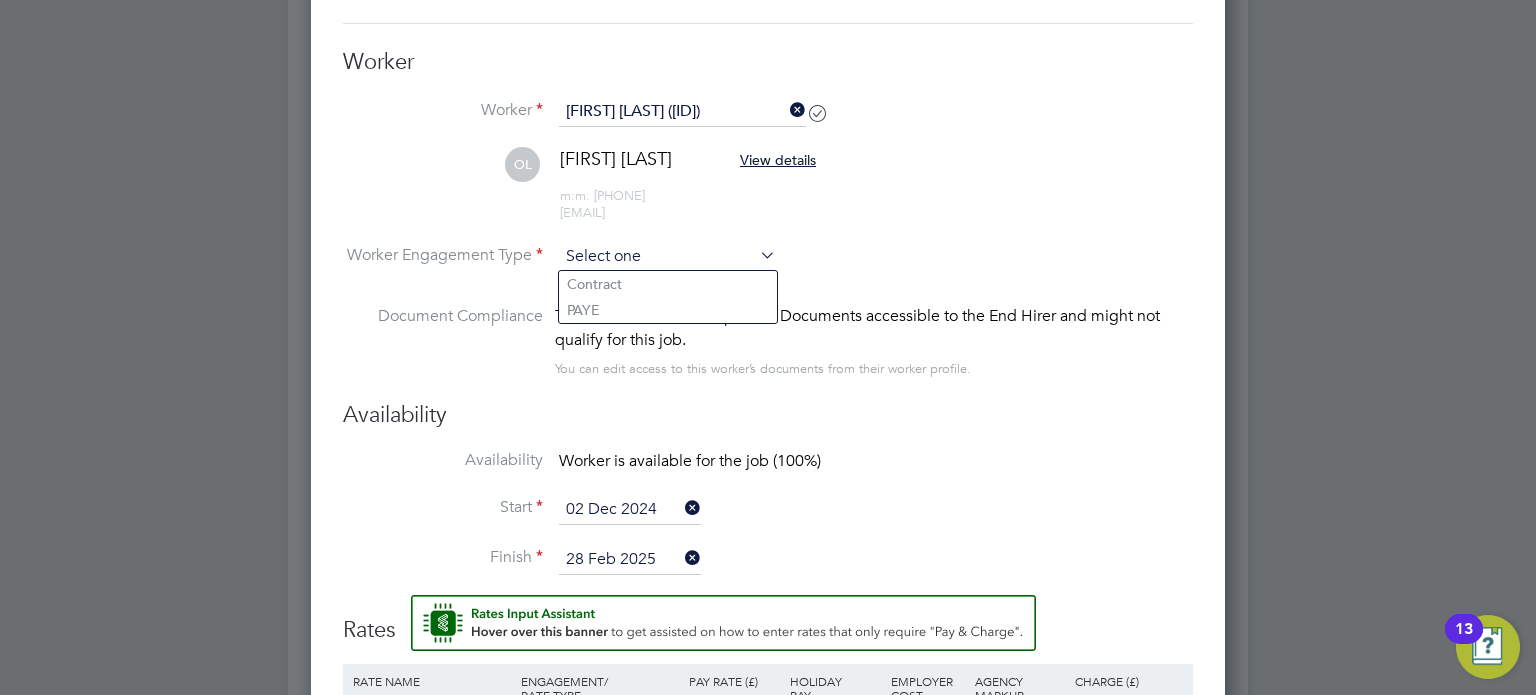 click at bounding box center [667, 257] 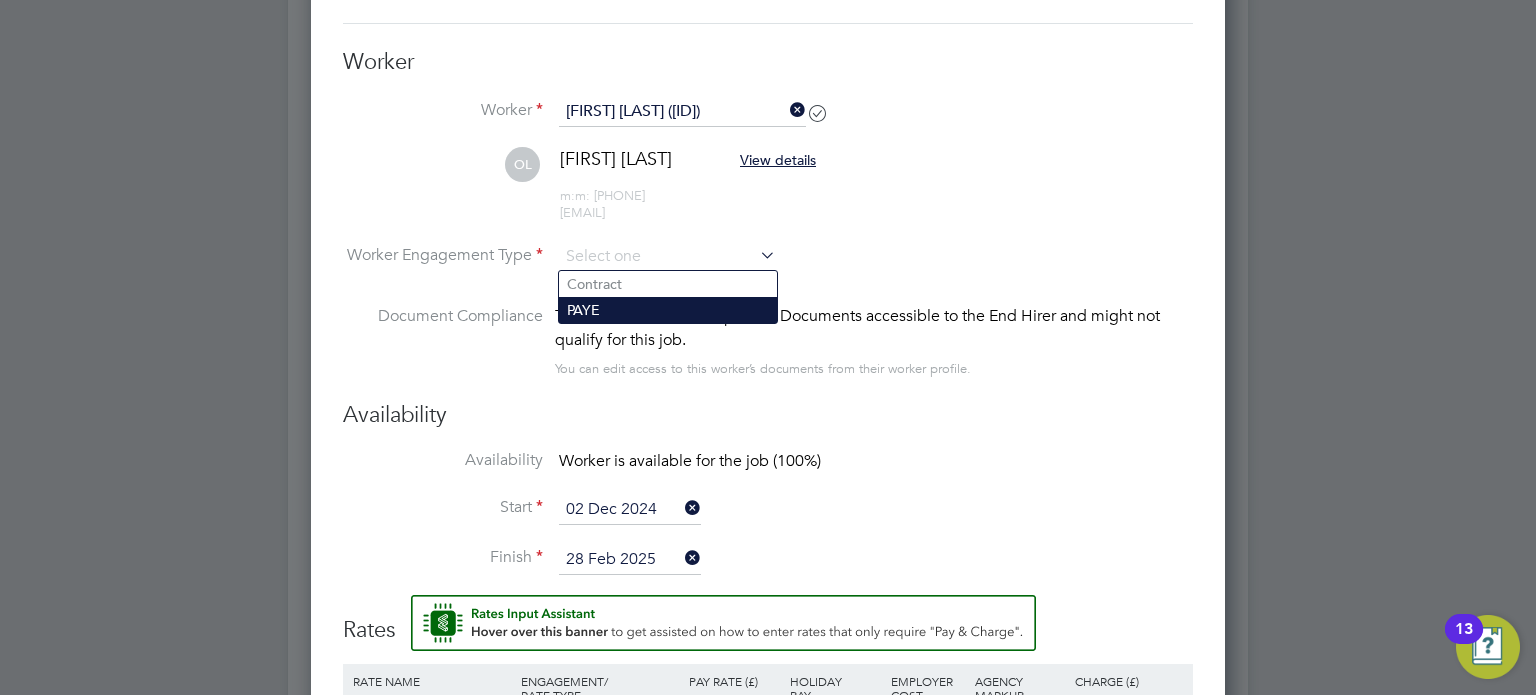 click on "PAYE" 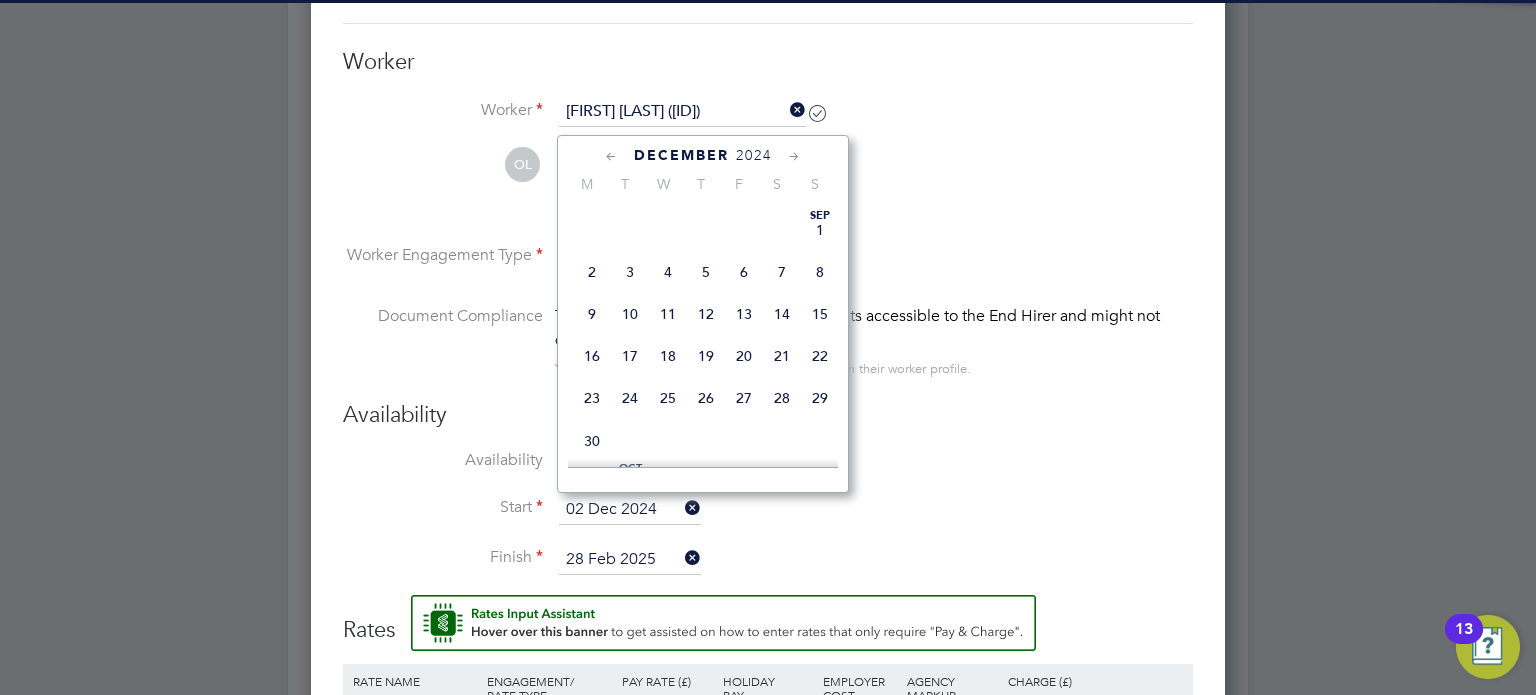 click on "02 Dec 2024" at bounding box center (630, 510) 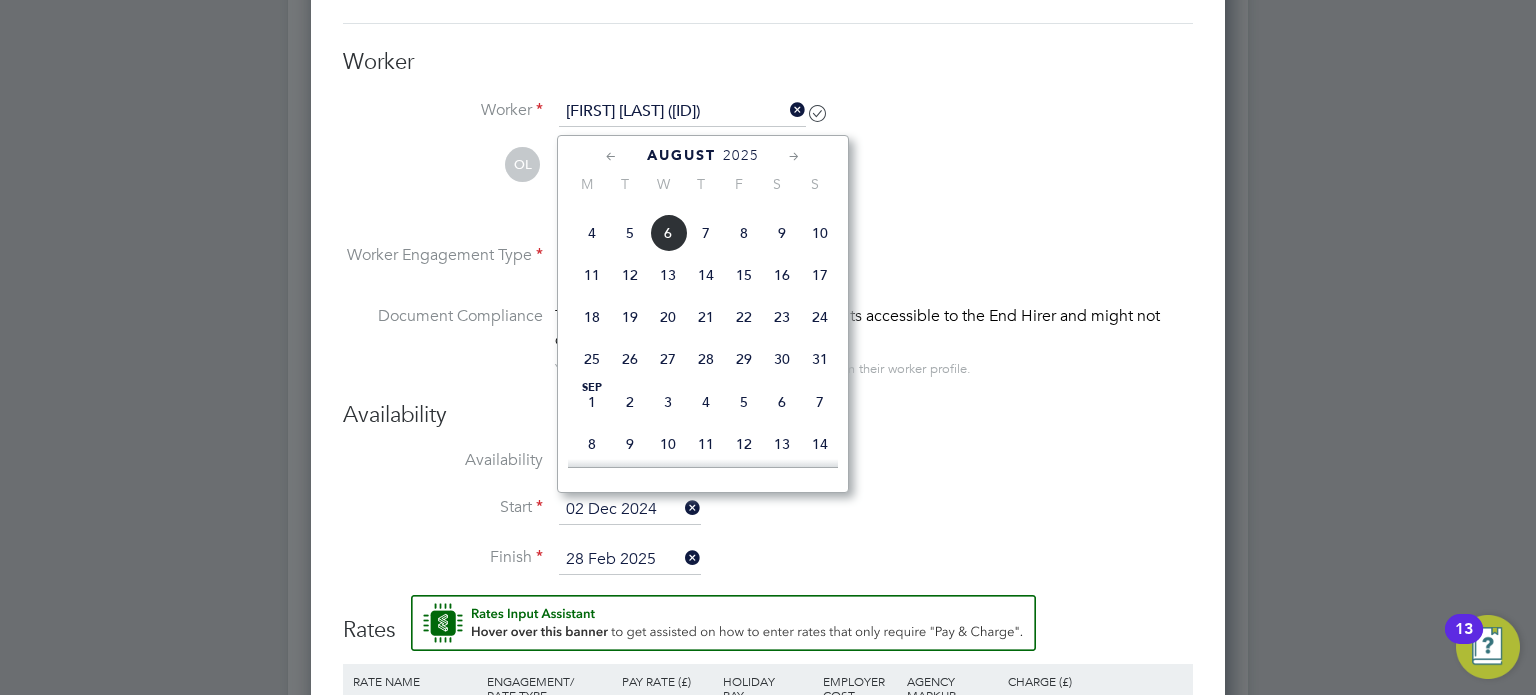 click on "31" 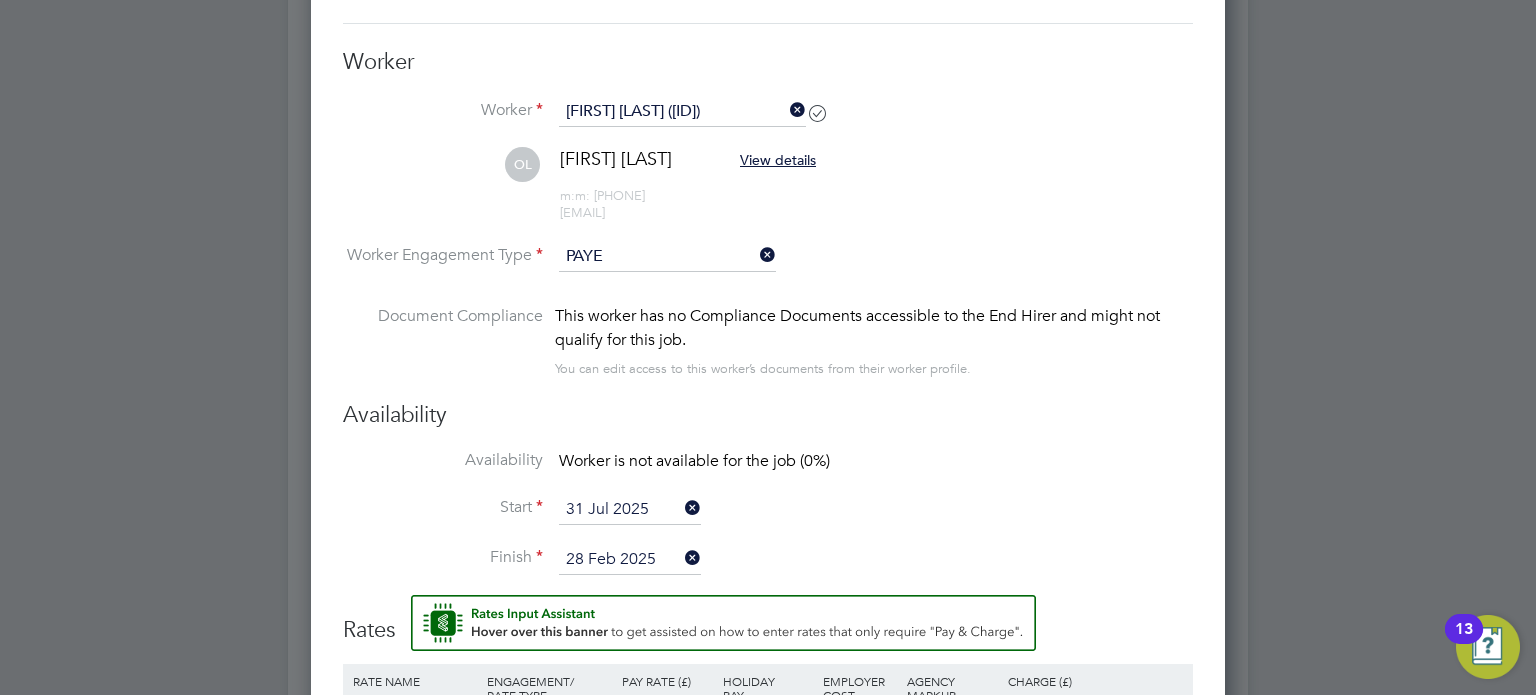 click on "Start   31 Jul 2025" at bounding box center (768, 520) 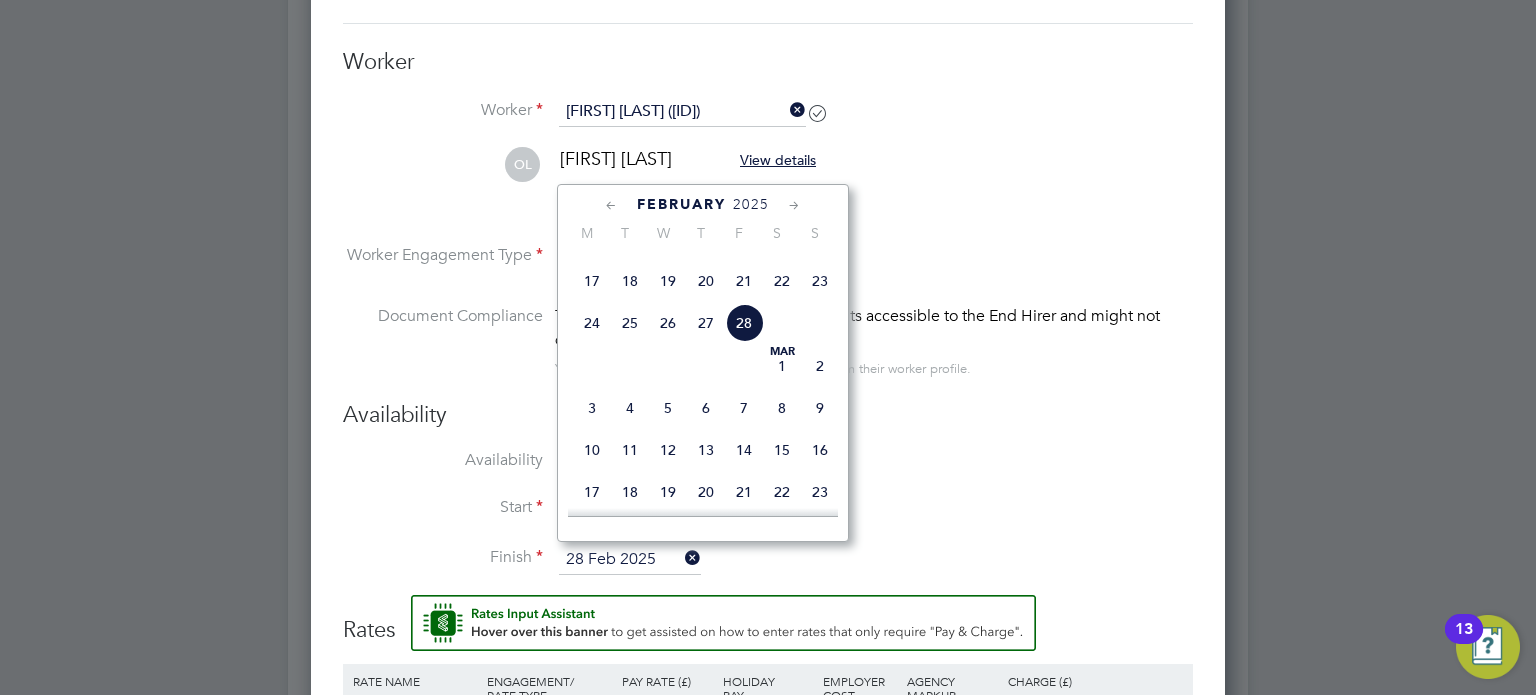 click on "2025" 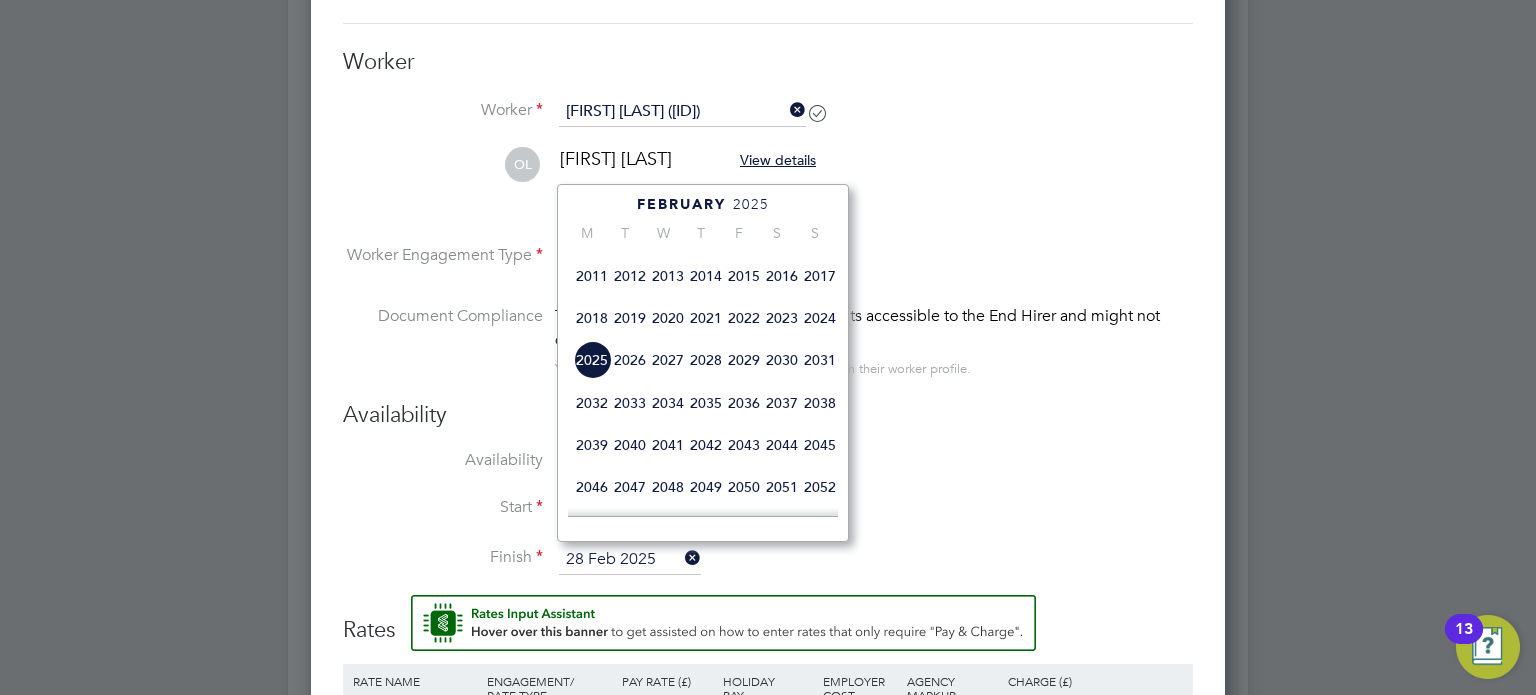 click on "2025" 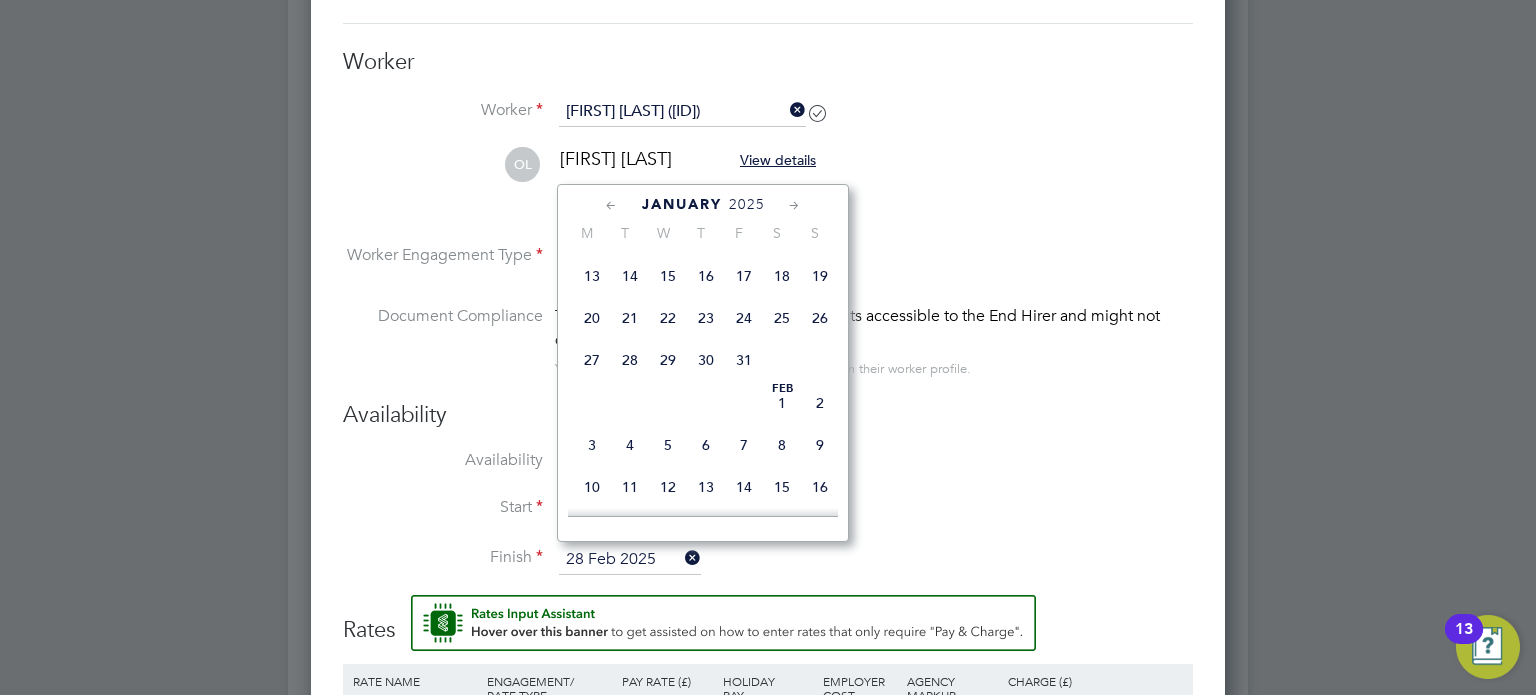 click 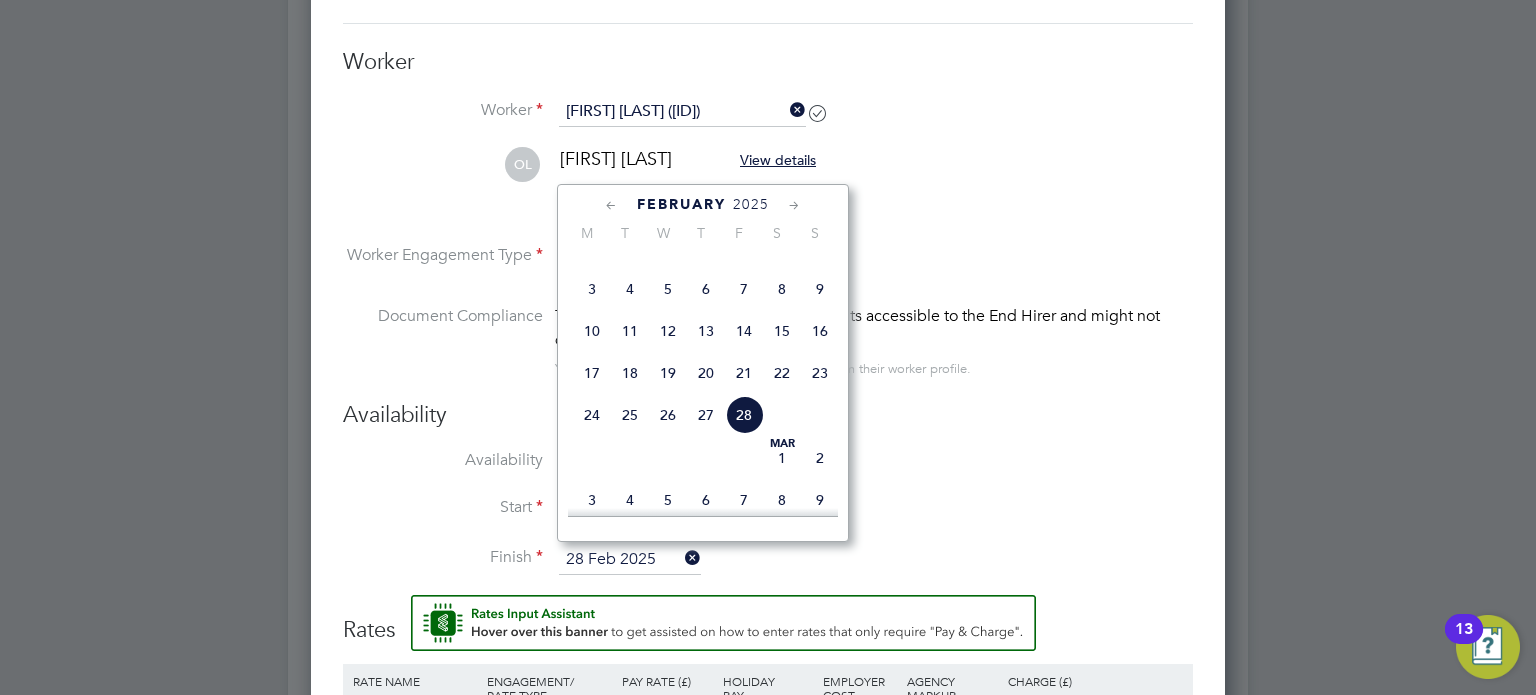 click 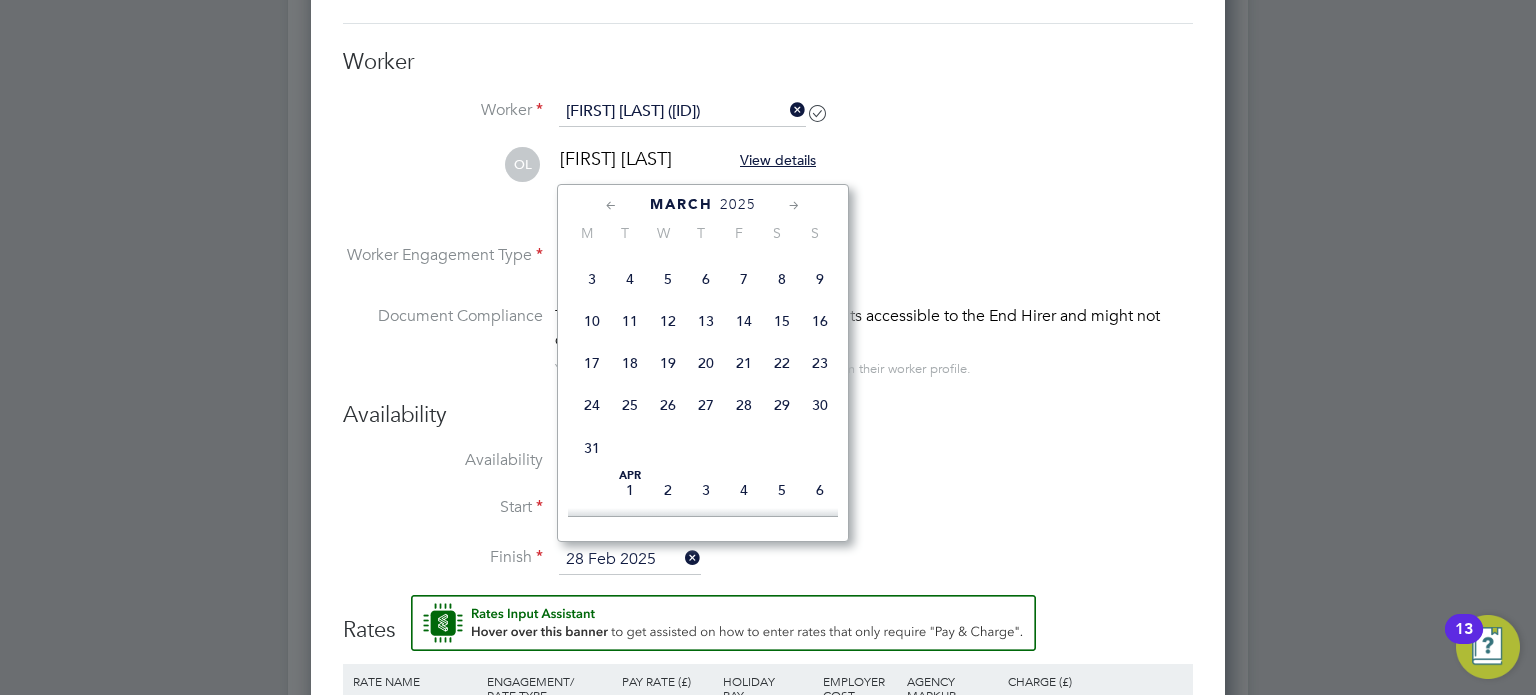 click 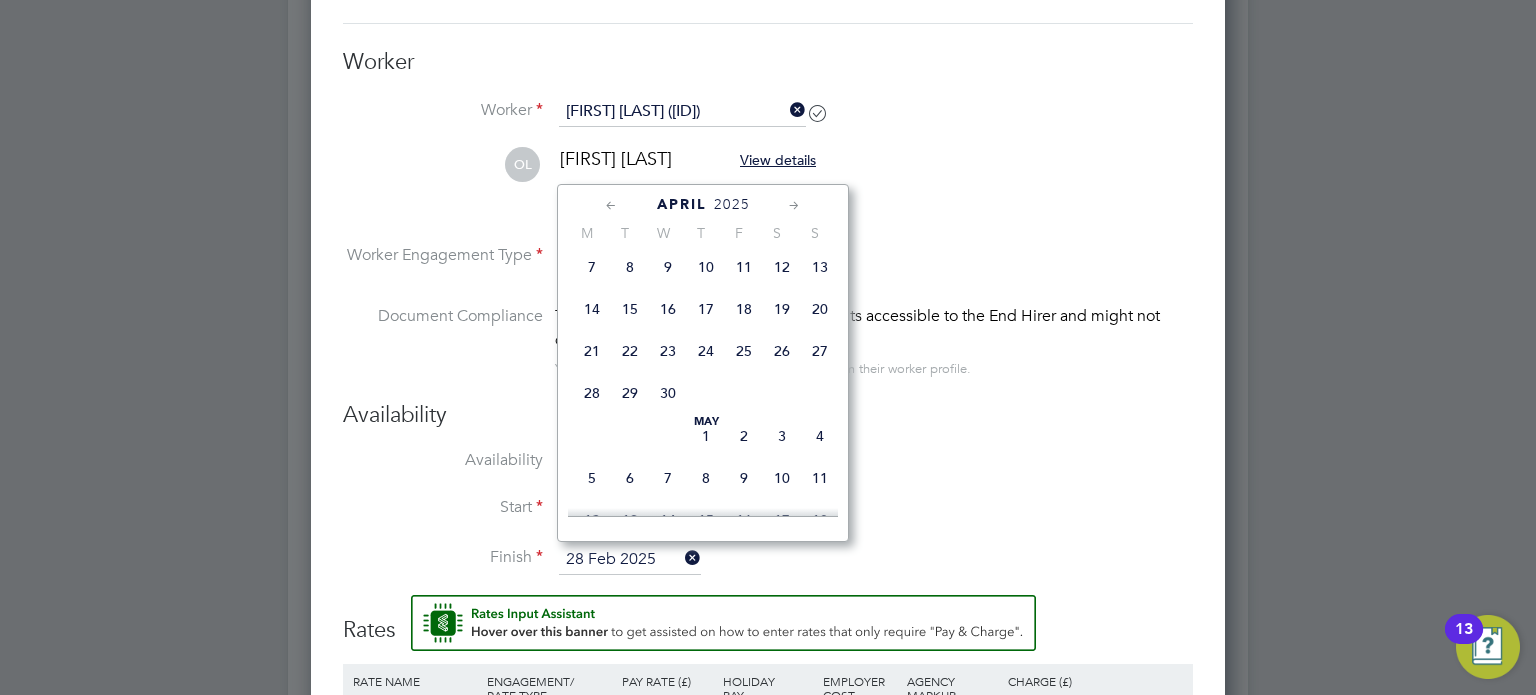 click 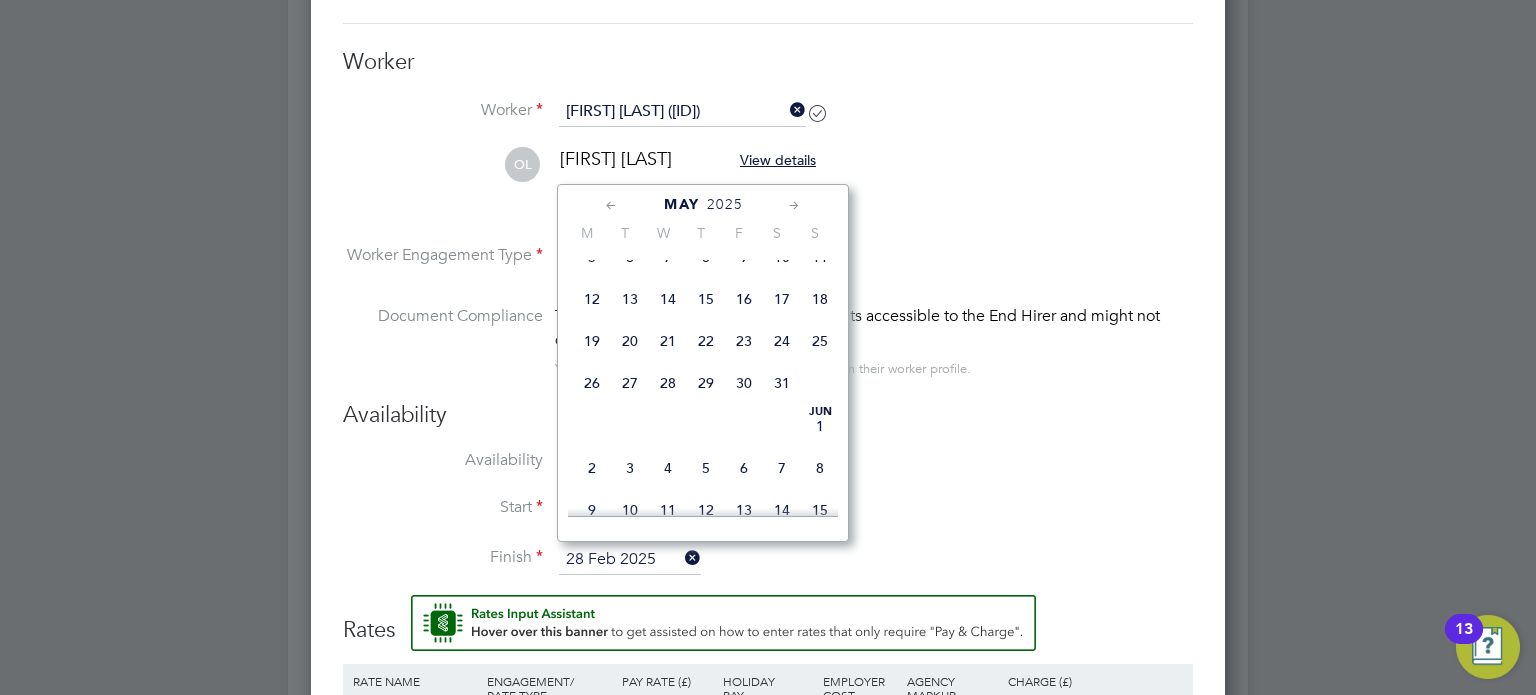 click 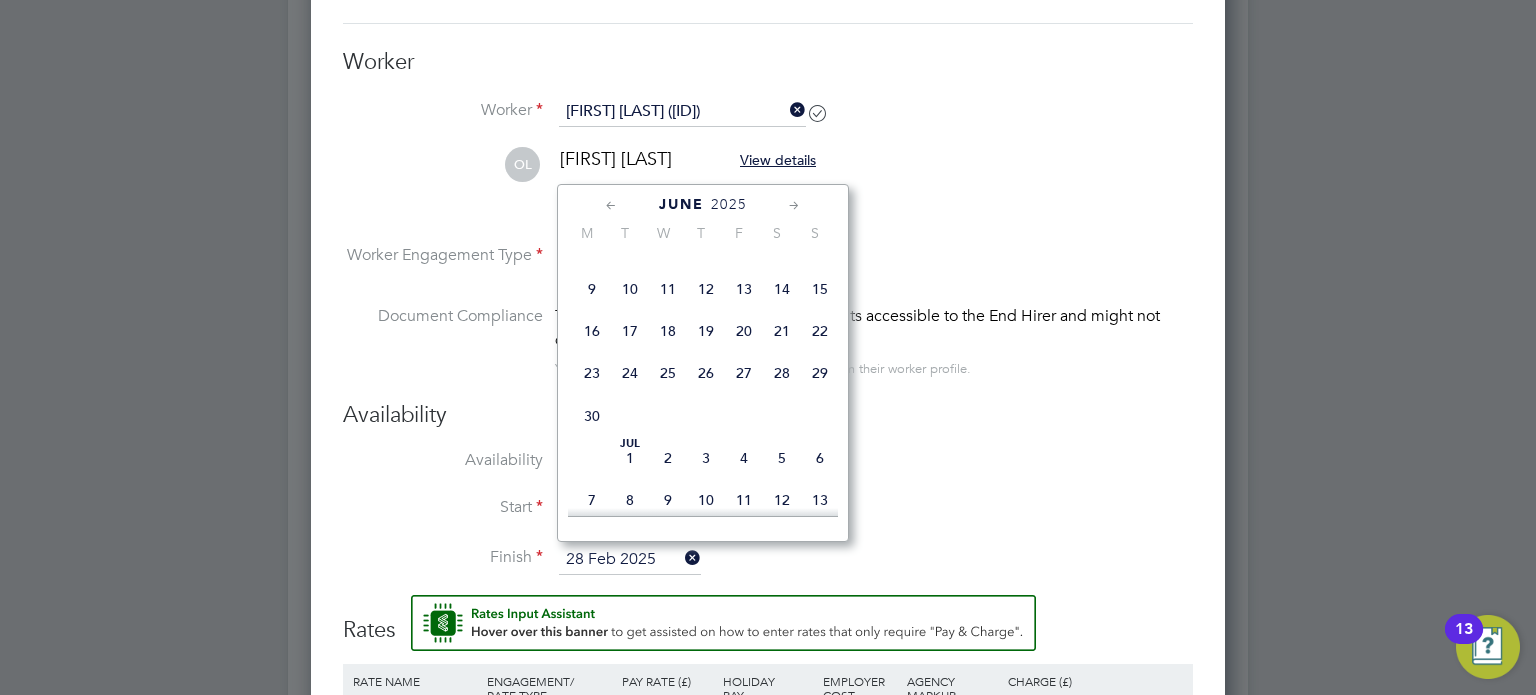 click 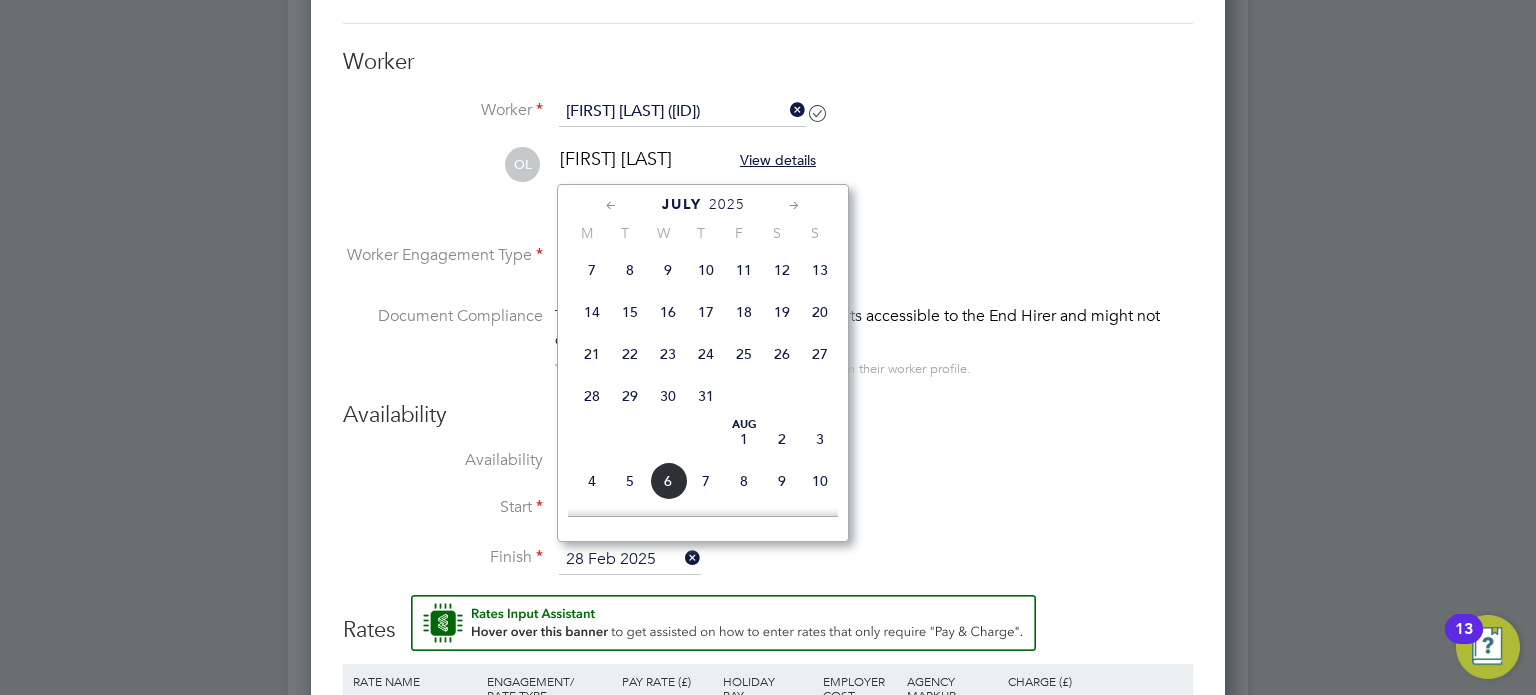 click 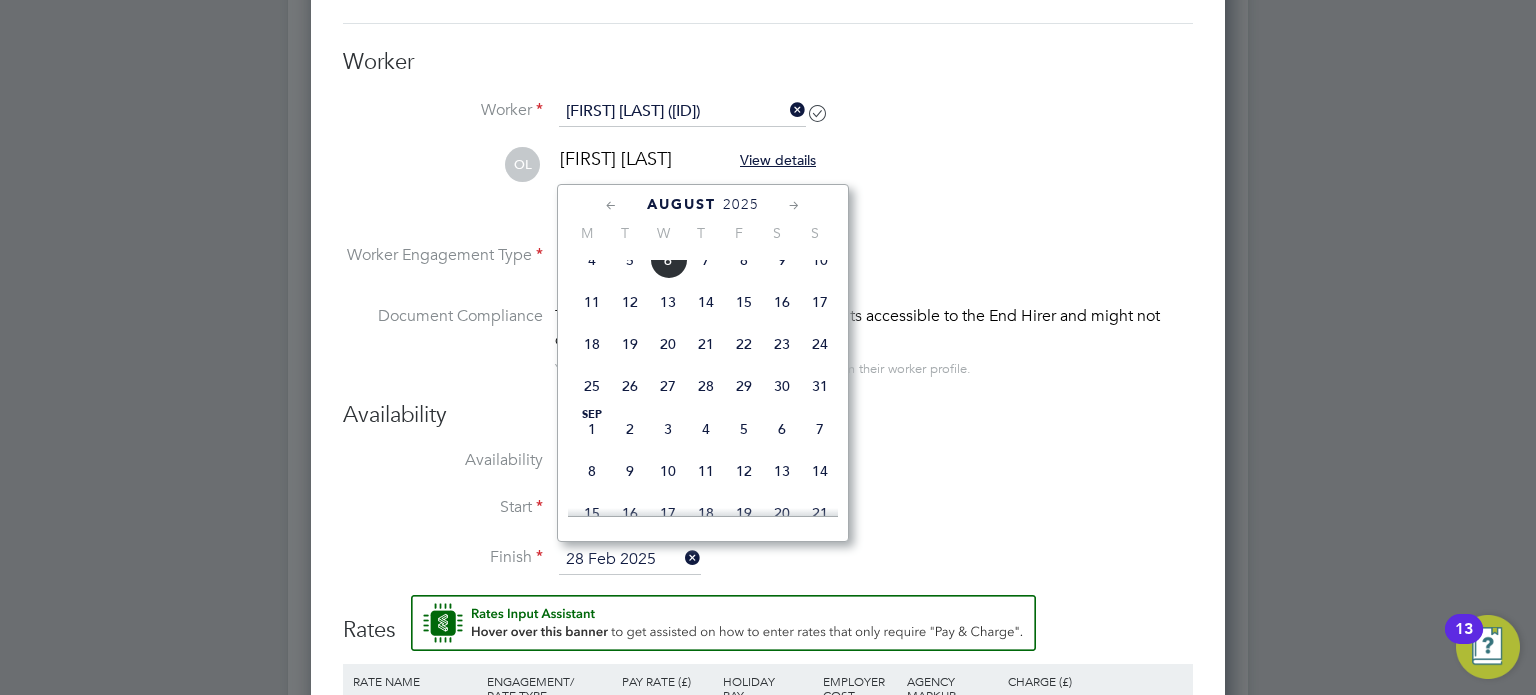 drag, startPoint x: 662, startPoint y: 361, endPoint x: 655, endPoint y: 373, distance: 13.892444 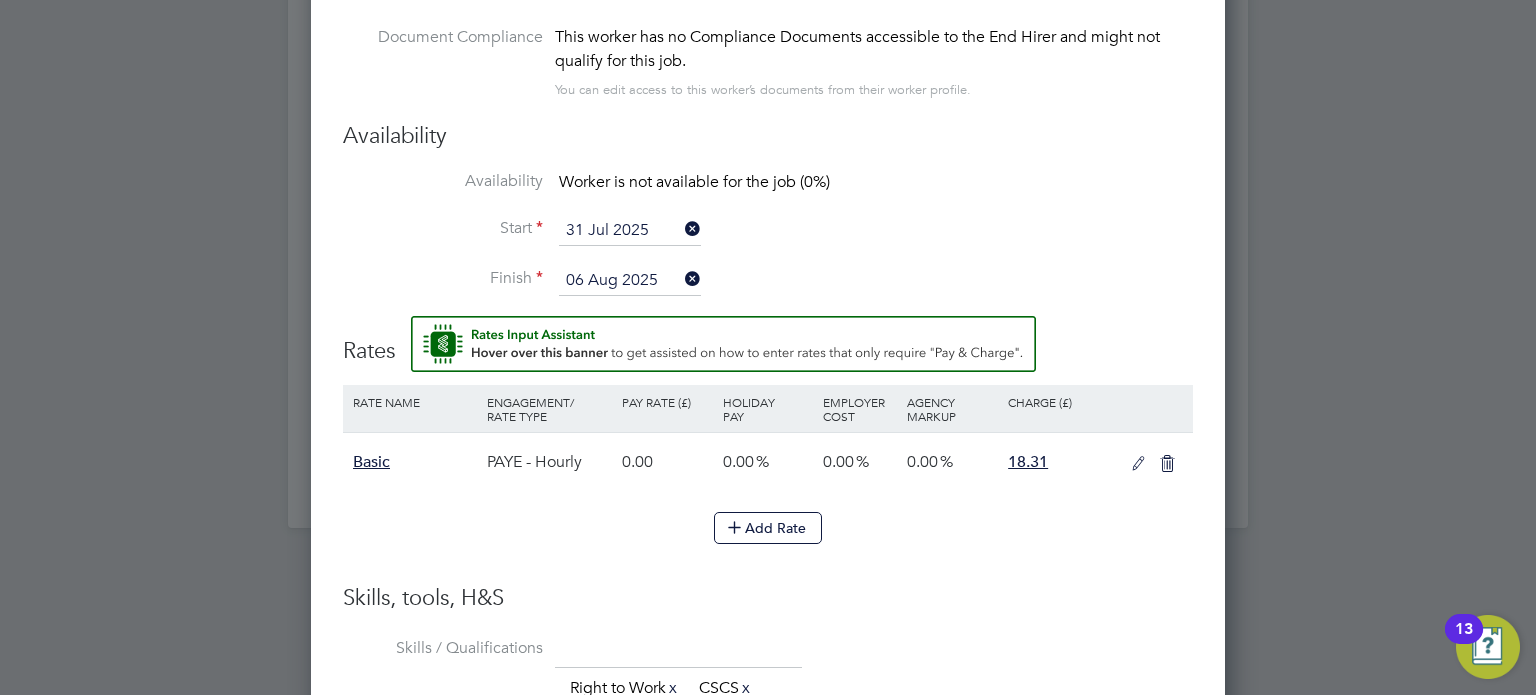 click at bounding box center (1138, 464) 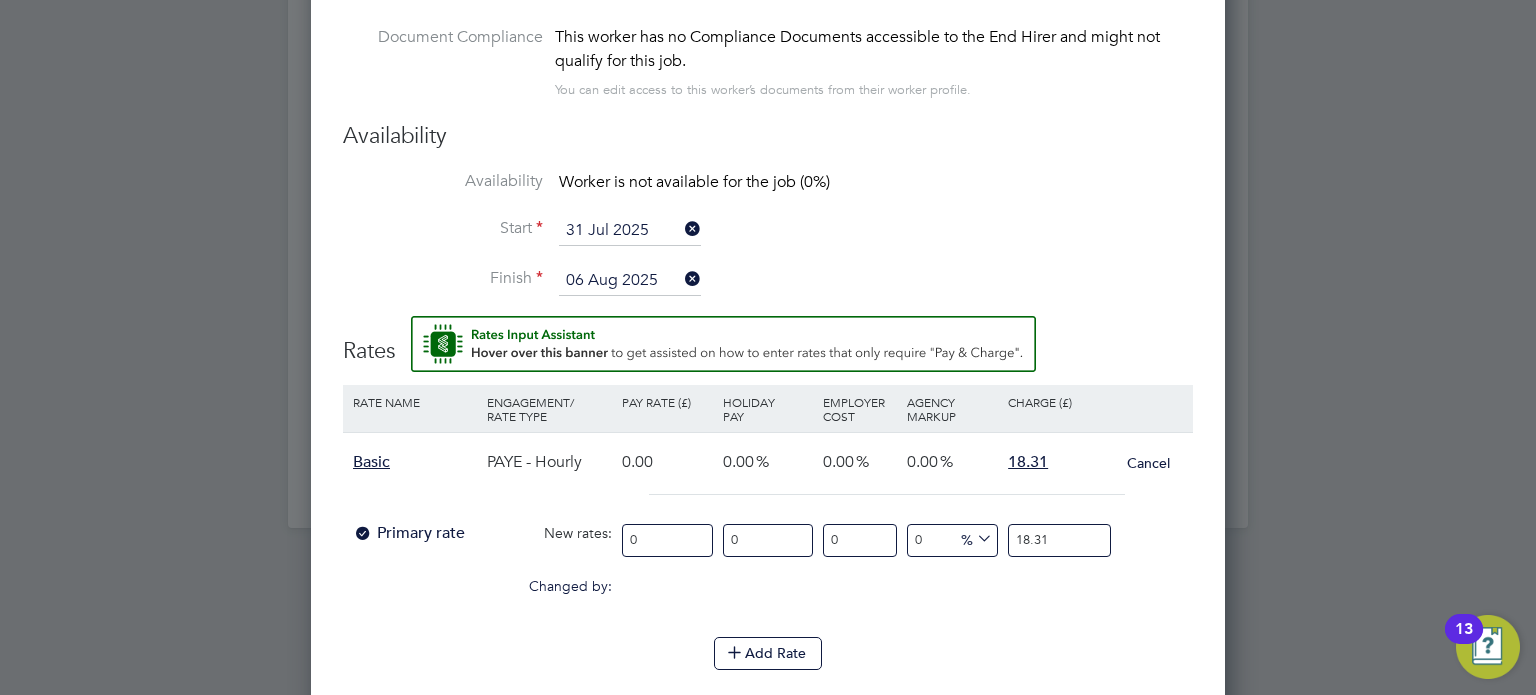drag, startPoint x: 653, startPoint y: 535, endPoint x: 583, endPoint y: 535, distance: 70 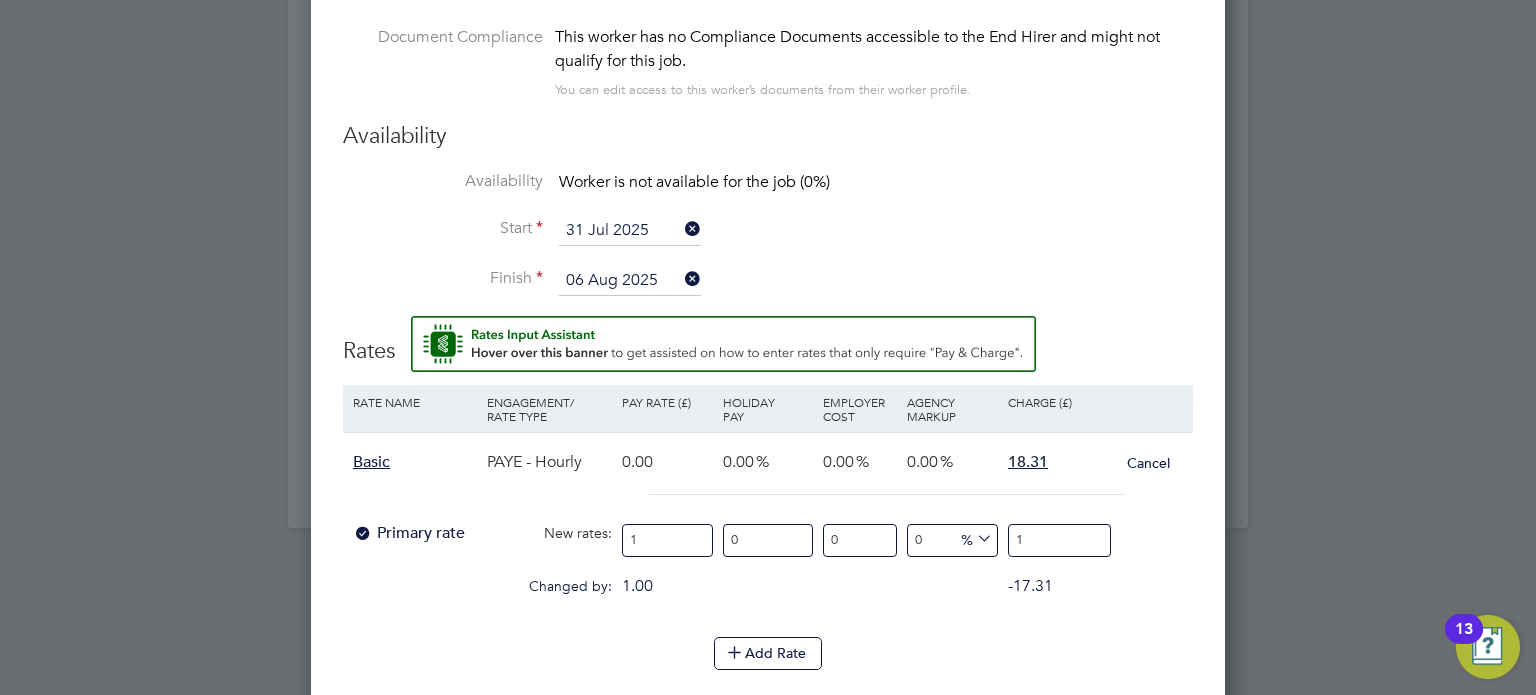 type on "14" 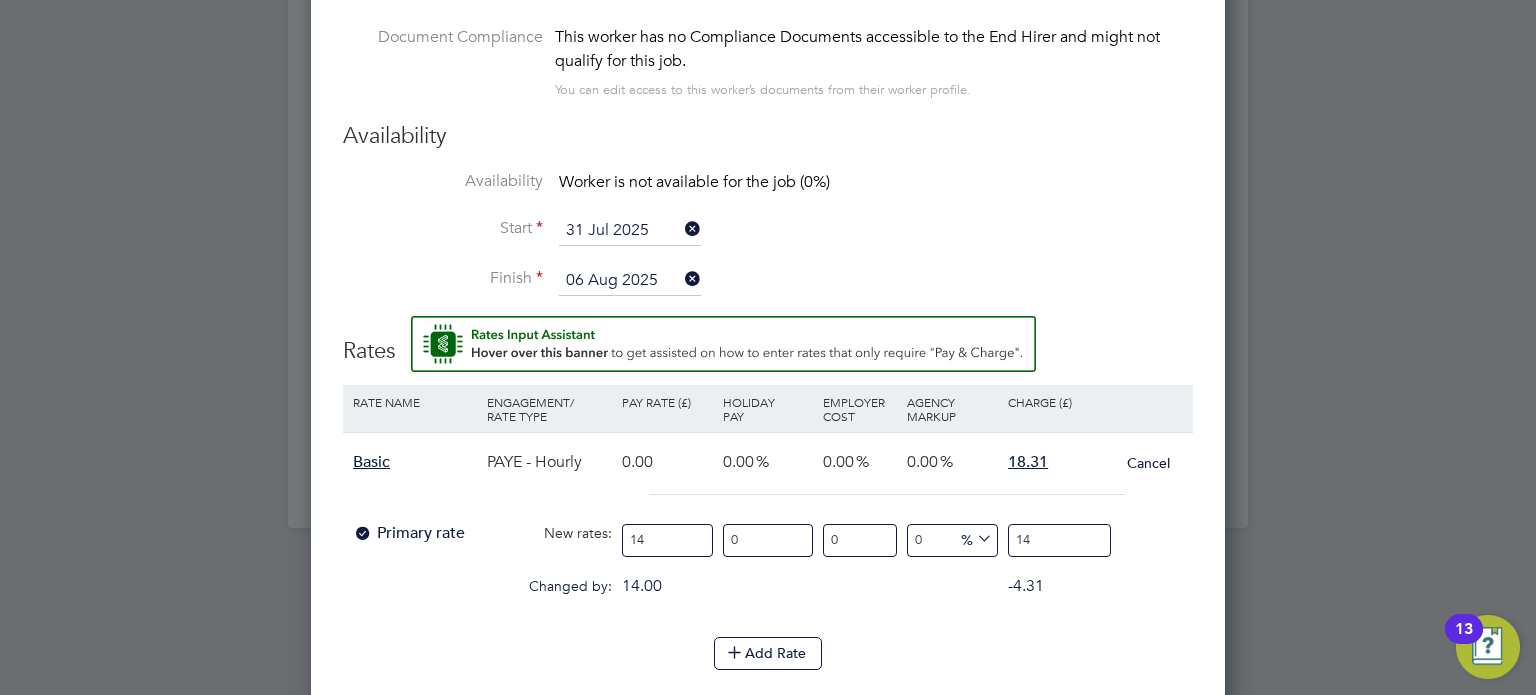 type on "14.1" 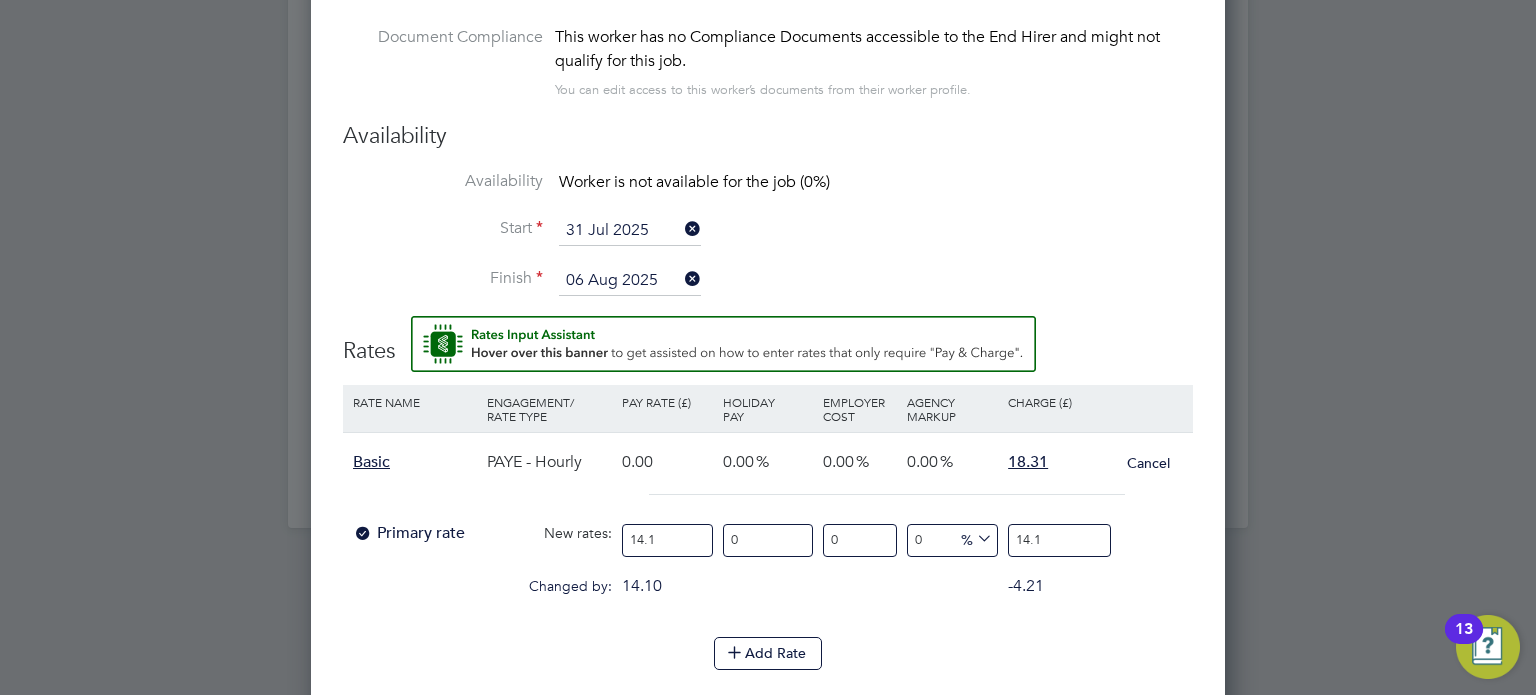 type on "14.12" 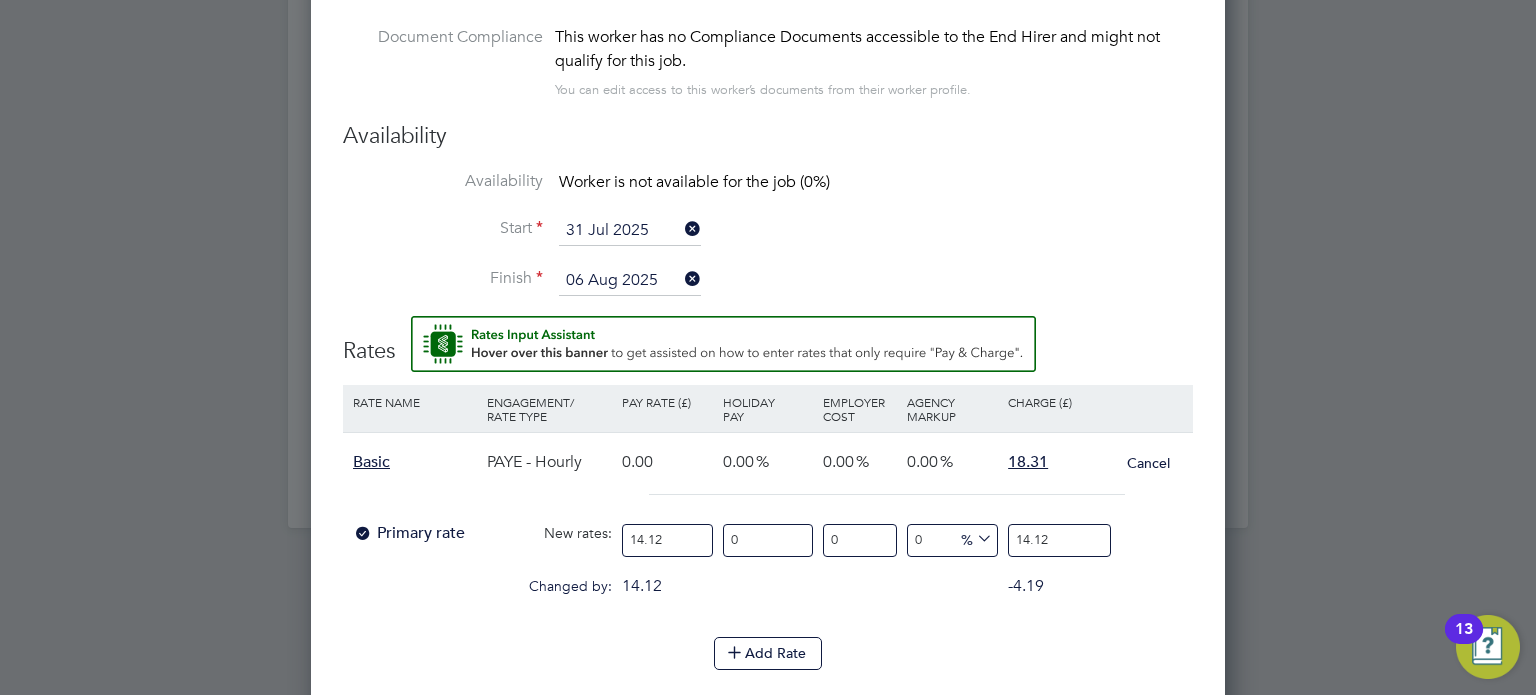 type on "14.12" 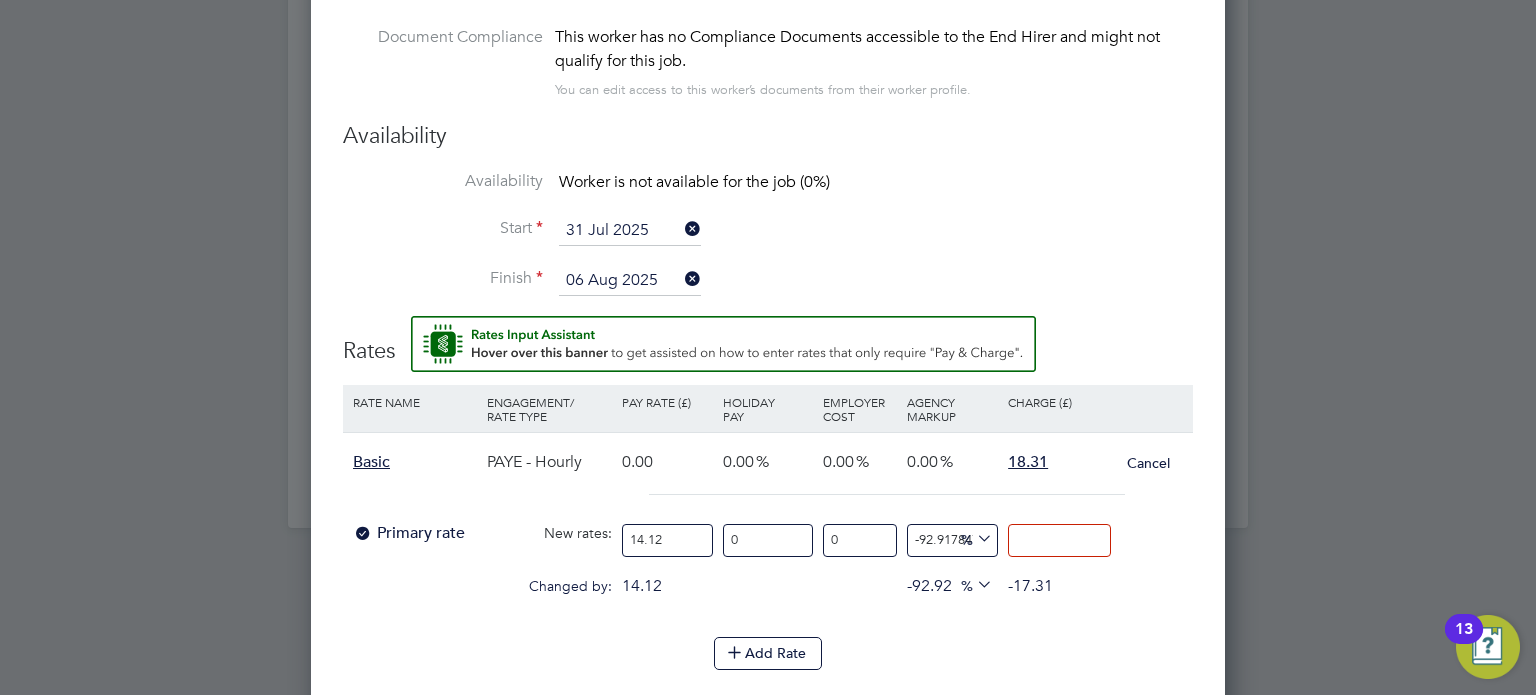 type on "1" 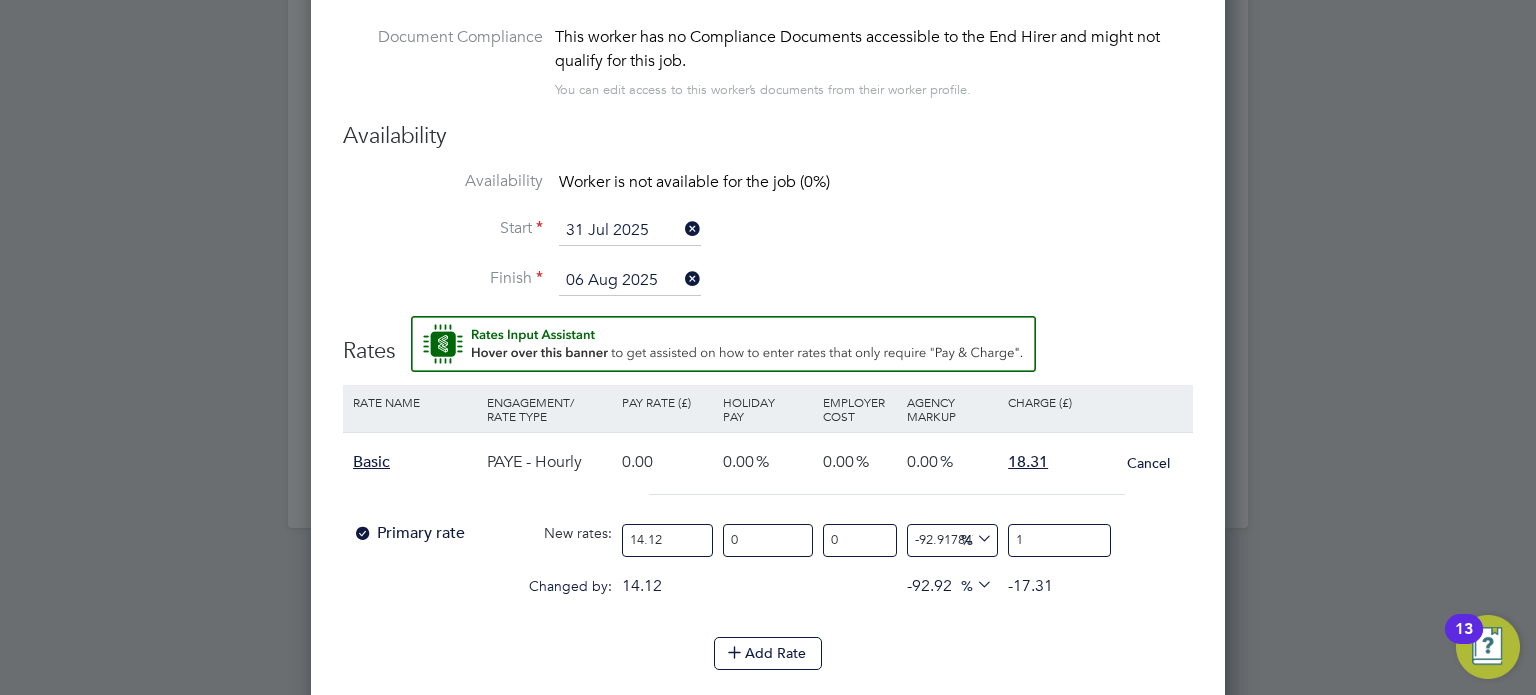 type on "34.56090651558074" 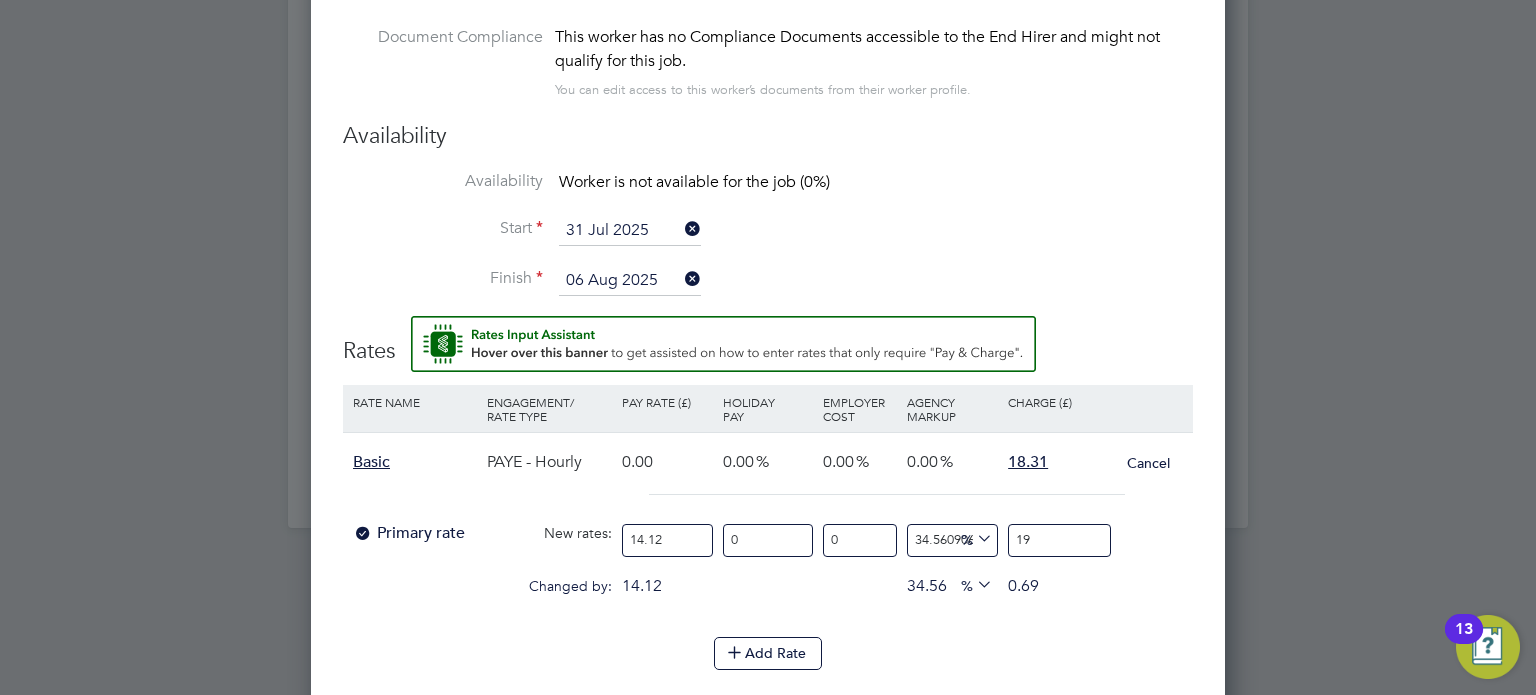 type on "37.39376770538244" 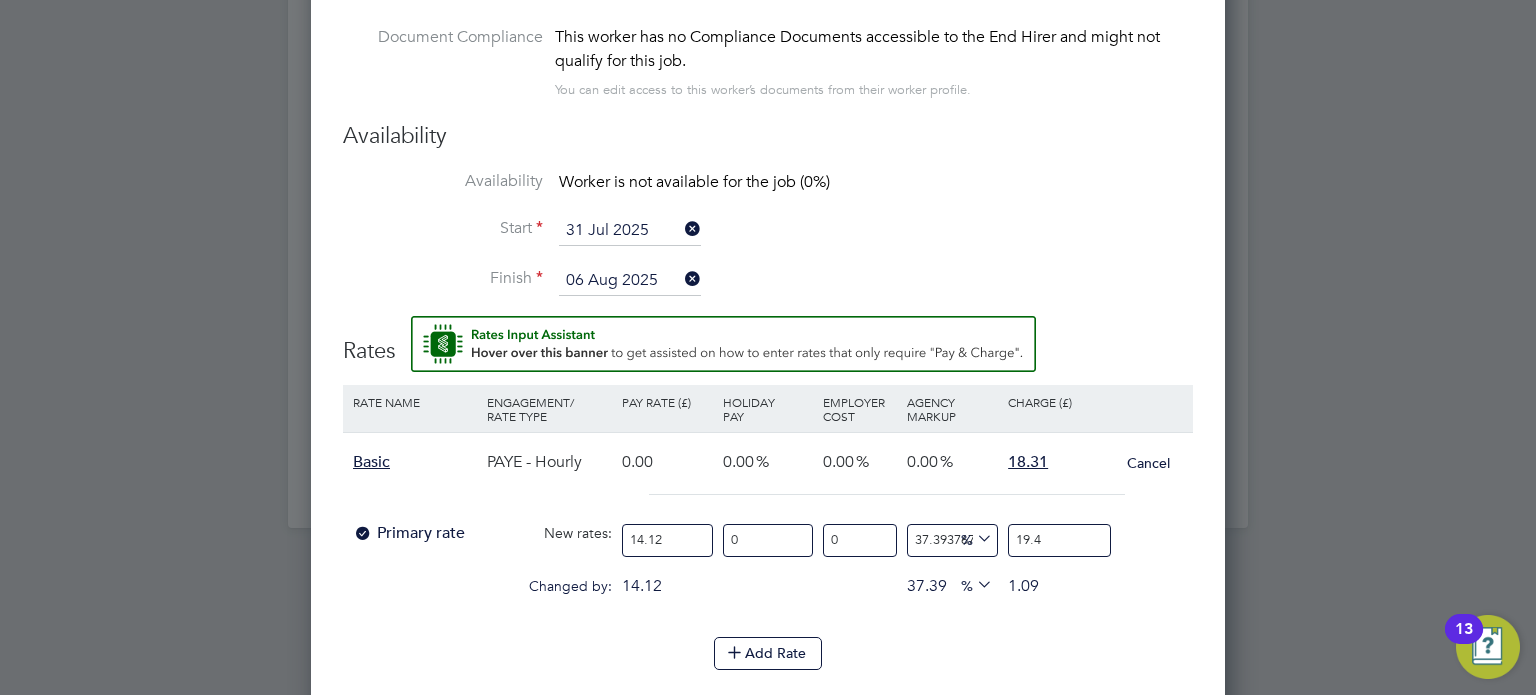 type on "37.74787535410765" 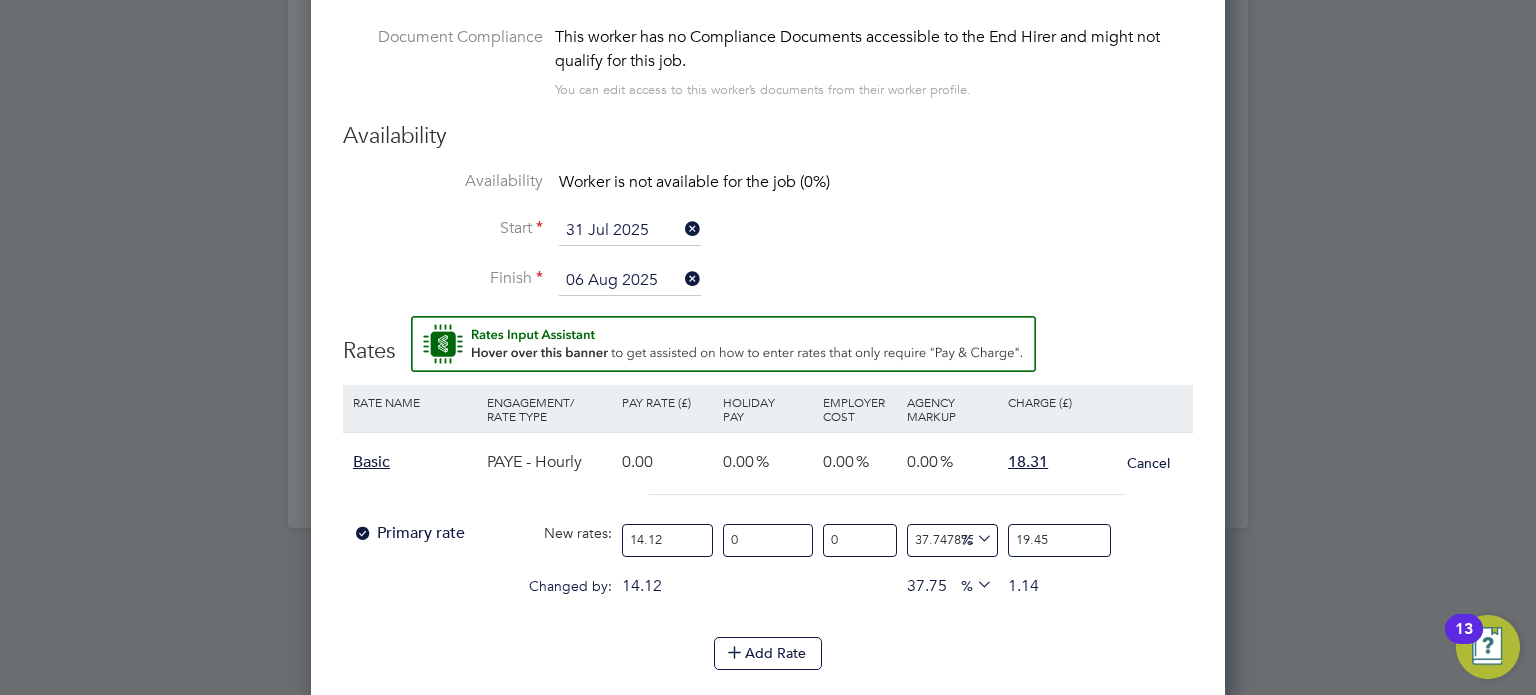 type on "19.45" 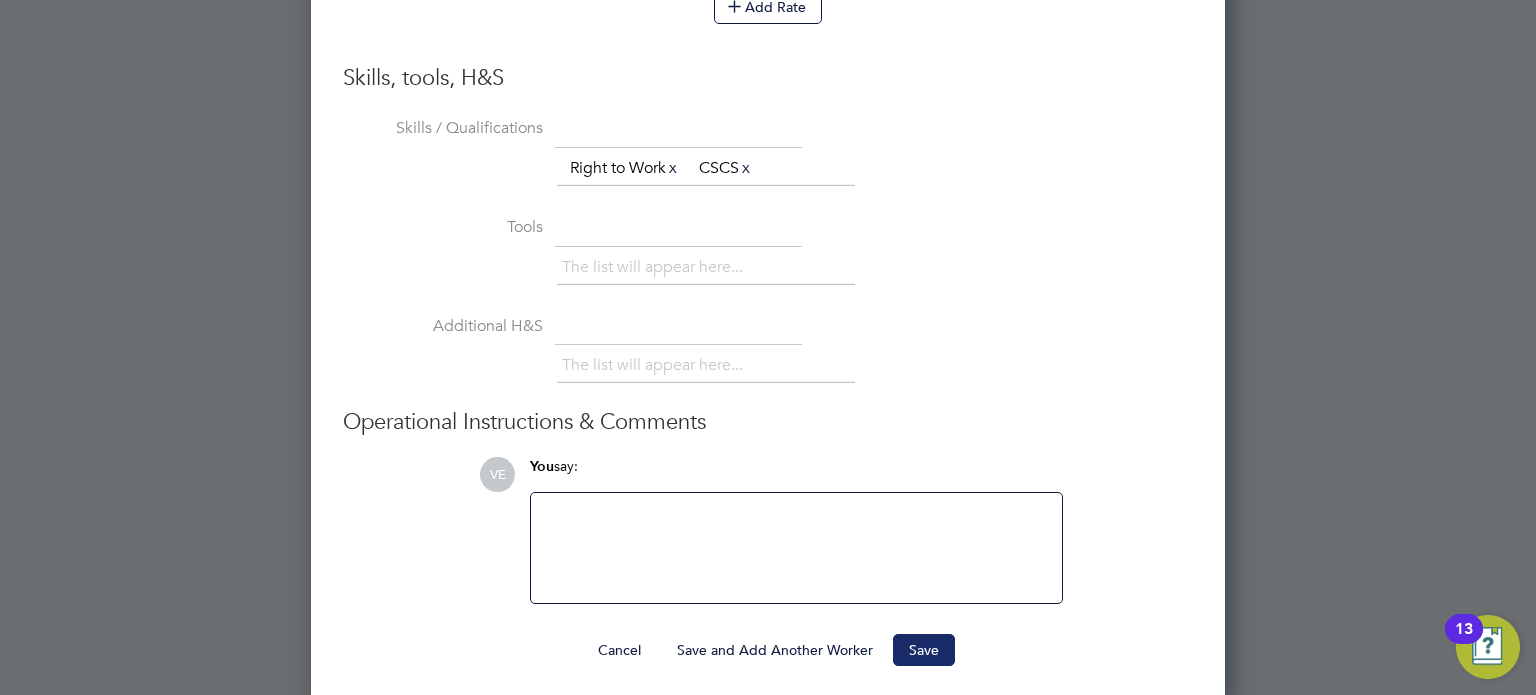 click on "Save" at bounding box center [924, 650] 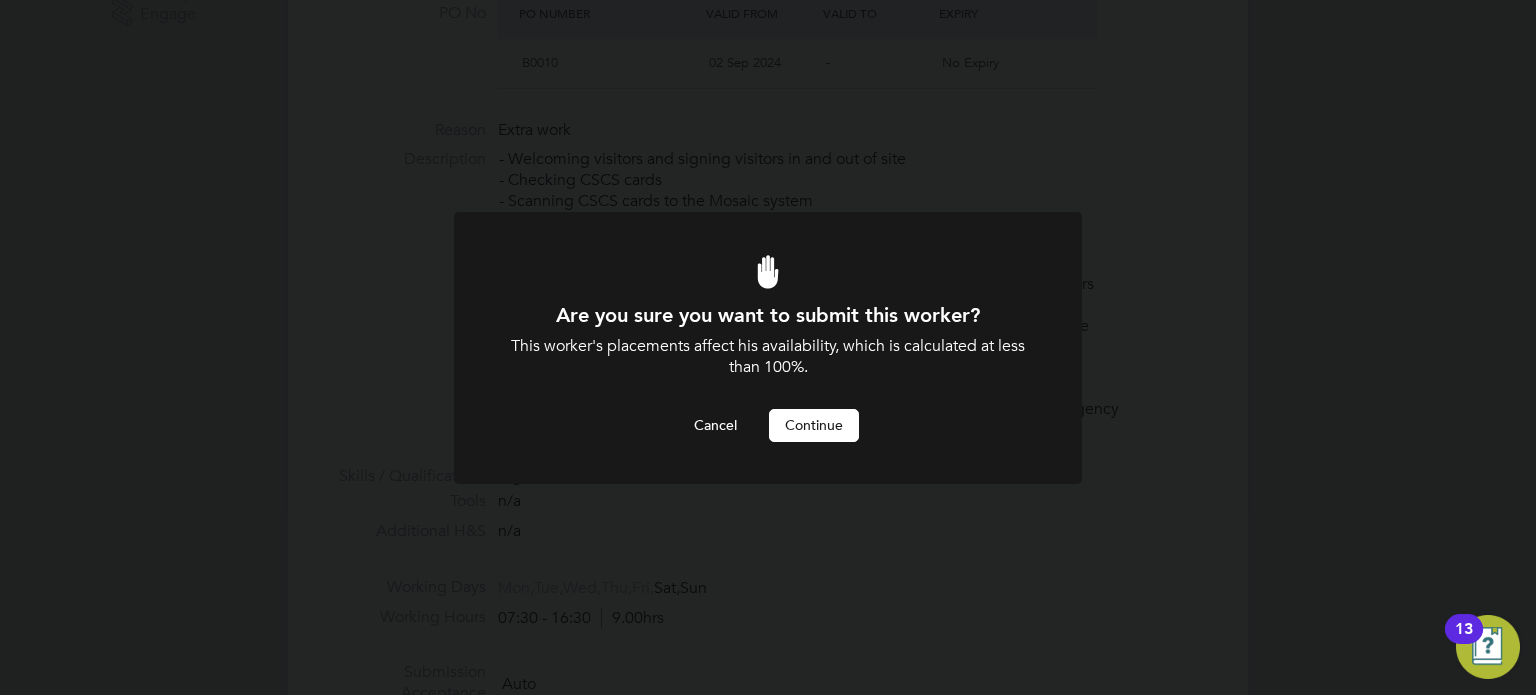 click on "Continue" at bounding box center (814, 425) 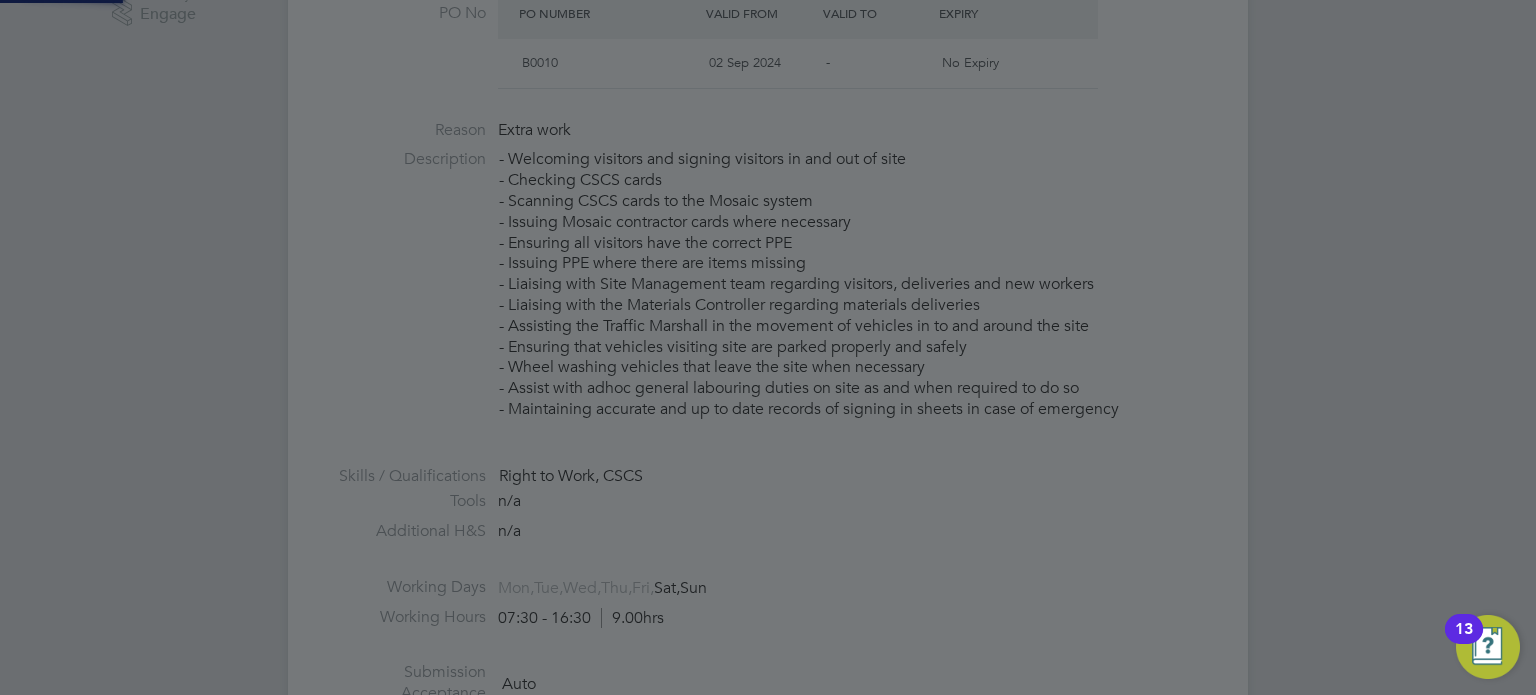click on "Sorry, we are having problems connecting to our services." 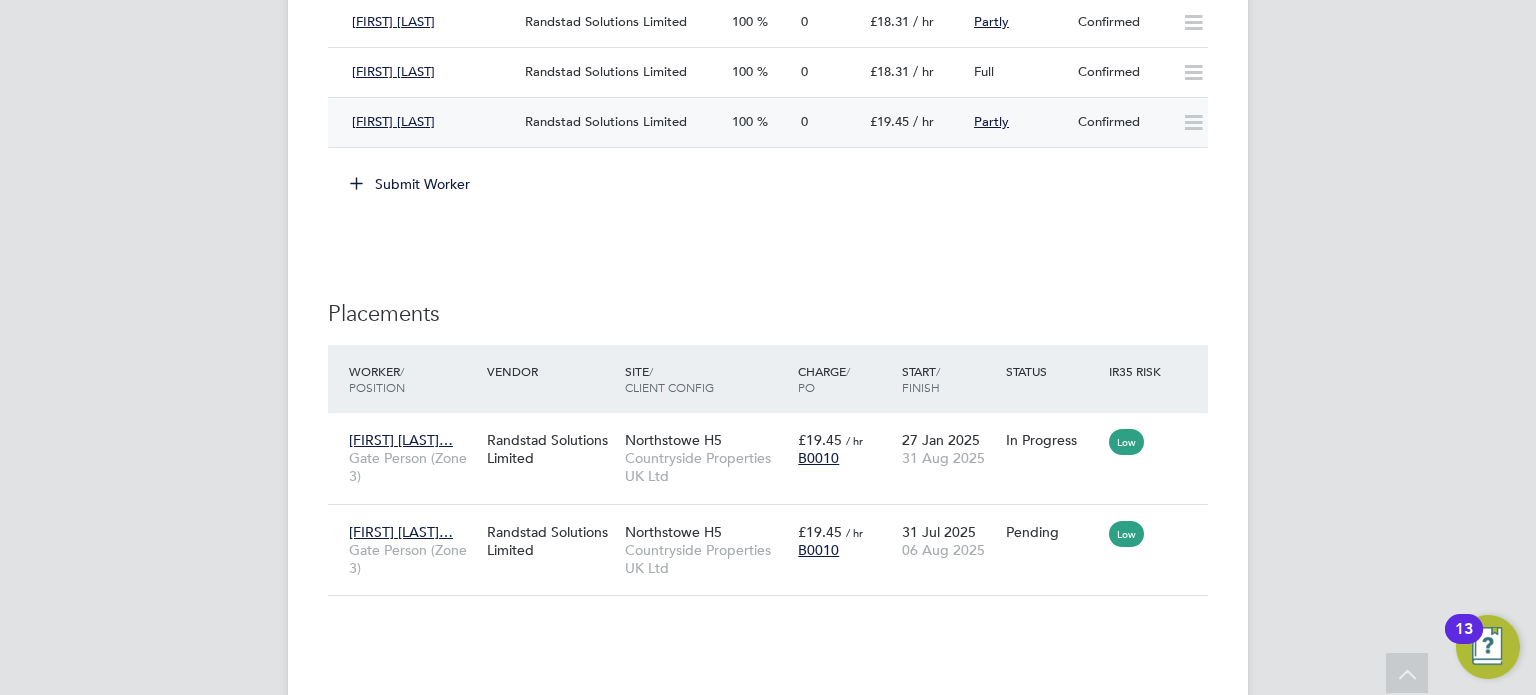click on "Confirmed" 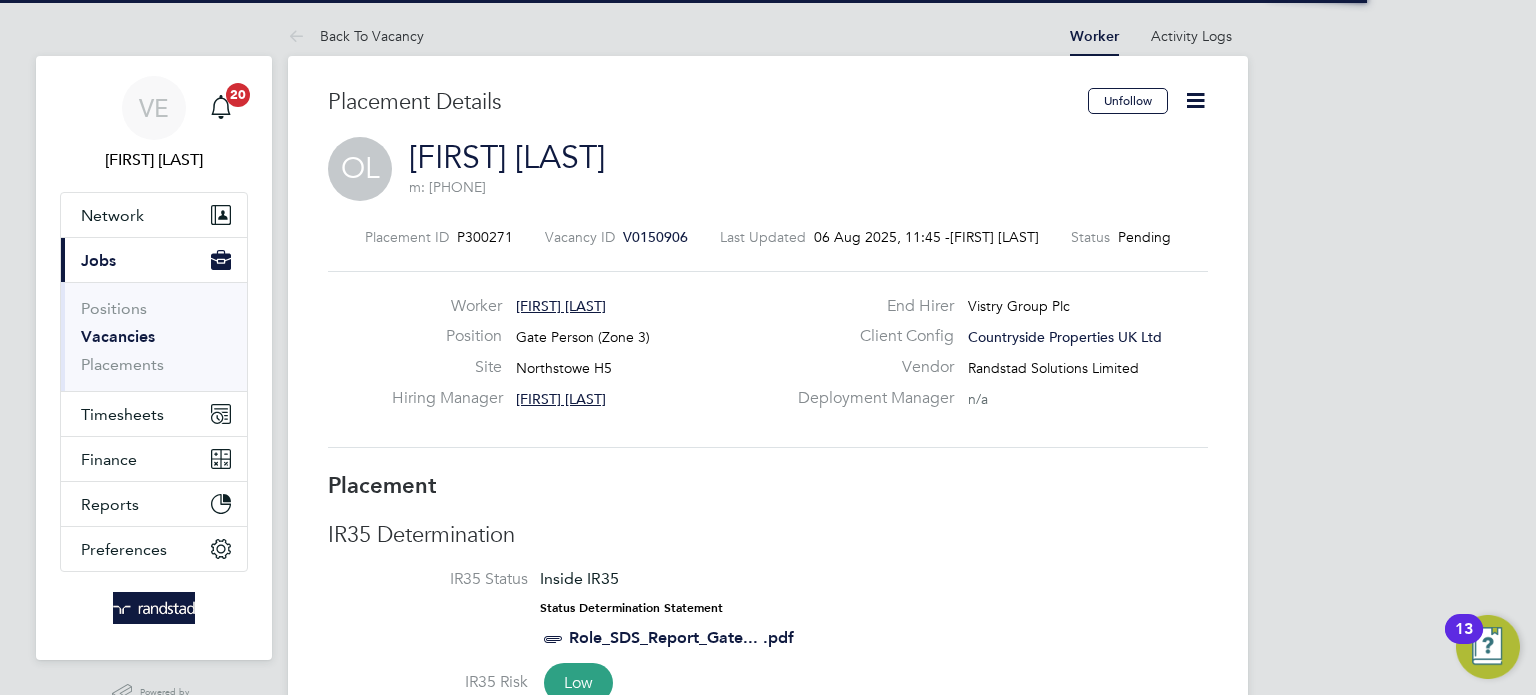 click 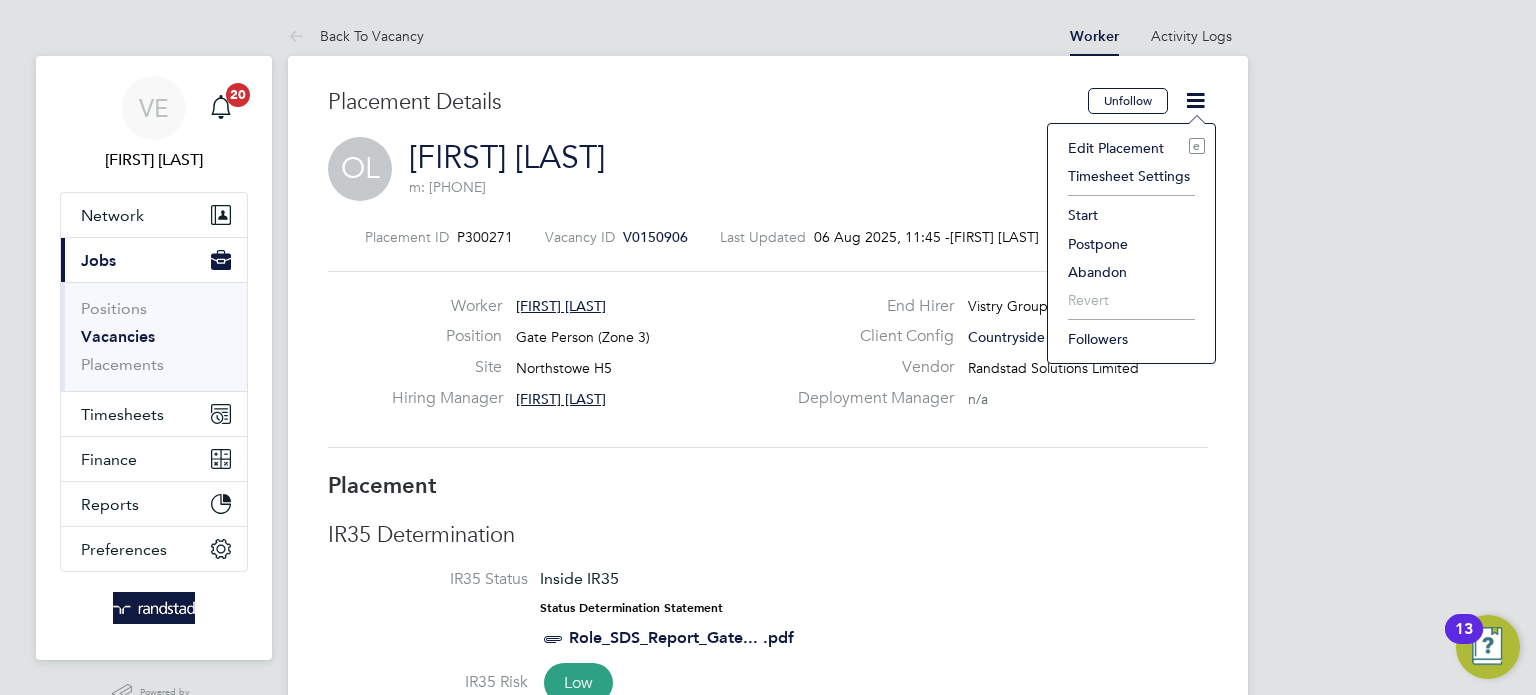 click on "Start" 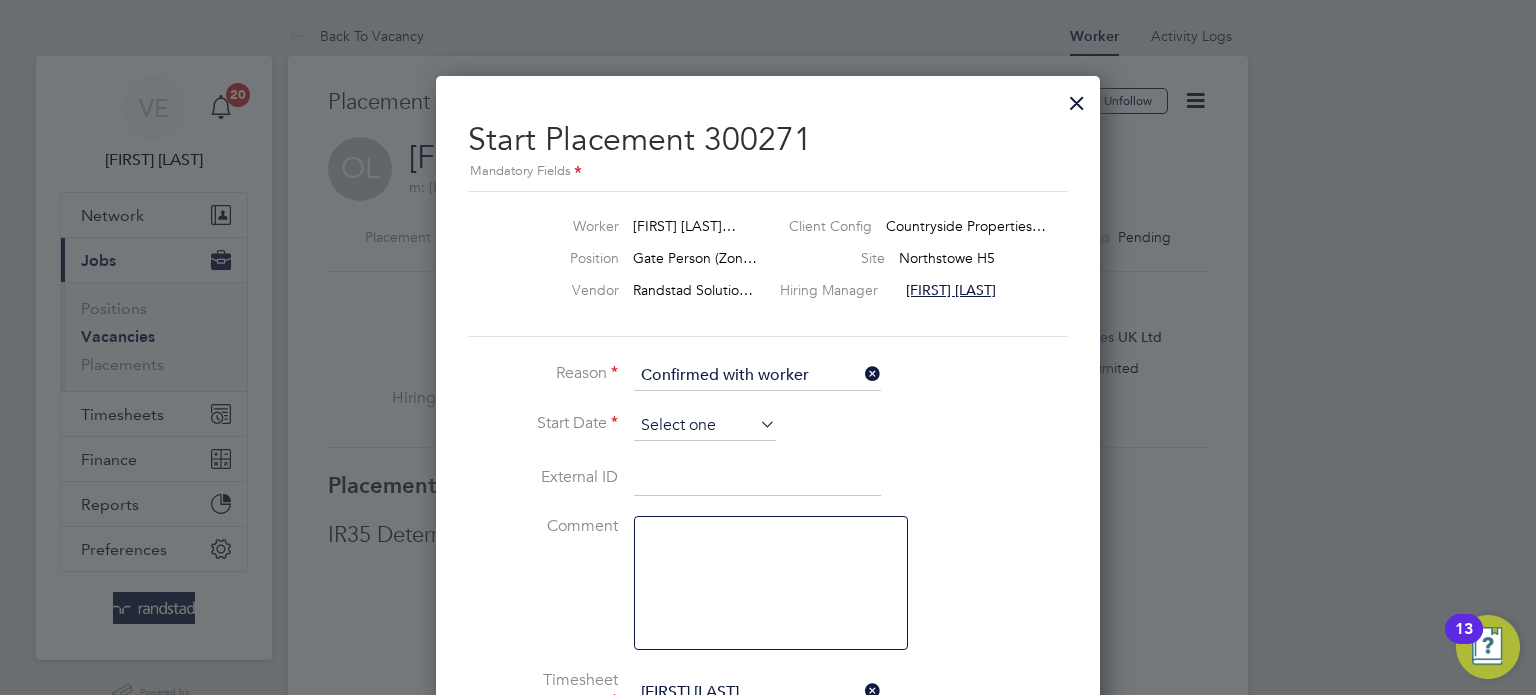 click 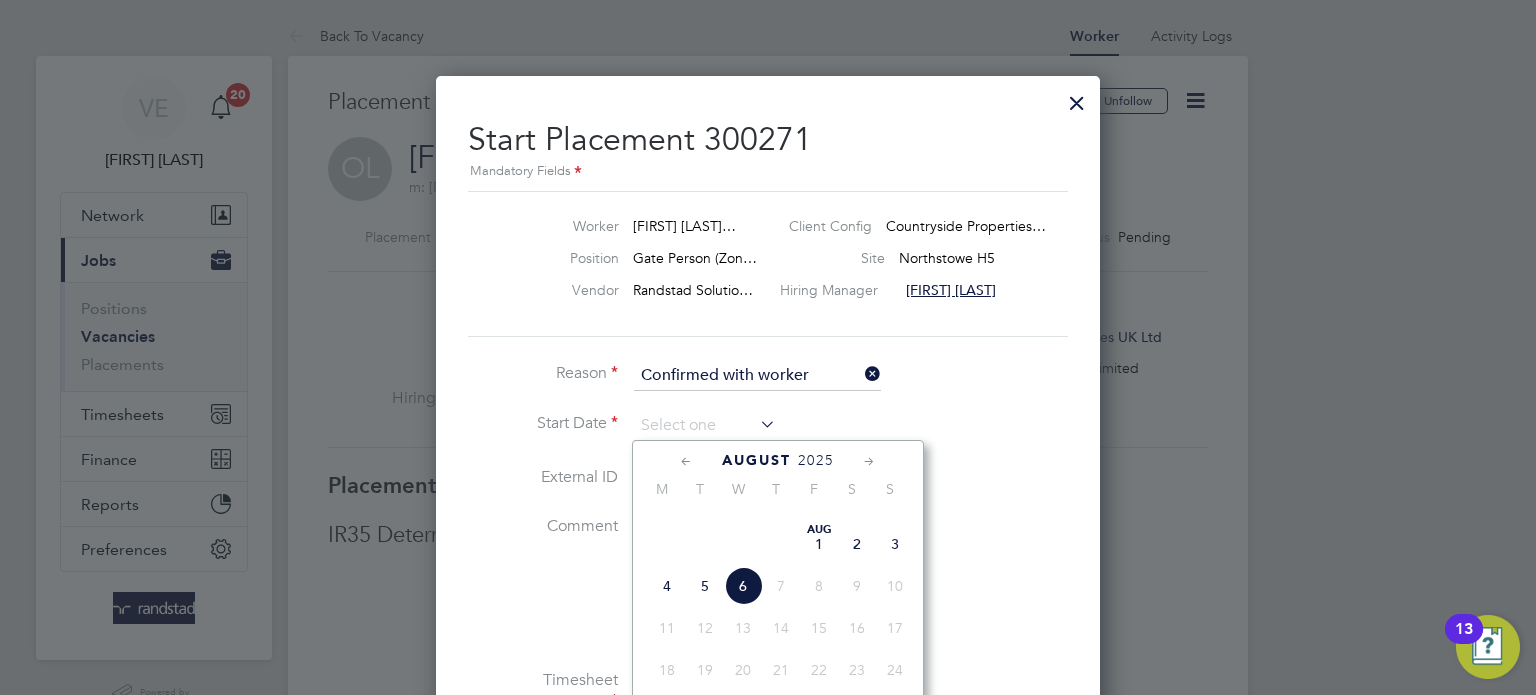 drag, startPoint x: 732, startPoint y: 523, endPoint x: 778, endPoint y: 534, distance: 47.296936 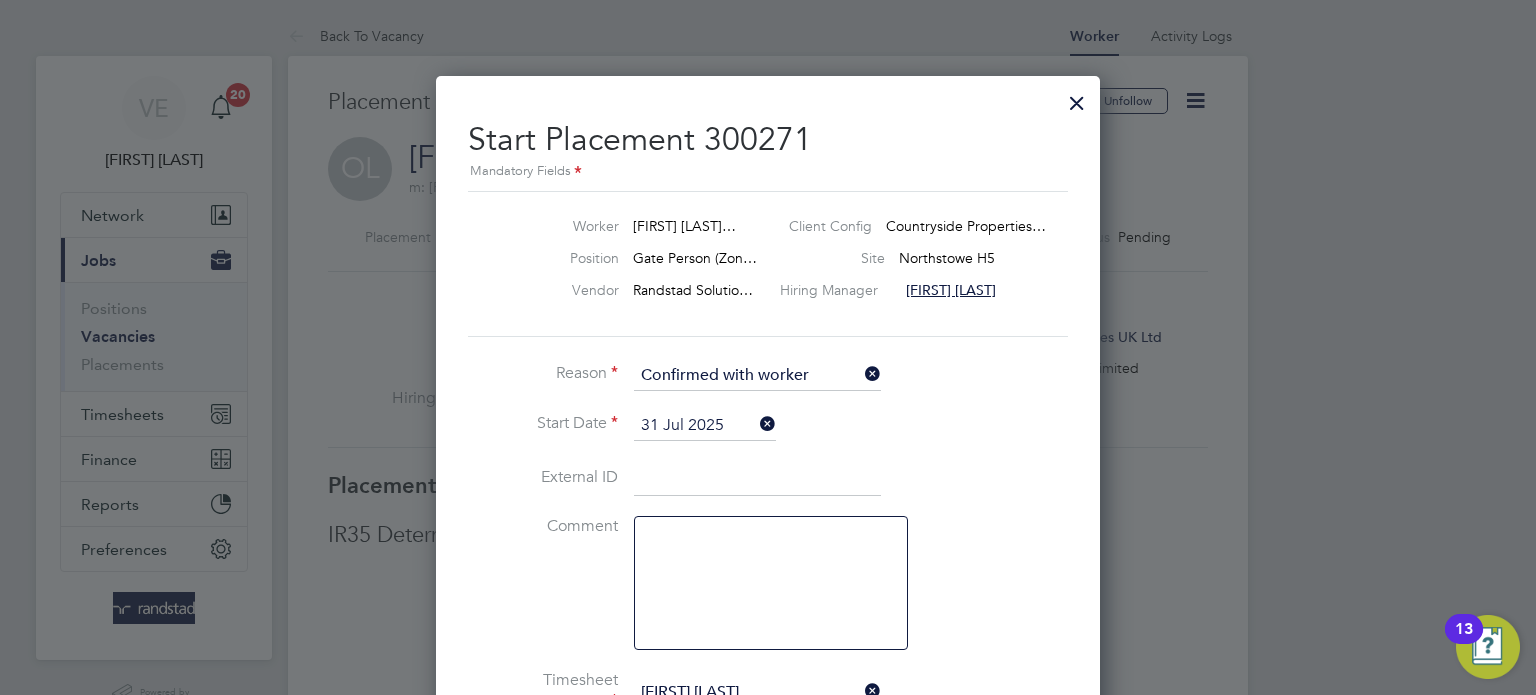 click on "Start Date   31 Jul 2025" 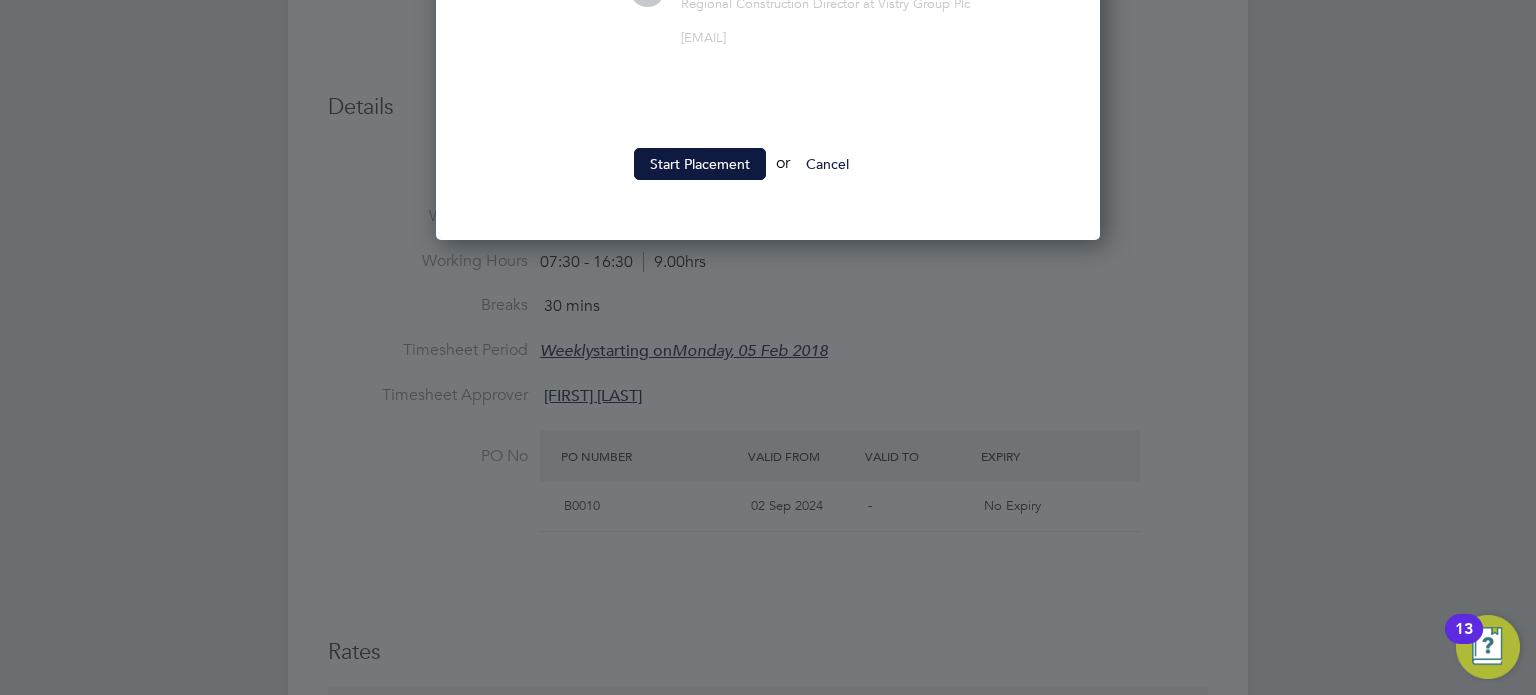 click on "Start Placement  or  Cancel" 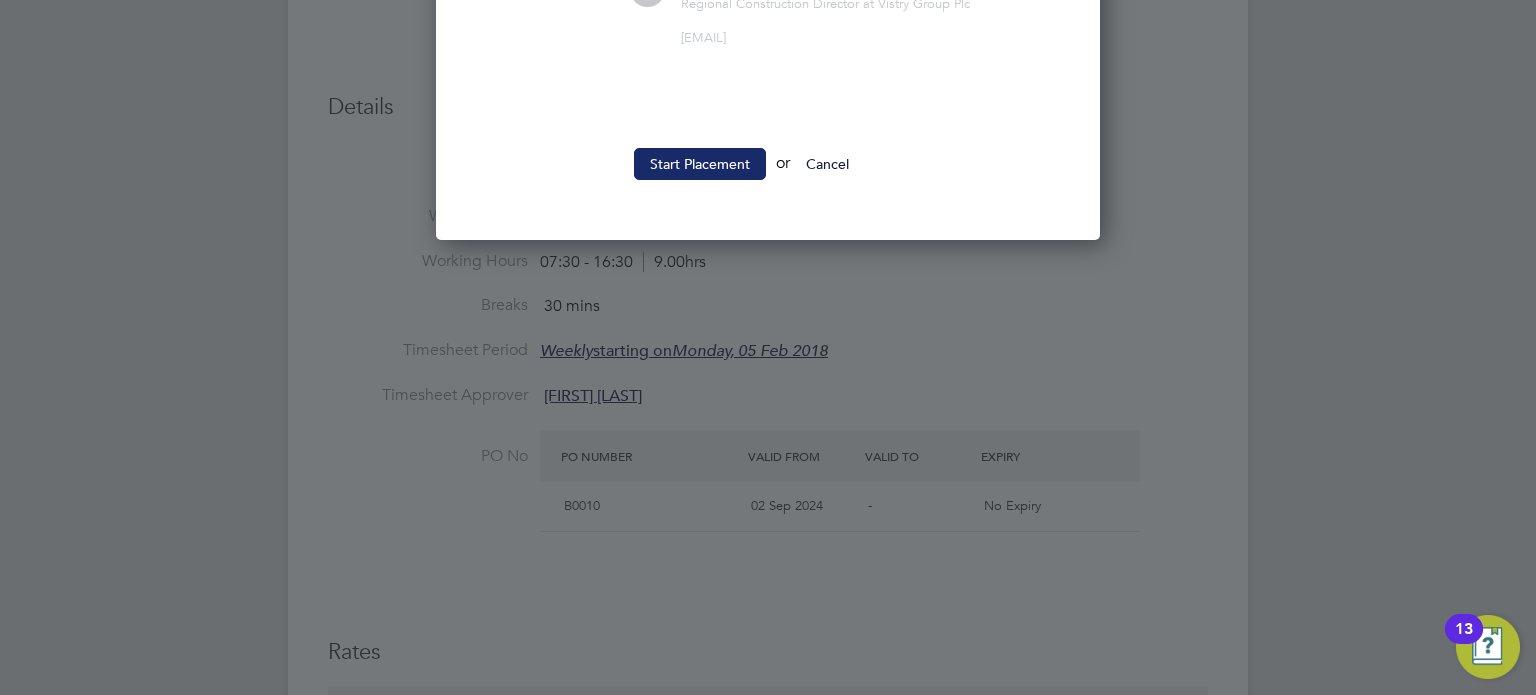 click on "Start Placement" 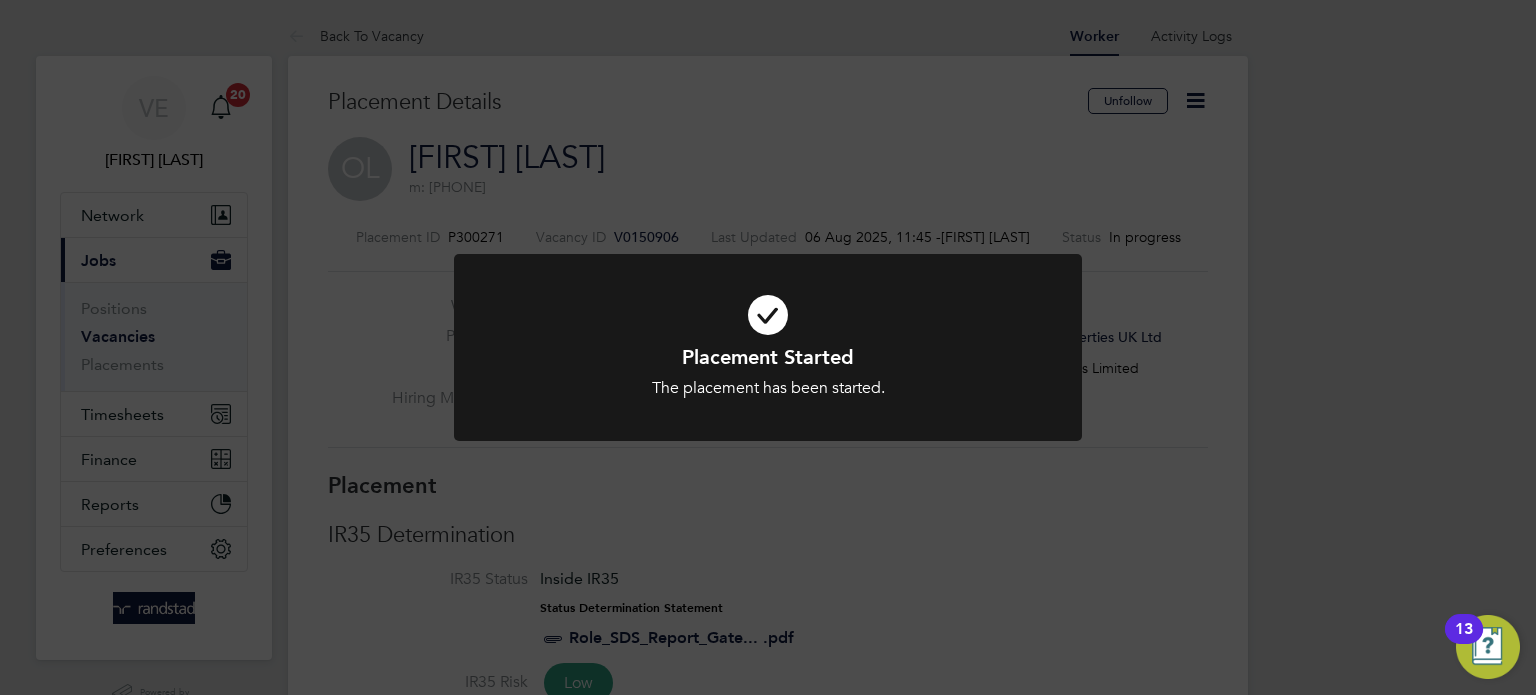 click on "Placement Started The placement has been started. Cancel Okay" 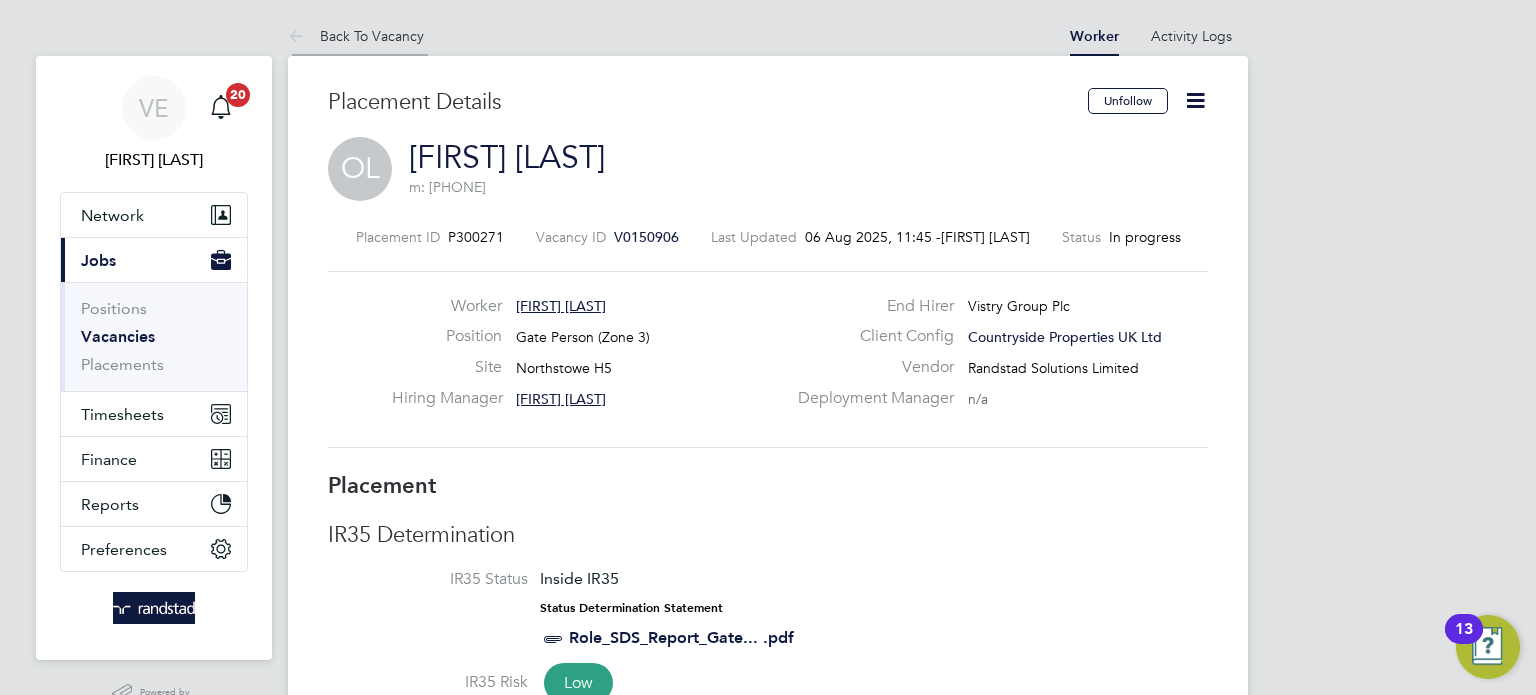 click on "Back To Vacancy" at bounding box center (356, 36) 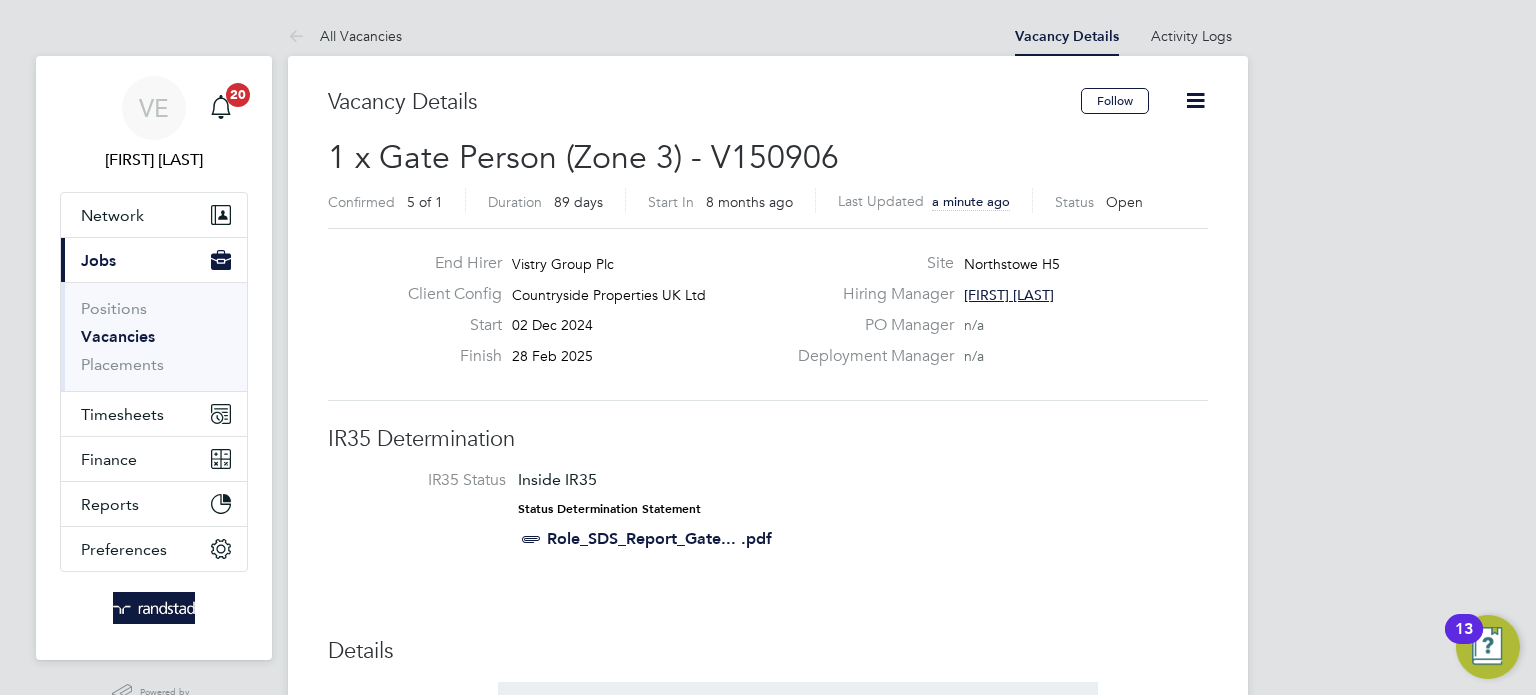 click 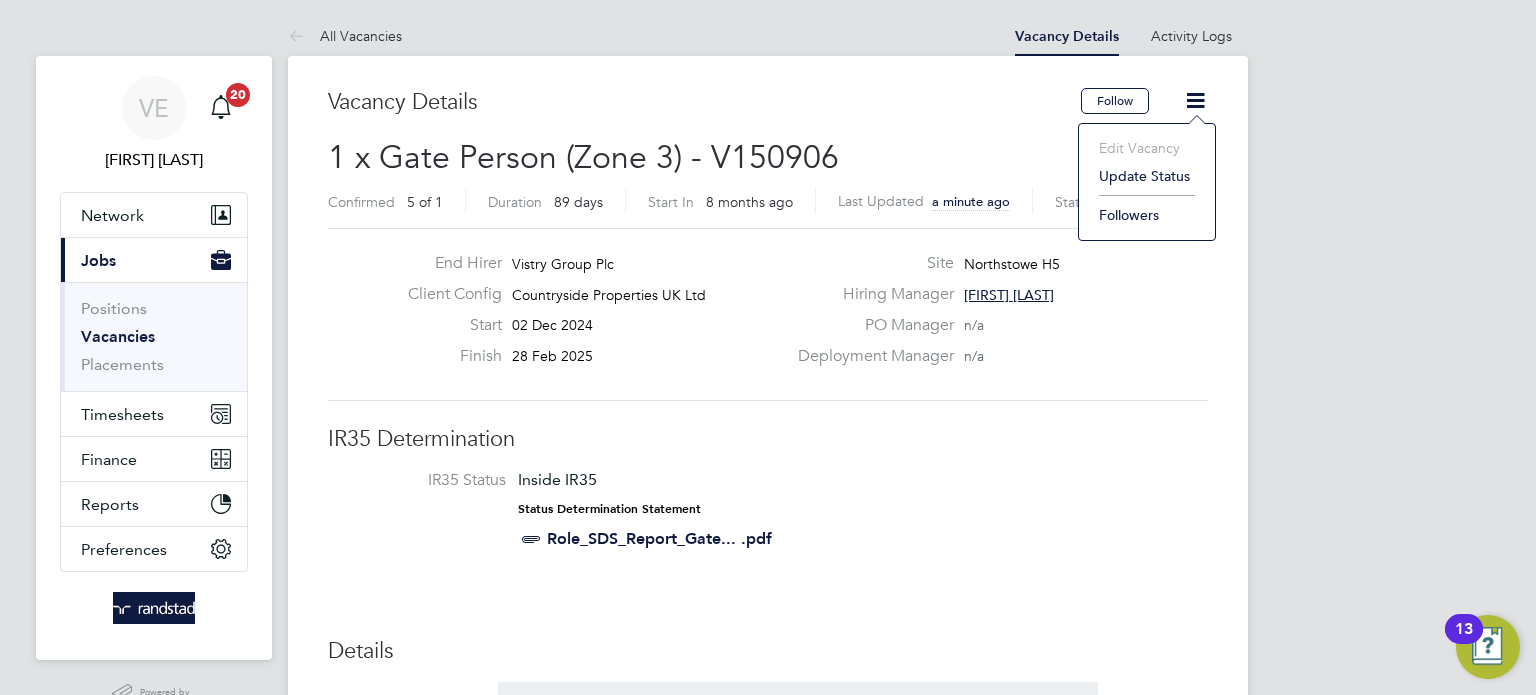 click on "Update Status" 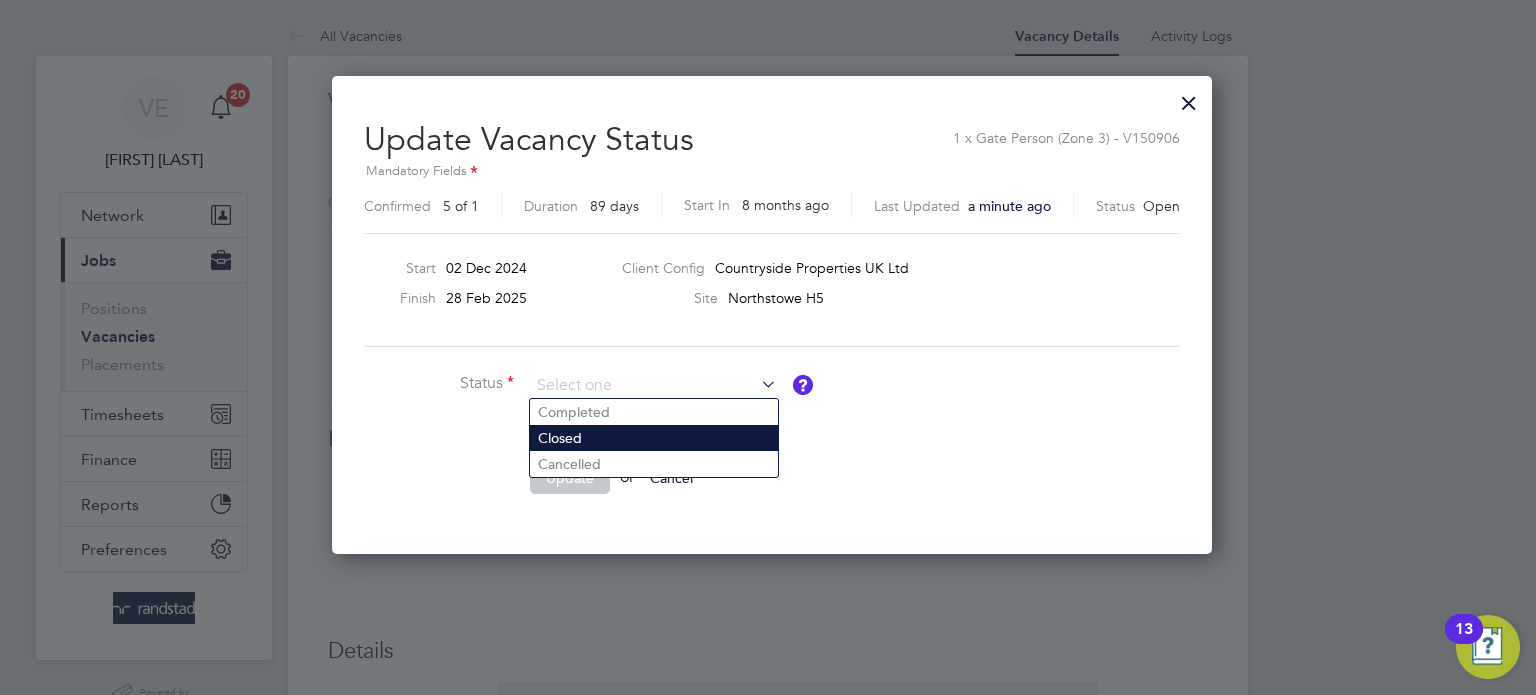 drag, startPoint x: 650, startPoint y: 386, endPoint x: 677, endPoint y: 448, distance: 67.62396 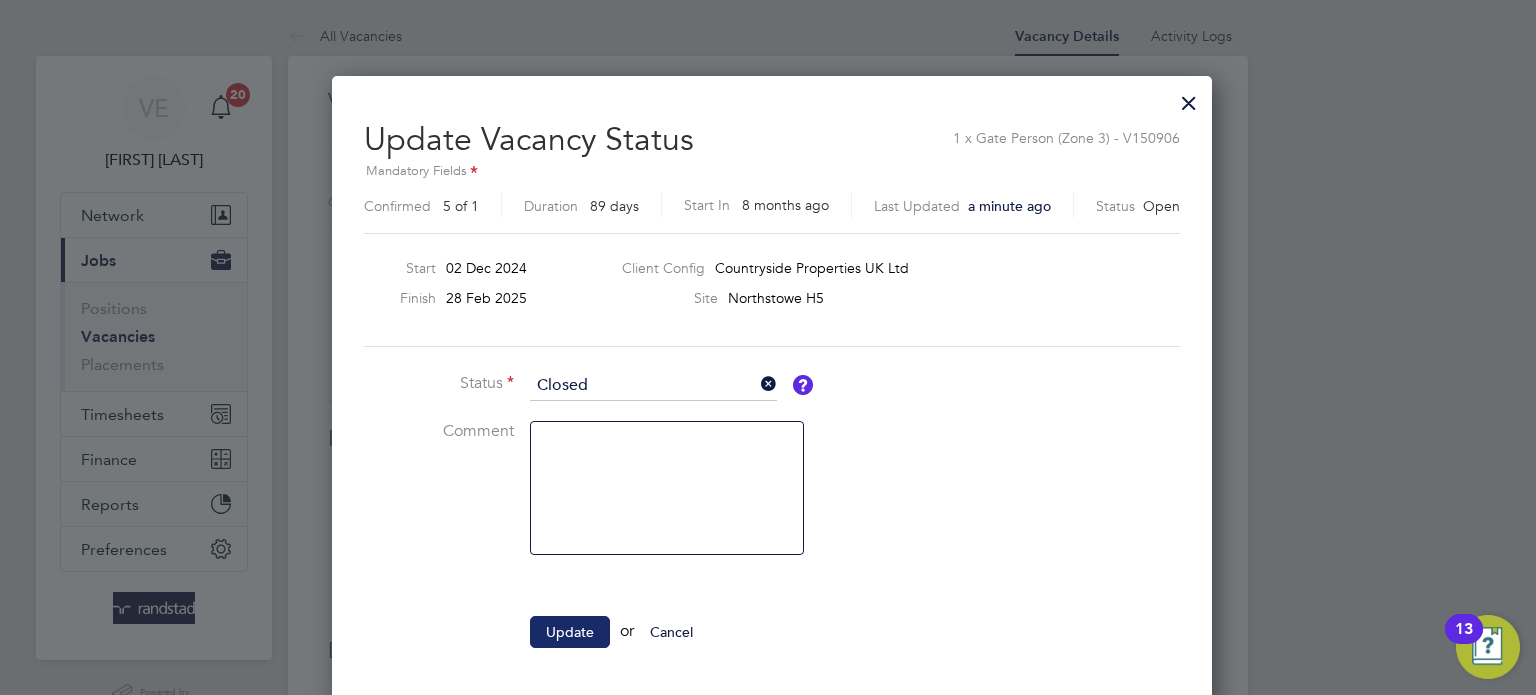 click on "Update" at bounding box center [570, 632] 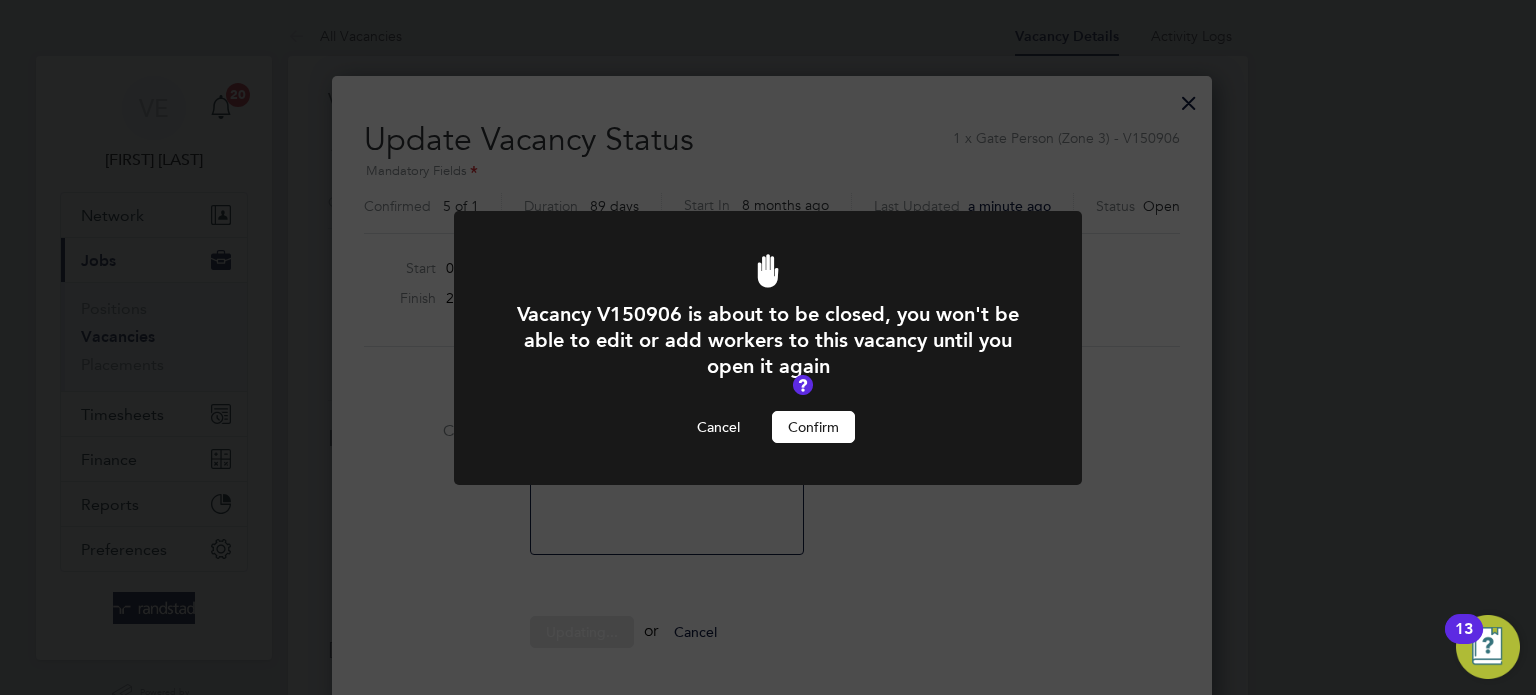click on "Confirm" at bounding box center [813, 427] 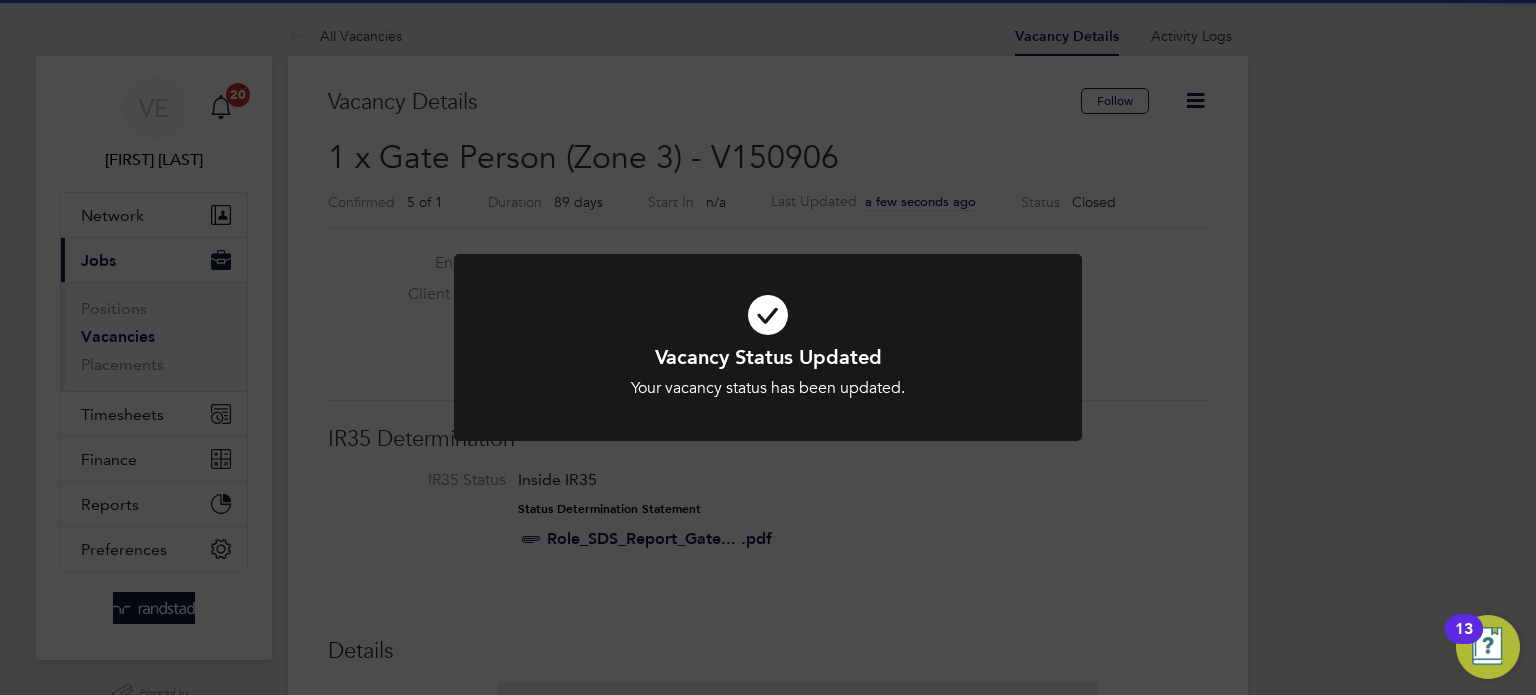 click on "Vacancy Status Updated Your vacancy status has been updated. Cancel Okay" at bounding box center [768, 359] 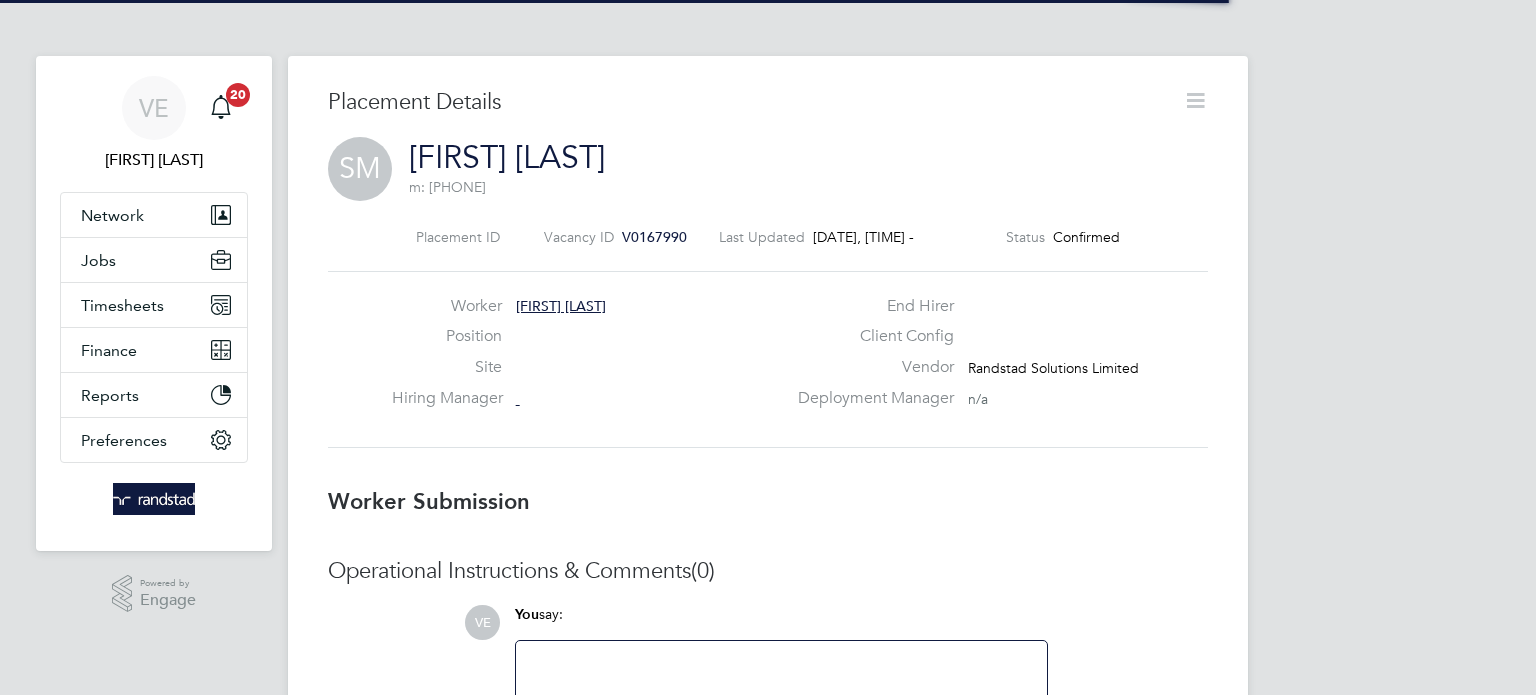 scroll, scrollTop: 0, scrollLeft: 0, axis: both 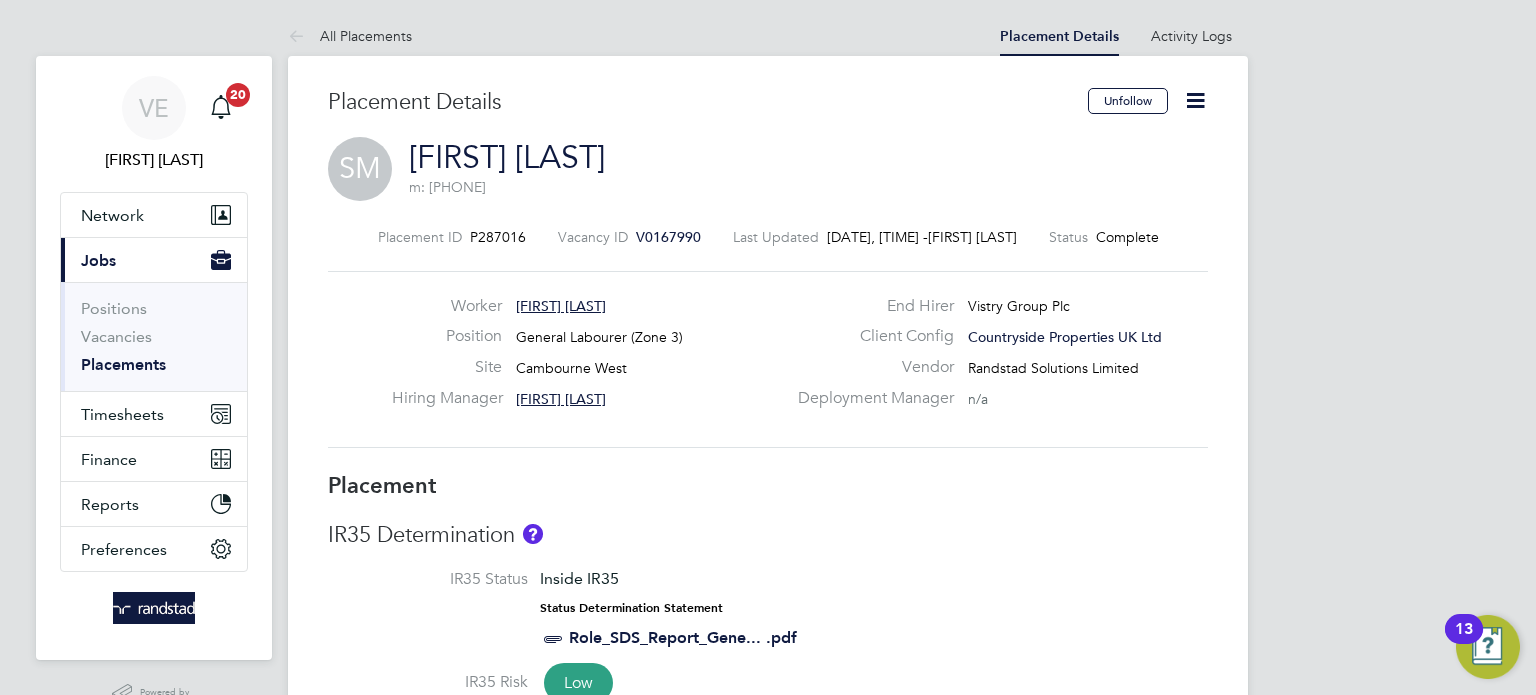 click on "V0167990" 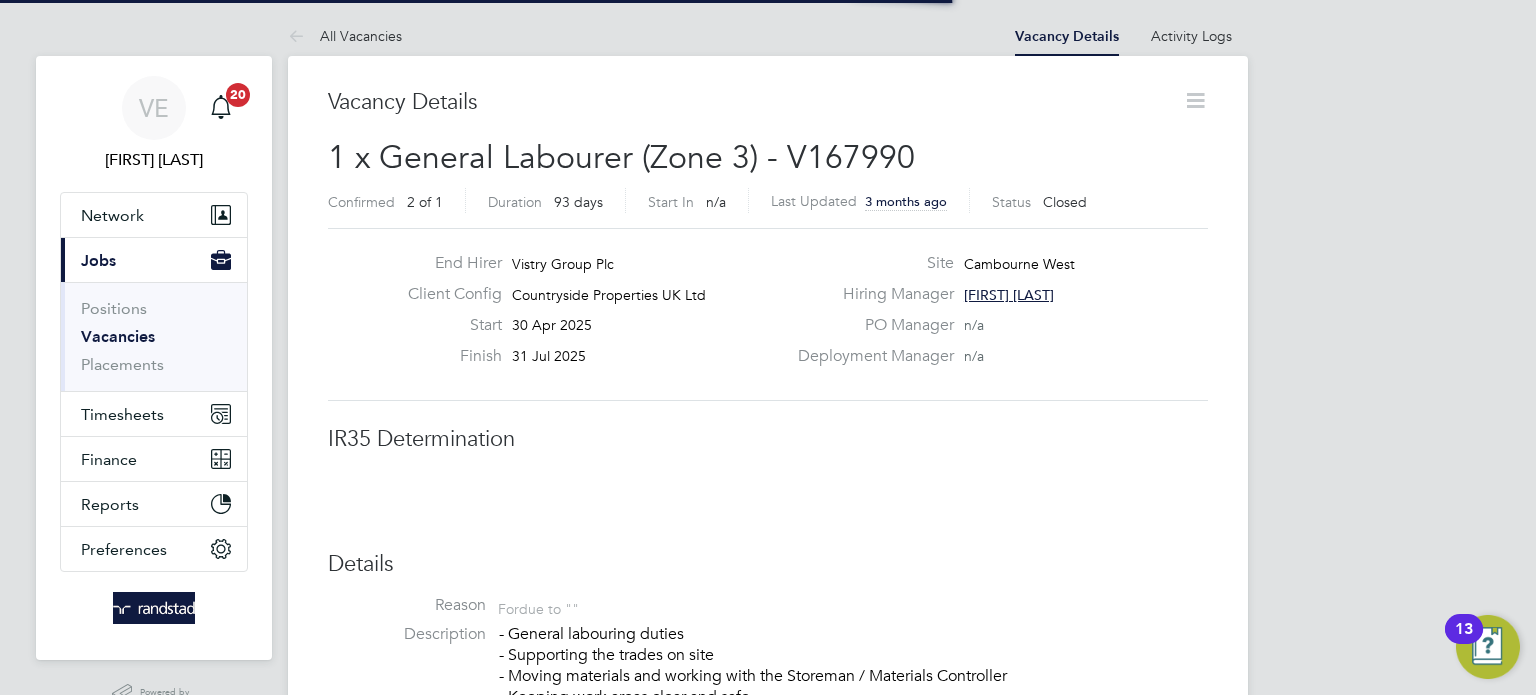 scroll, scrollTop: 10, scrollLeft: 9, axis: both 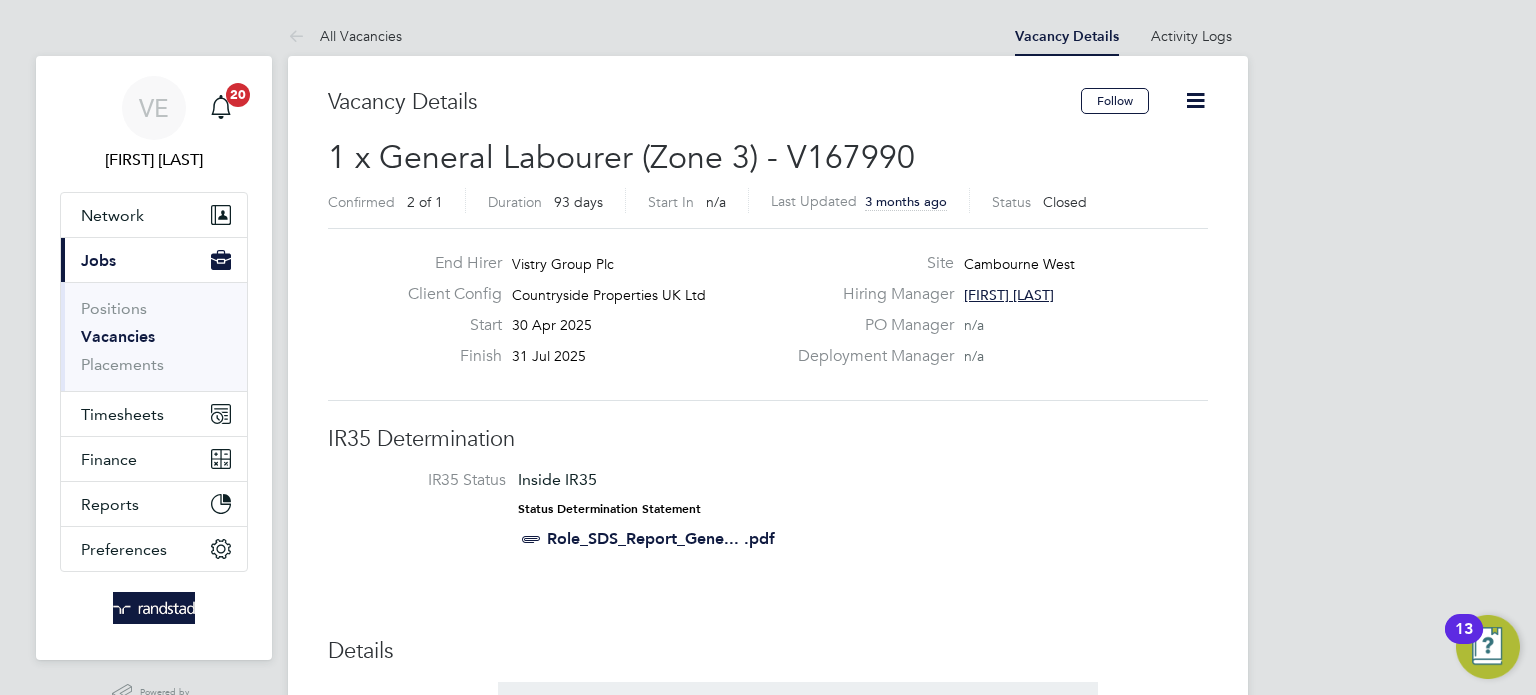 click 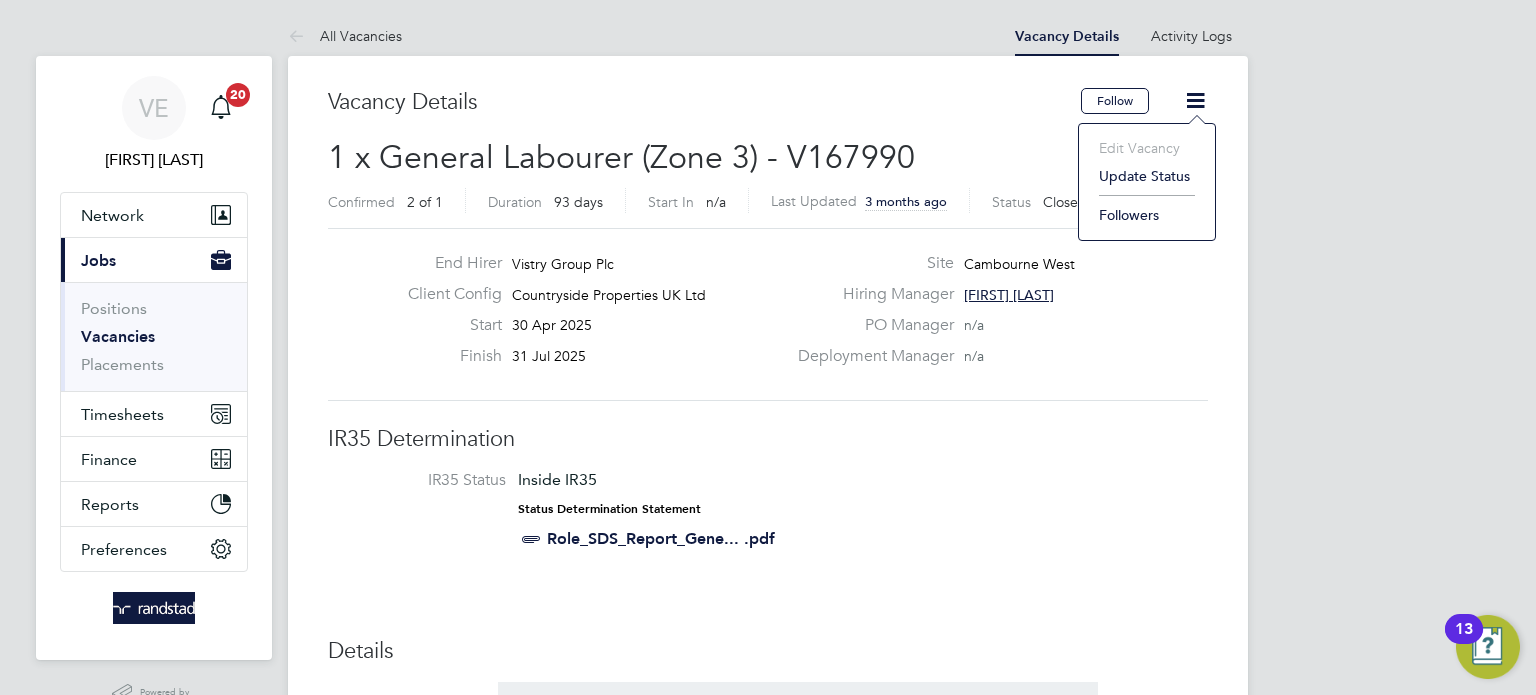 click on "Update Status" 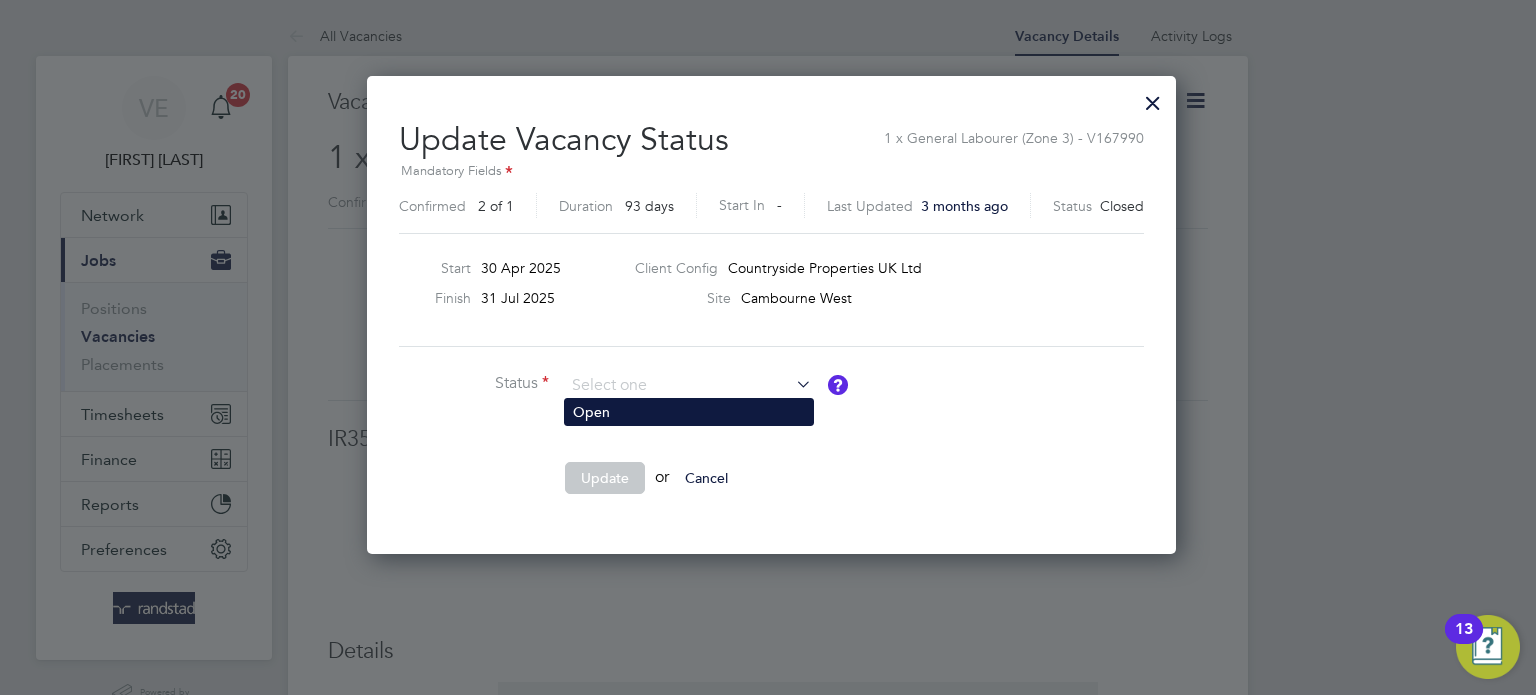 click on "Open" 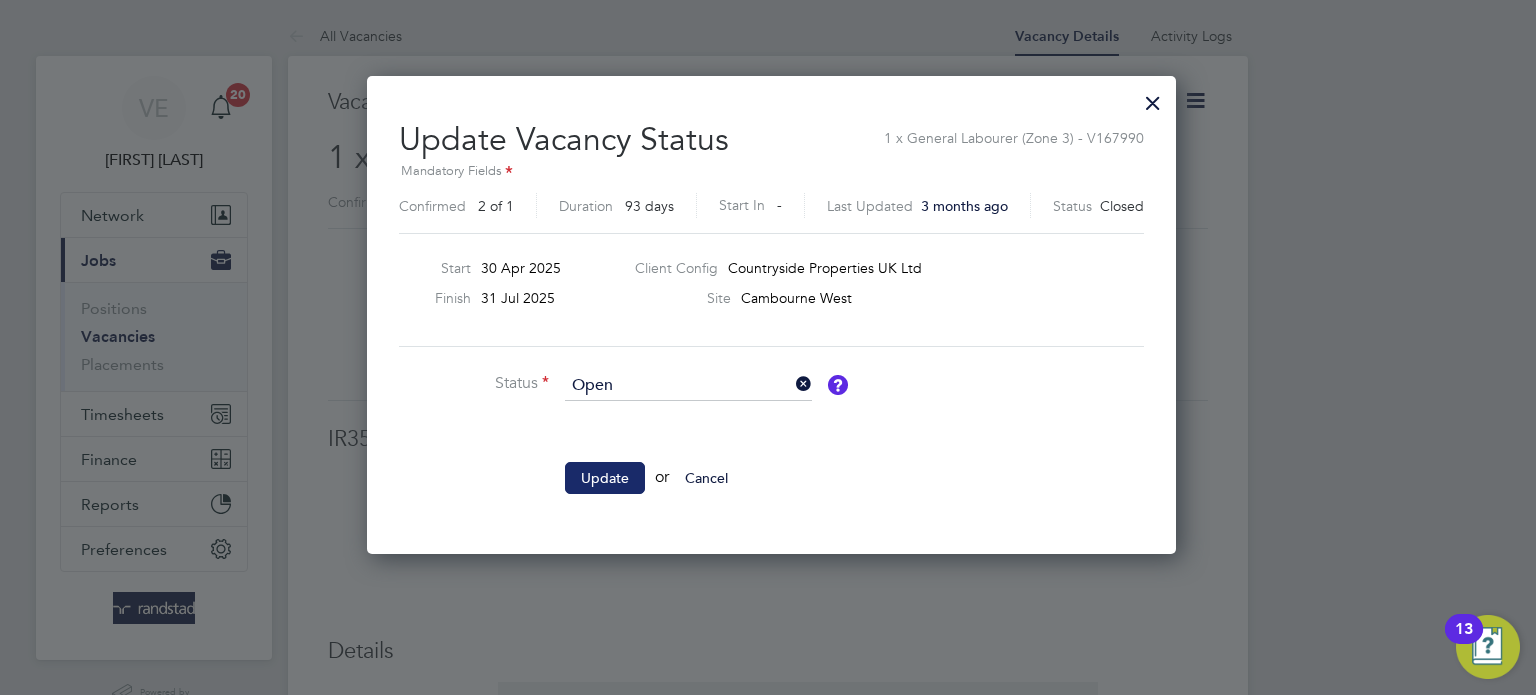 click on "Update" at bounding box center (605, 478) 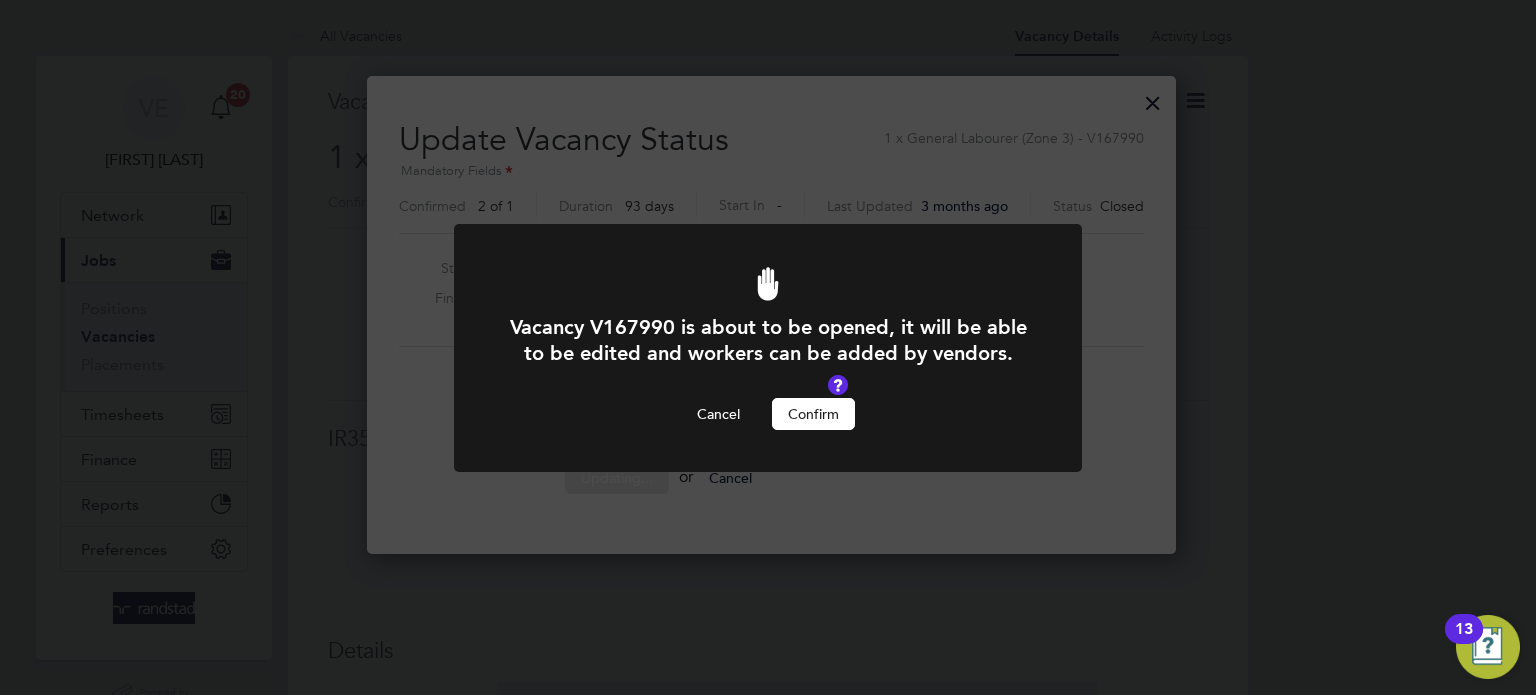 click on "Confirm" at bounding box center [813, 414] 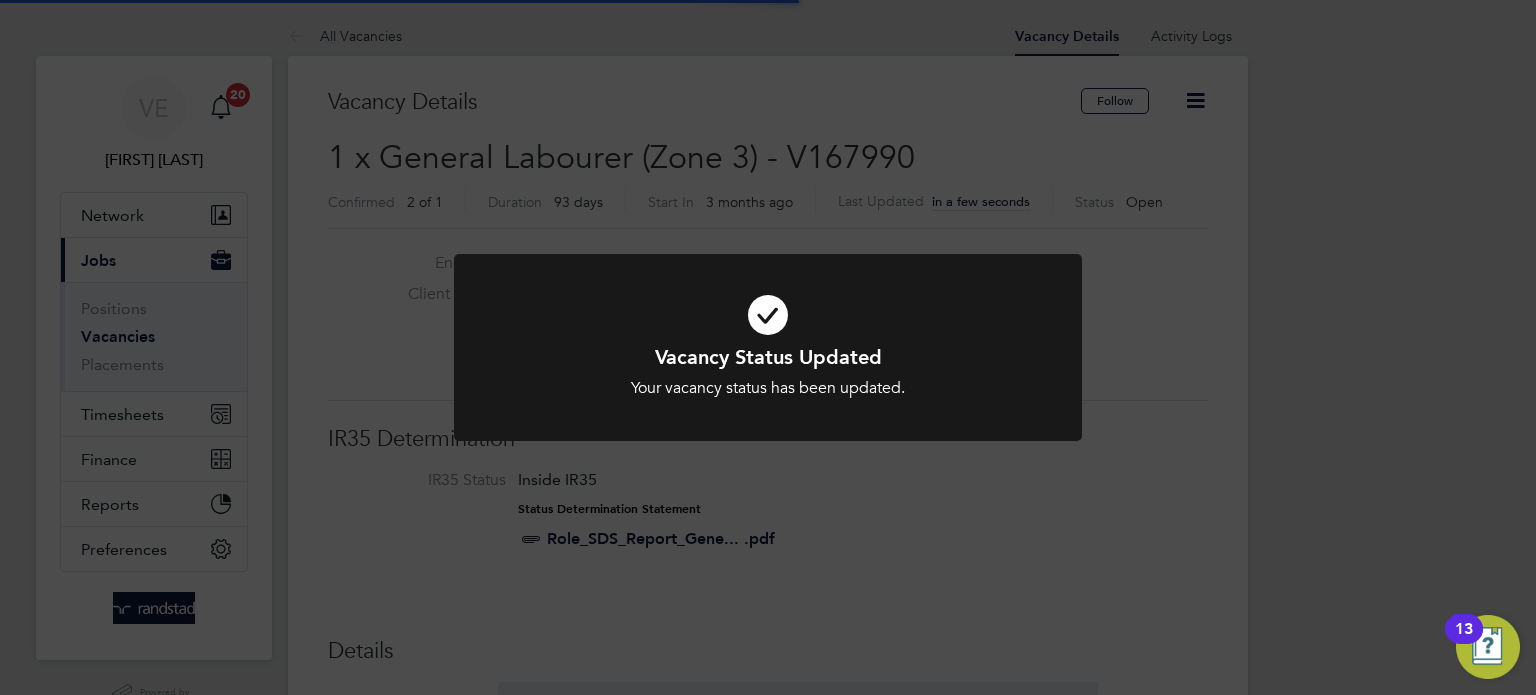 click on "Vacancy Status Updated Your vacancy status has been updated. Cancel Okay" 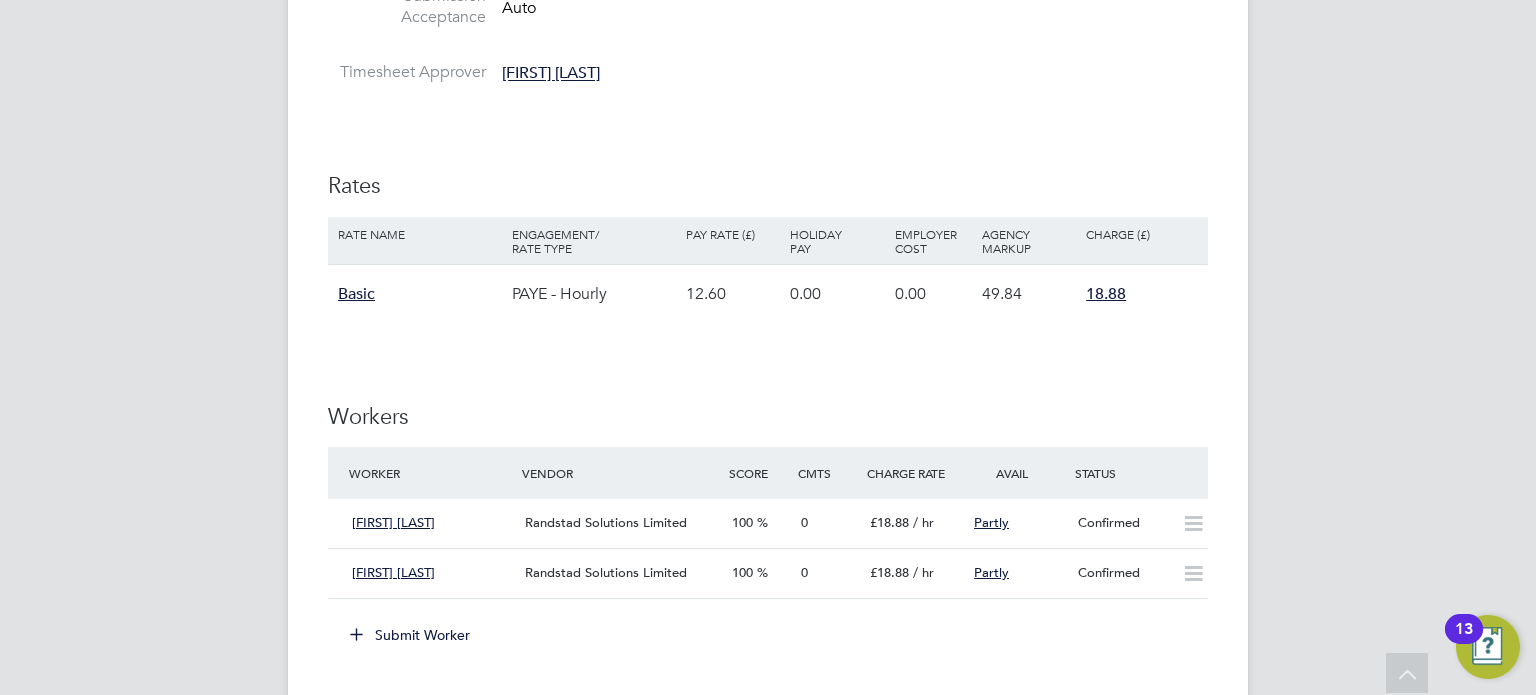 click on "Submit Worker" 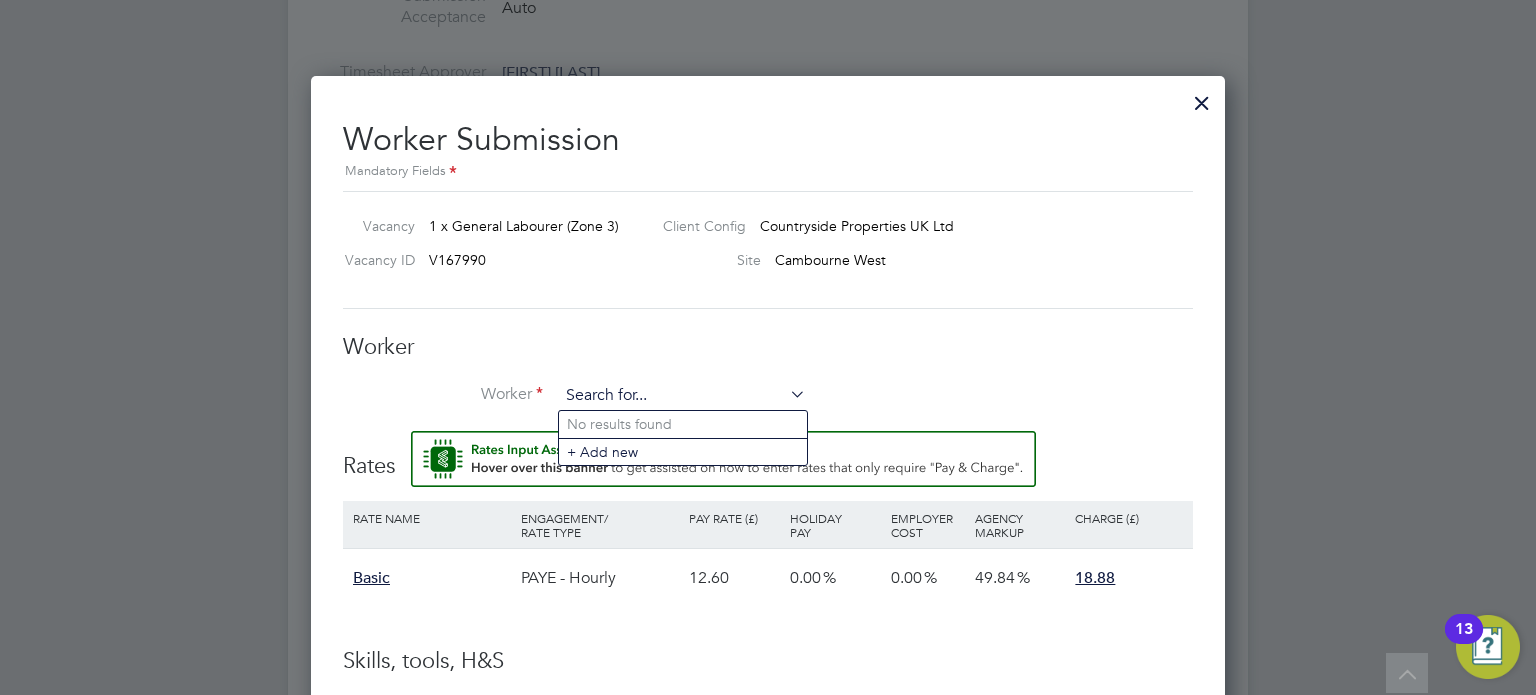 click at bounding box center (682, 396) 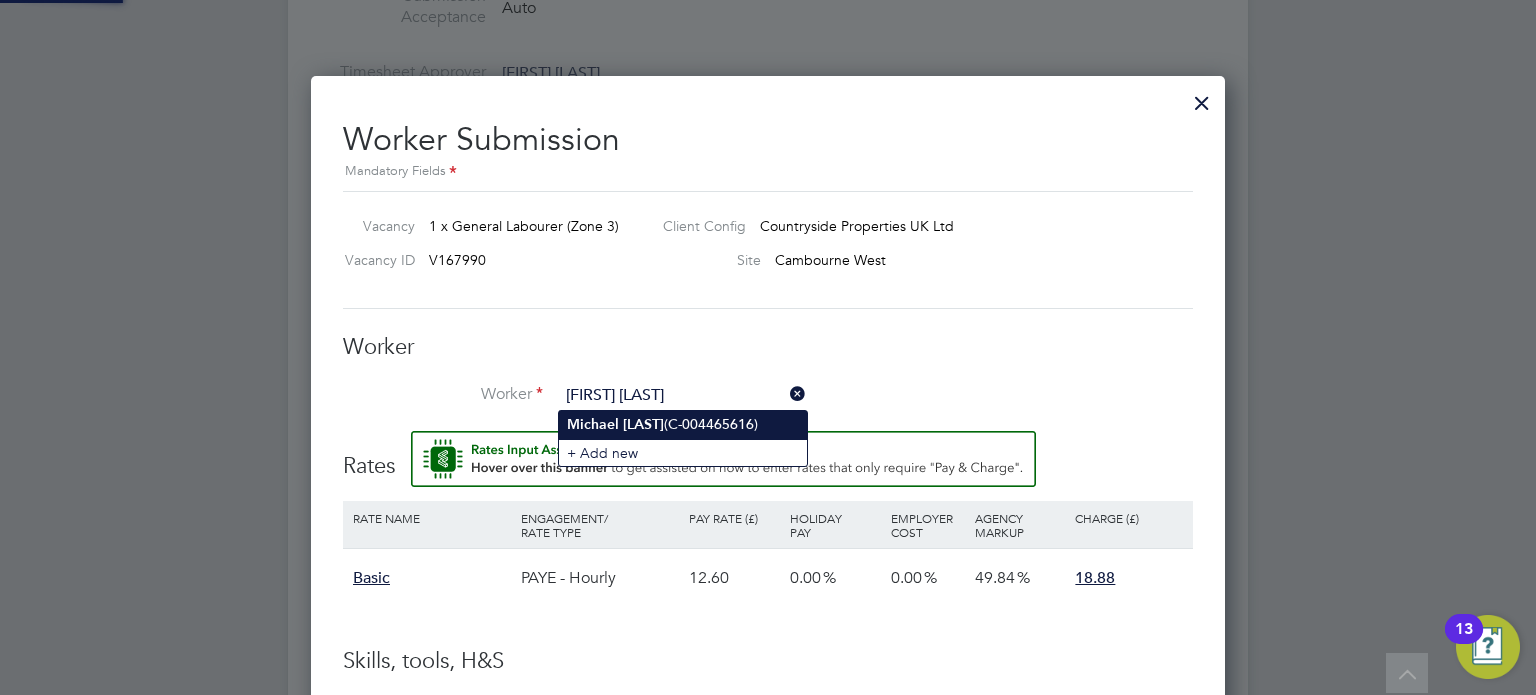 click on "Lucas" 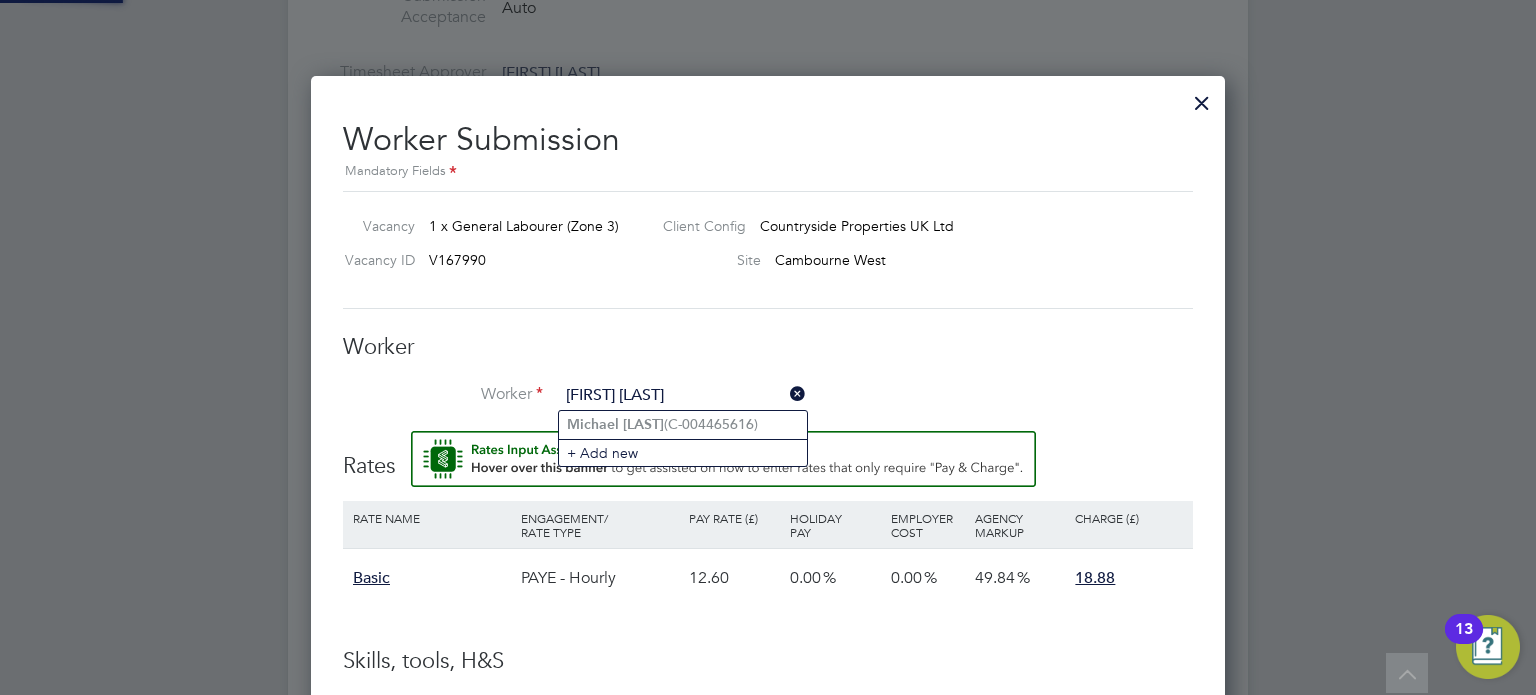 type on "Michael Lucas (C-004465616)" 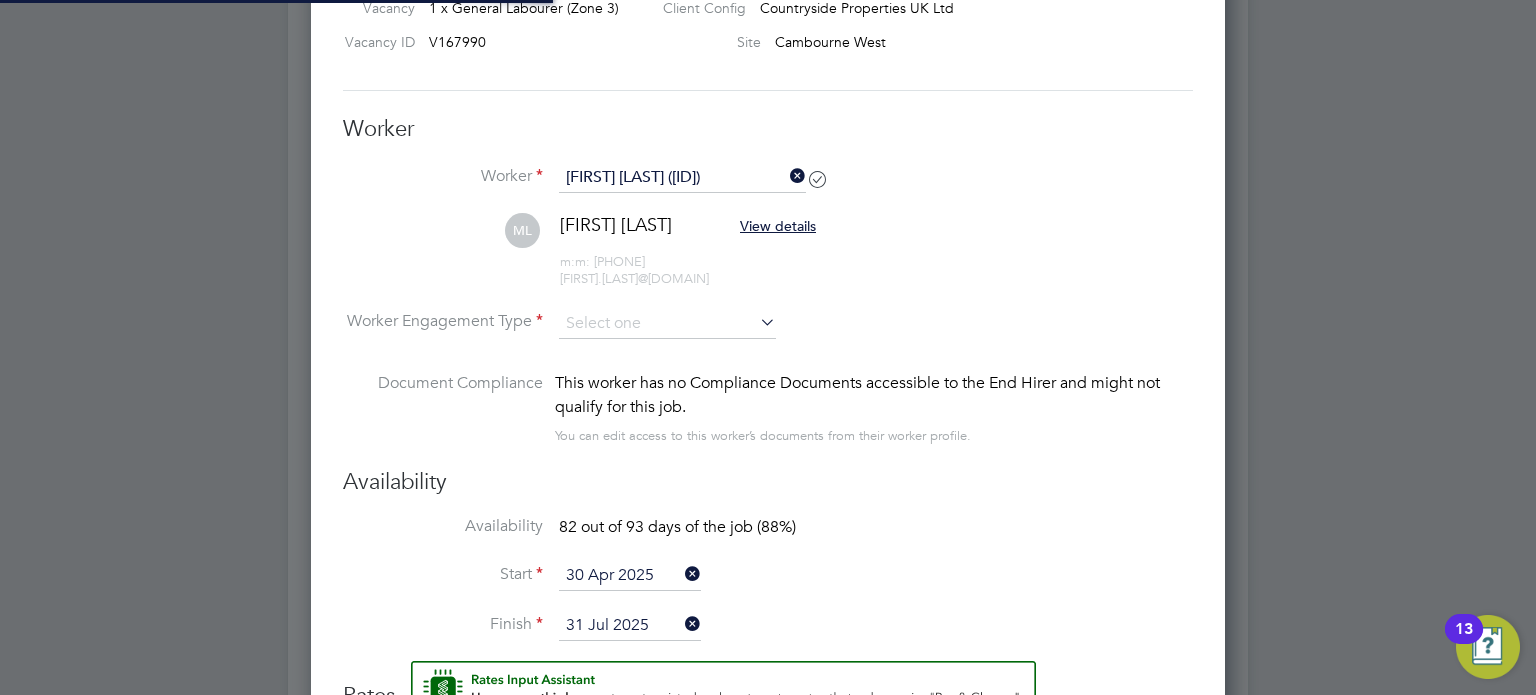 click on "ML Michael Lucas   View details m:  07379363366   michael.info321@gmail.com" at bounding box center [768, 260] 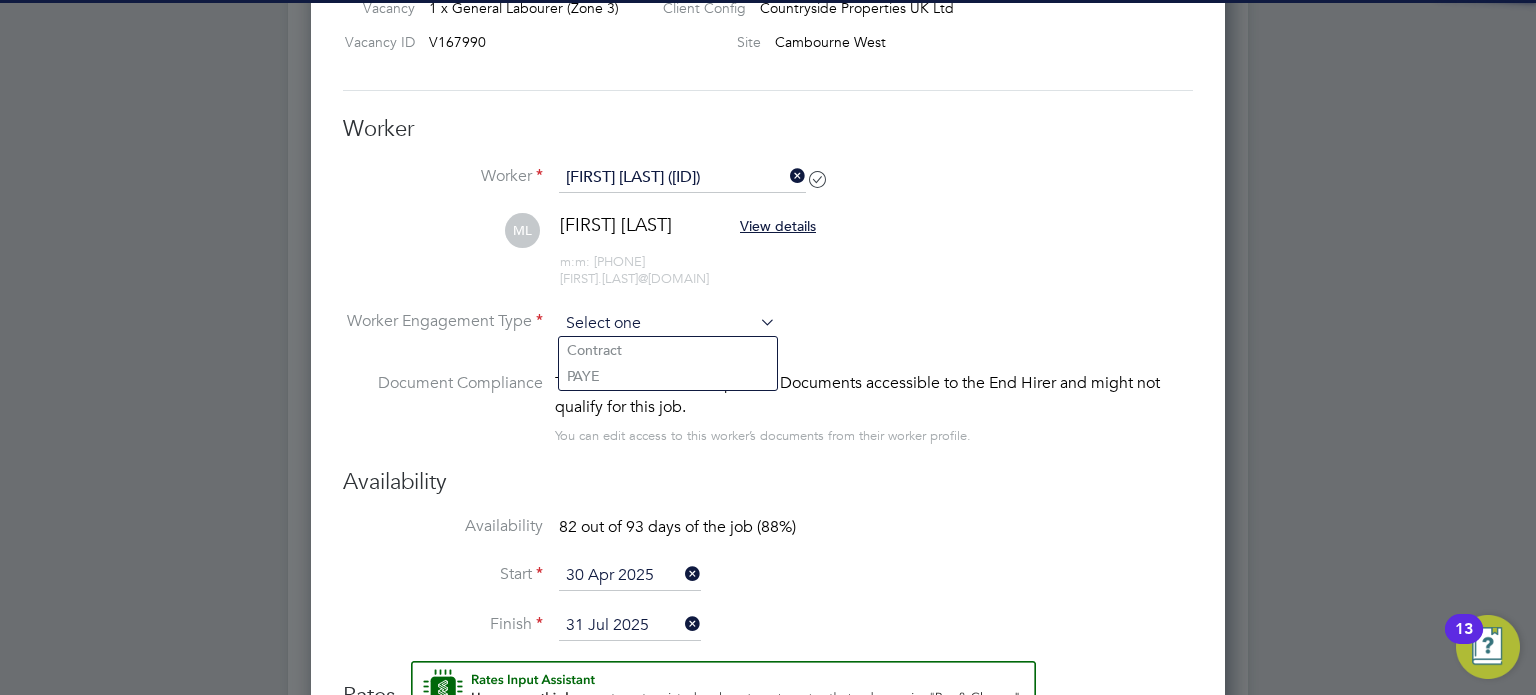 click at bounding box center (667, 324) 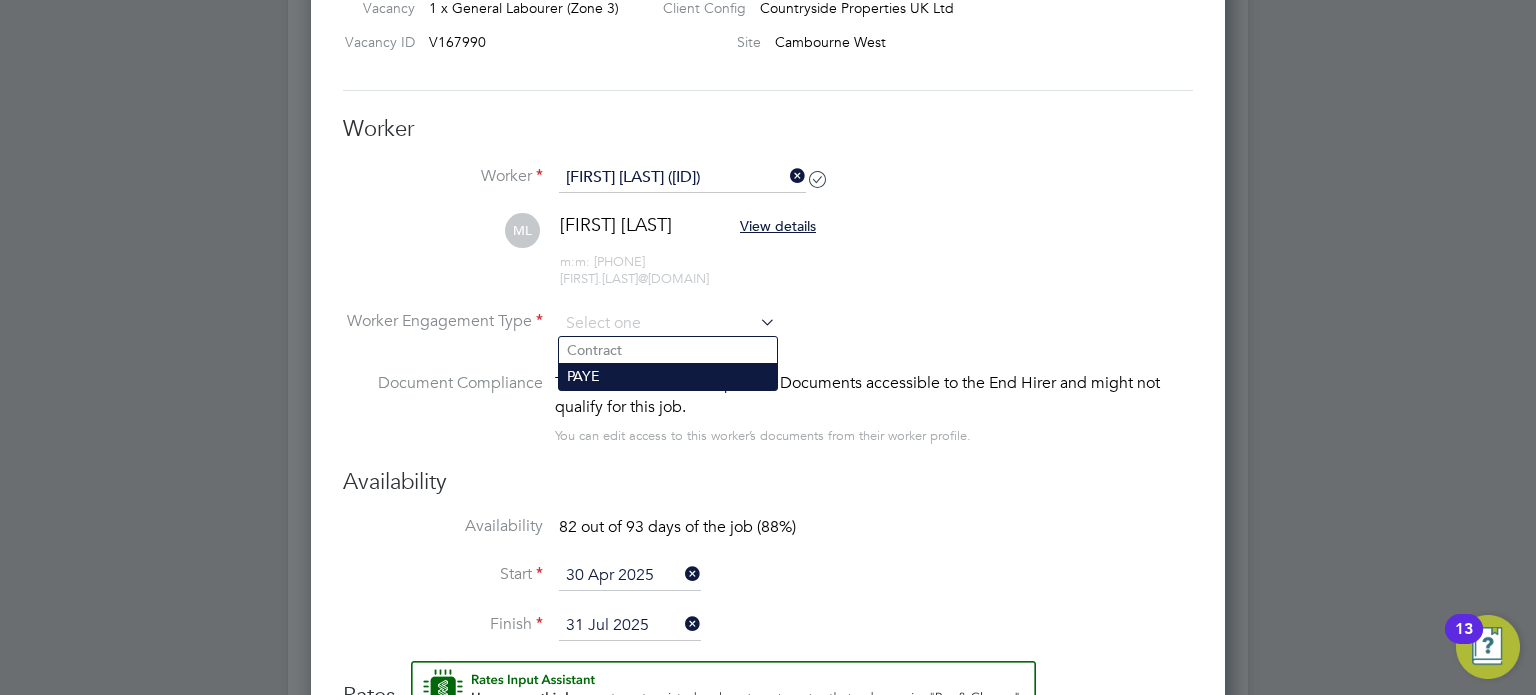 click on "PAYE" 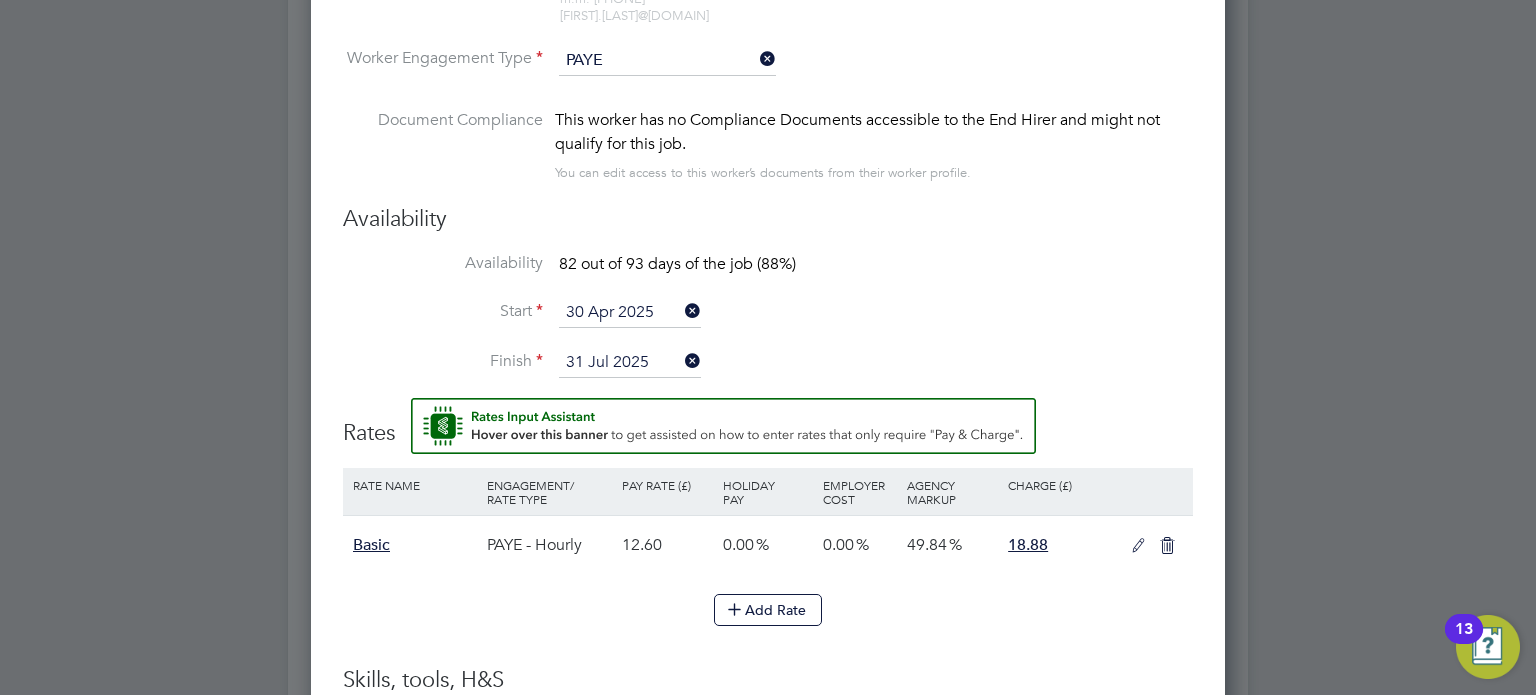 click on "30 Apr 2025" at bounding box center (630, 313) 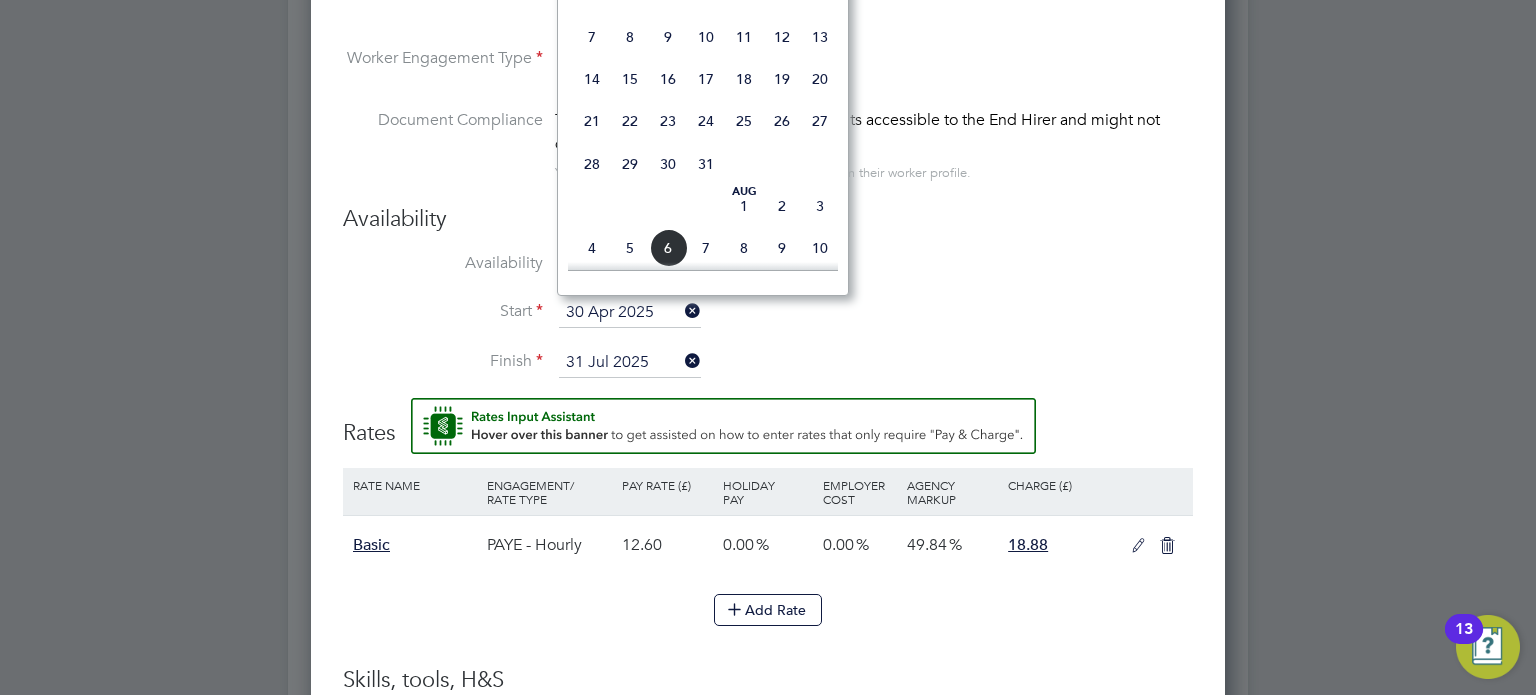 click on "31" 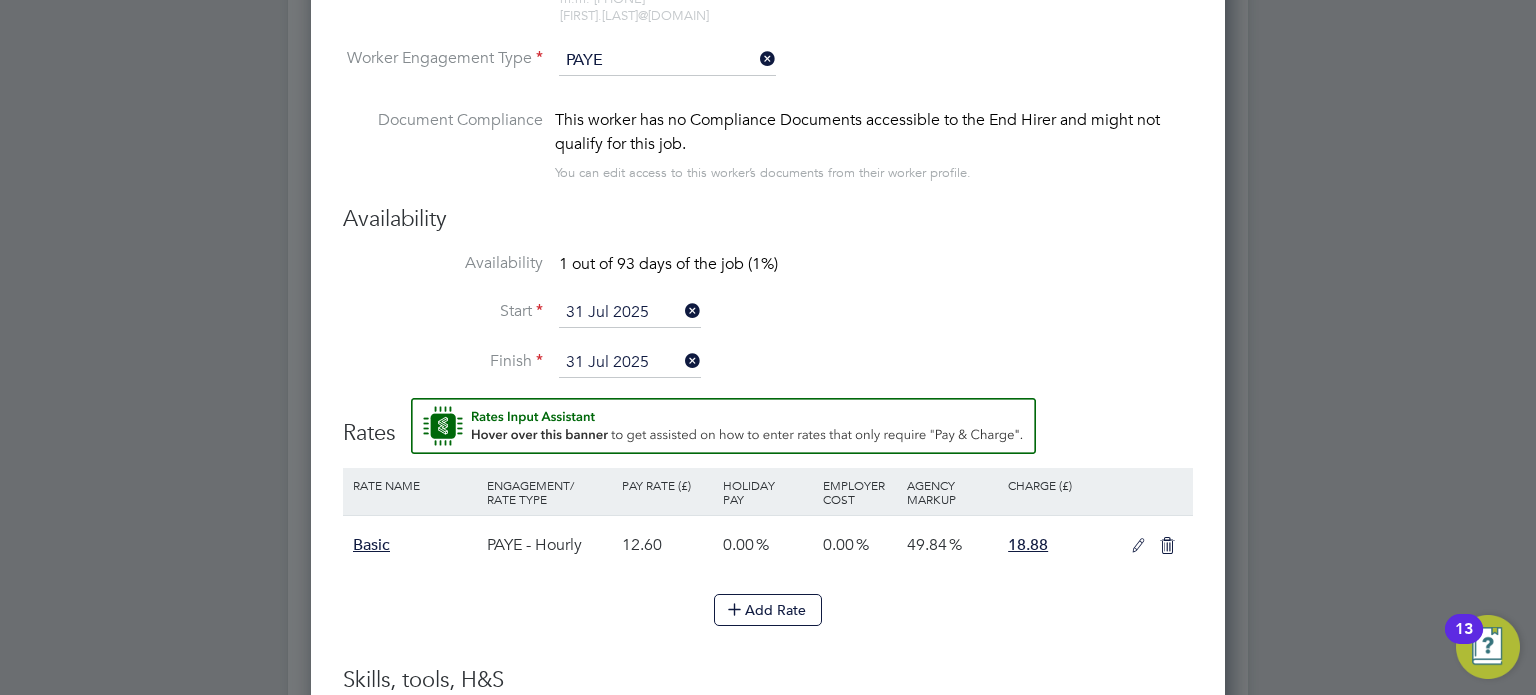 click on "31 Jul 2025" at bounding box center [630, 363] 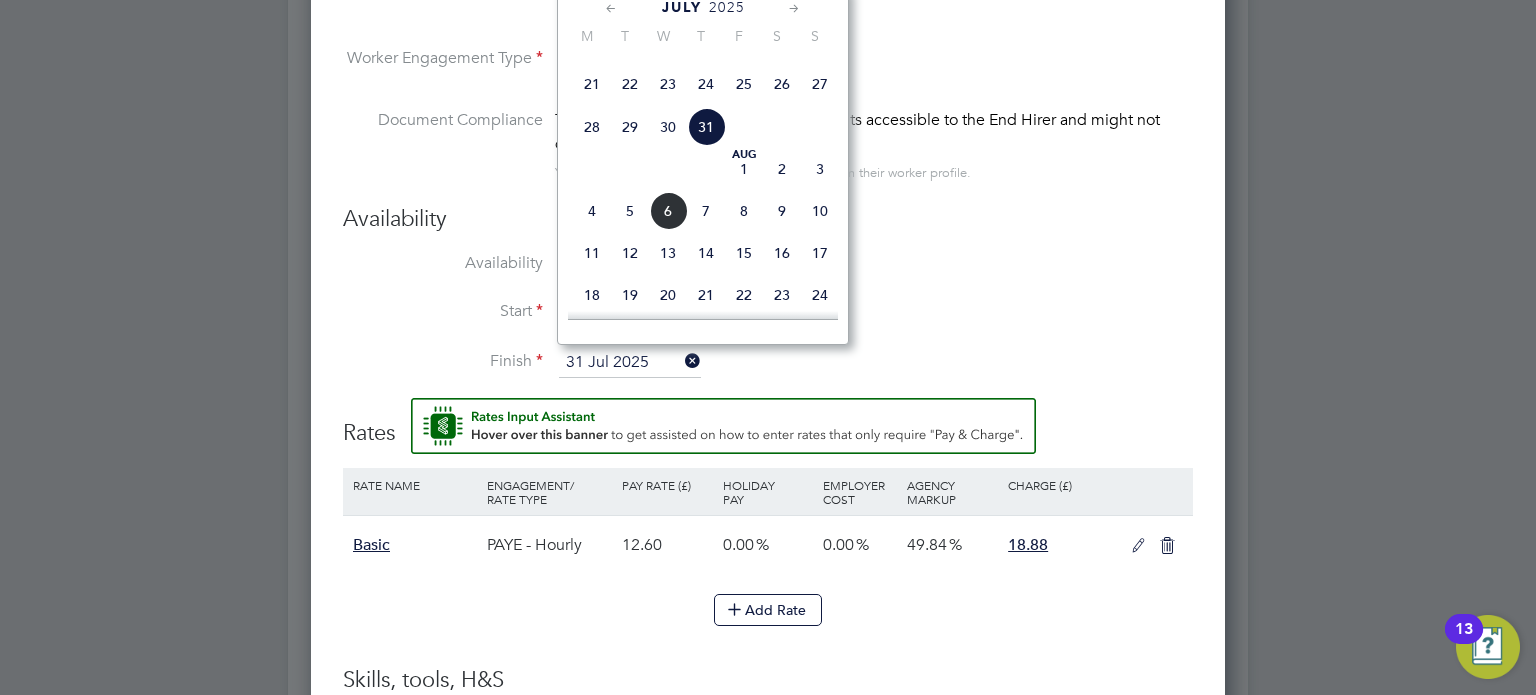click on "Aug 1" 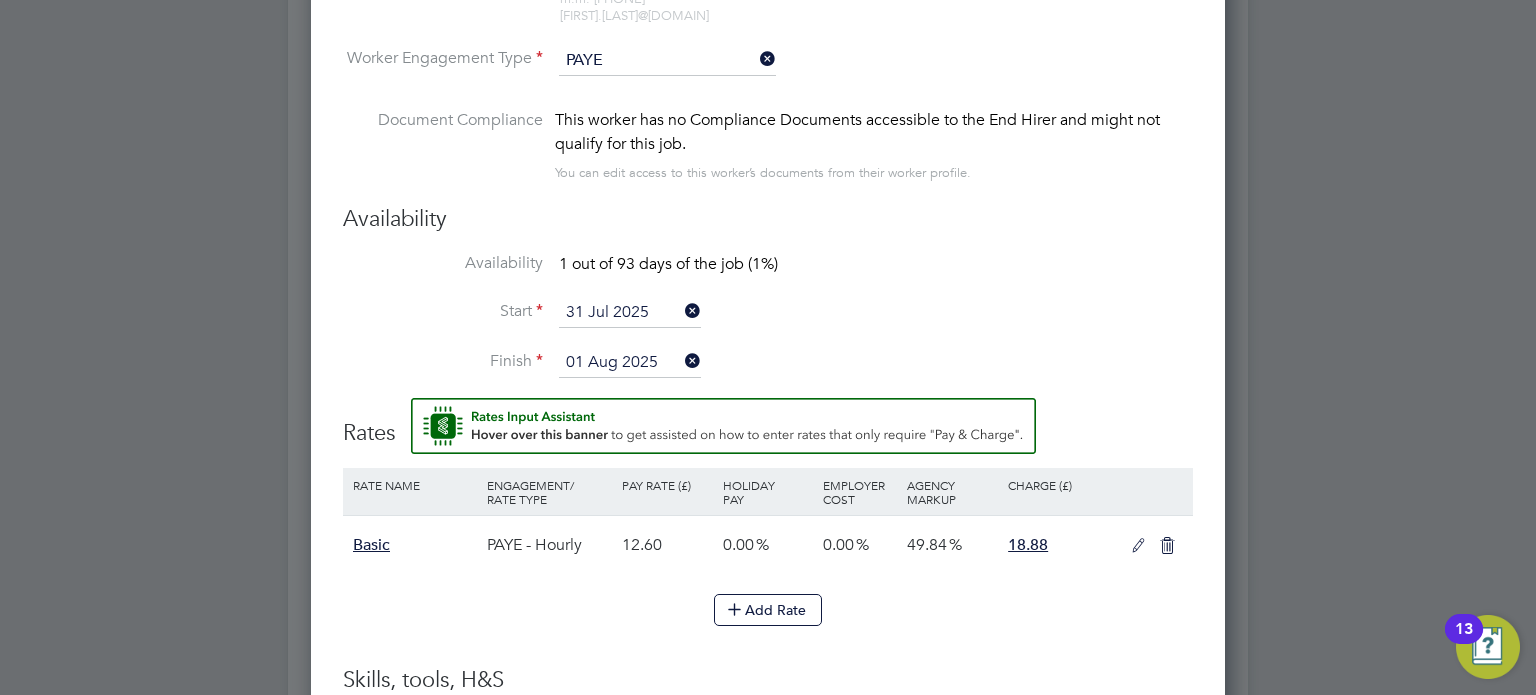 click on "Availability Availability   1 out of 93 days of the job (1%)   Start   31 Jul 2025 Finish   01 Aug 2025" at bounding box center (768, 301) 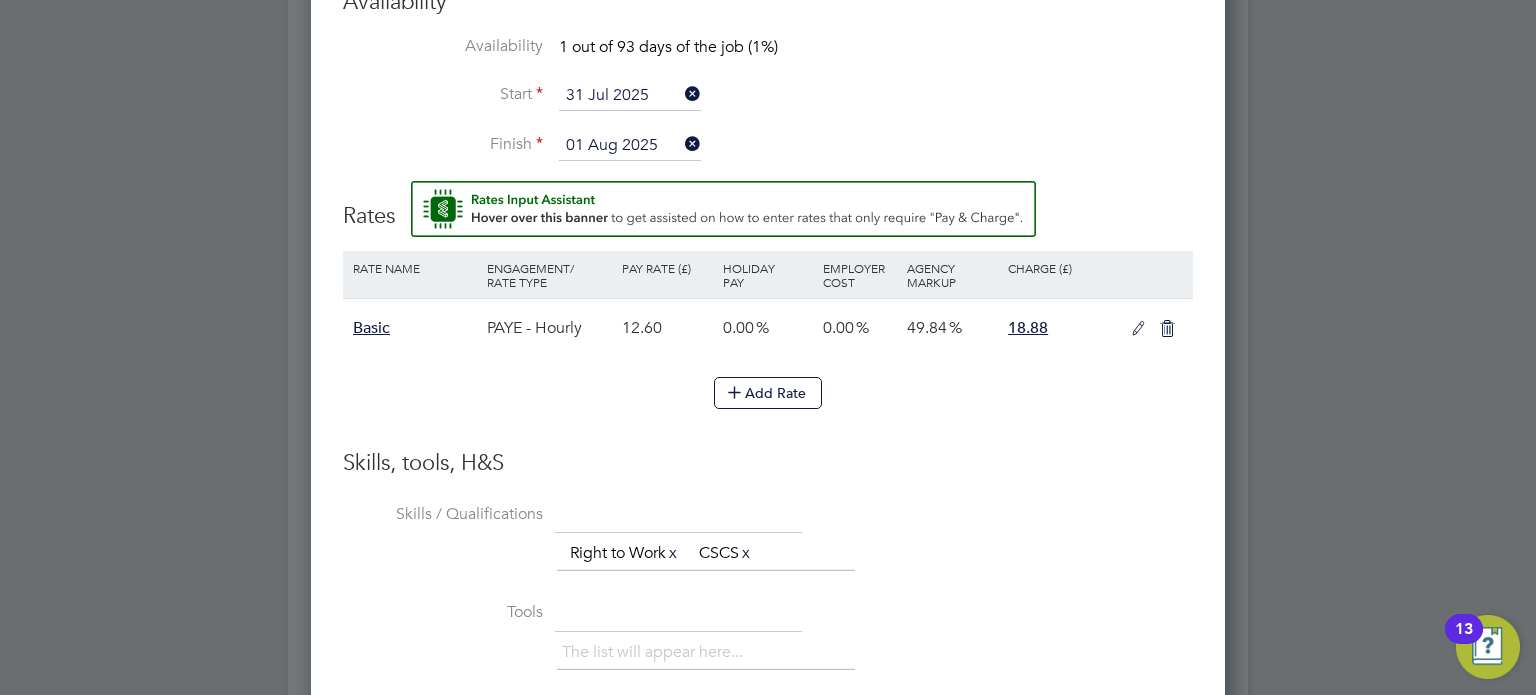 click at bounding box center (1138, 329) 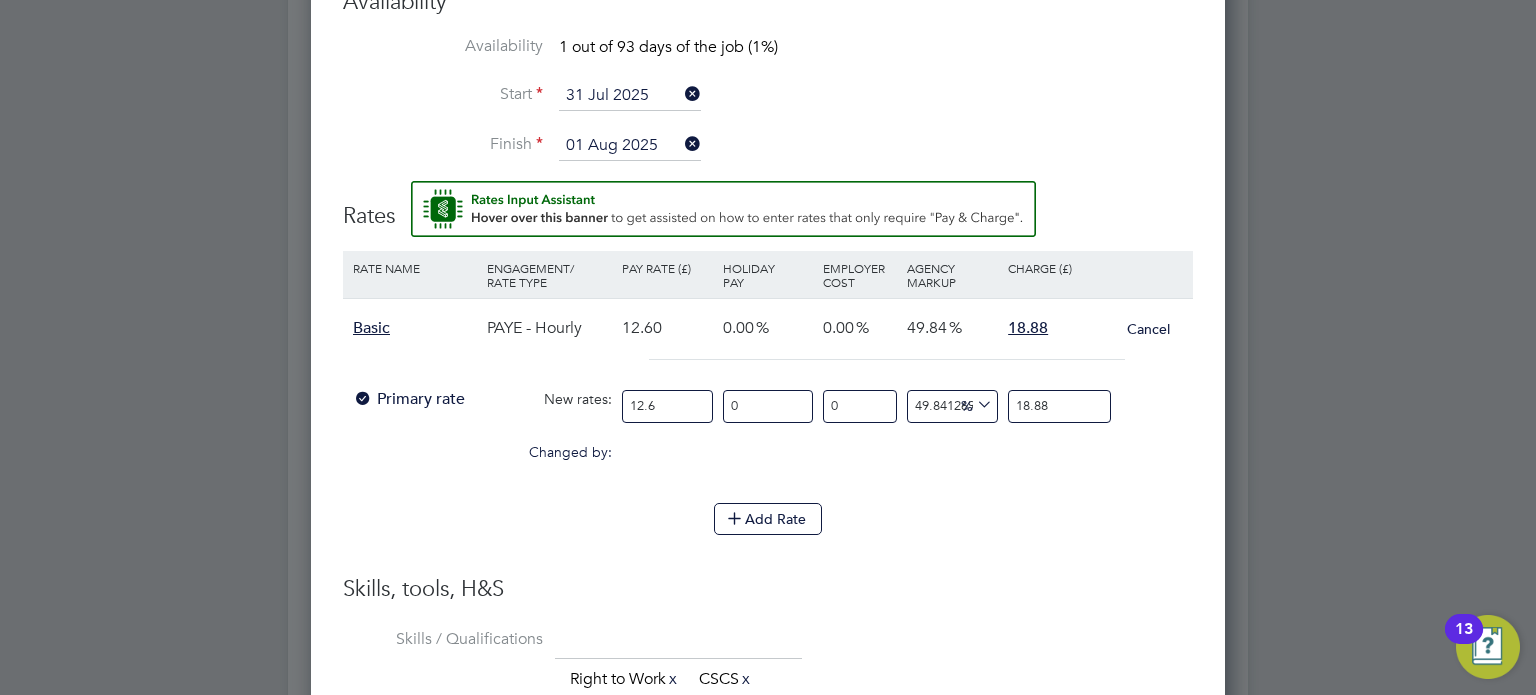 drag, startPoint x: 667, startPoint y: 411, endPoint x: 554, endPoint y: 411, distance: 113 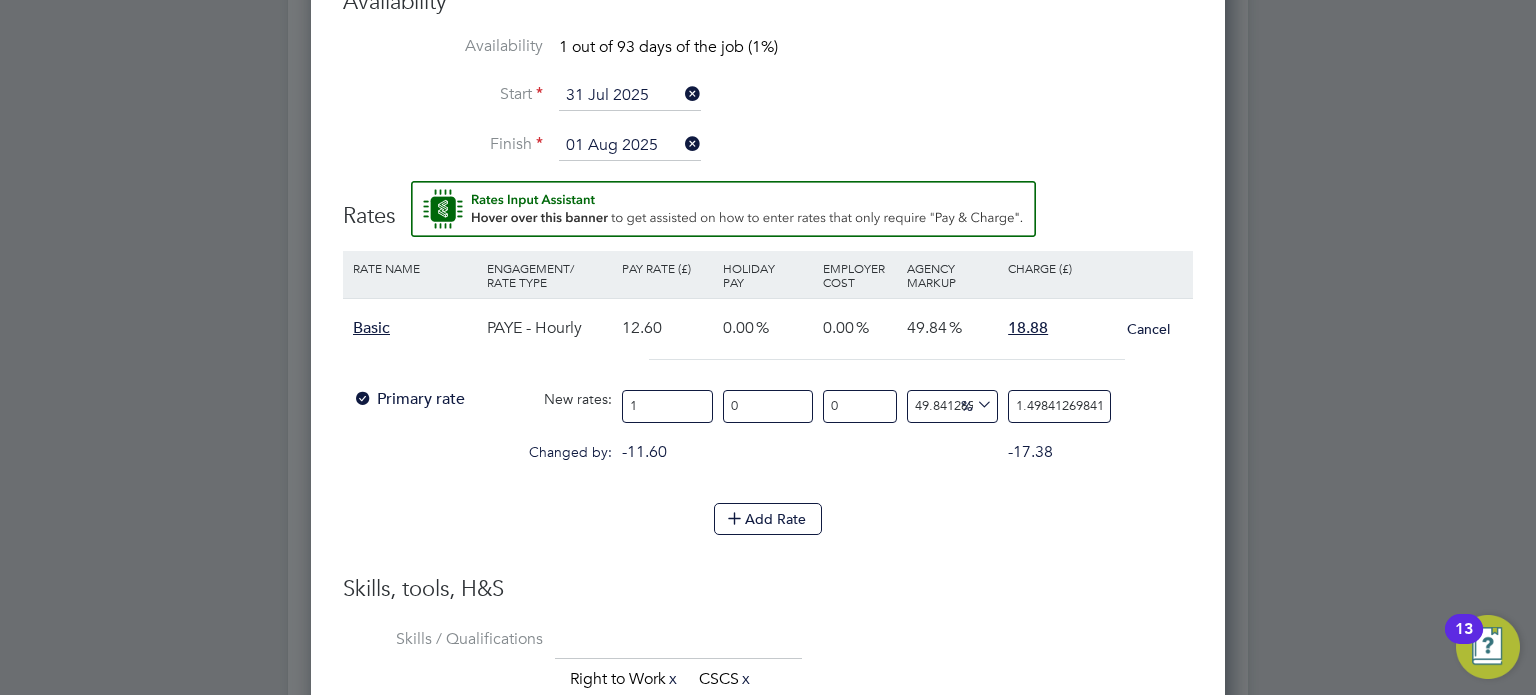 type on "14" 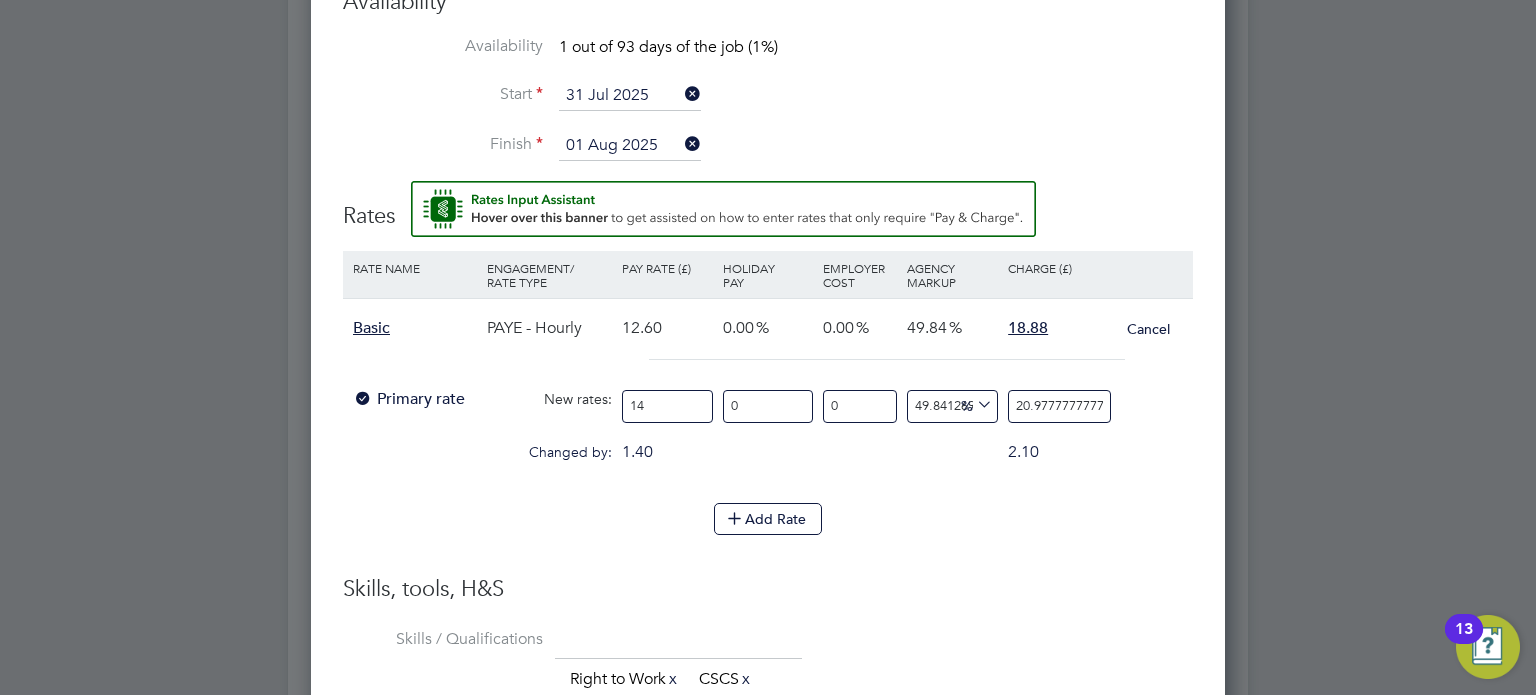 type on "14.1" 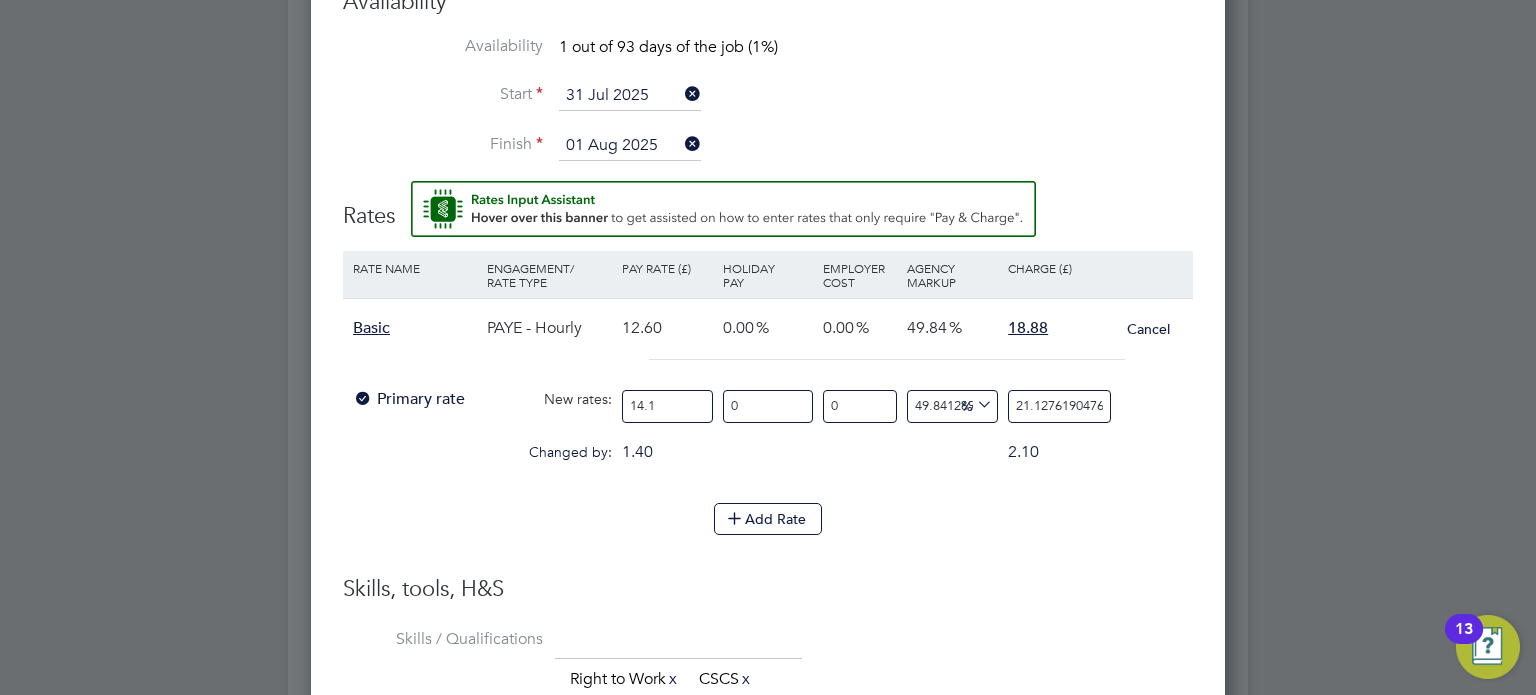 type on "14.12" 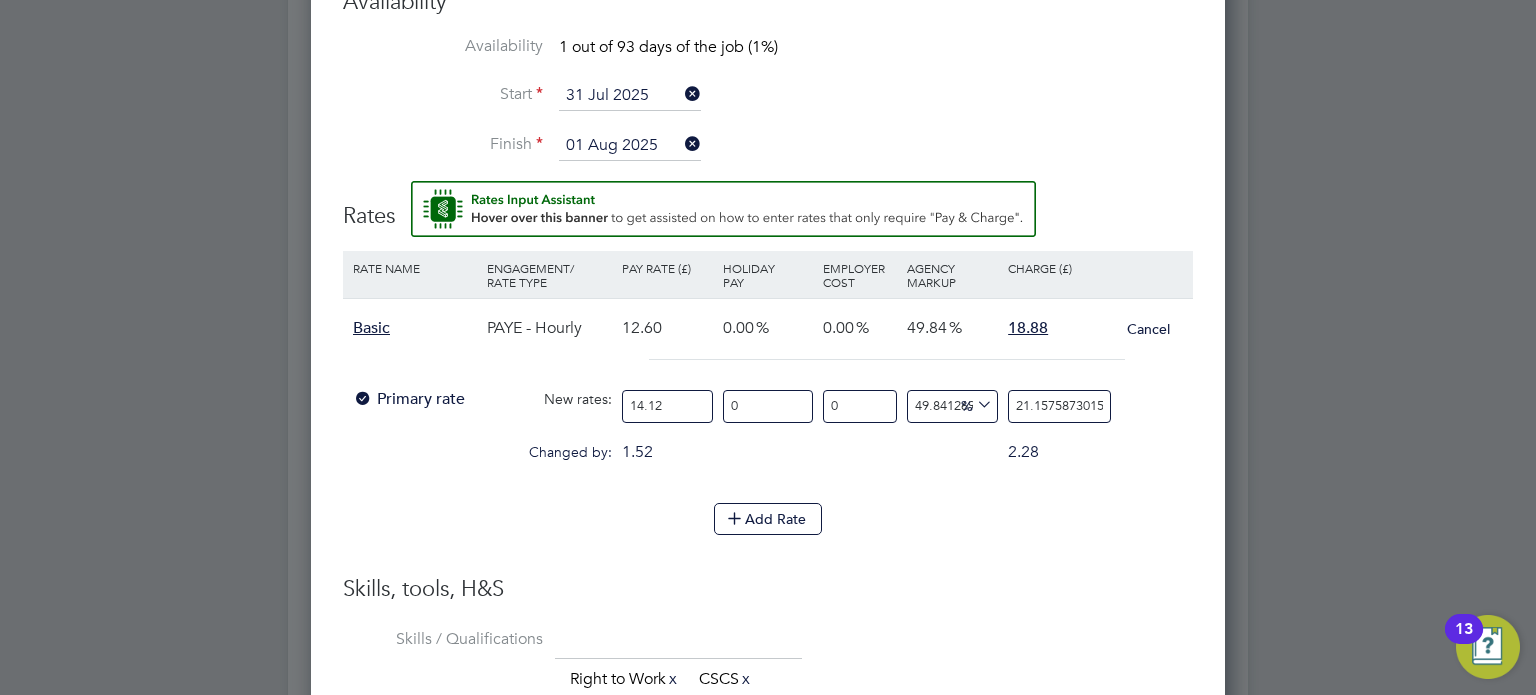type on "14.12" 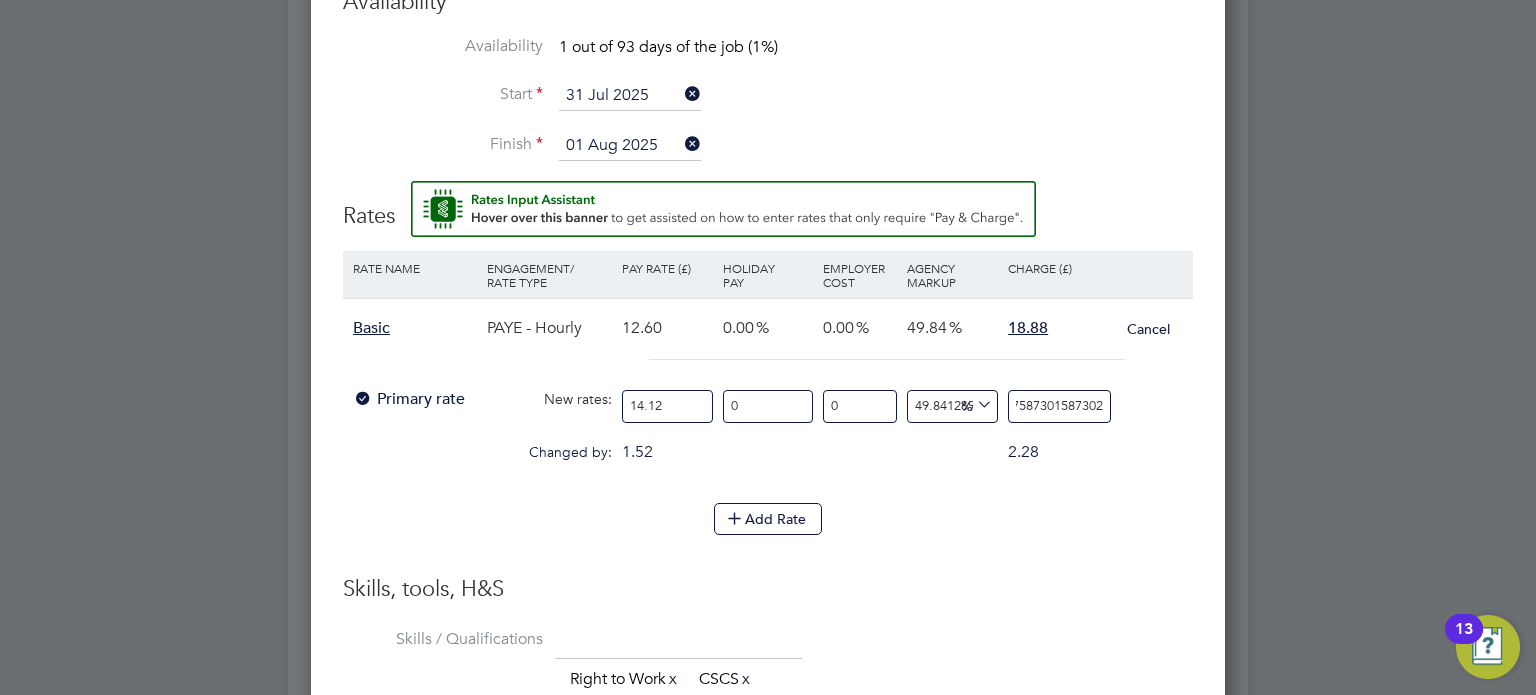 drag, startPoint x: 1012, startPoint y: 404, endPoint x: 1226, endPoint y: 430, distance: 215.57365 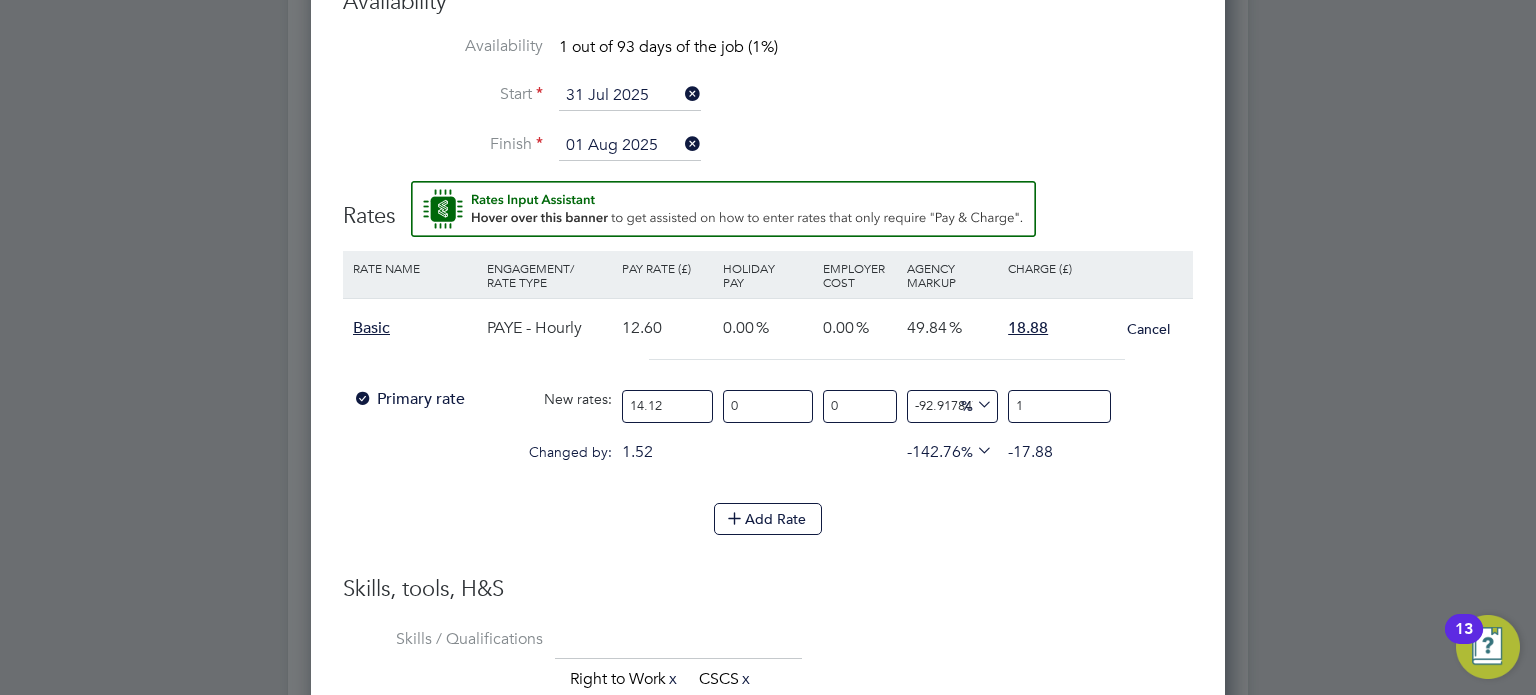type on "27.478753541076486" 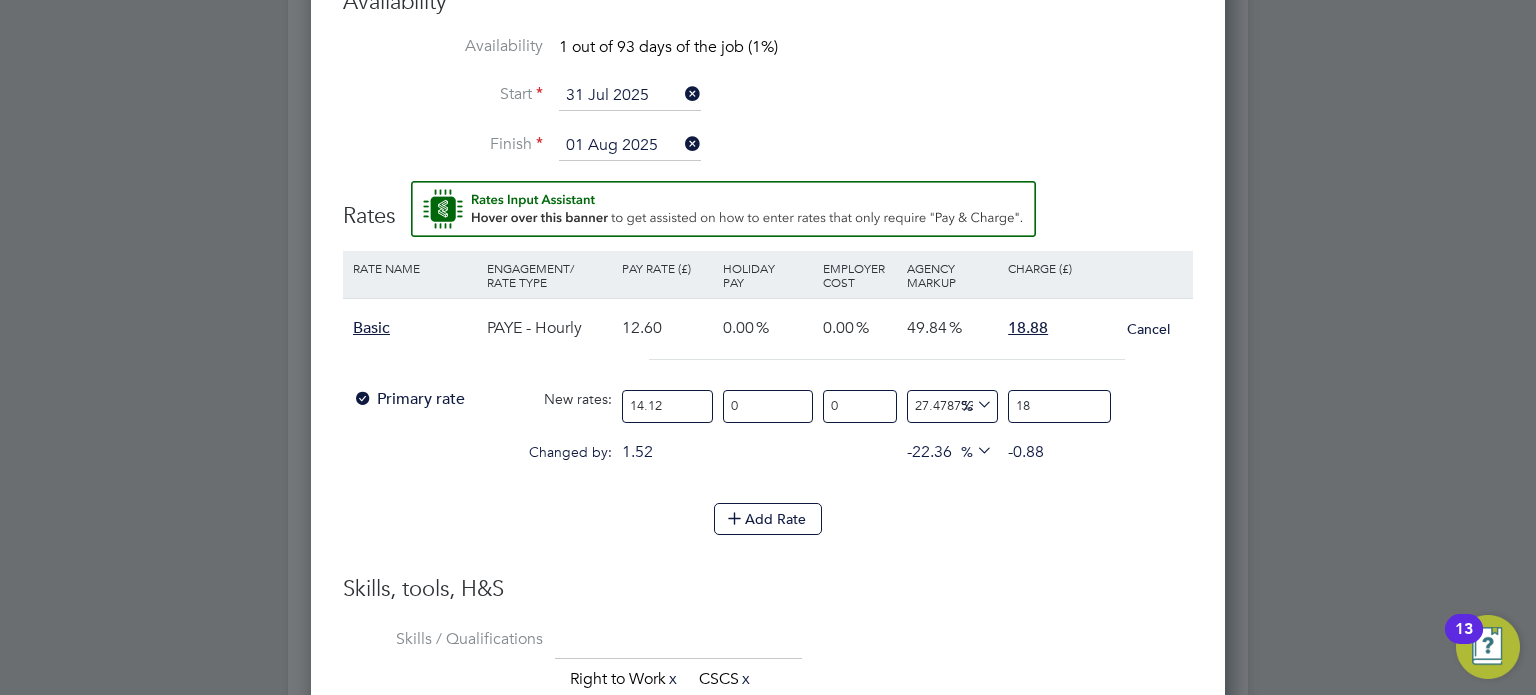type on "33.14447592067989" 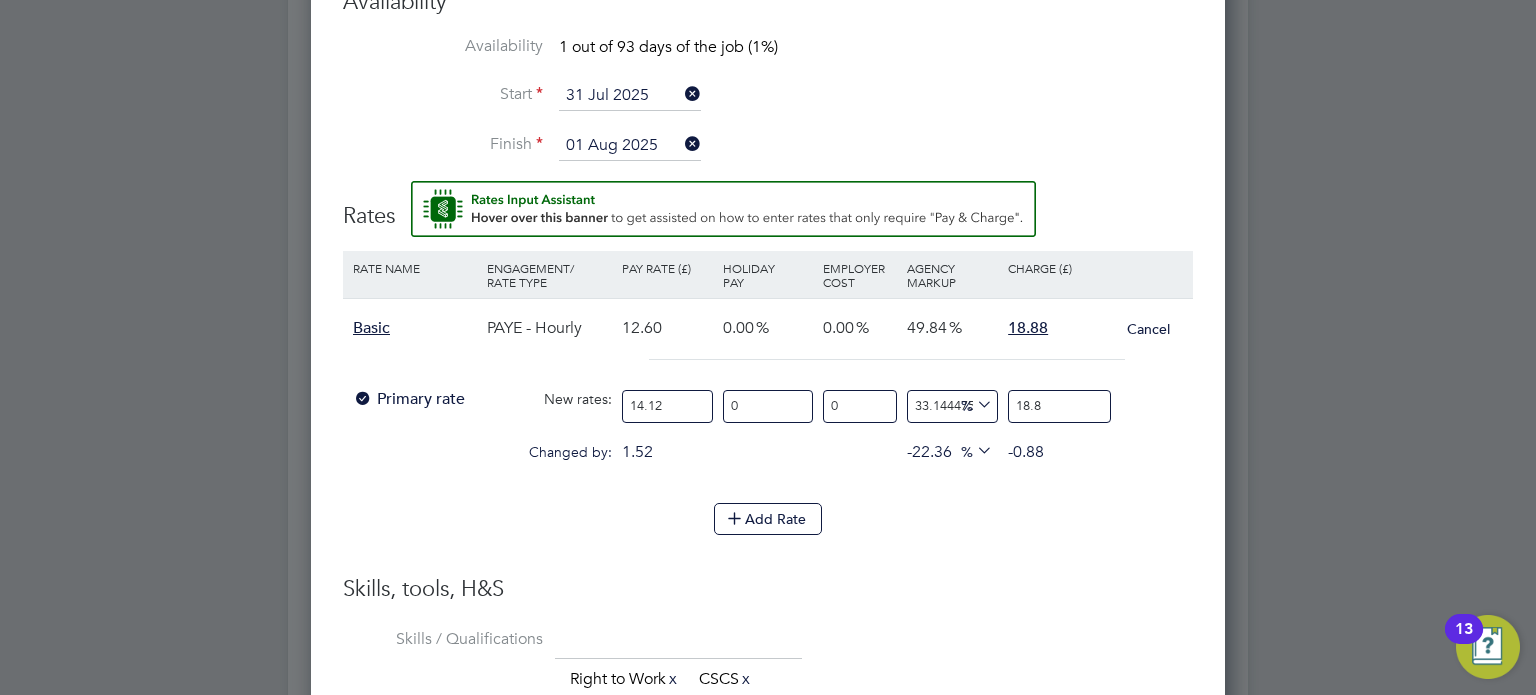type on "33.711048158640224" 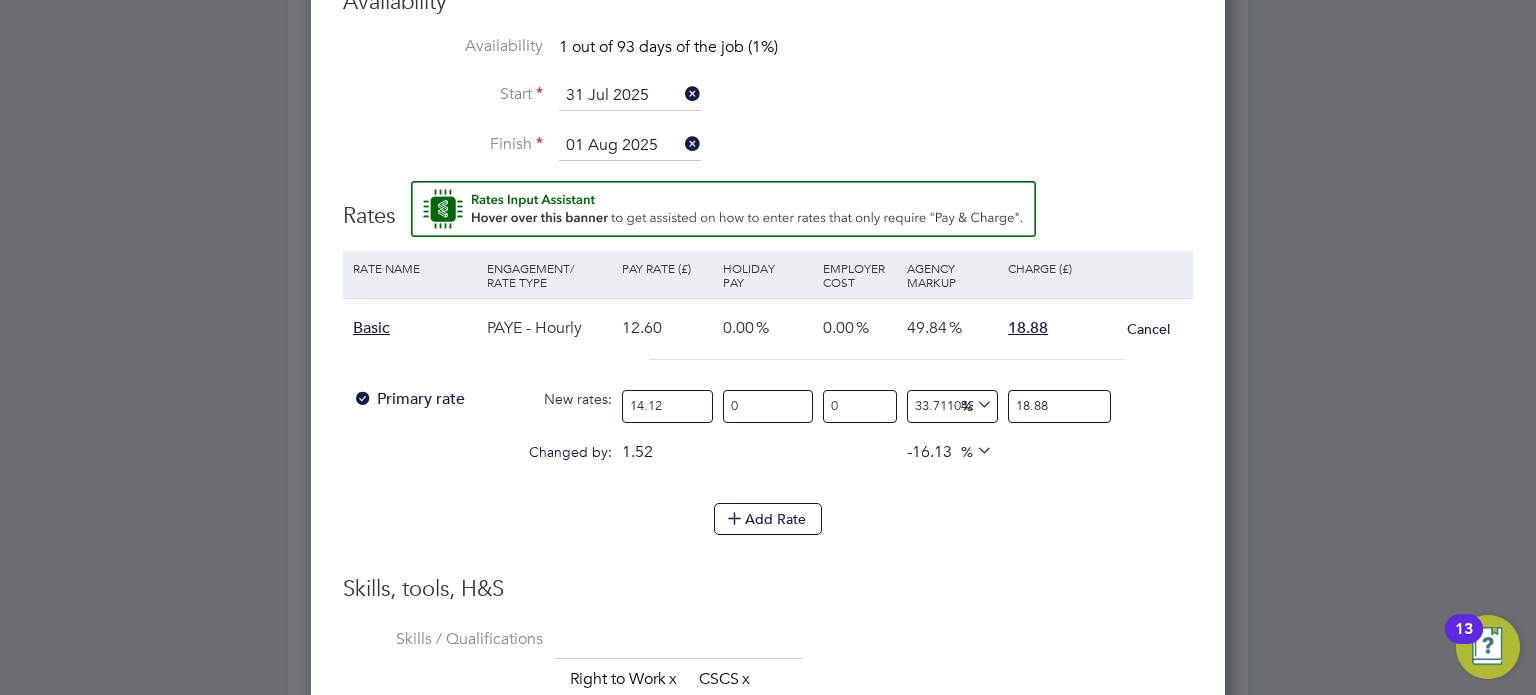 type on "18.88" 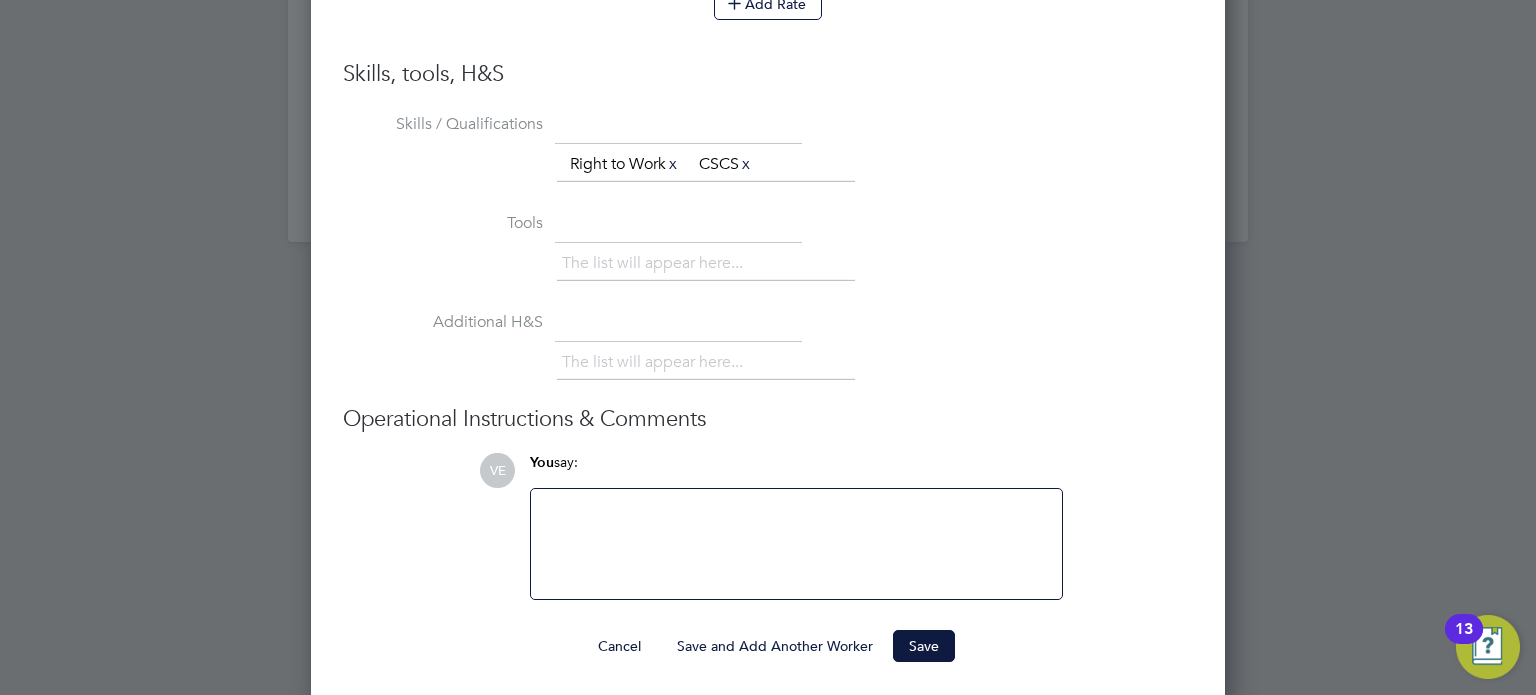 click on "Save and Add Another Worker" at bounding box center (775, 646) 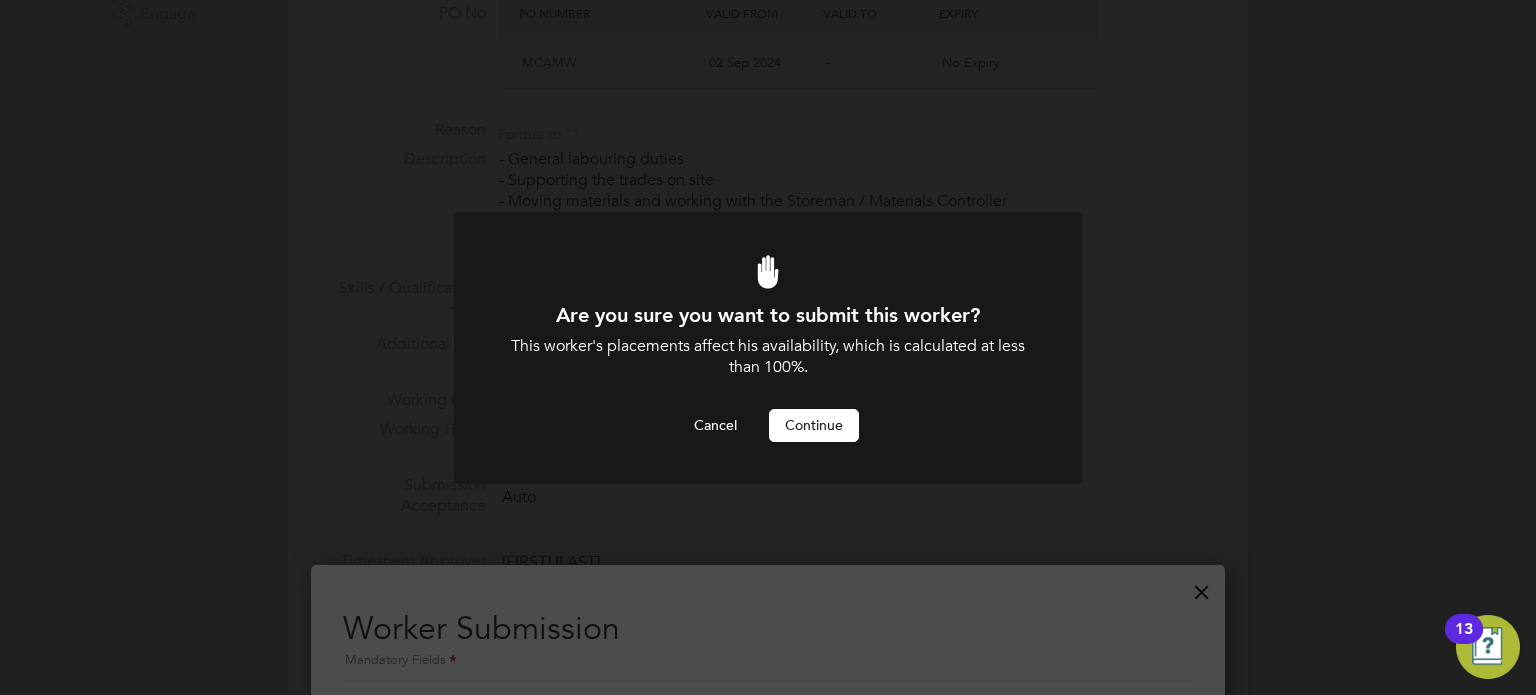 click on "Continue" at bounding box center [814, 425] 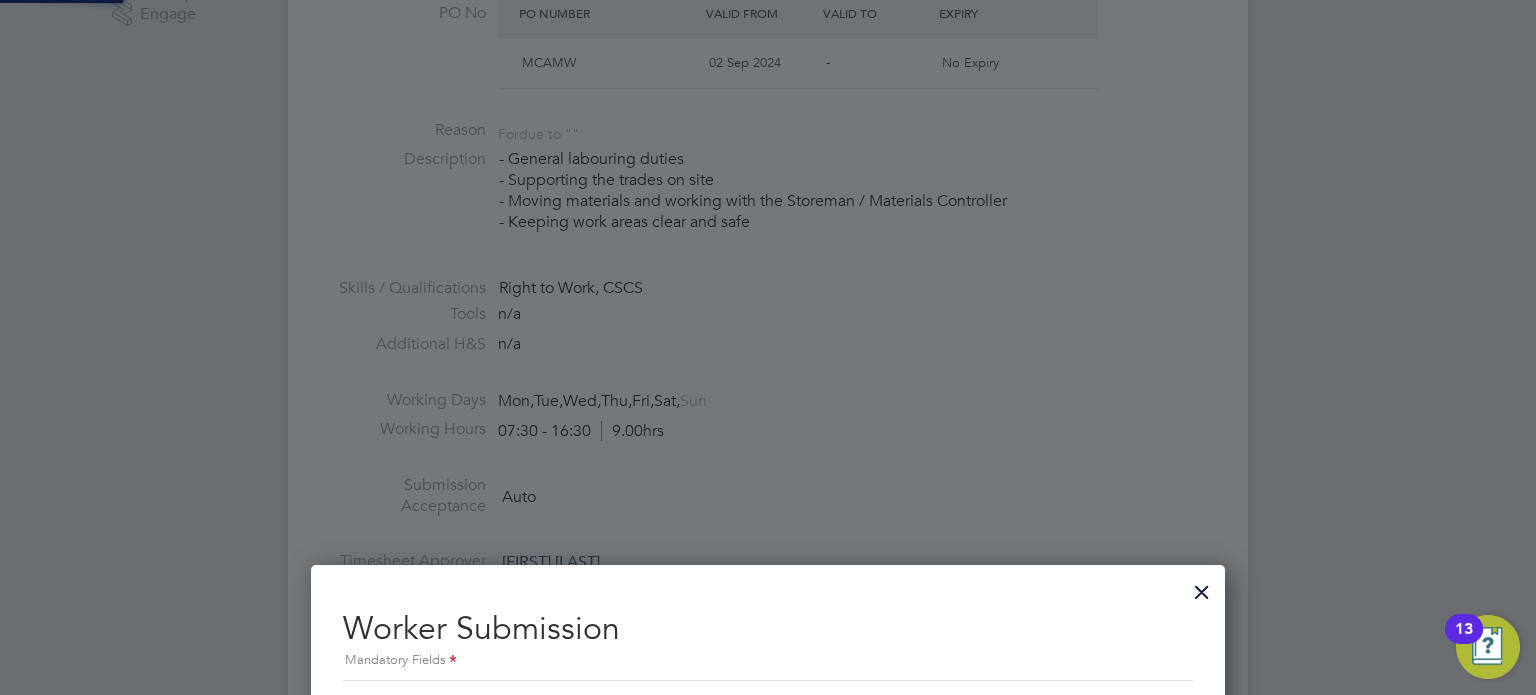 type 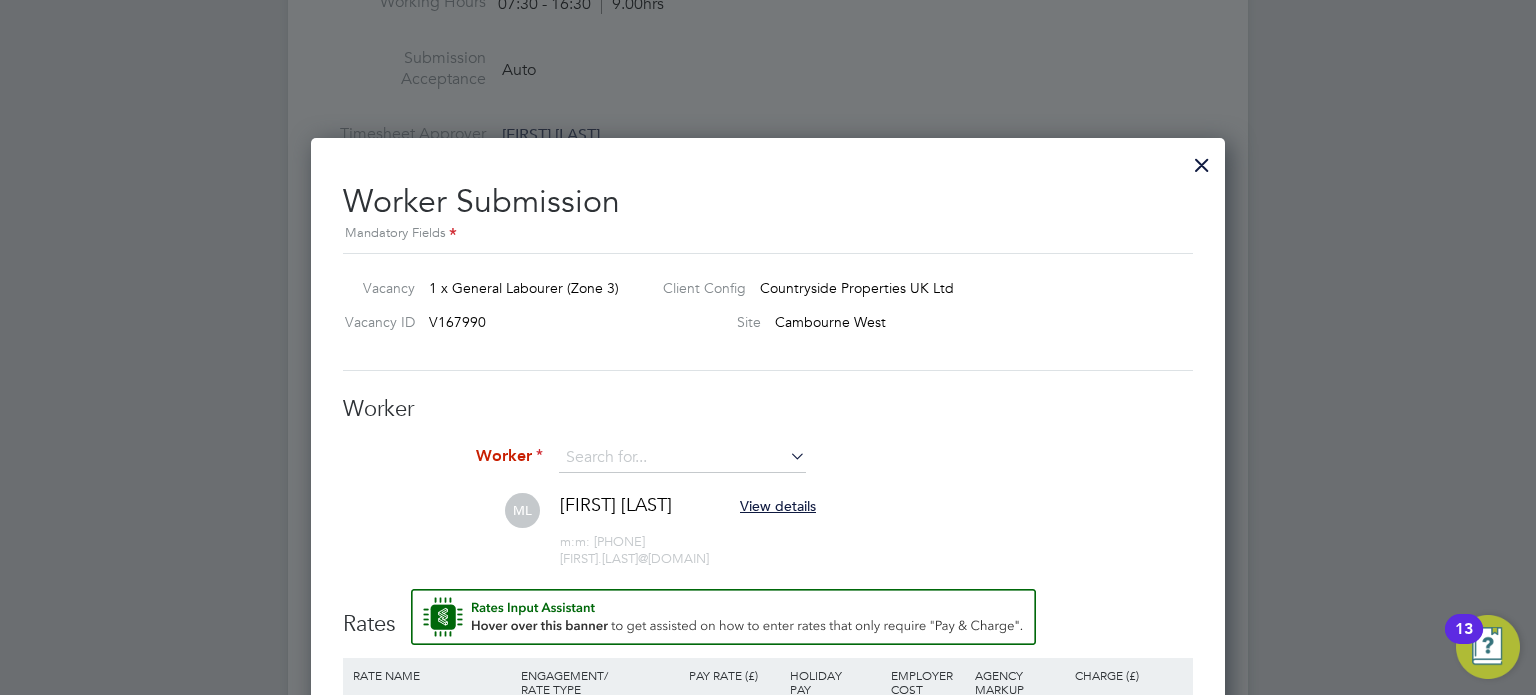click at bounding box center [1202, 160] 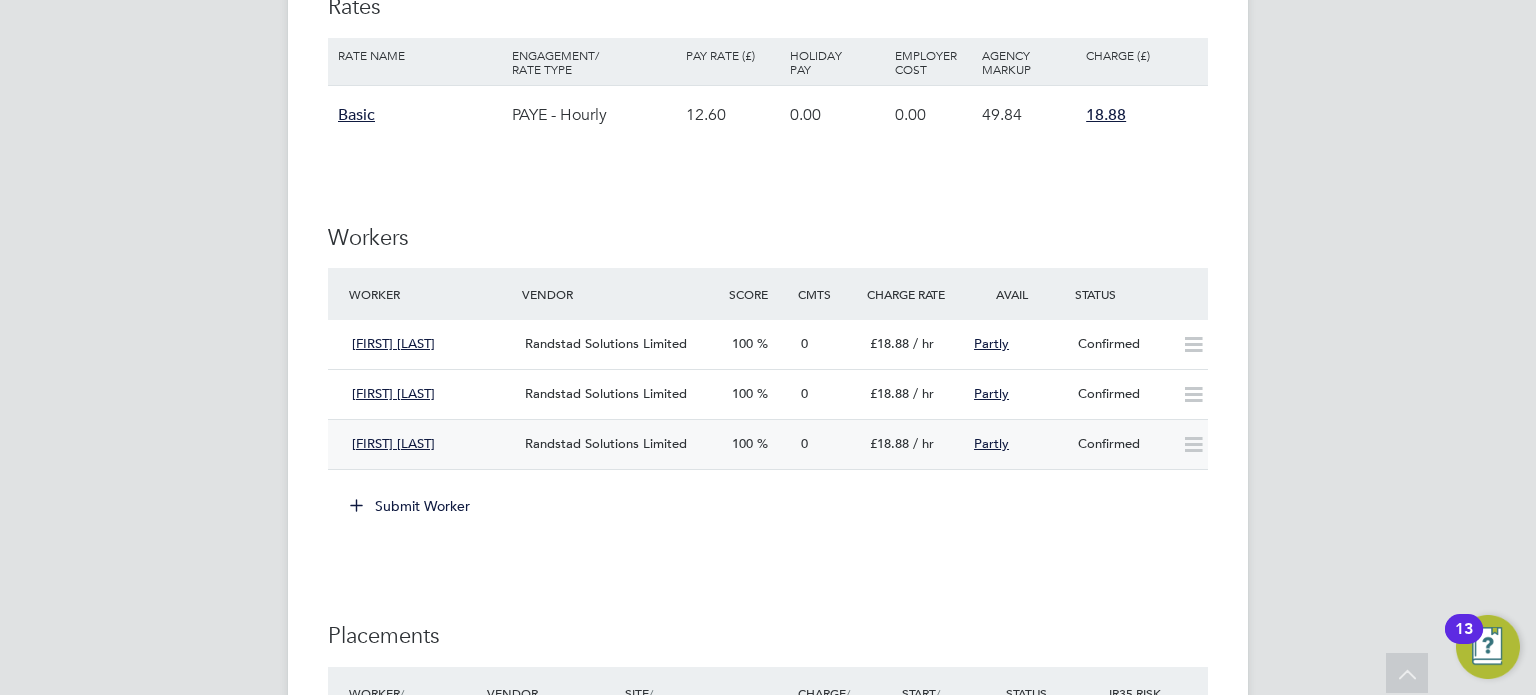 click on "Confirmed" 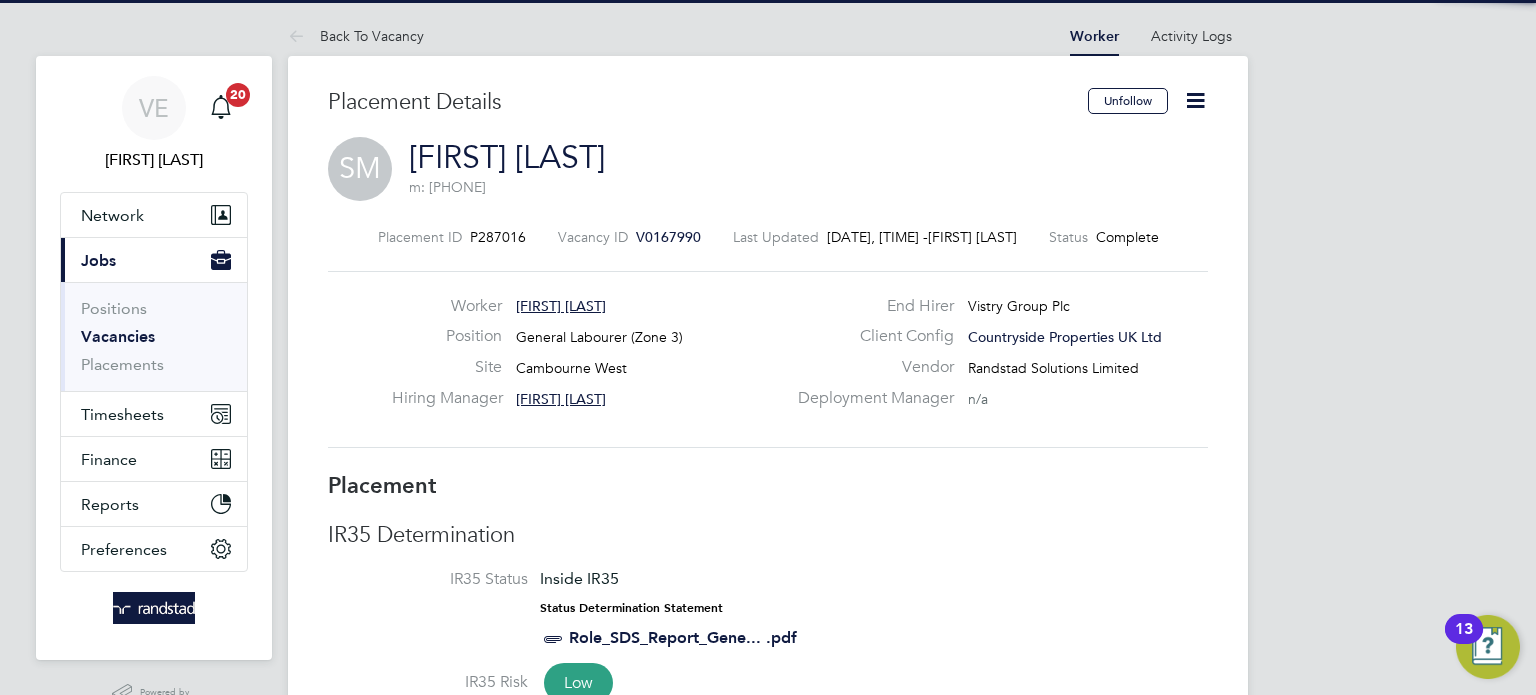 click 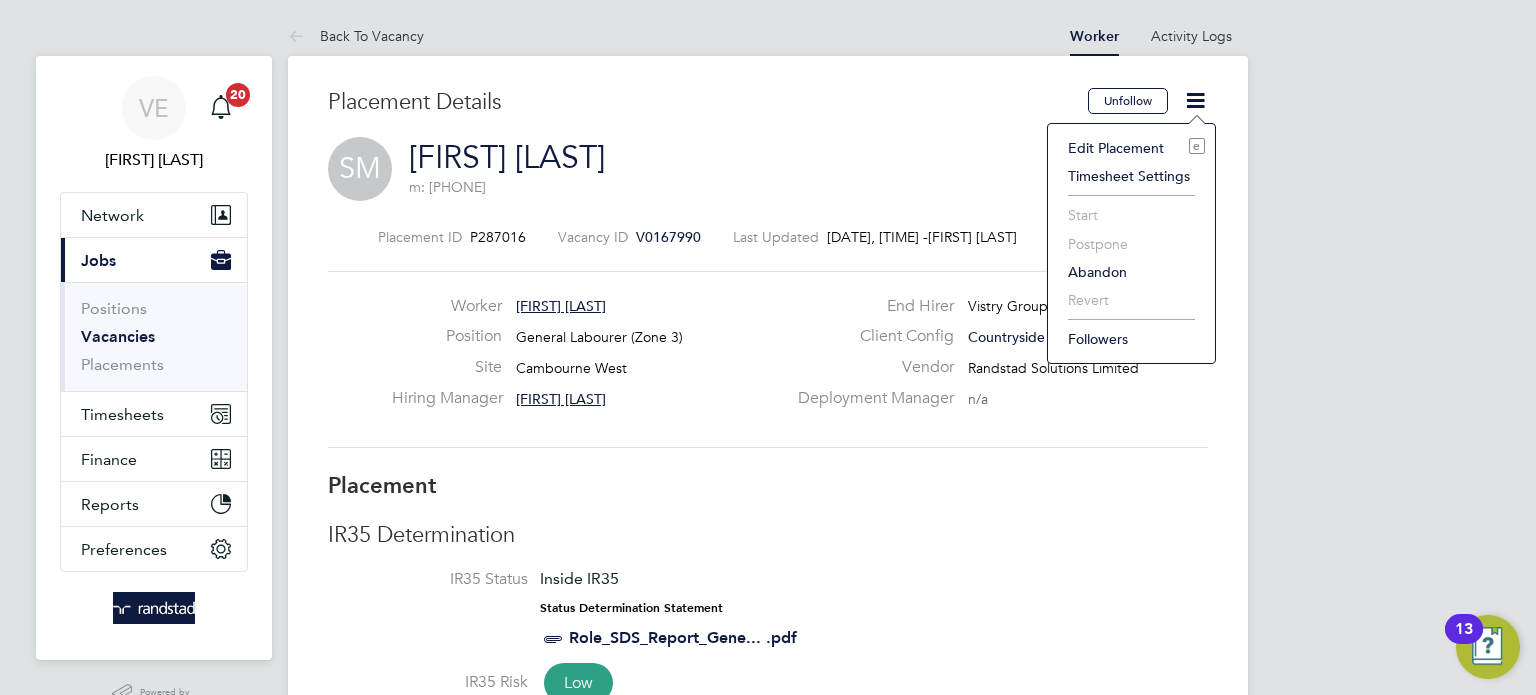 click on "End Hirer" 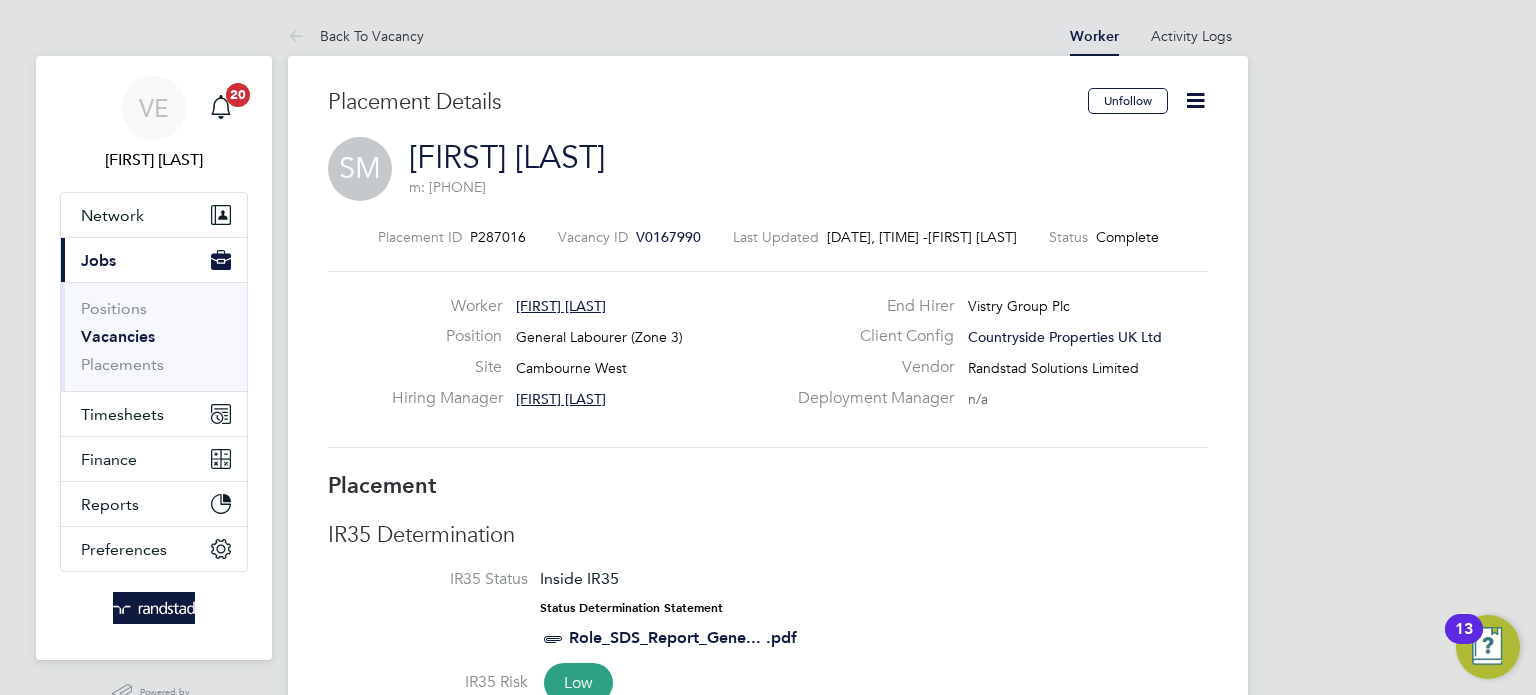 click 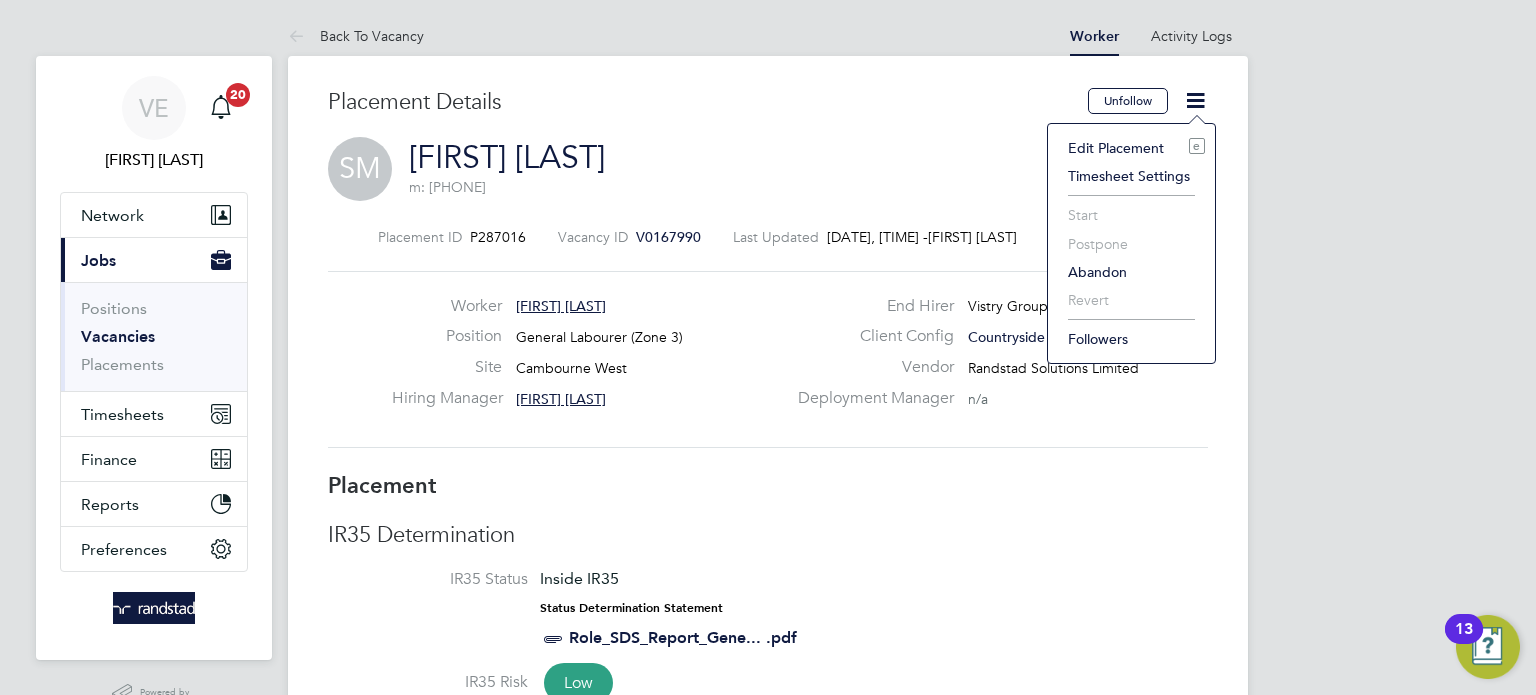 click on "Edit Placement e" 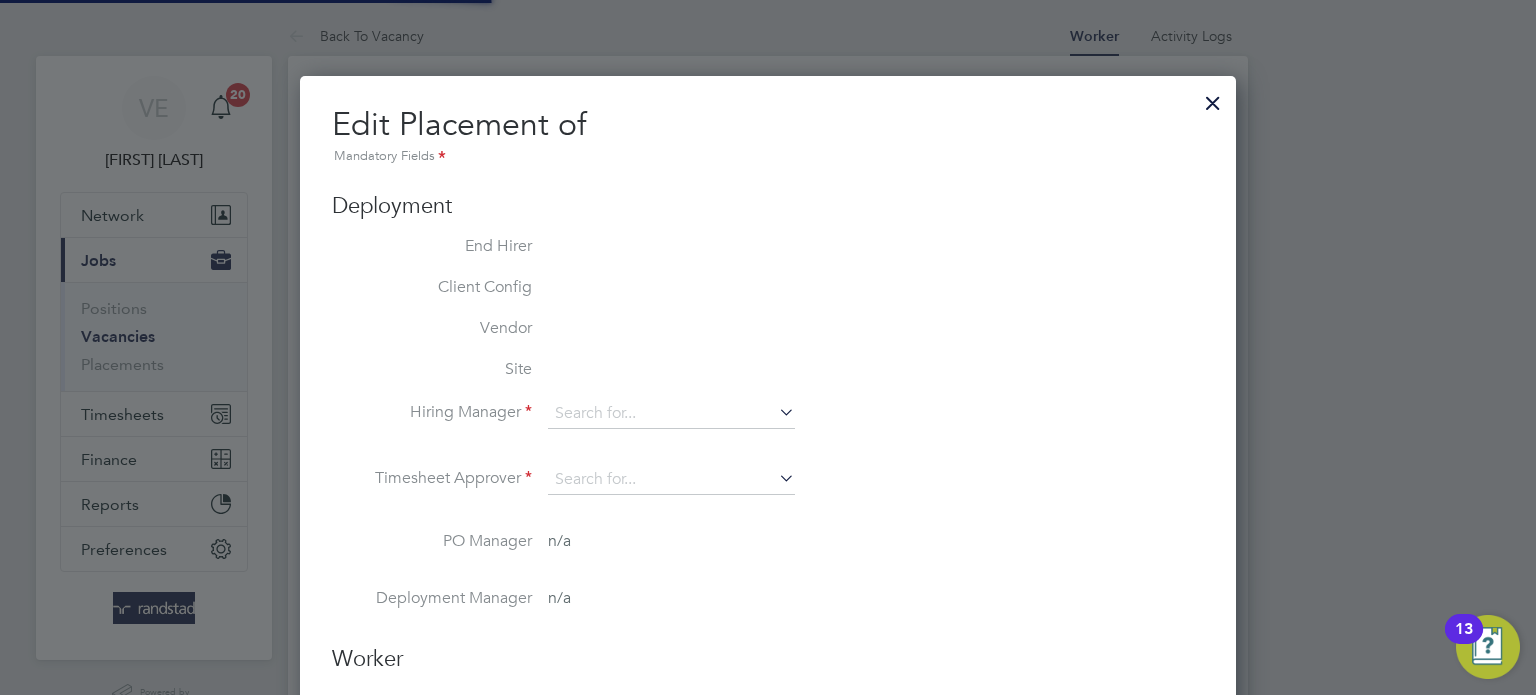 type on "Paul Desborough" 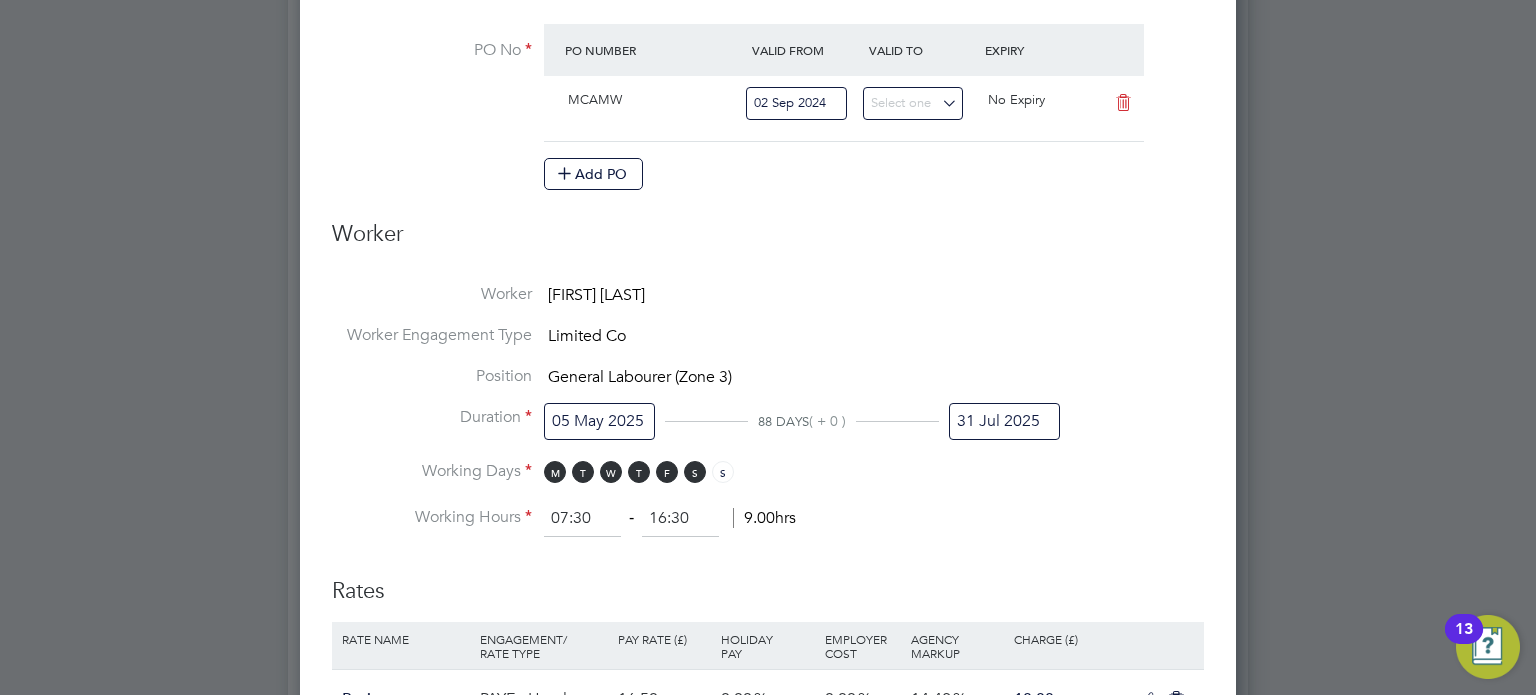 click on "31 Jul 2025" at bounding box center (1004, 421) 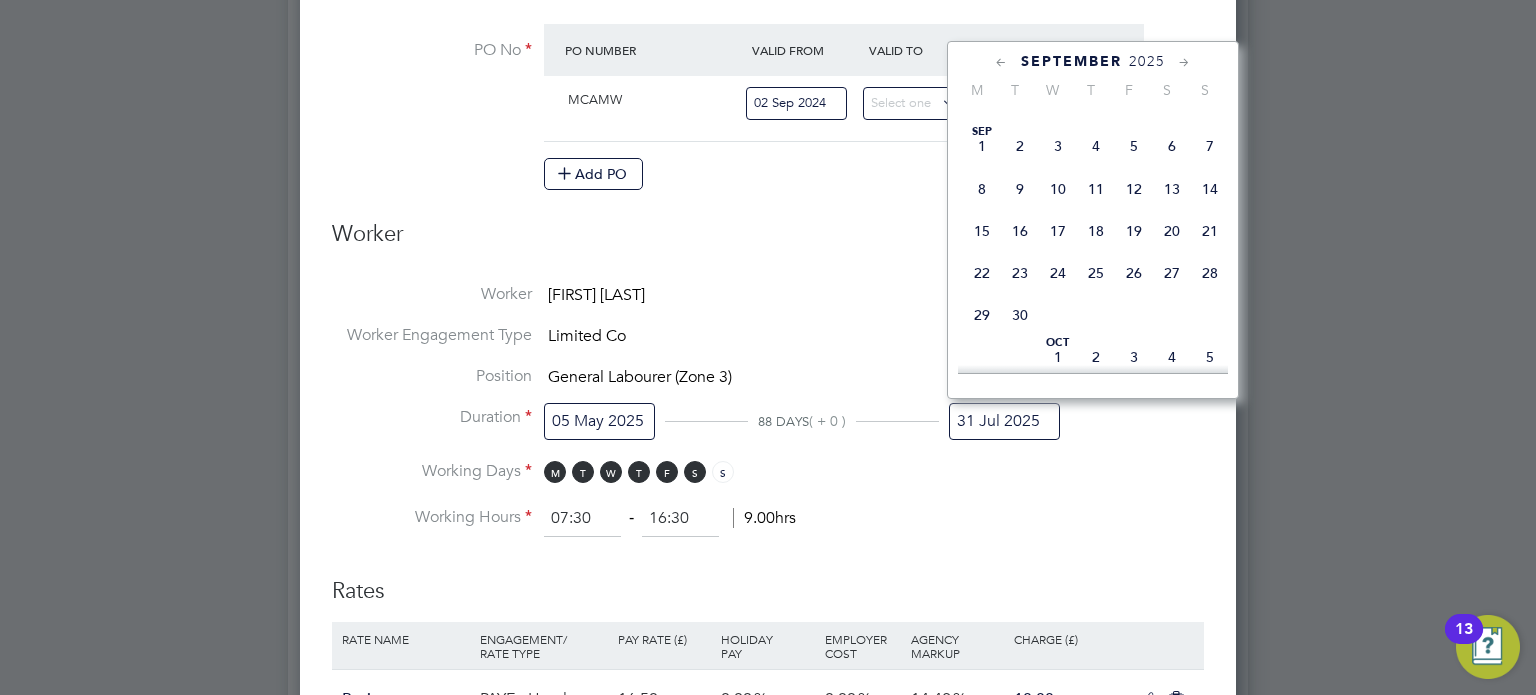 click on "21" 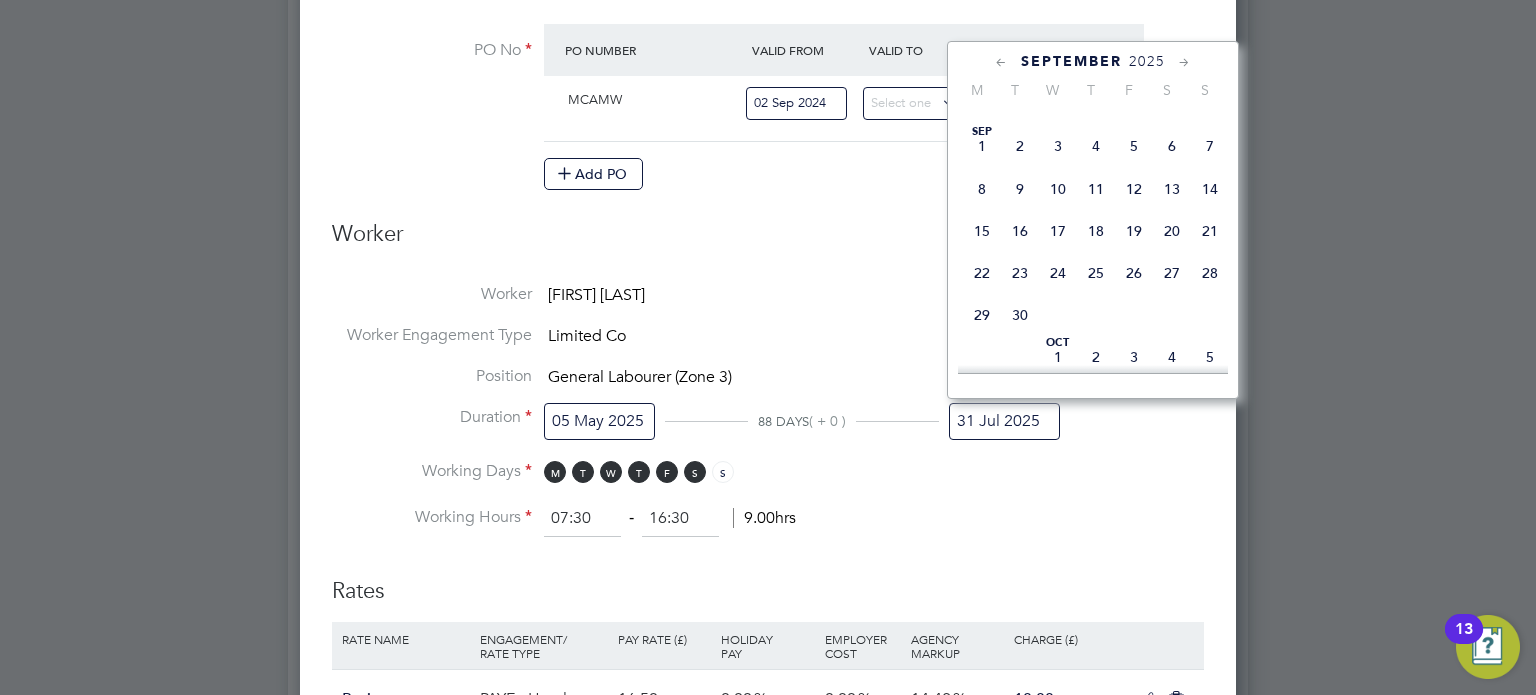 type on "21 Sep 2025" 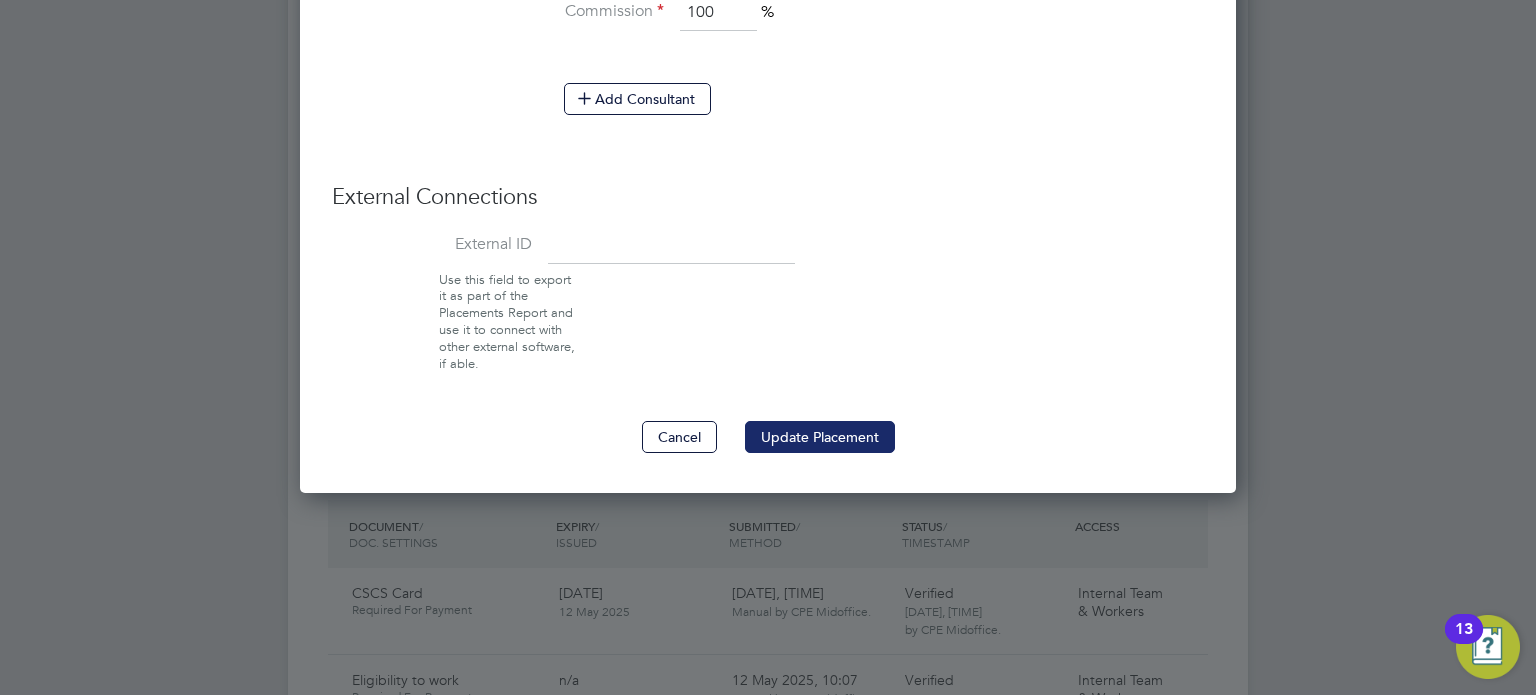 click on "Update Placement" at bounding box center [820, 437] 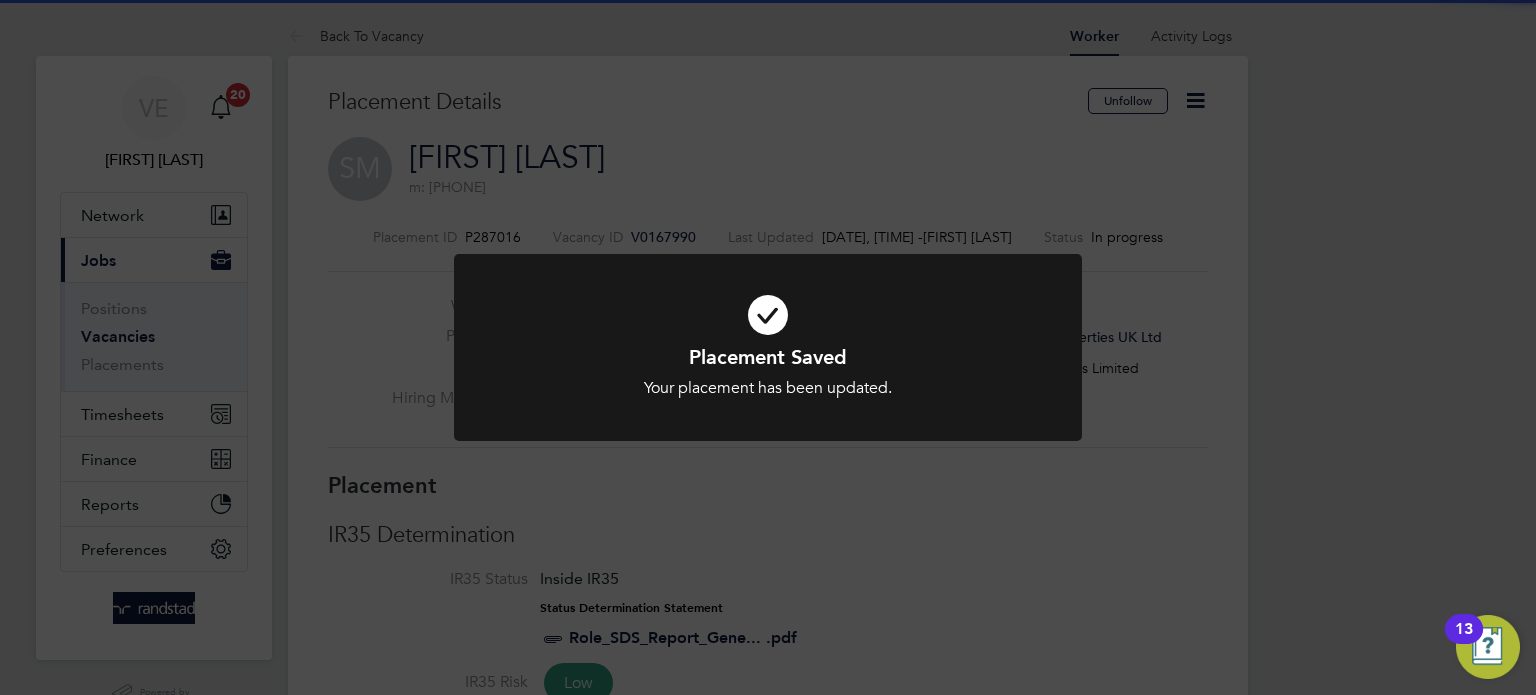 click on "Placement Saved Your placement has been updated. Cancel Okay" 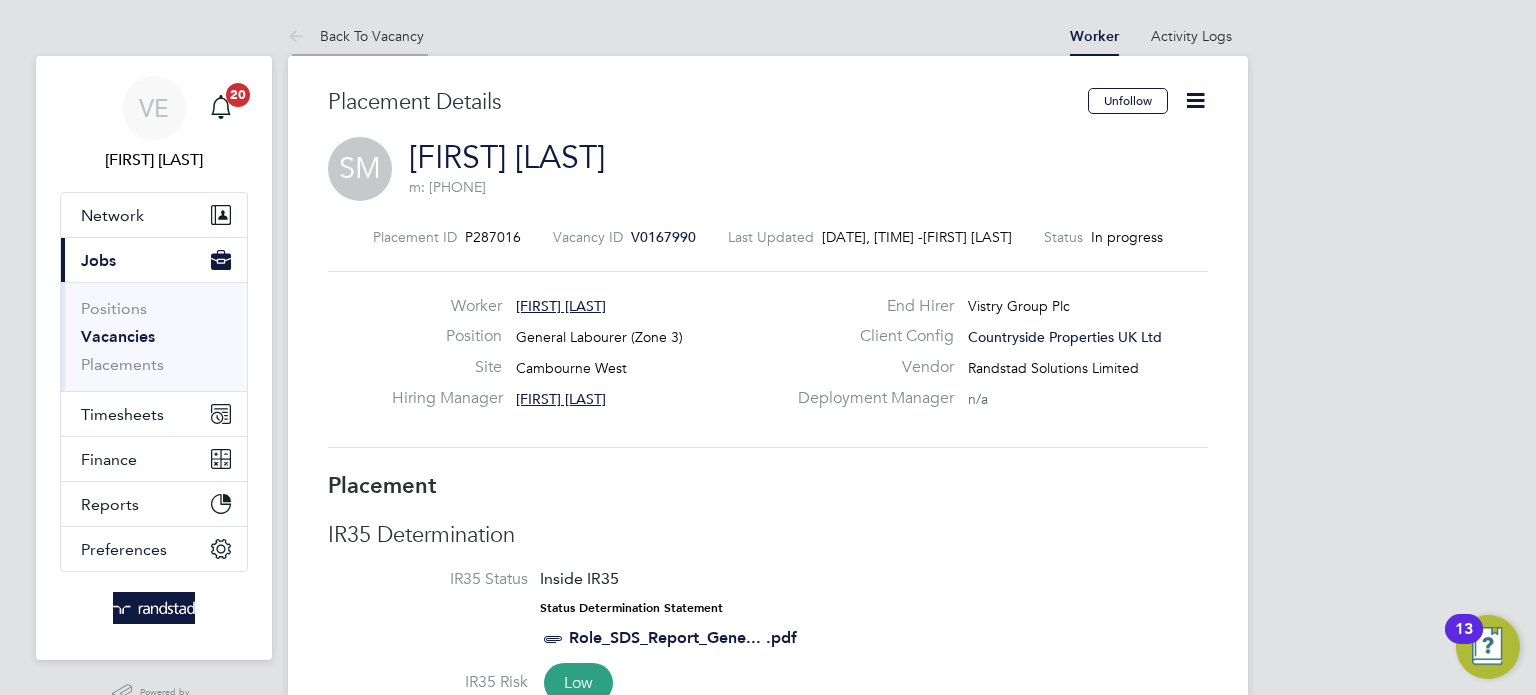 click on "Back To Vacancy" at bounding box center (356, 36) 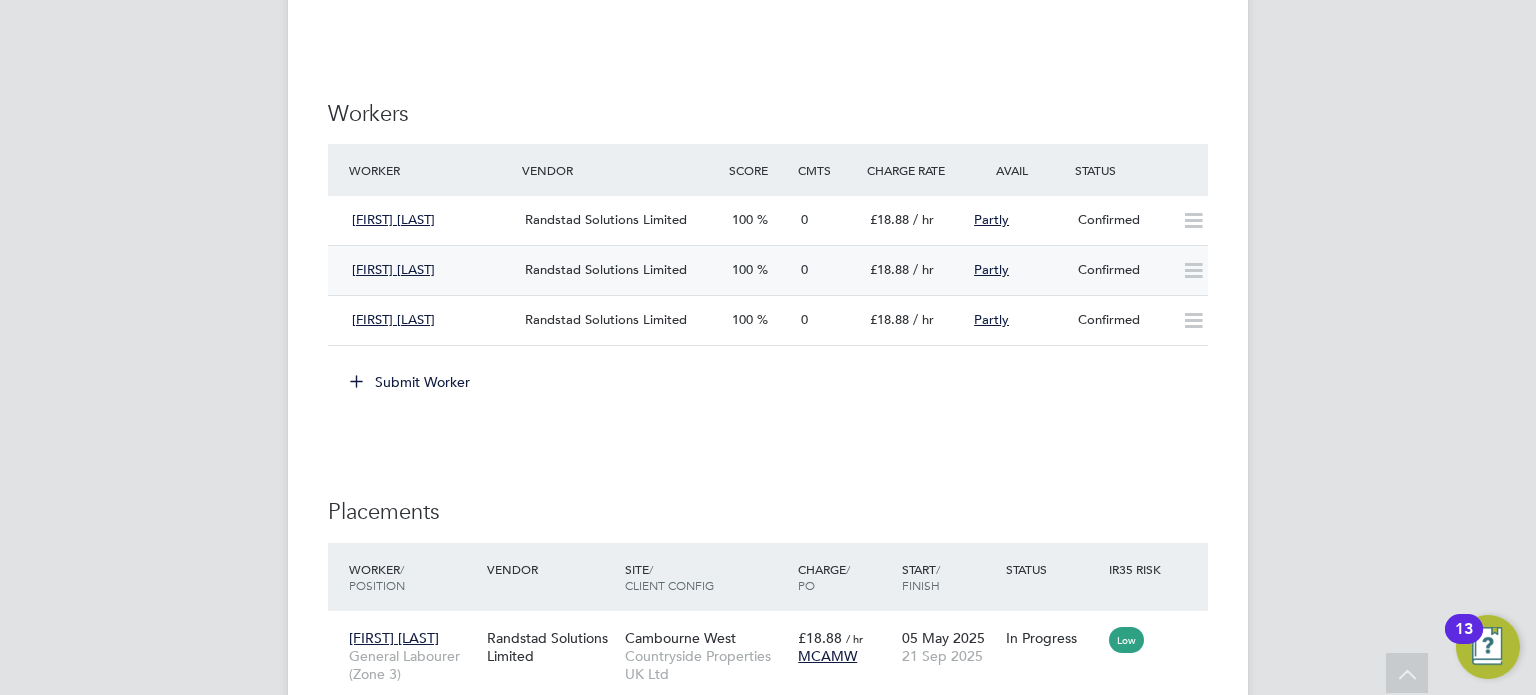 click 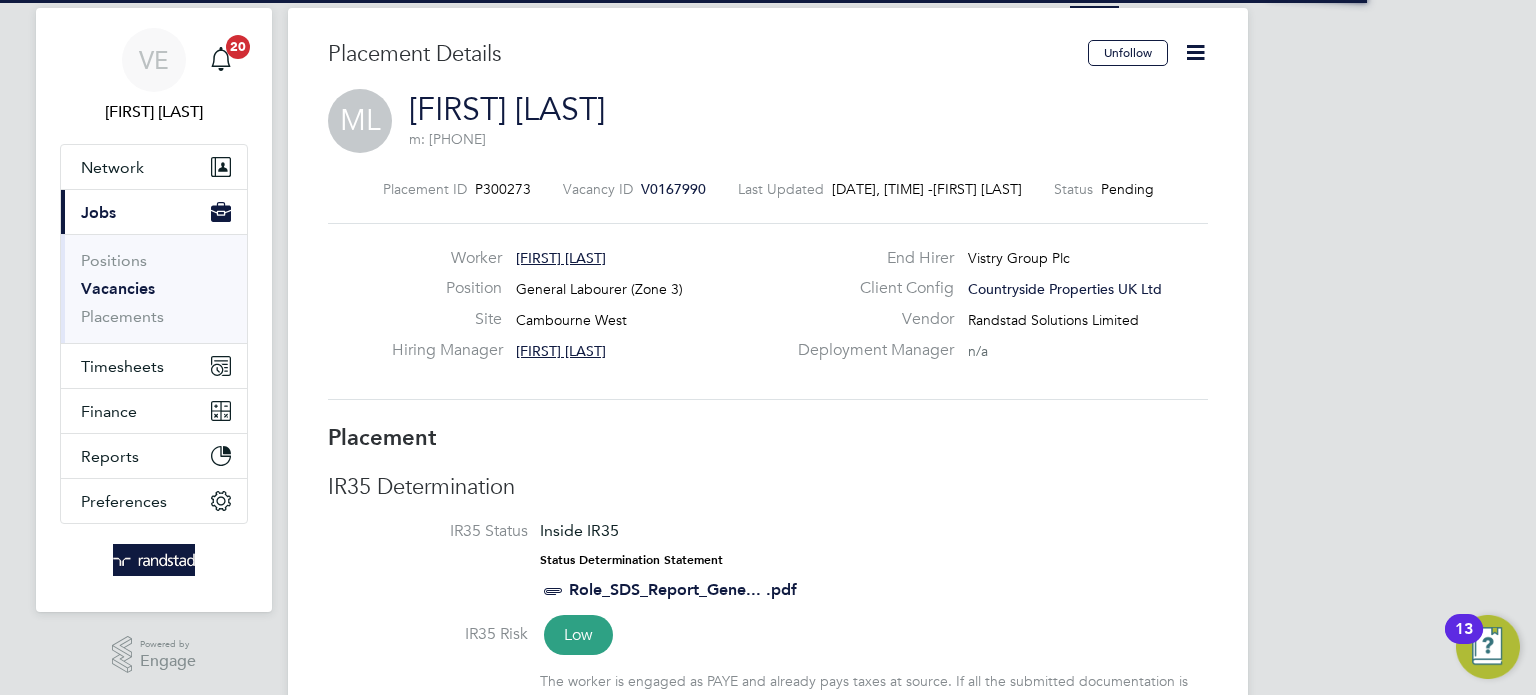 click 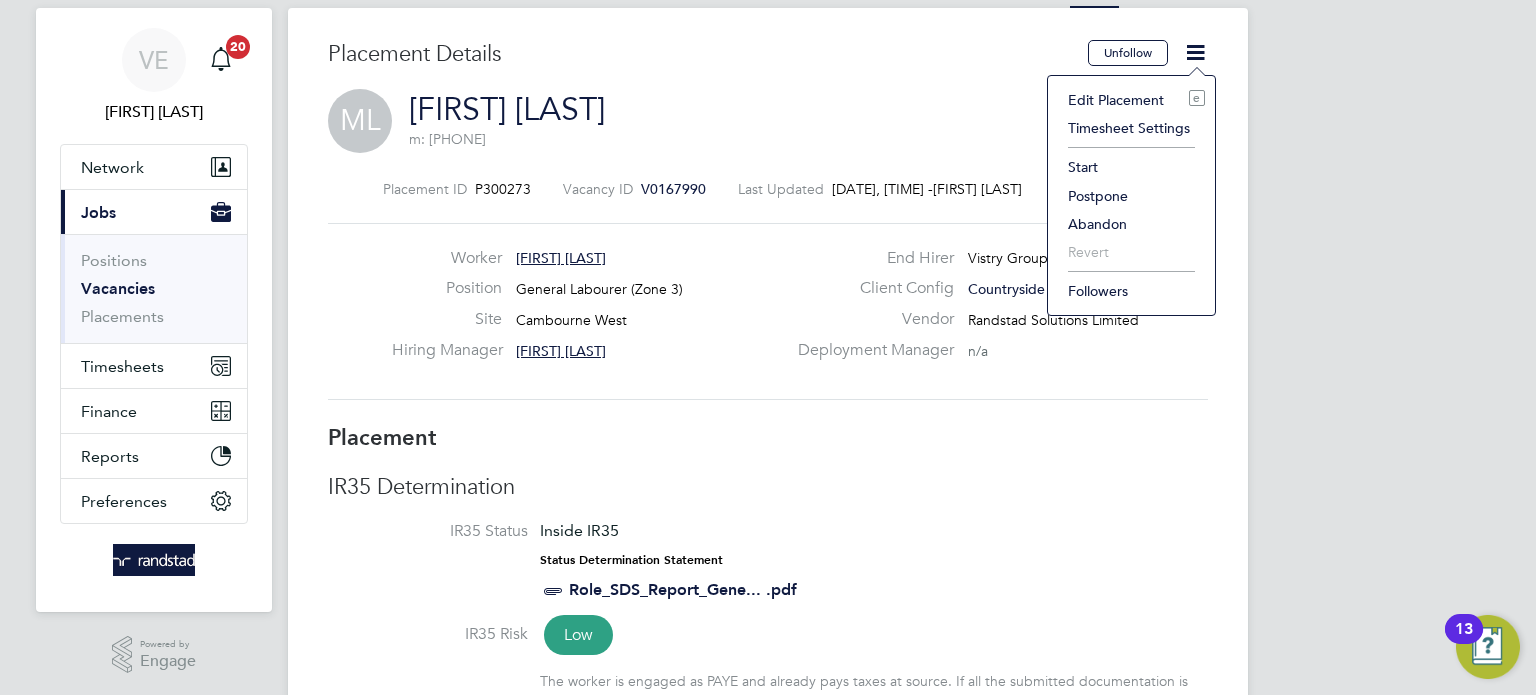 click on "Start" 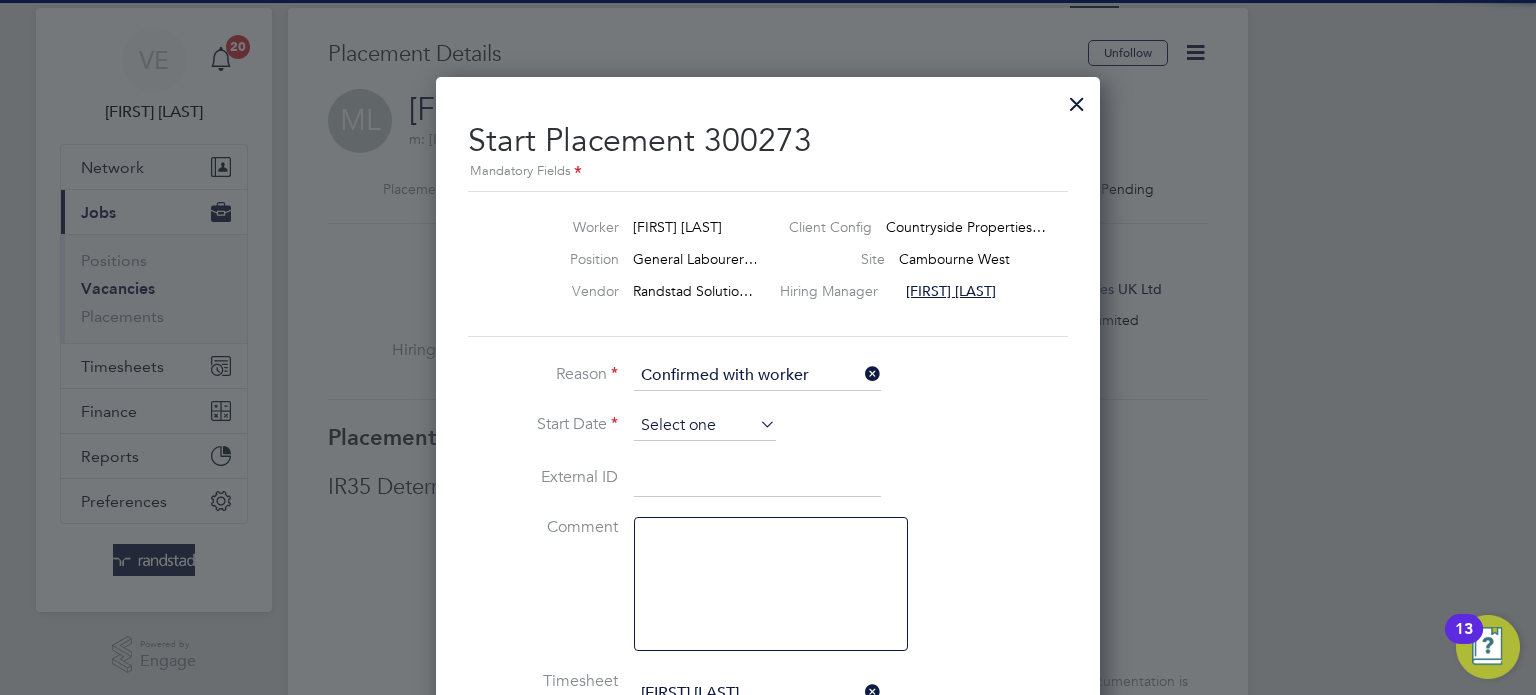 click 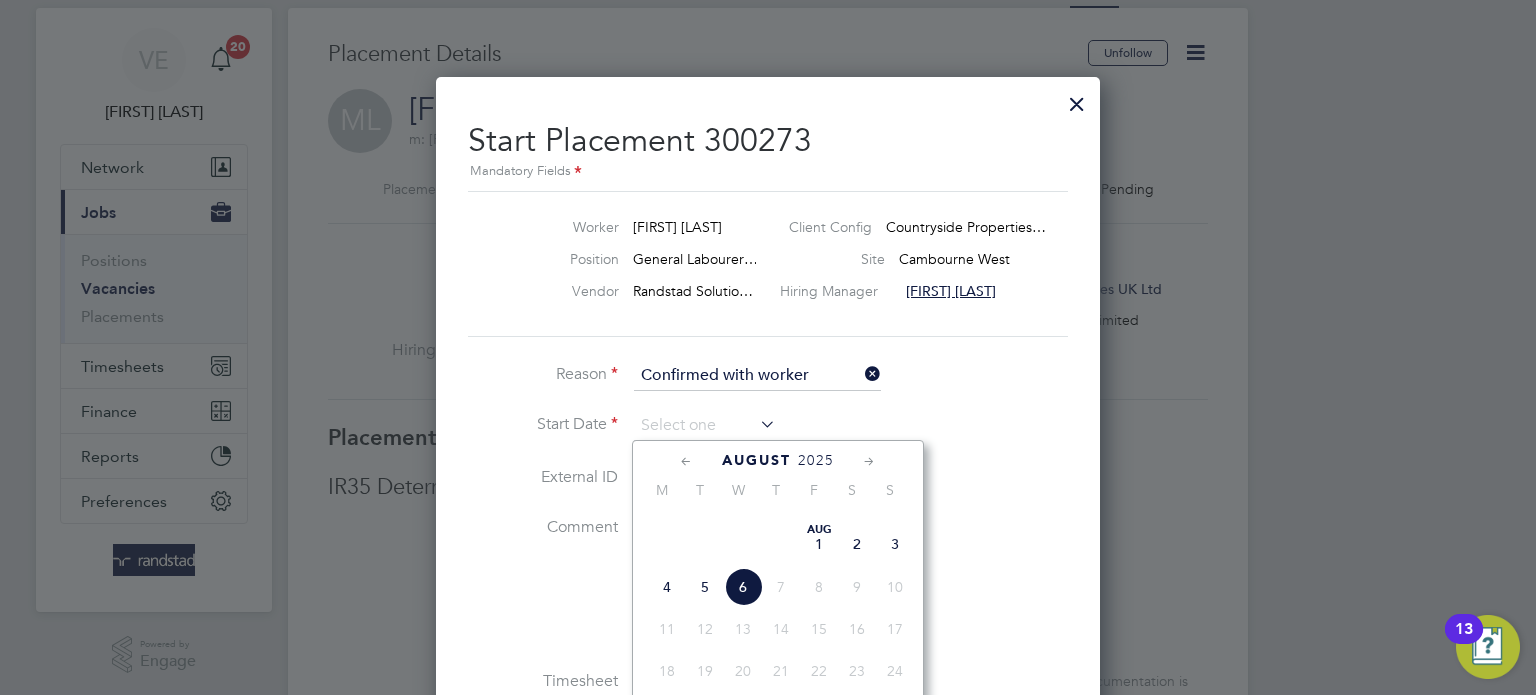 click on "31" 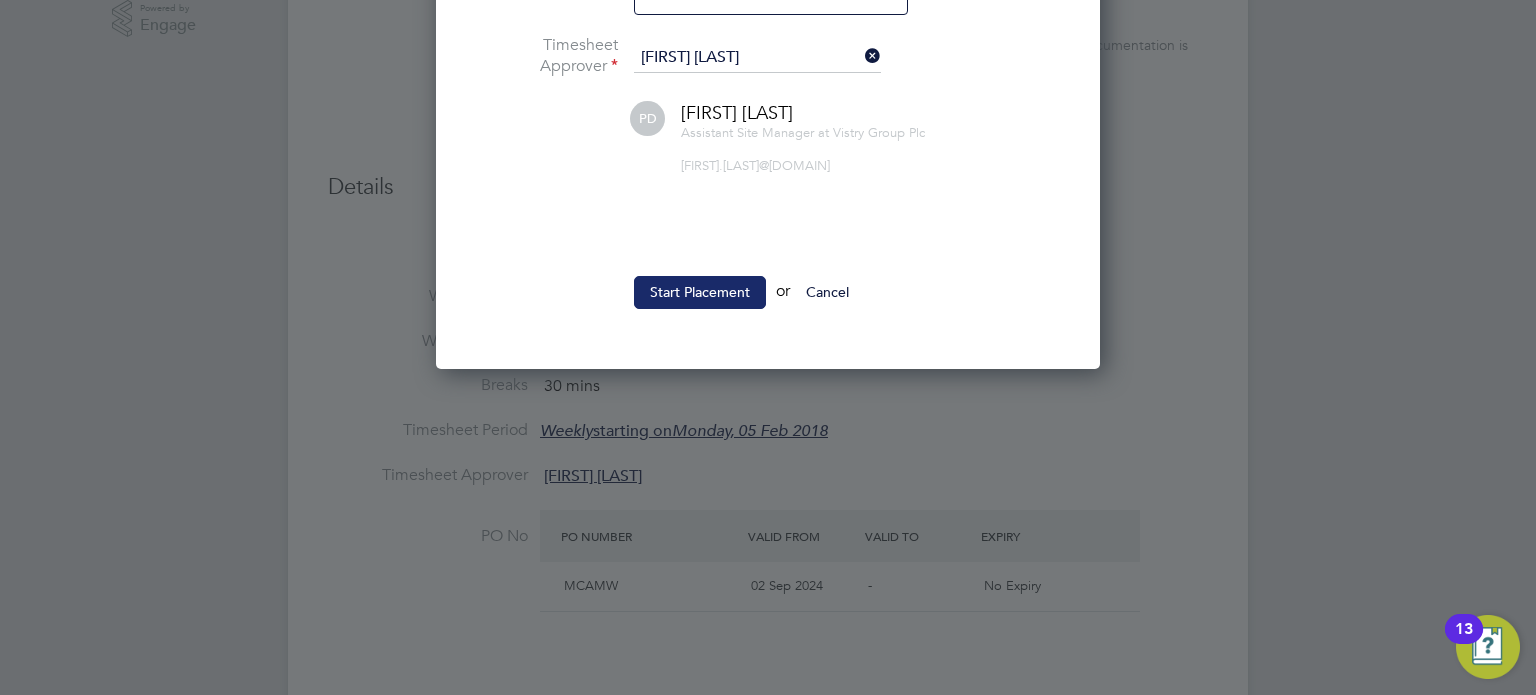 click on "Start Placement" 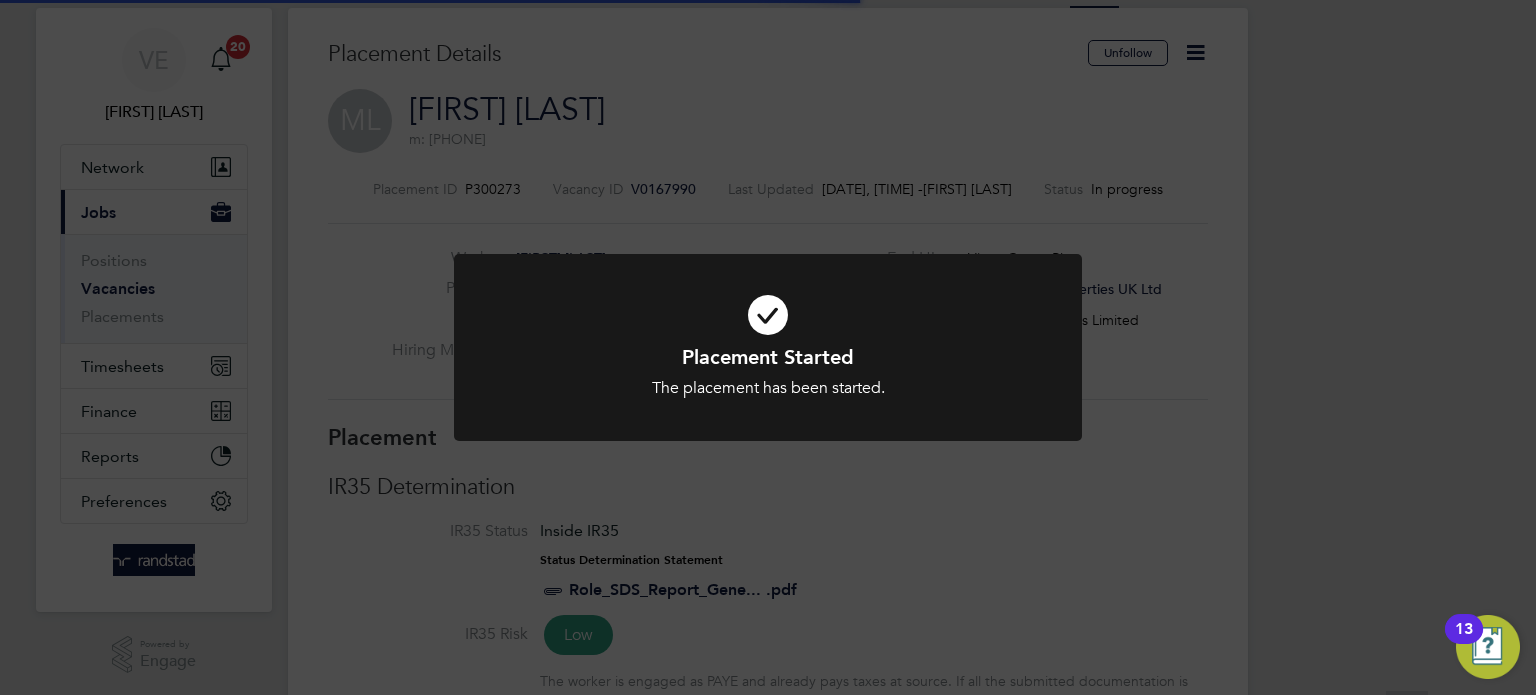 click on "Placement Started The placement has been started. Cancel Okay" 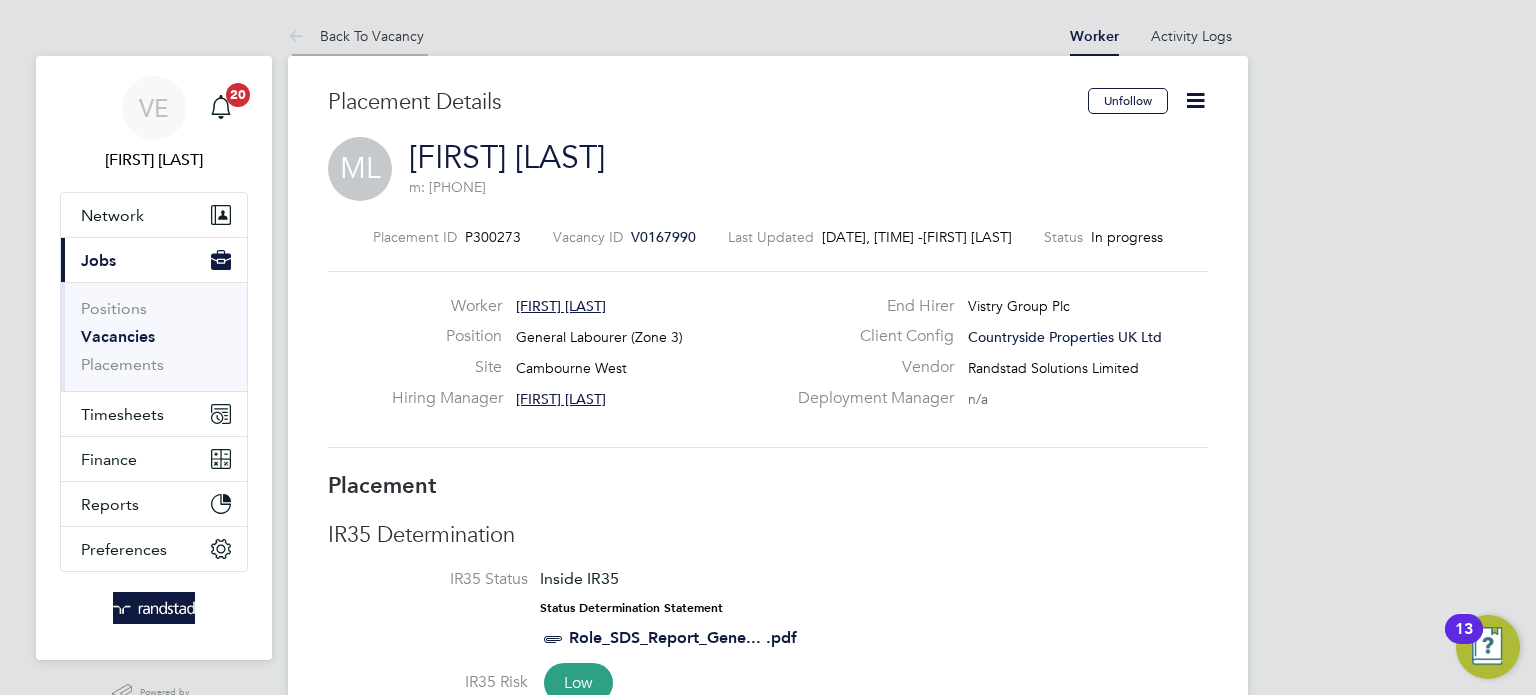 click on "Back To Vacancy" at bounding box center [356, 36] 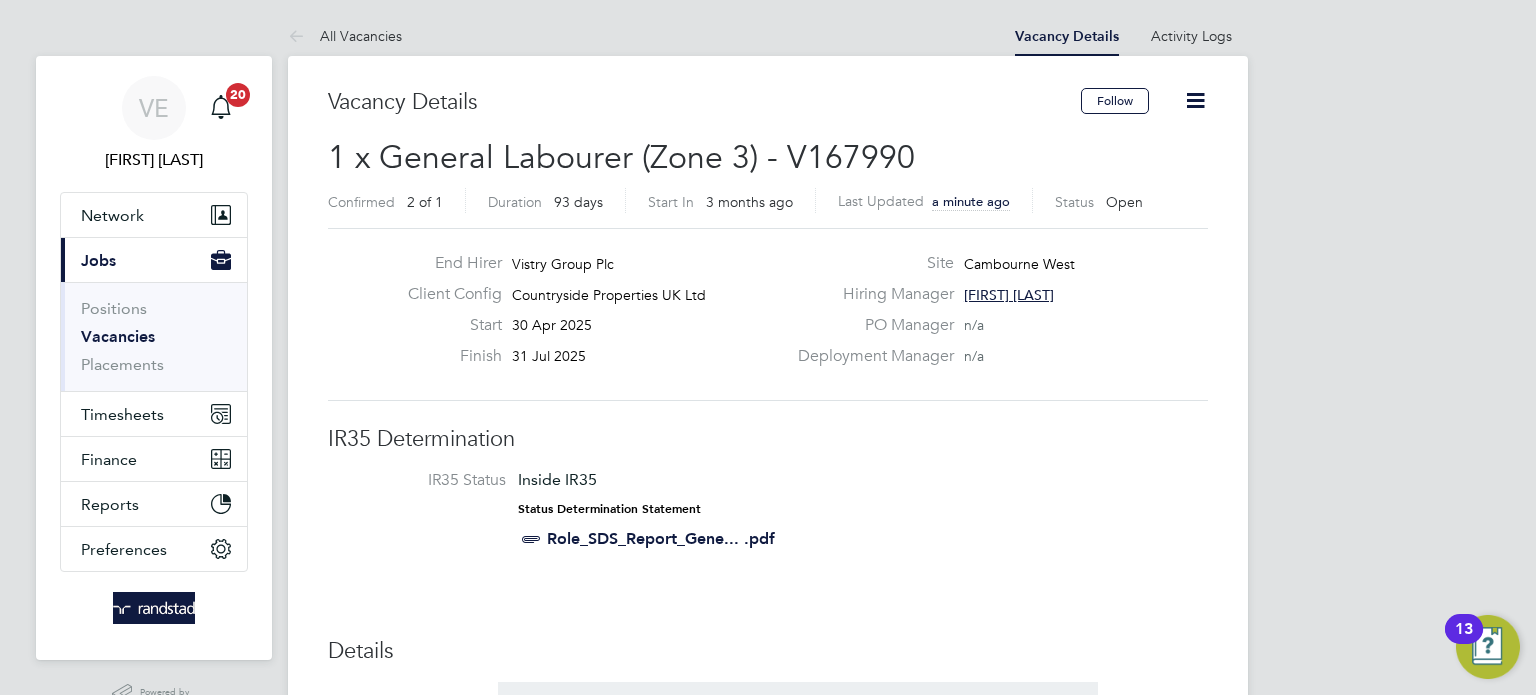 click 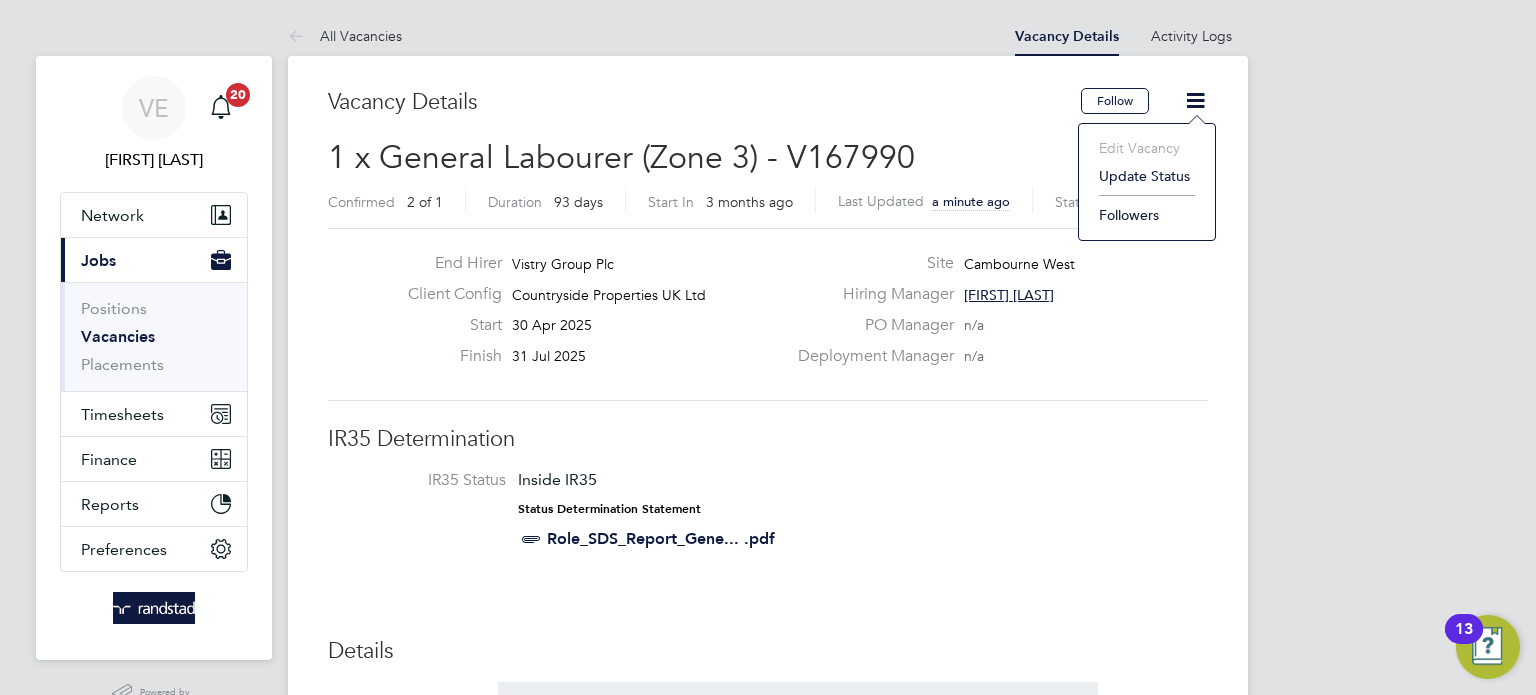 click on "Update Status" 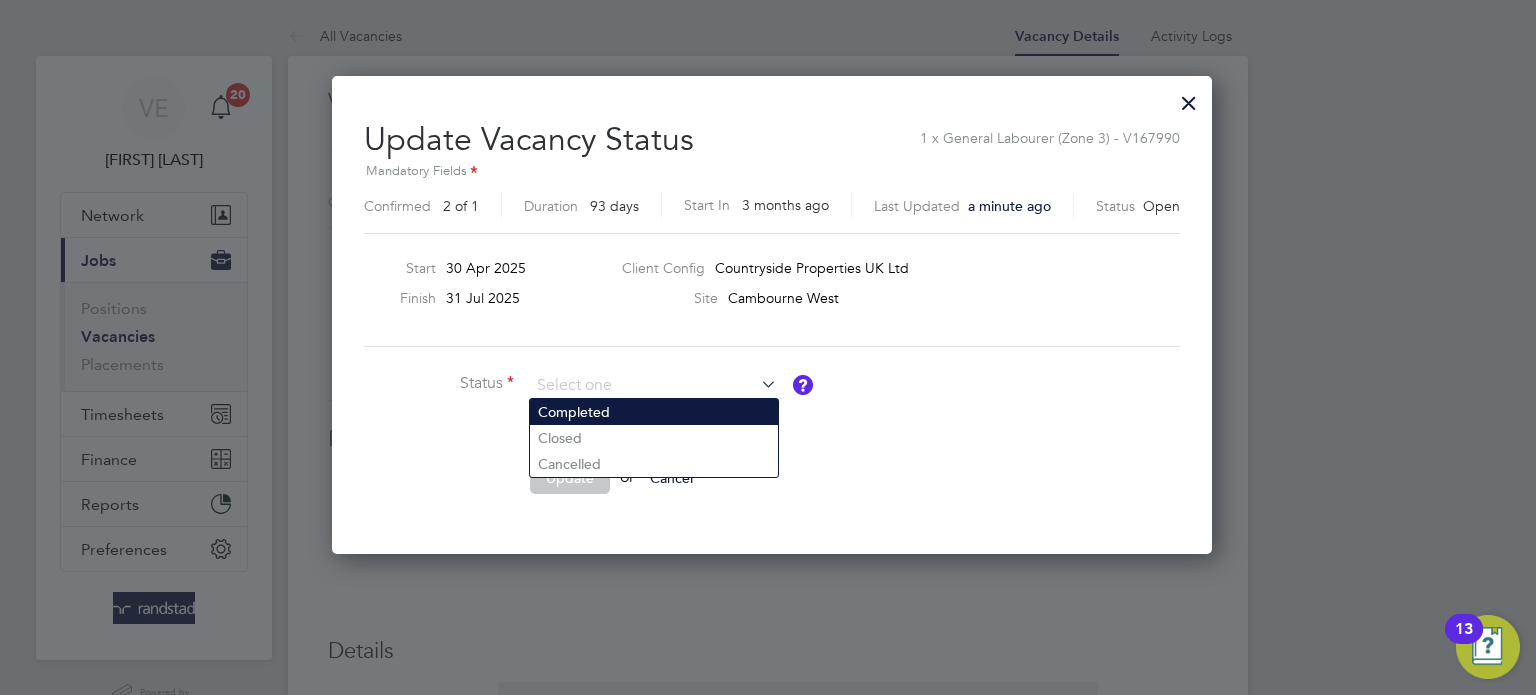 click on "Completed" 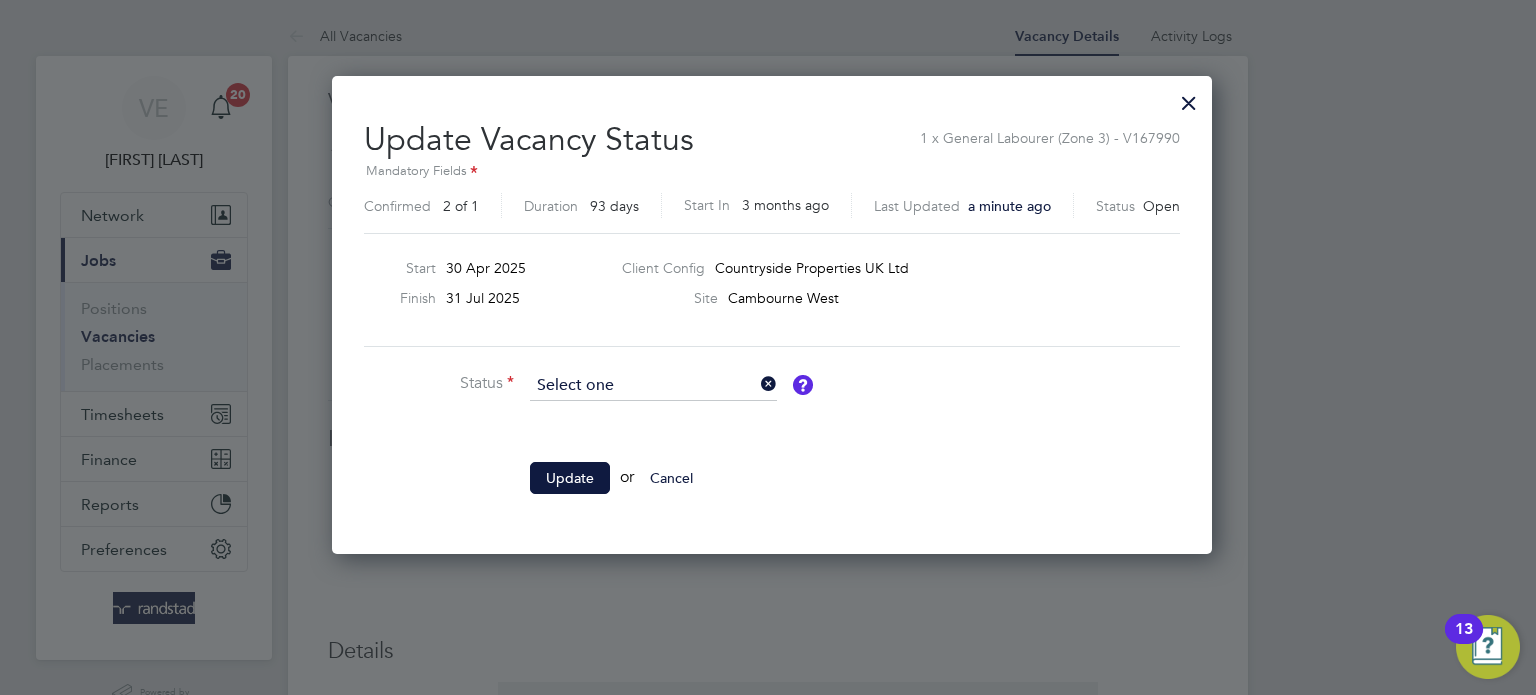 click at bounding box center [653, 386] 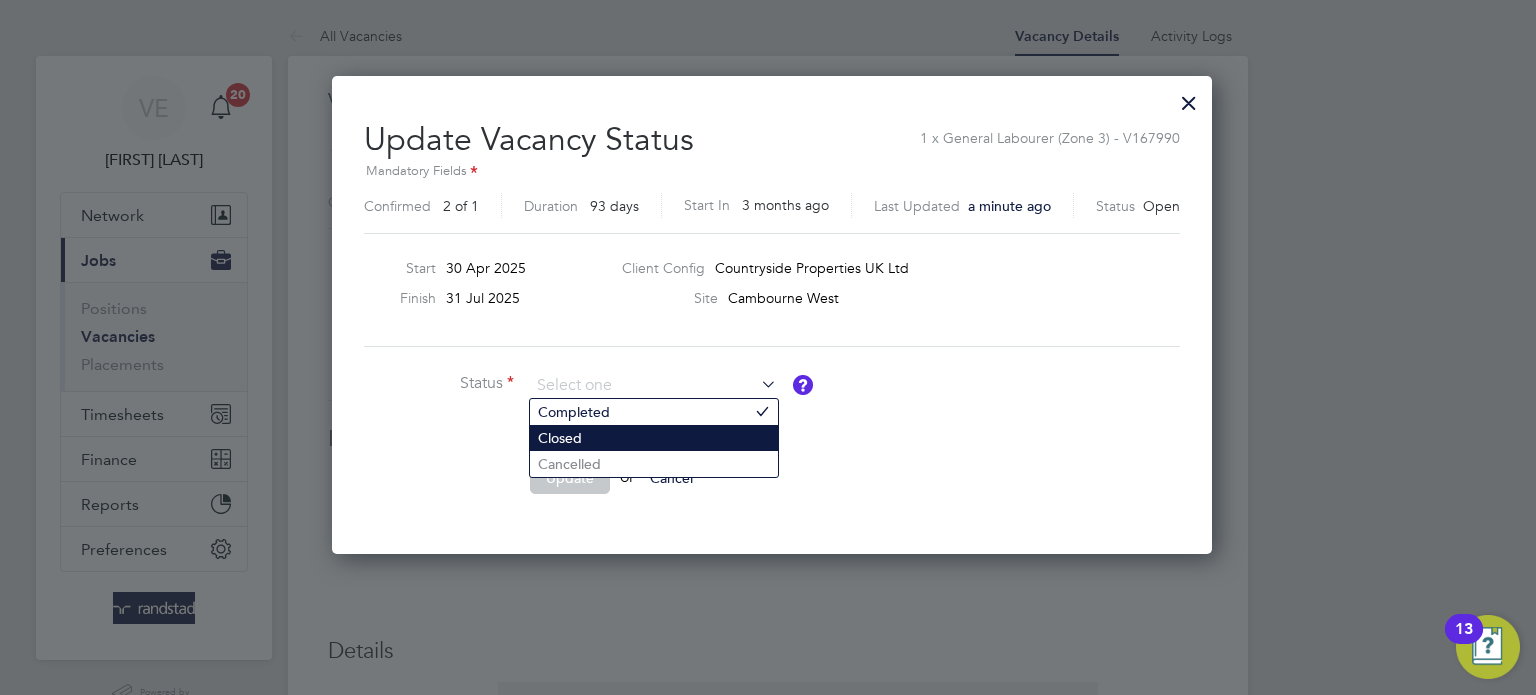 click on "Closed" 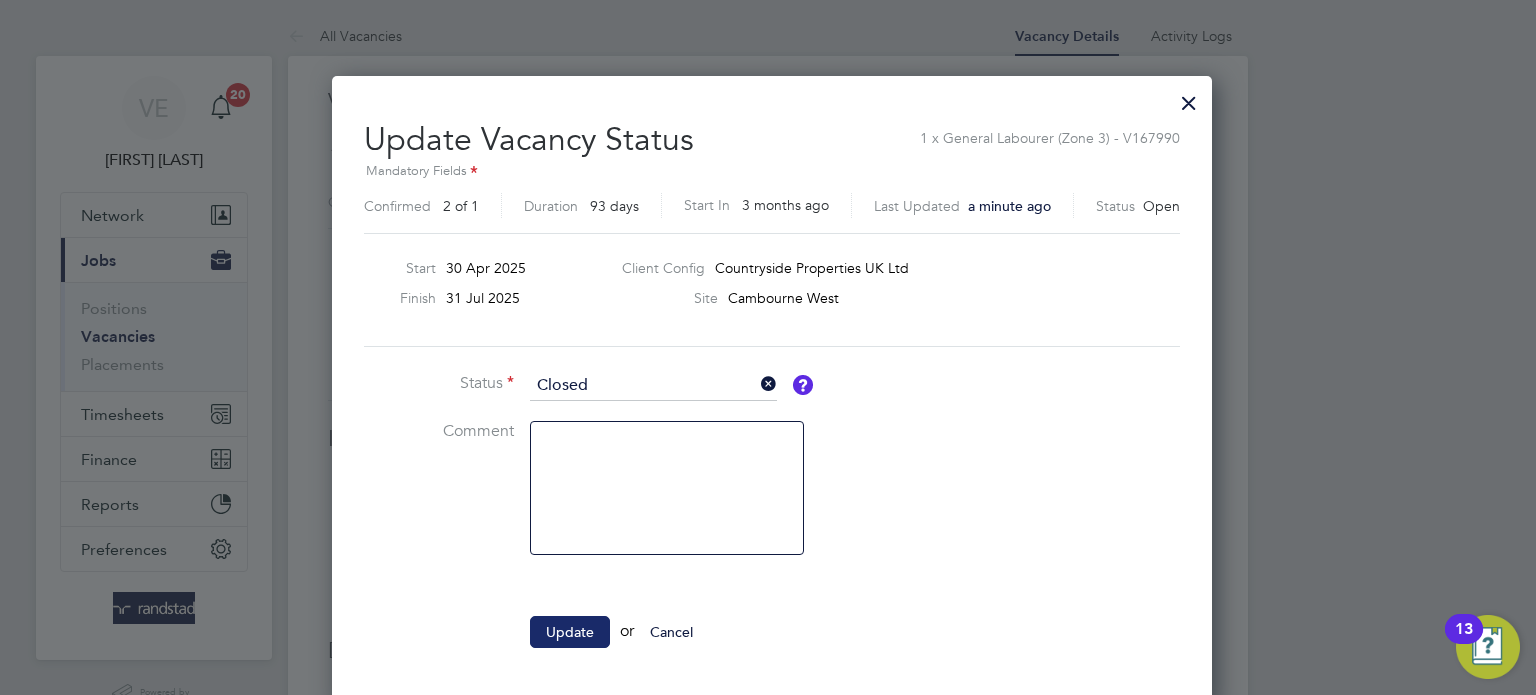click on "Update" at bounding box center [570, 632] 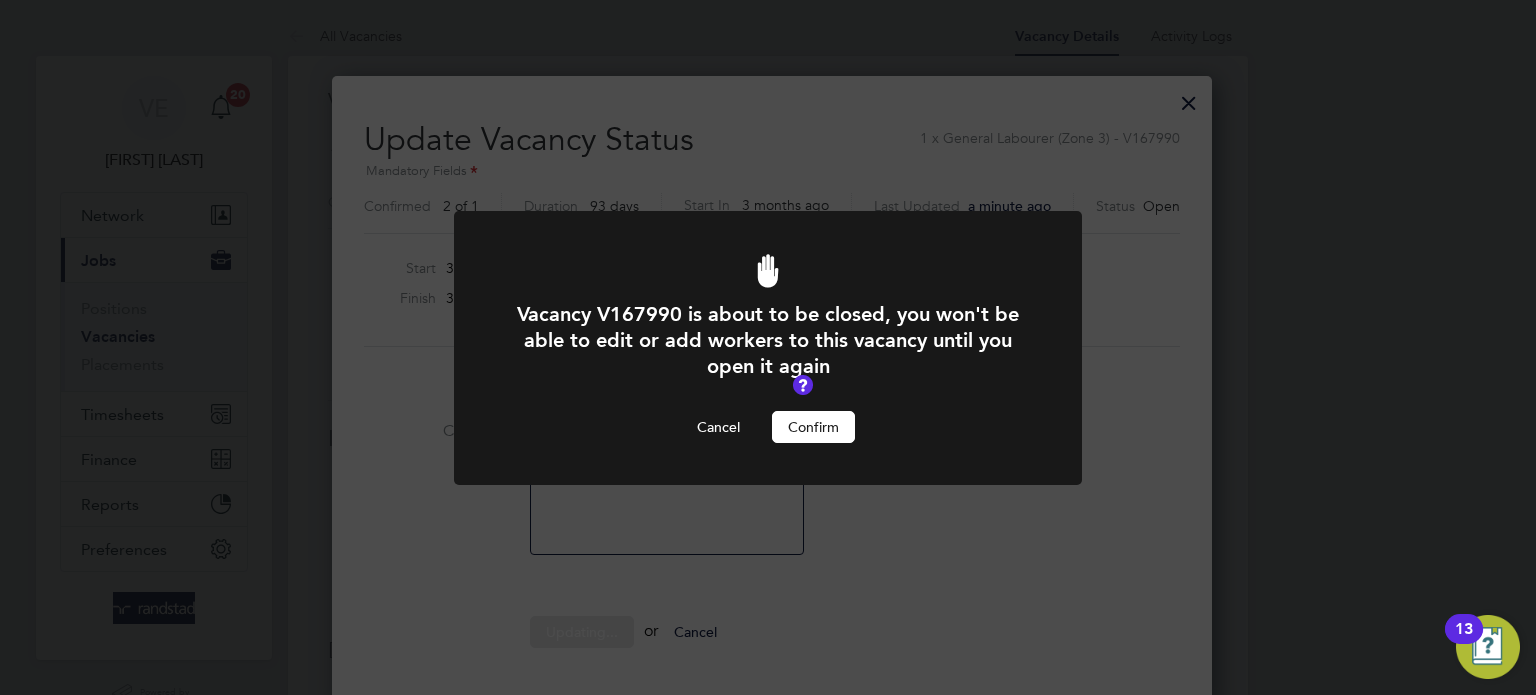 click on "Vacancy V167990 is about to be closed, you won't be able to edit or add workers to this vacancy until you open it again Cancel Confirm" at bounding box center [768, 372] 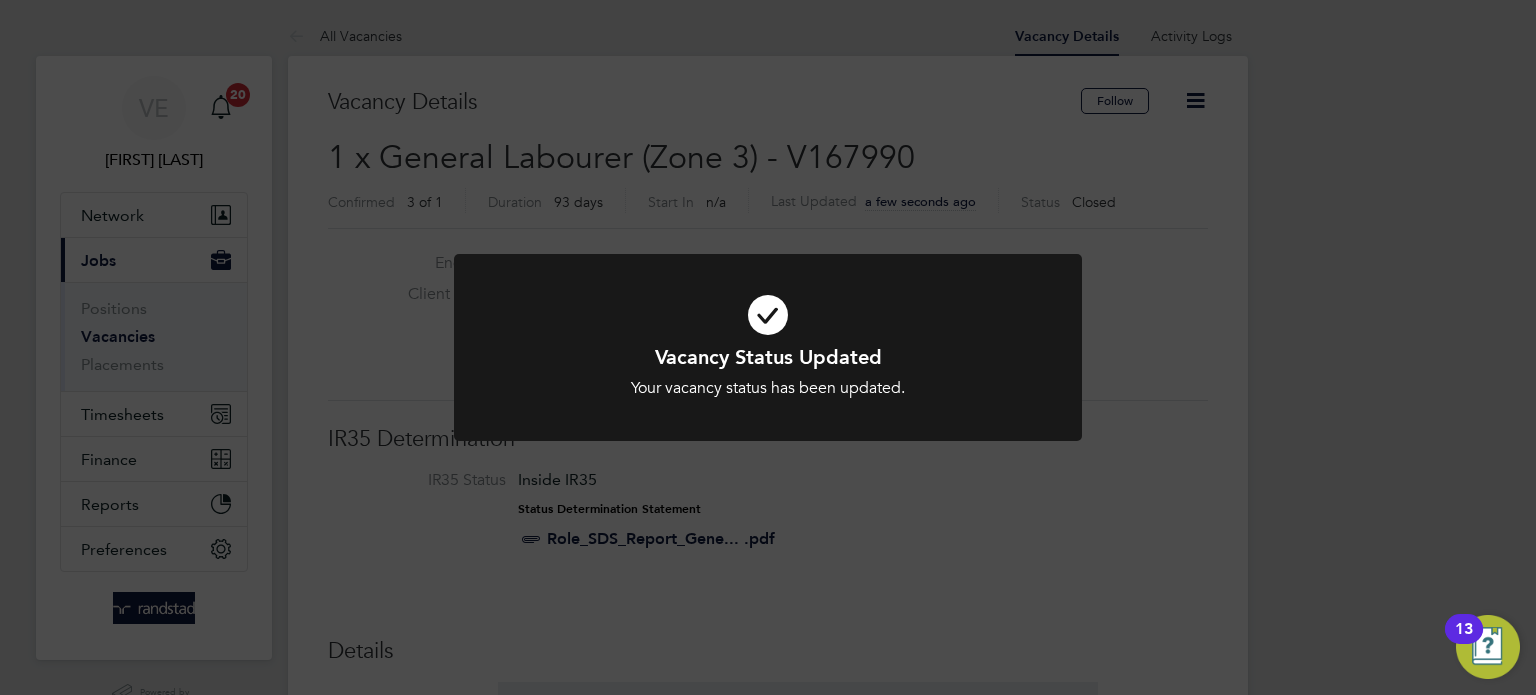 click on "Vacancy Status Updated Your vacancy status has been updated. Cancel Okay" 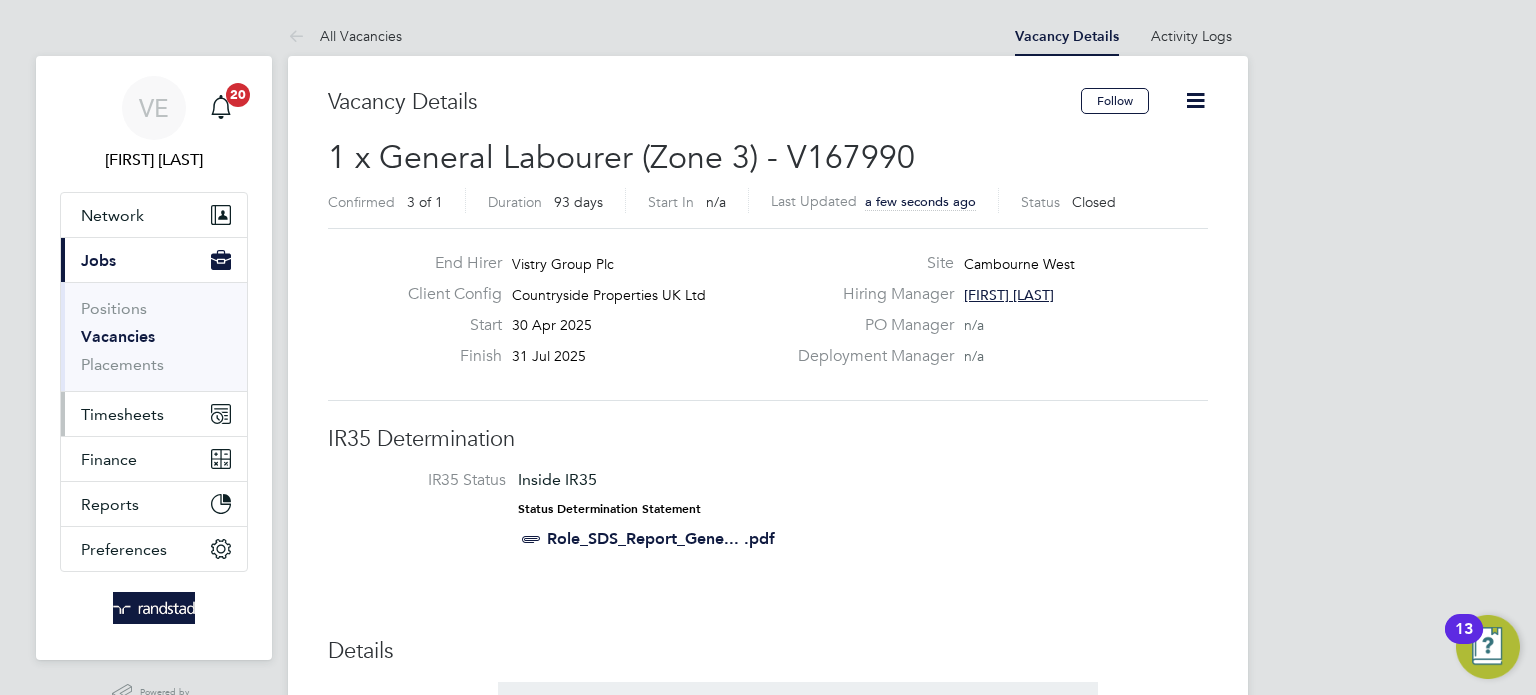 click on "Timesheets" at bounding box center [154, 414] 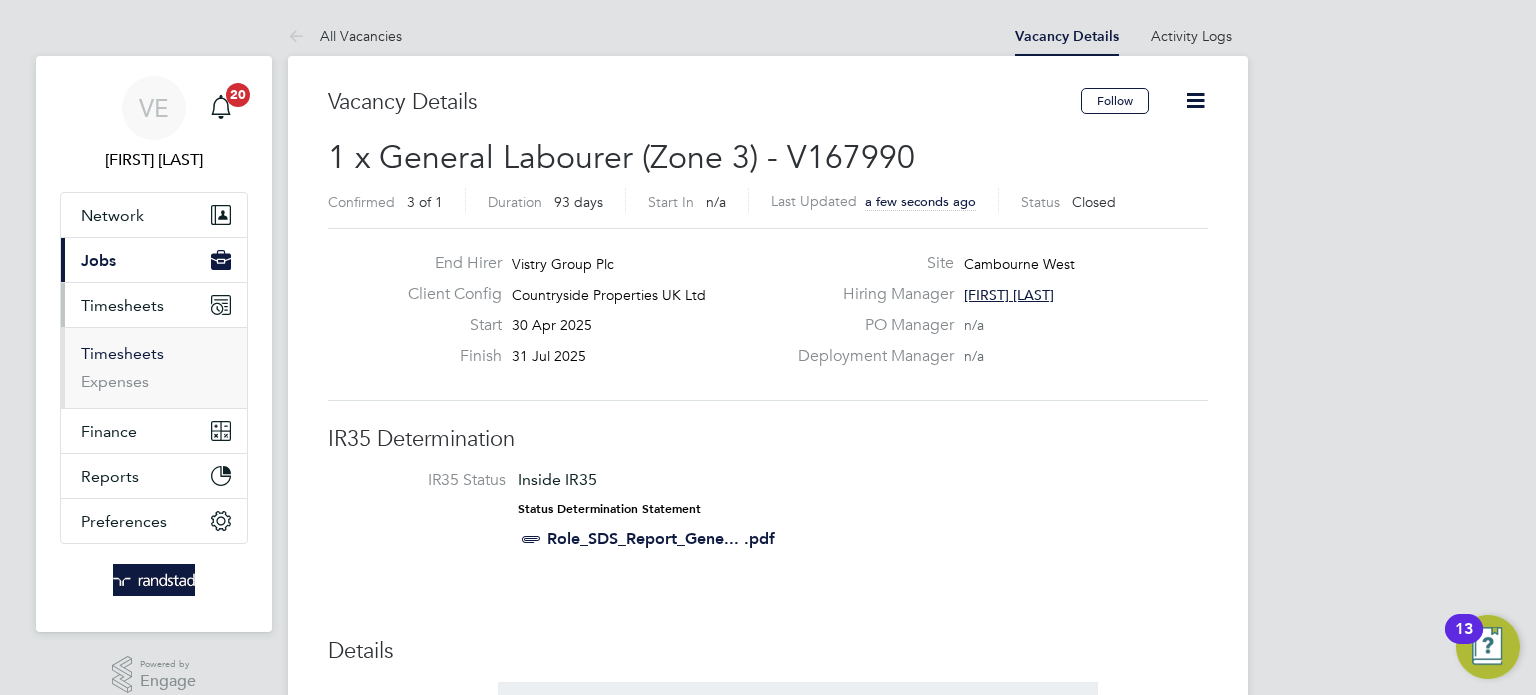 click on "Timesheets" at bounding box center (122, 353) 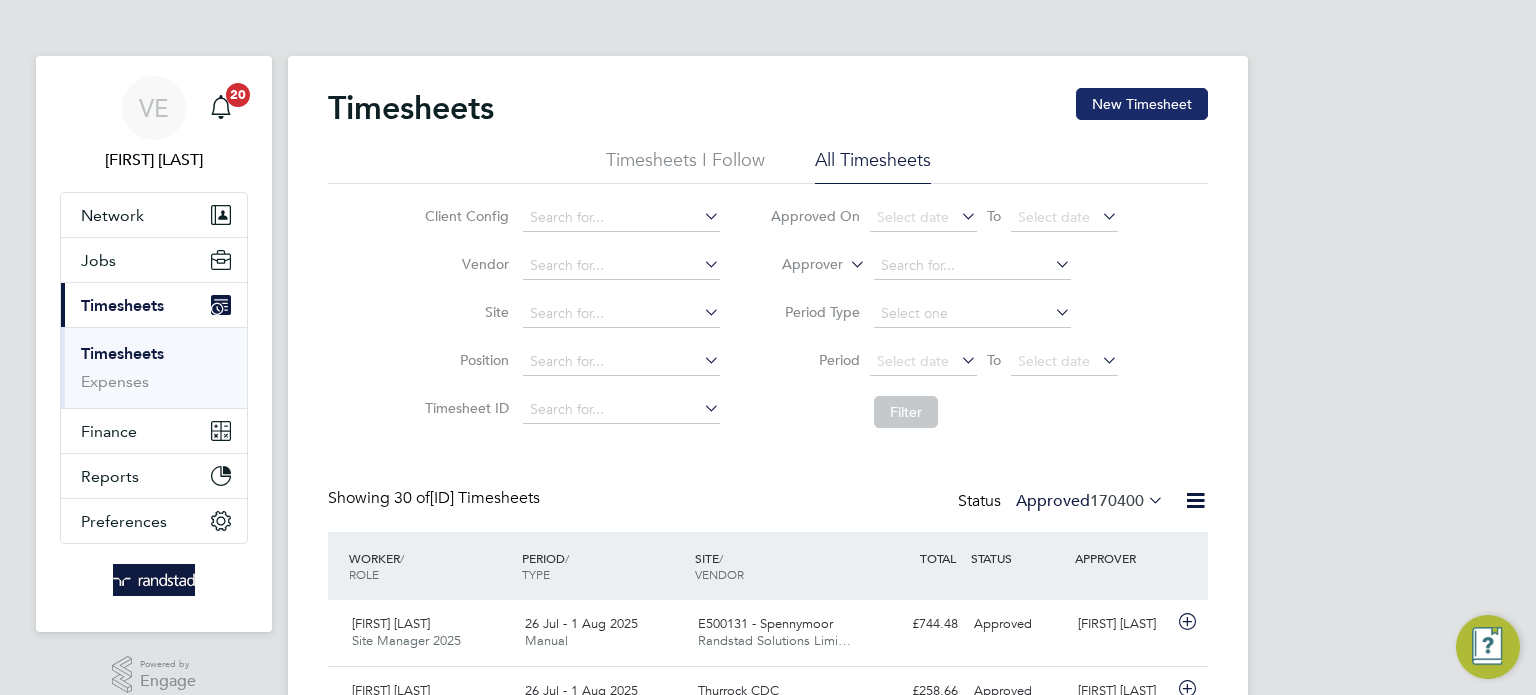 click on "New Timesheet" 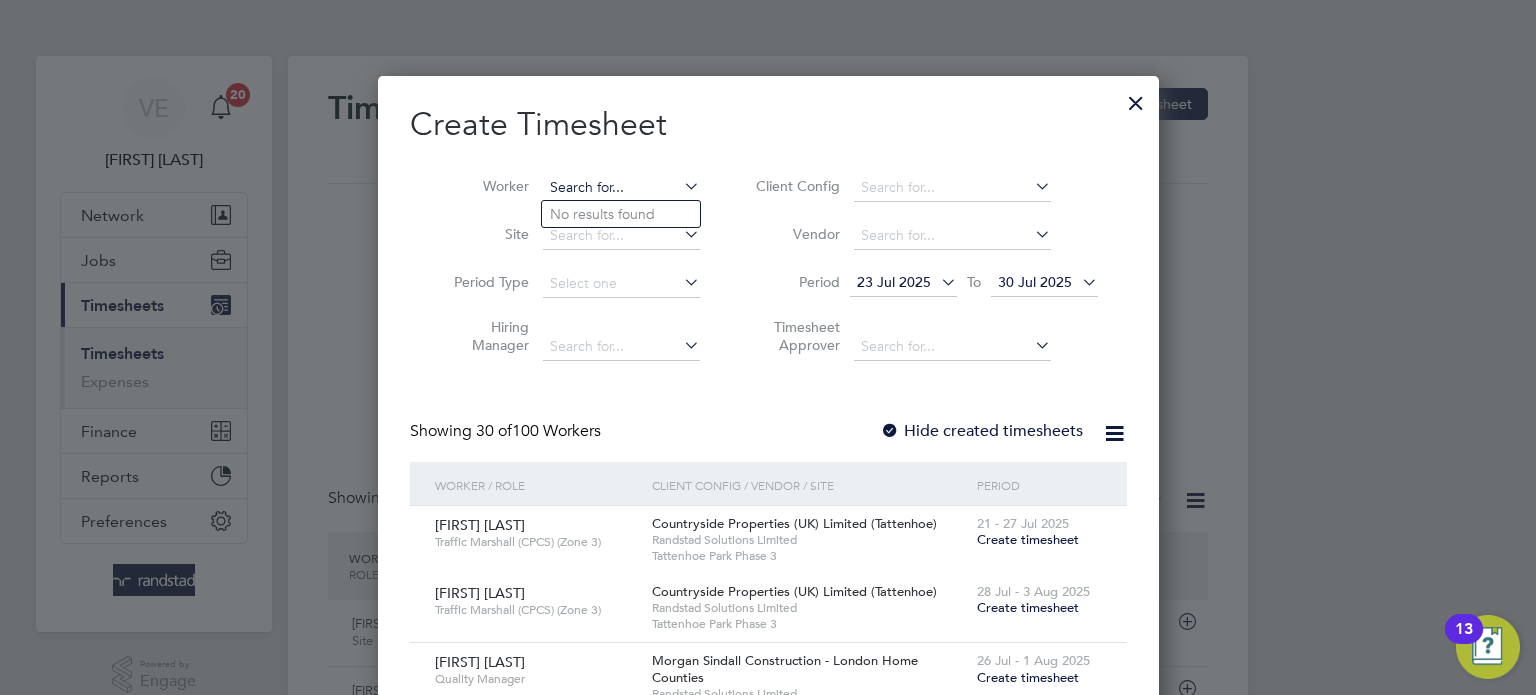 click at bounding box center [621, 188] 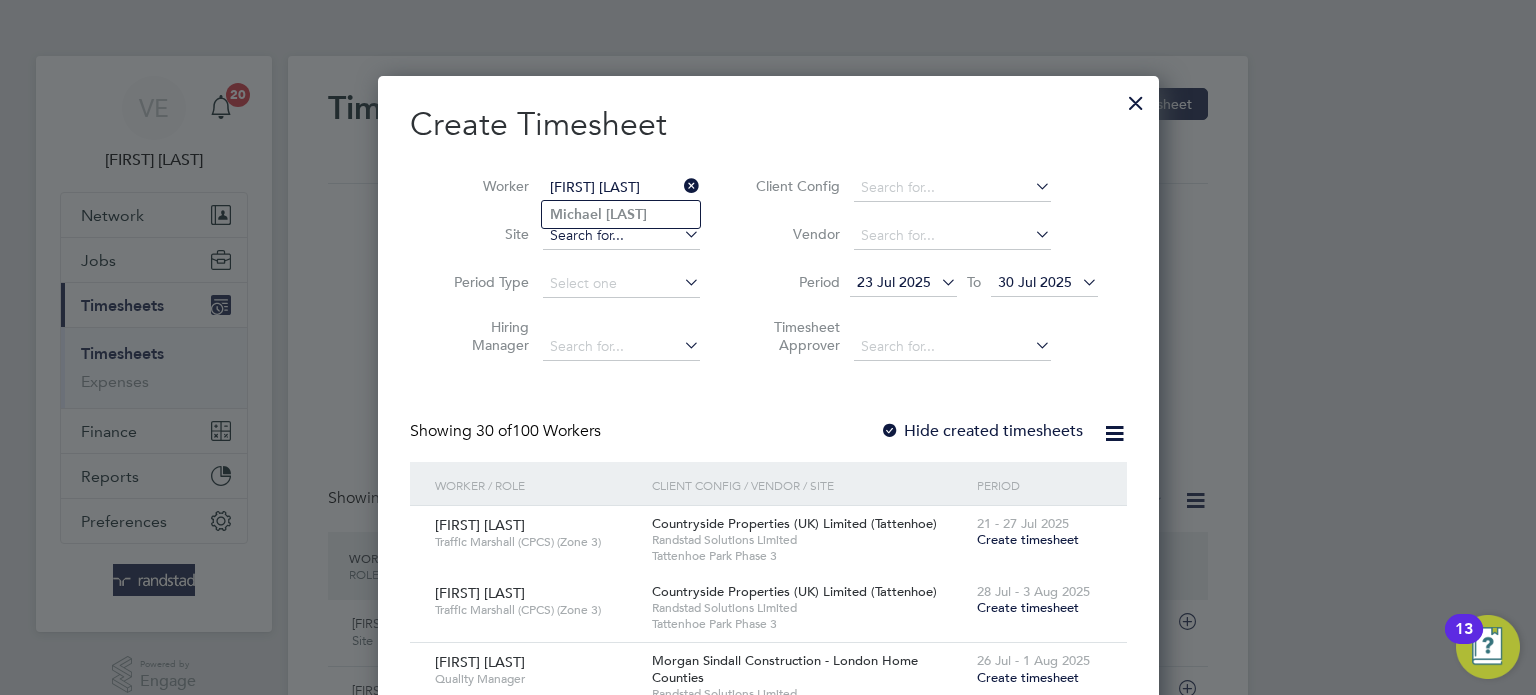 type on "michael lucas" 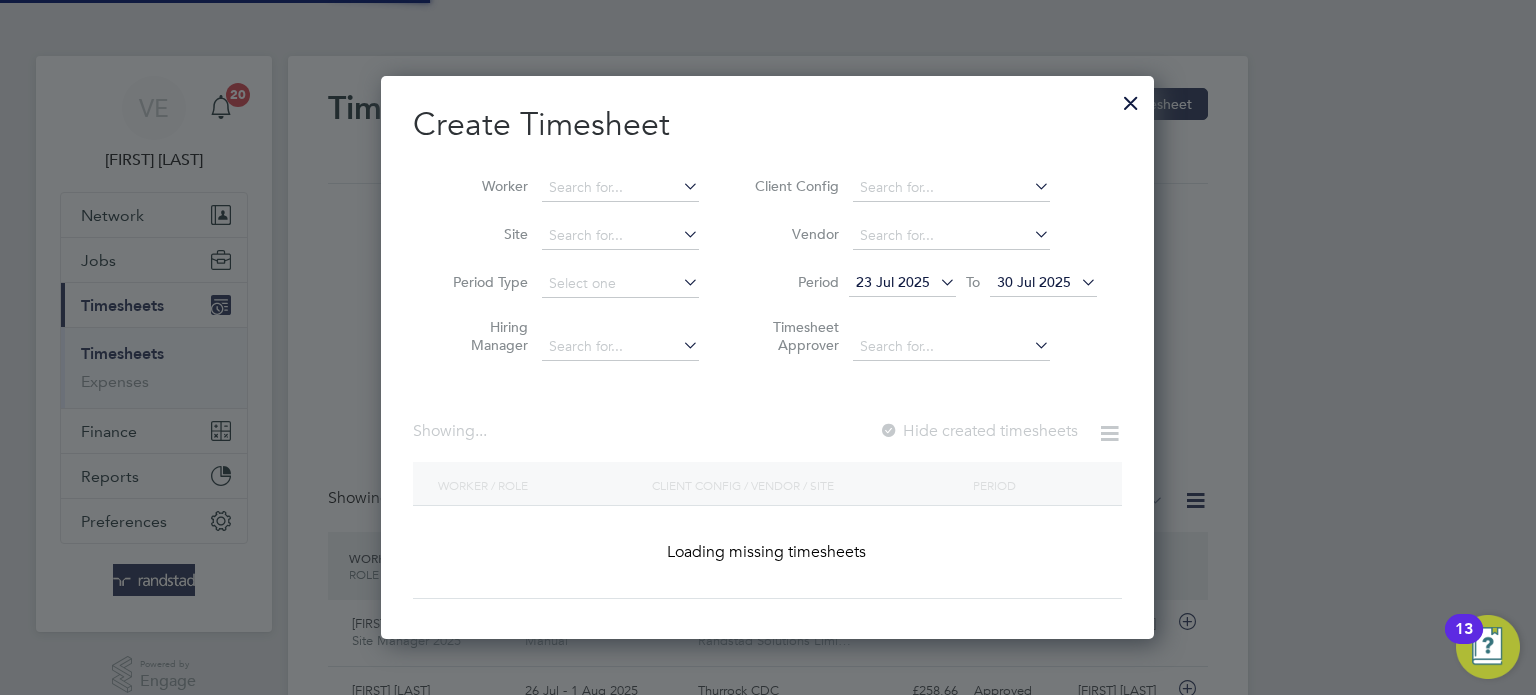 click on "Worker" at bounding box center (568, 188) 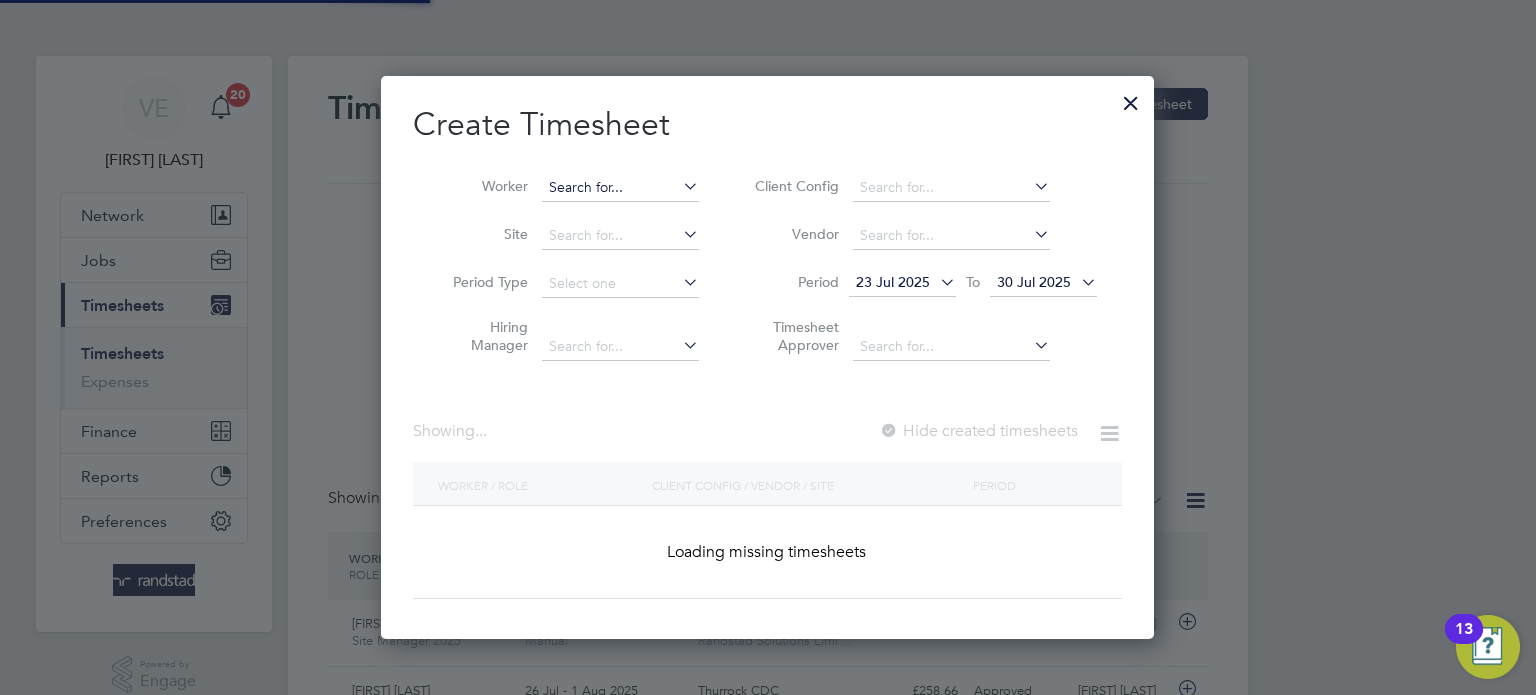 click at bounding box center [620, 188] 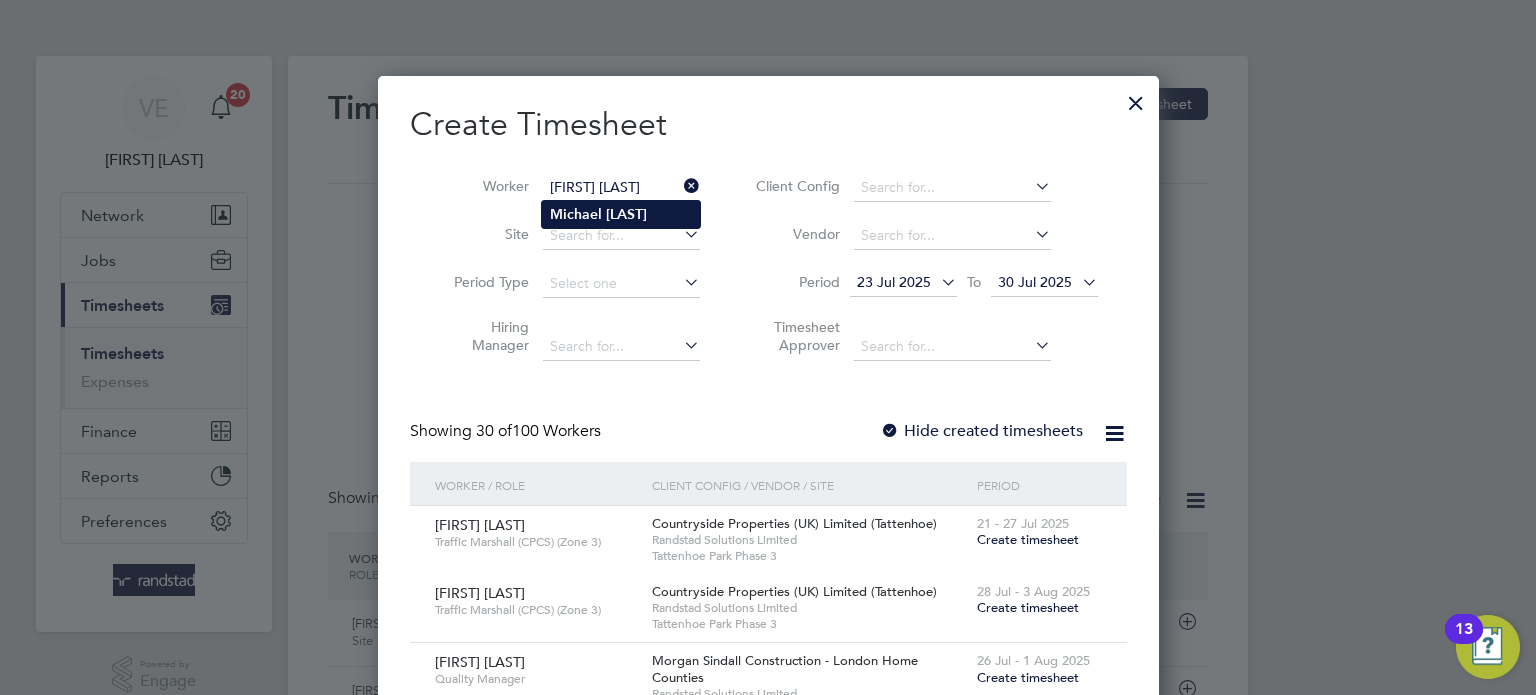 click on "Lucas" 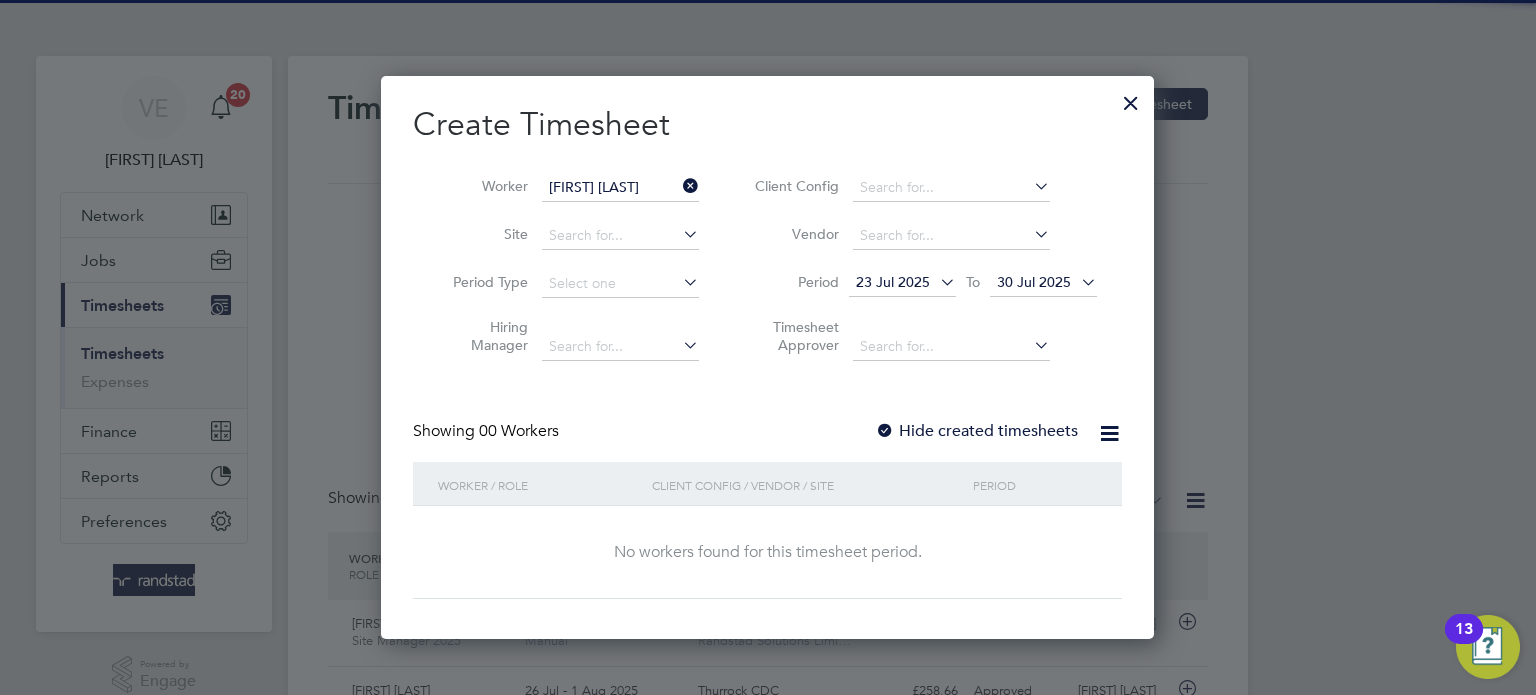 click on "Hide created timesheets" at bounding box center [976, 431] 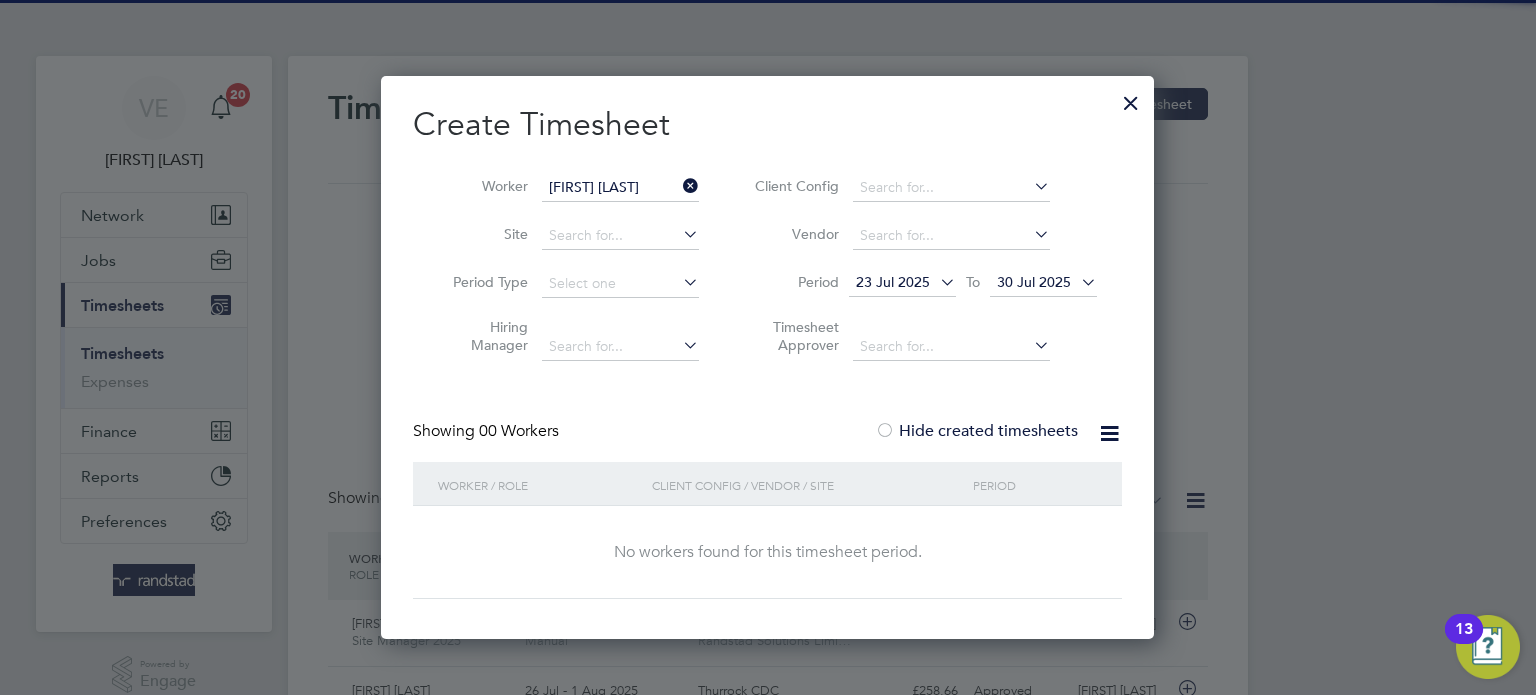 click on "30 Jul 2025" at bounding box center (1043, 283) 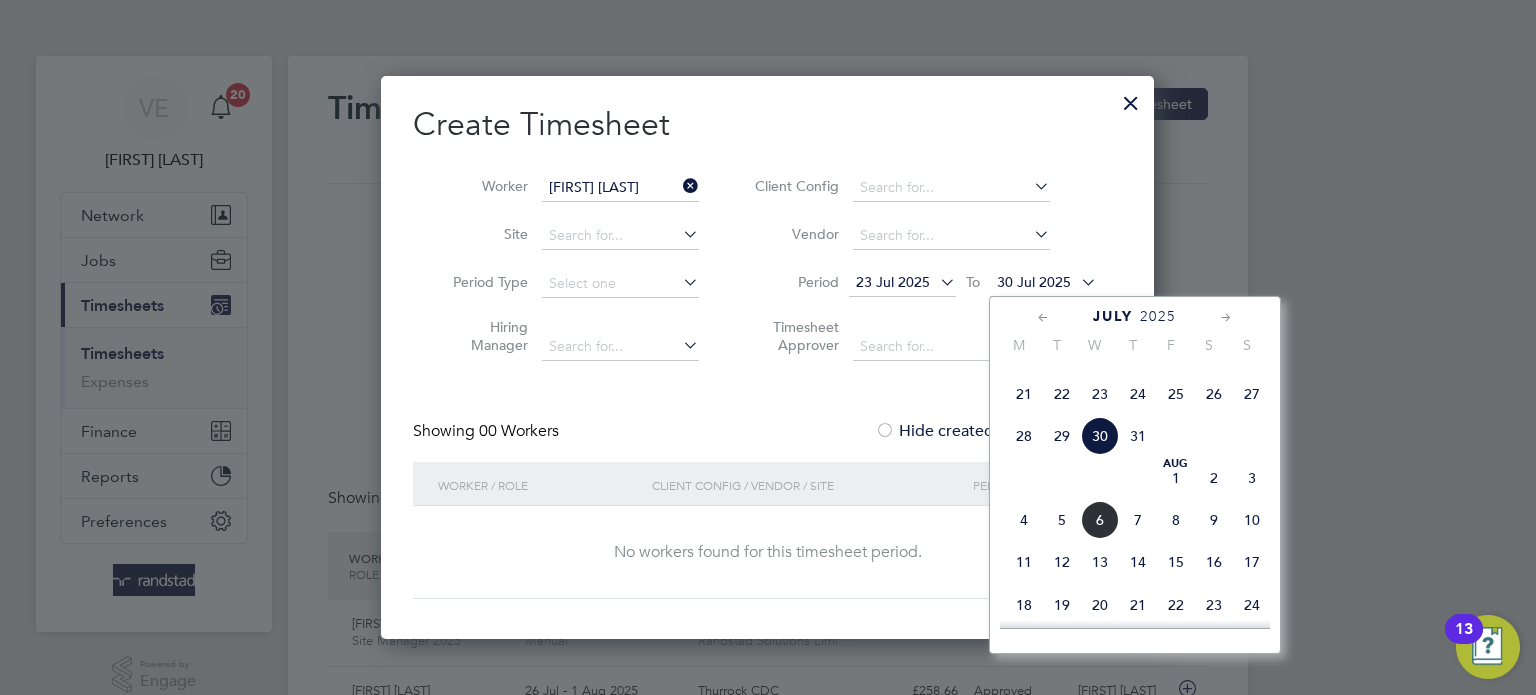 click on "2" 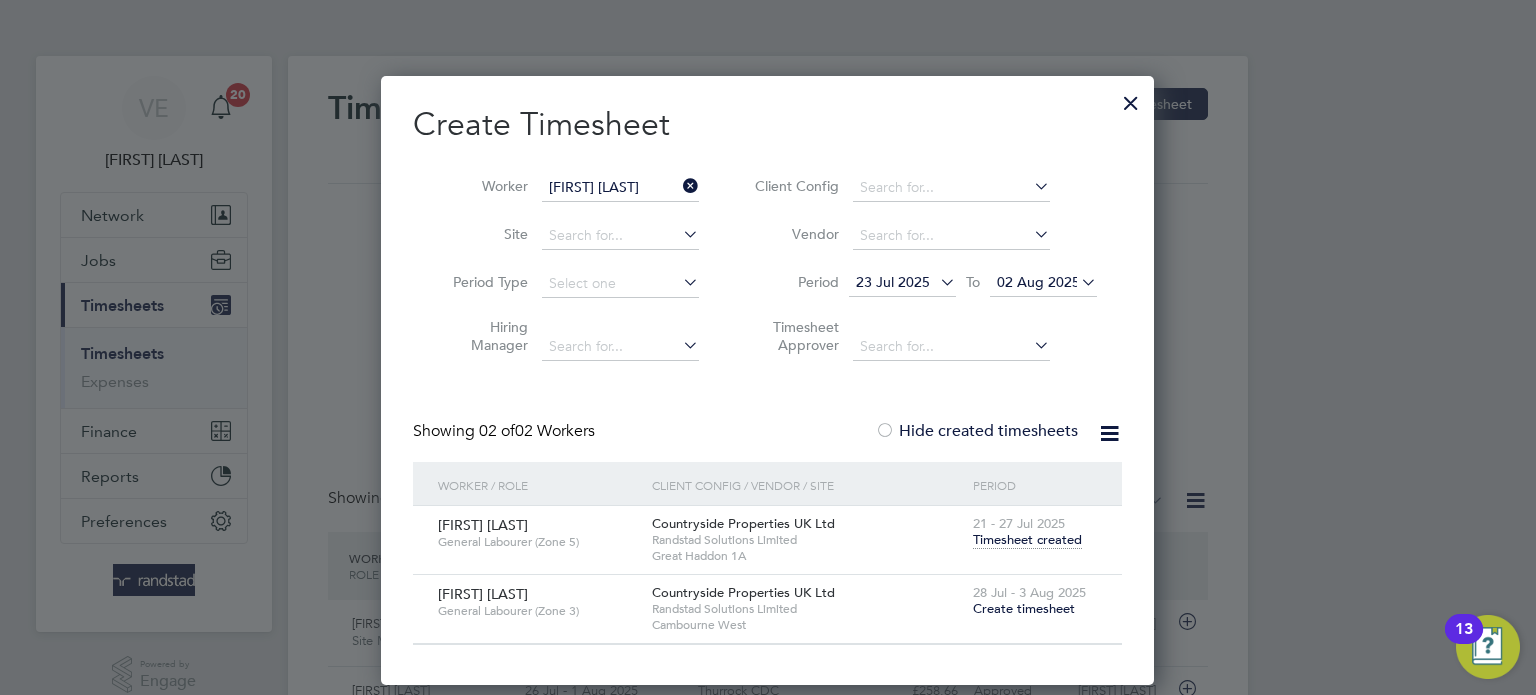 click on "Create timesheet" at bounding box center [1024, 608] 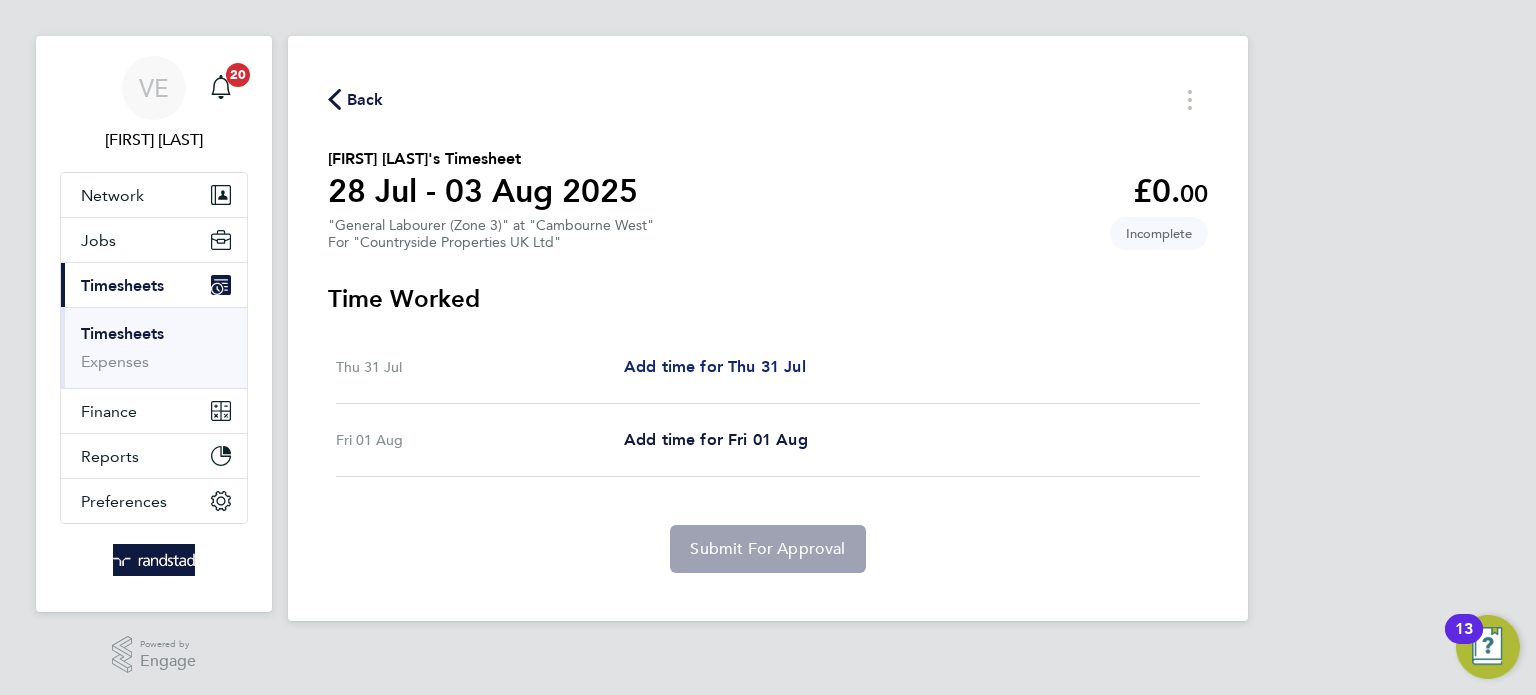 click on "Add time for Thu 31 Jul" at bounding box center [715, 366] 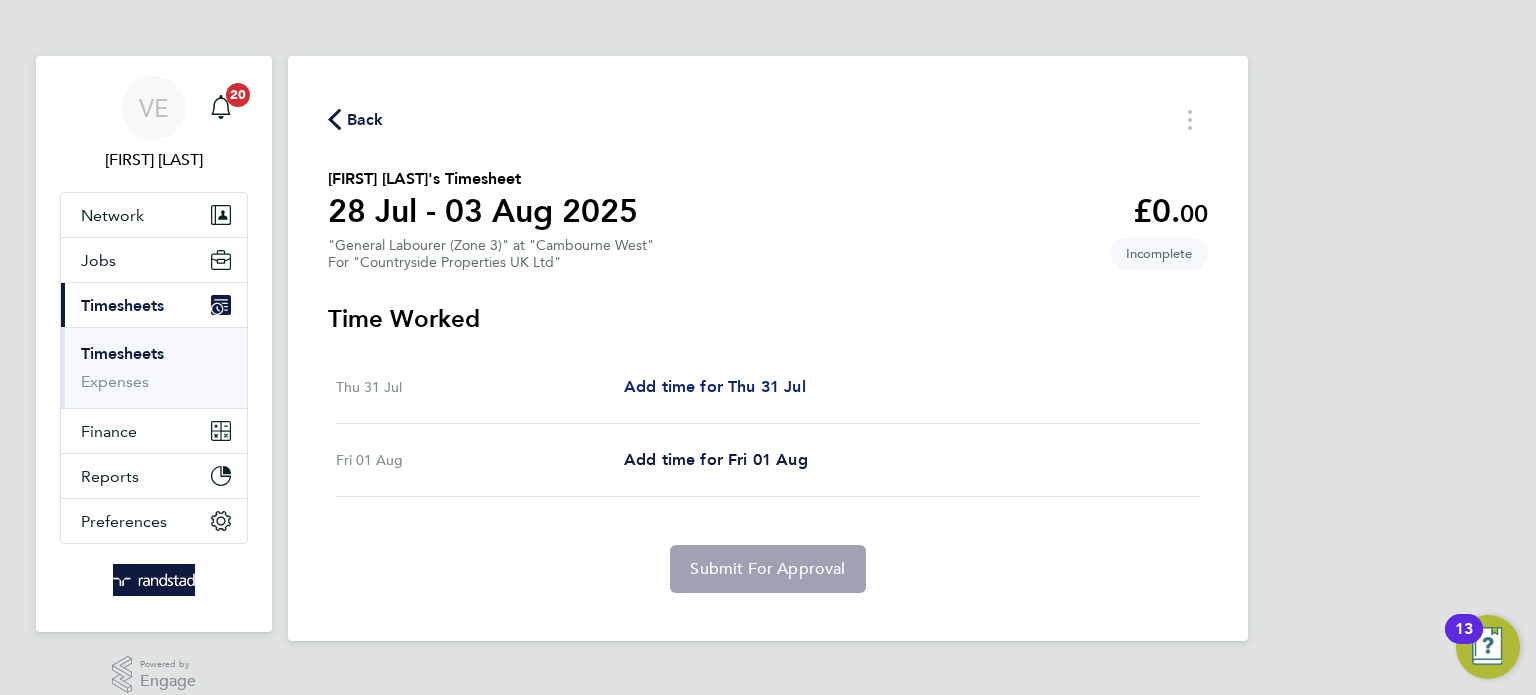 select on "30" 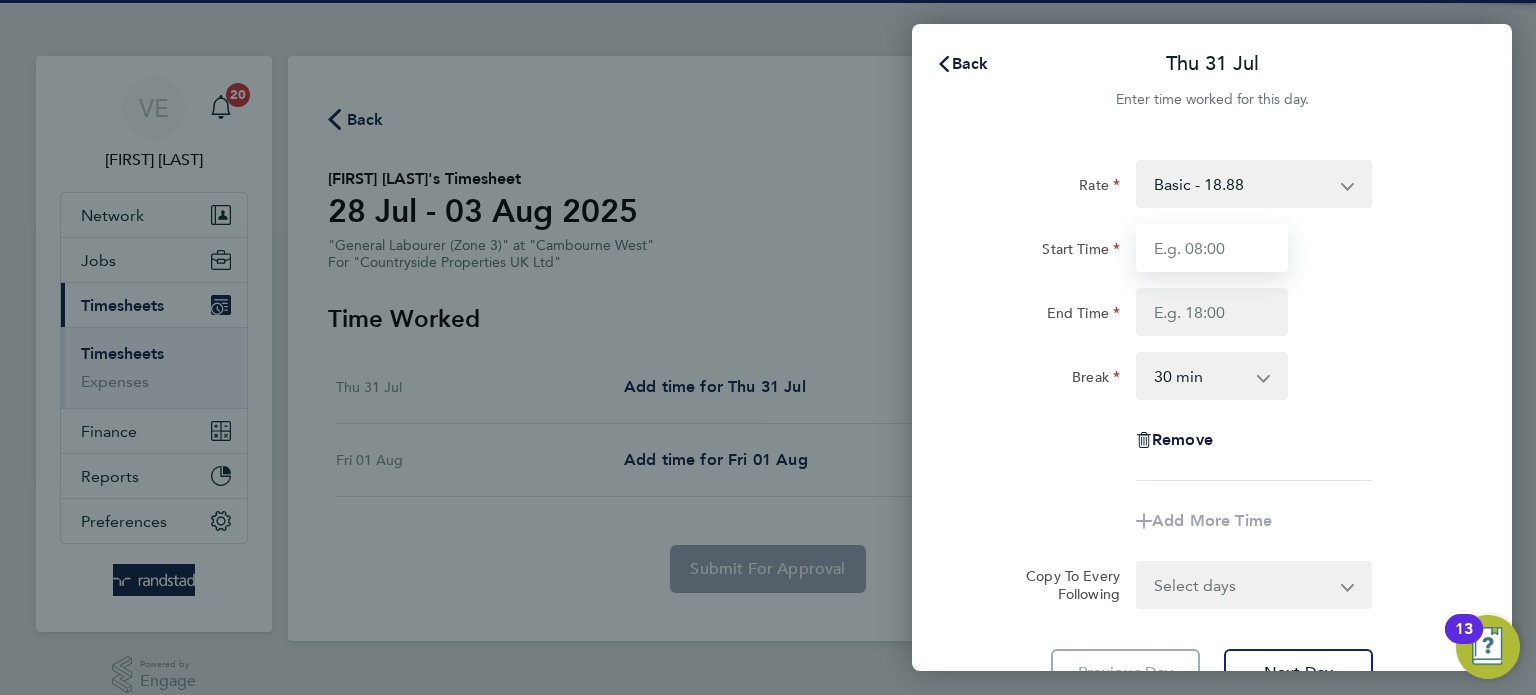 click on "Start Time" at bounding box center (1212, 248) 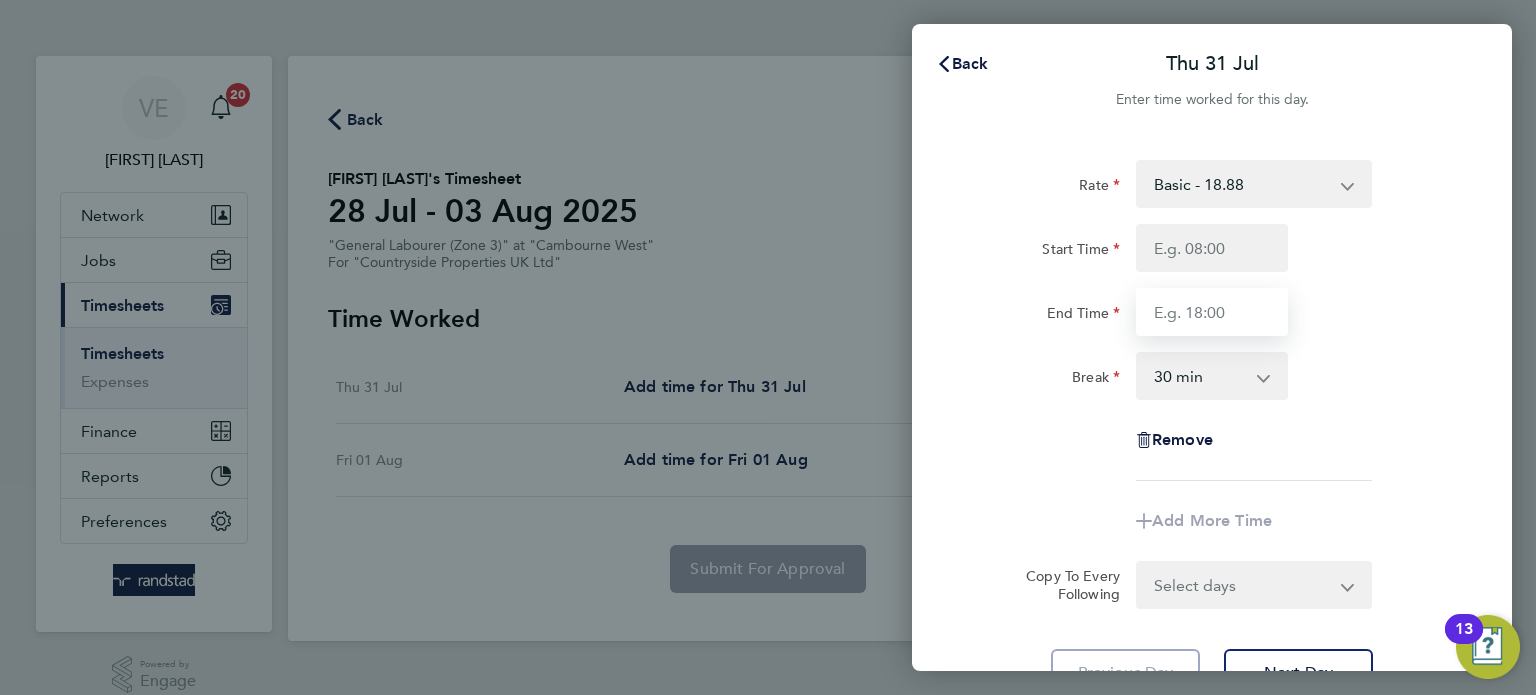 click on "End Time" at bounding box center [1212, 312] 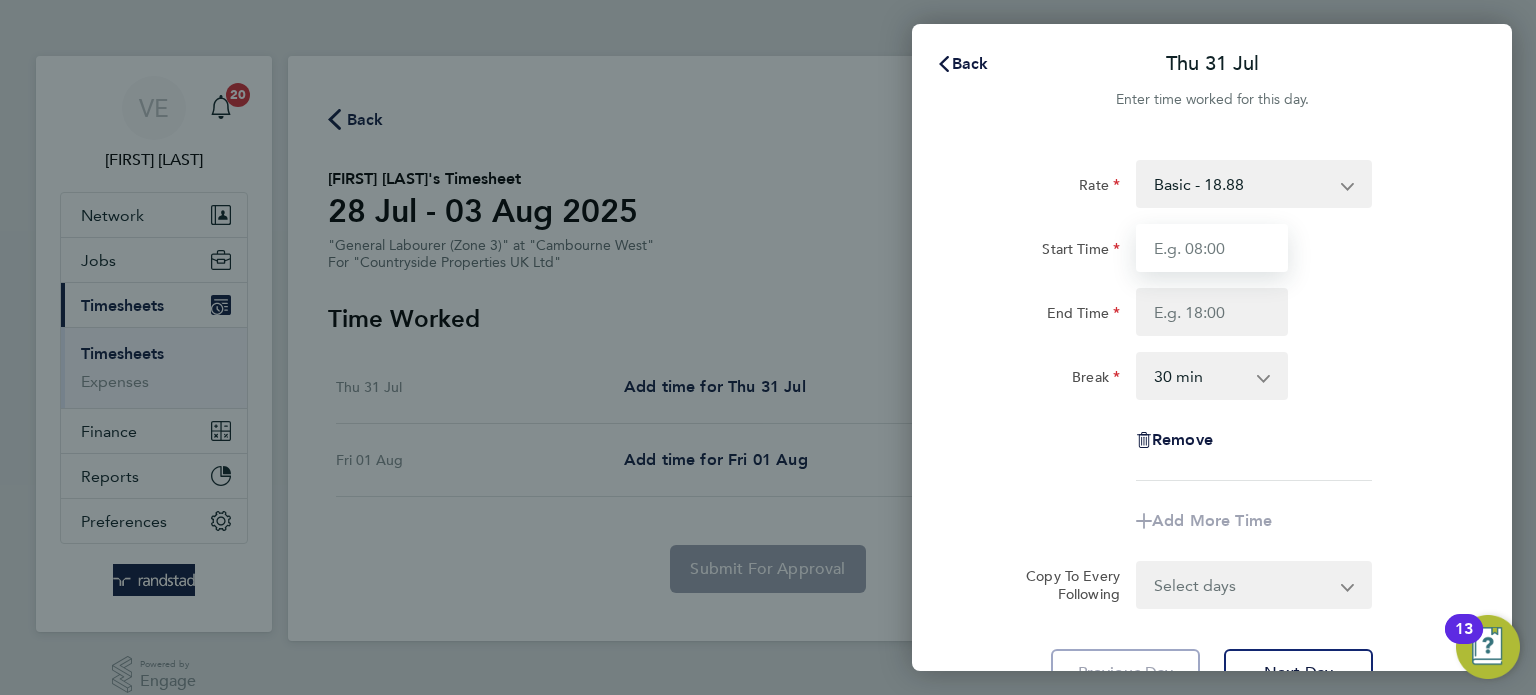 click on "Start Time" at bounding box center [1212, 248] 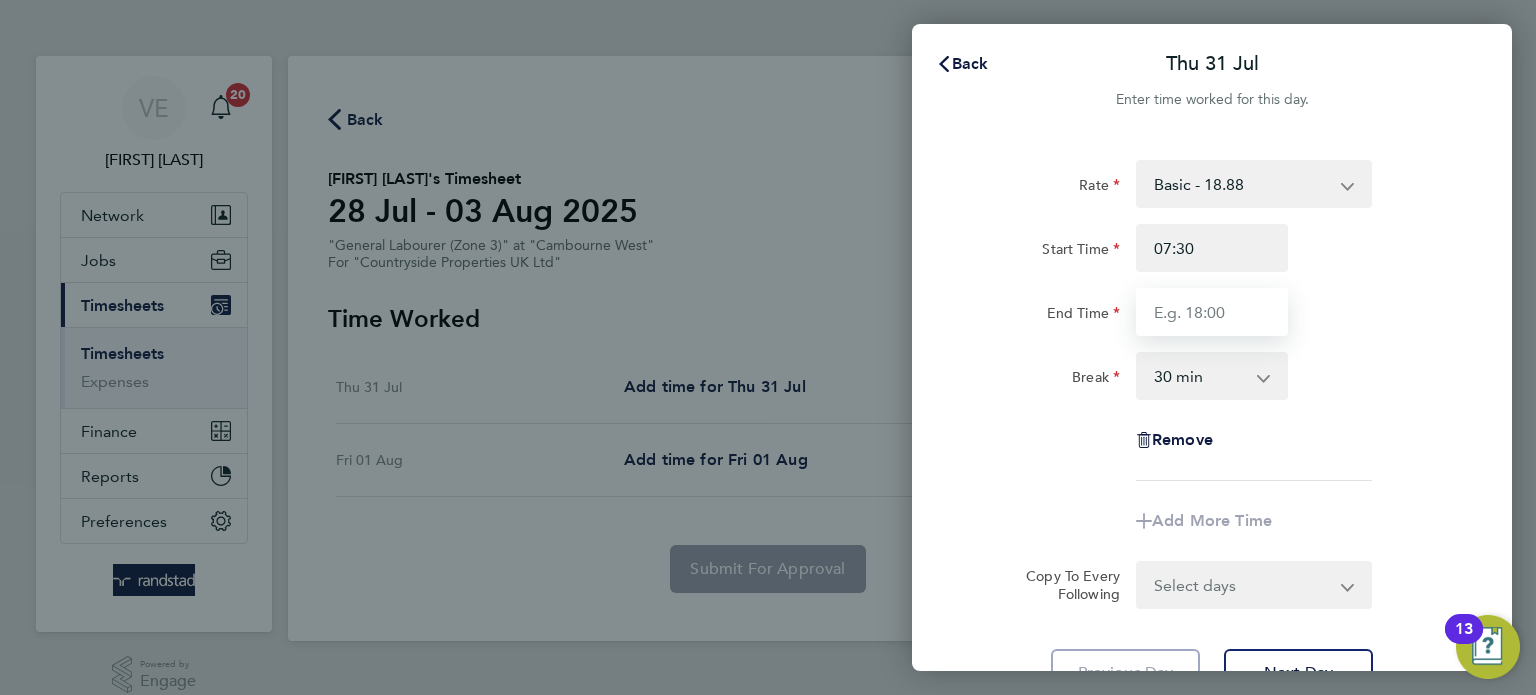 click on "End Time" at bounding box center [1212, 312] 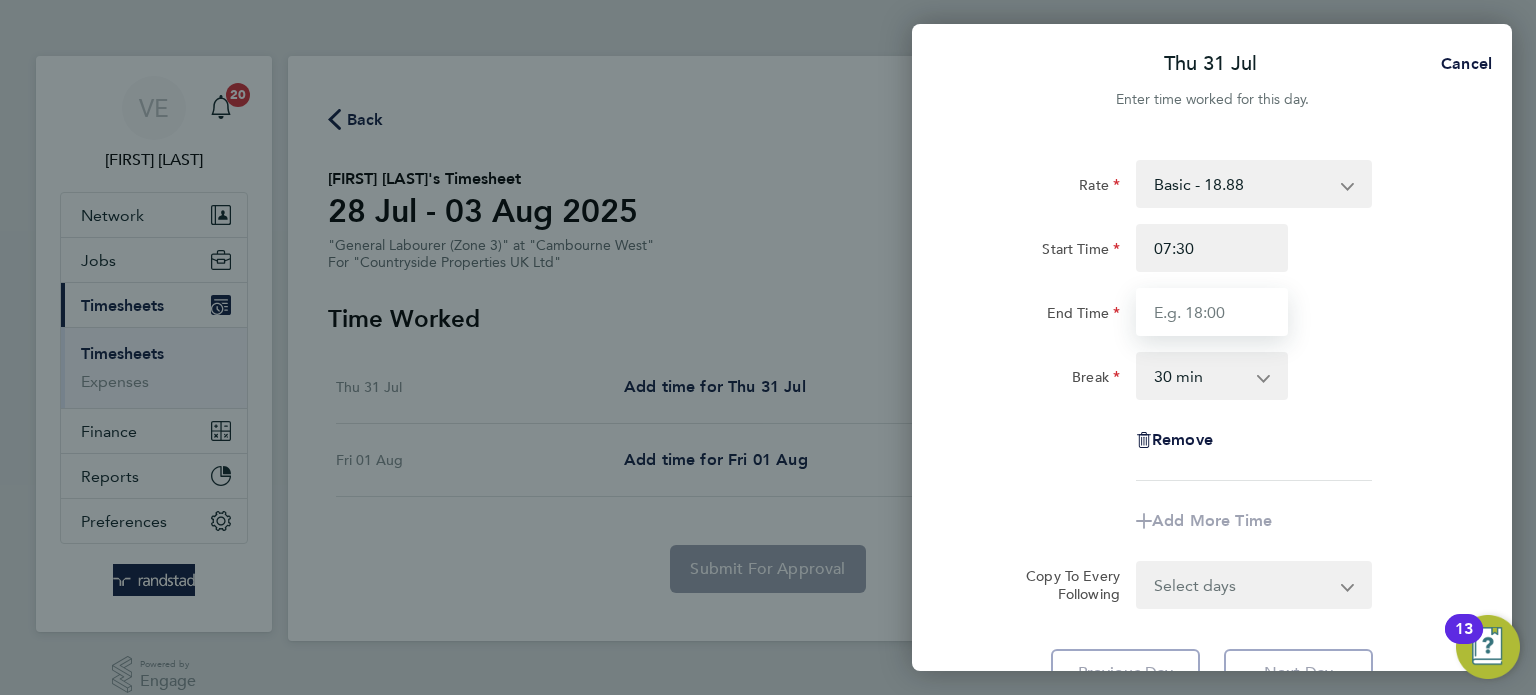 type on "17:00" 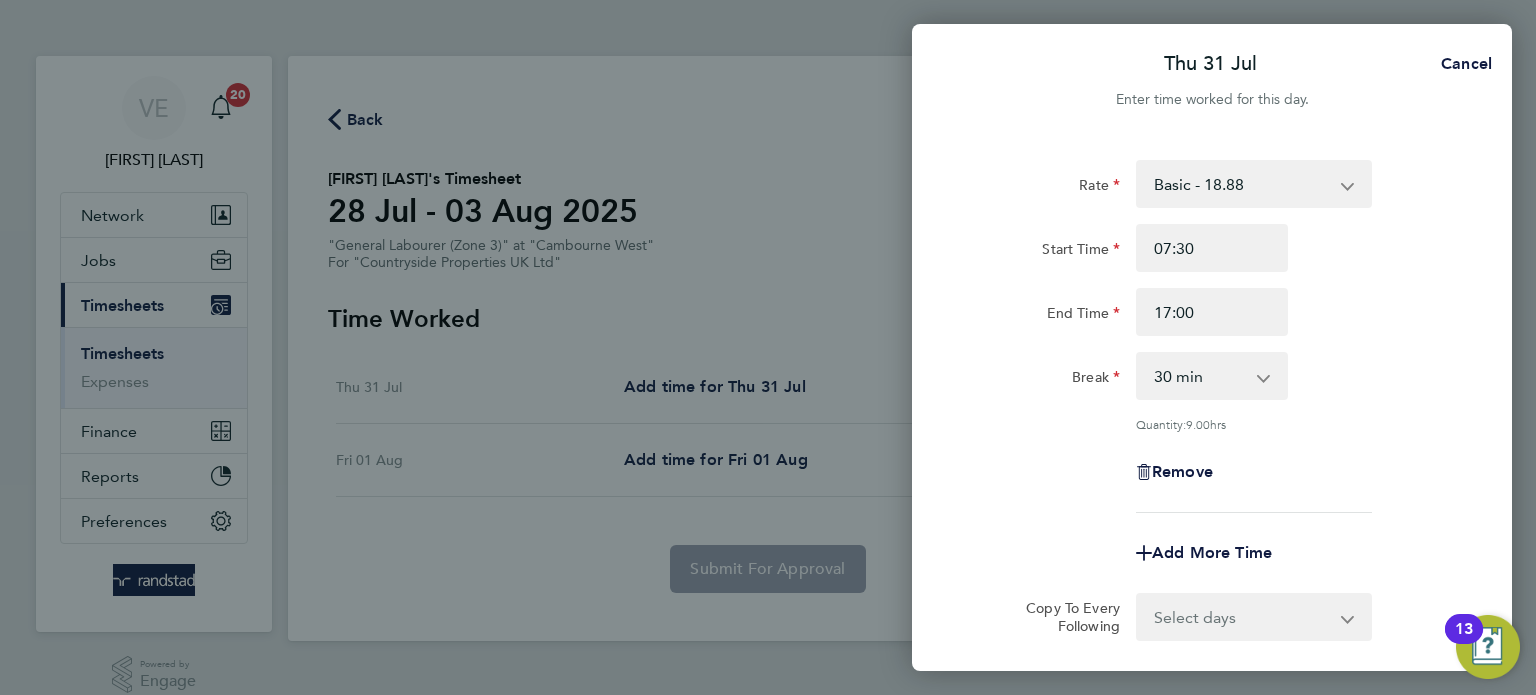 click on "Rate  Basic - 18.88
Start Time 07:30 End Time 17:00 Break  0 min   15 min   30 min   45 min   60 min   75 min   90 min
Quantity:  9.00  hrs
Remove" 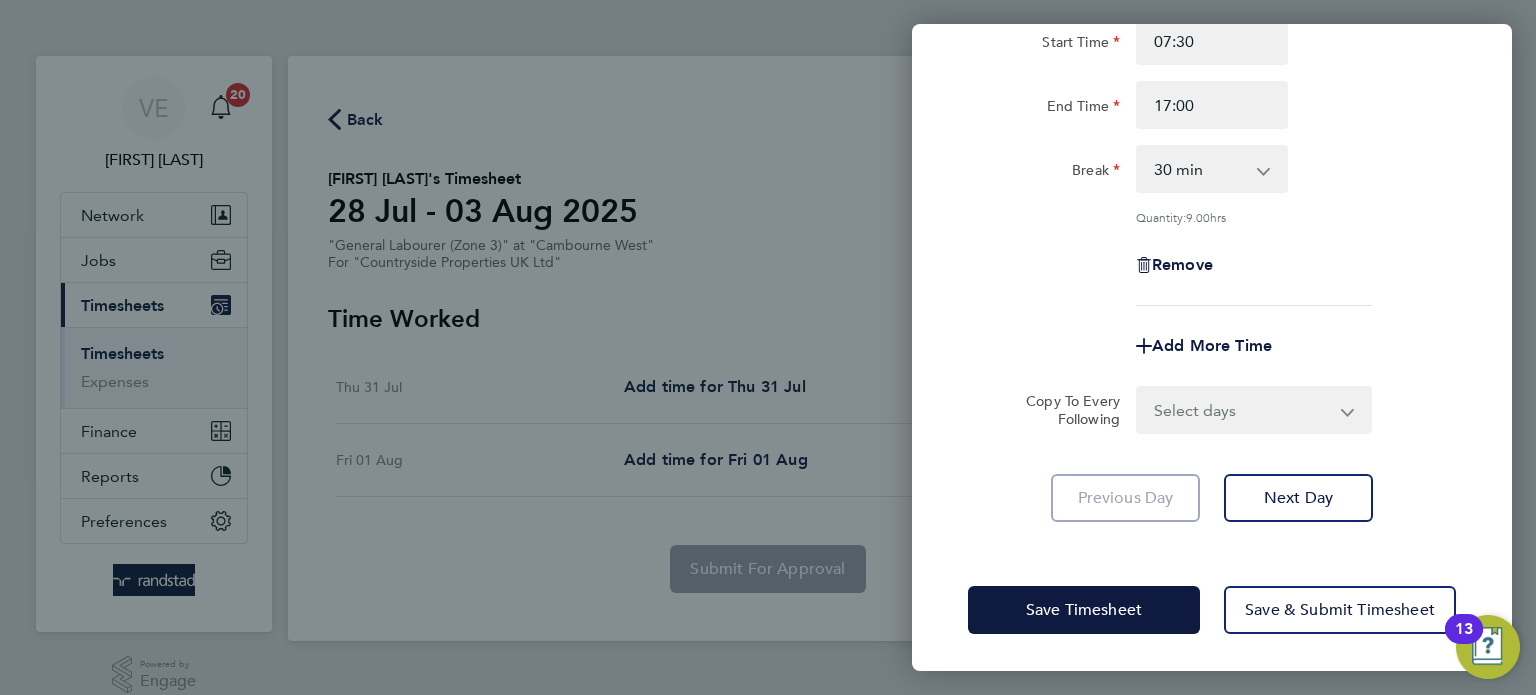 click on "Rate  Basic - 18.88
Start Time 07:30 End Time 17:00 Break  0 min   15 min   30 min   45 min   60 min   75 min   90 min
Quantity:  9.00  hrs
Remove
Add More Time  Copy To Every Following  Select days   Friday
Previous Day   Next Day" 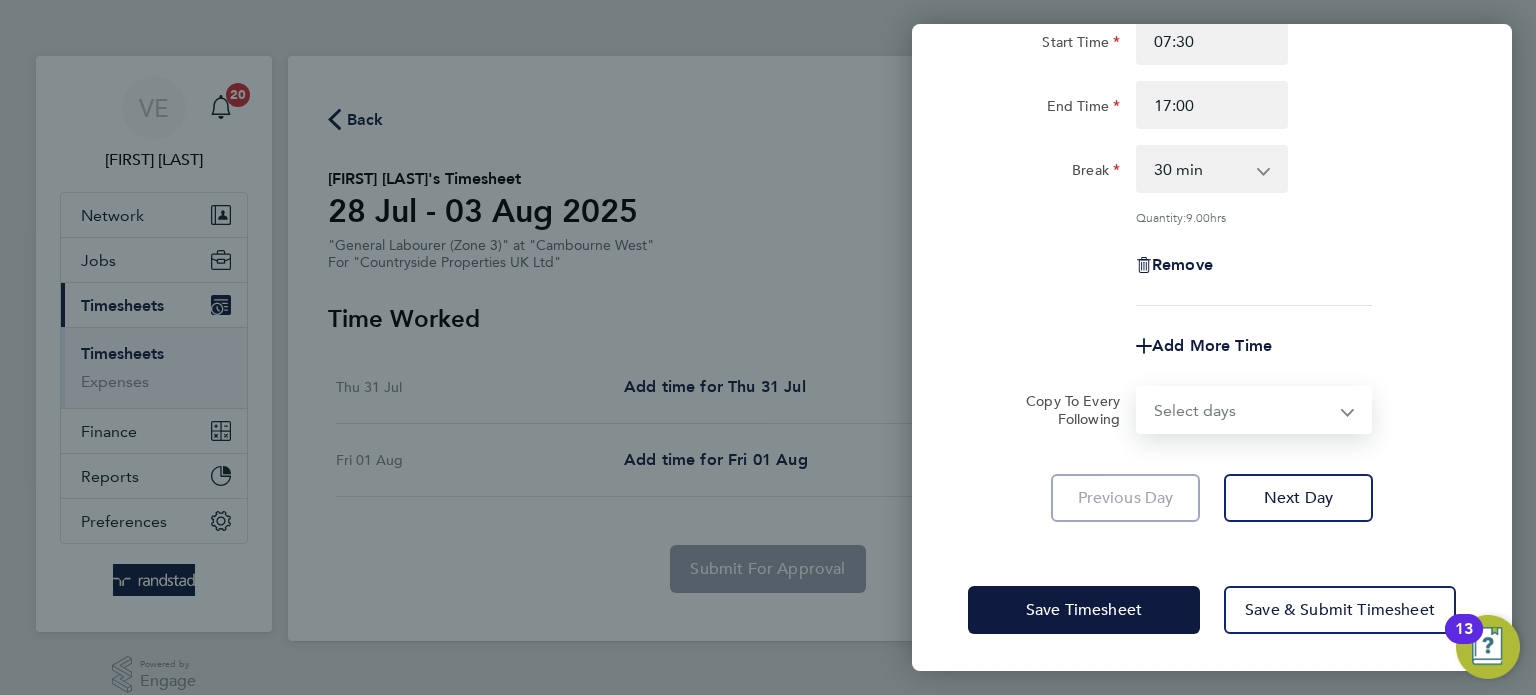 click on "Select days   Friday" at bounding box center [1243, 410] 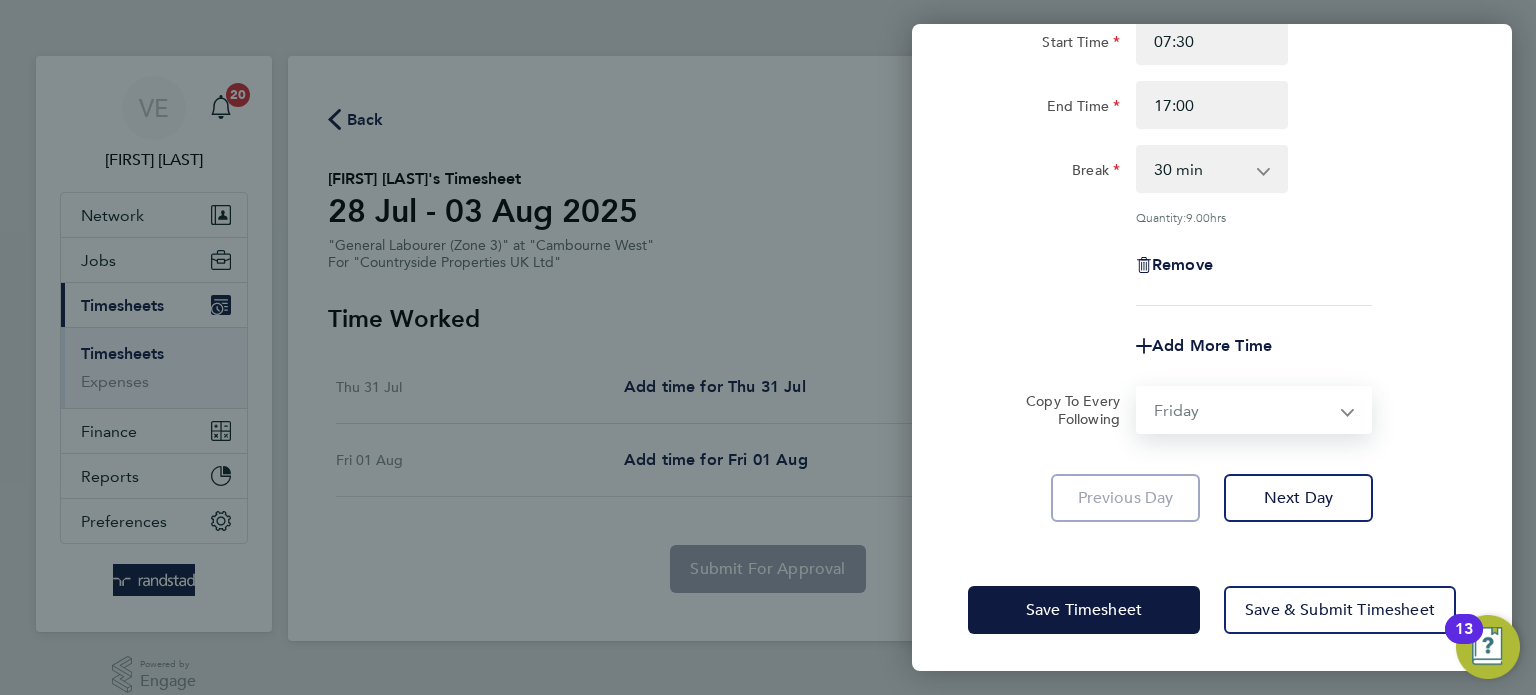 click on "Select days   Friday" at bounding box center [1243, 410] 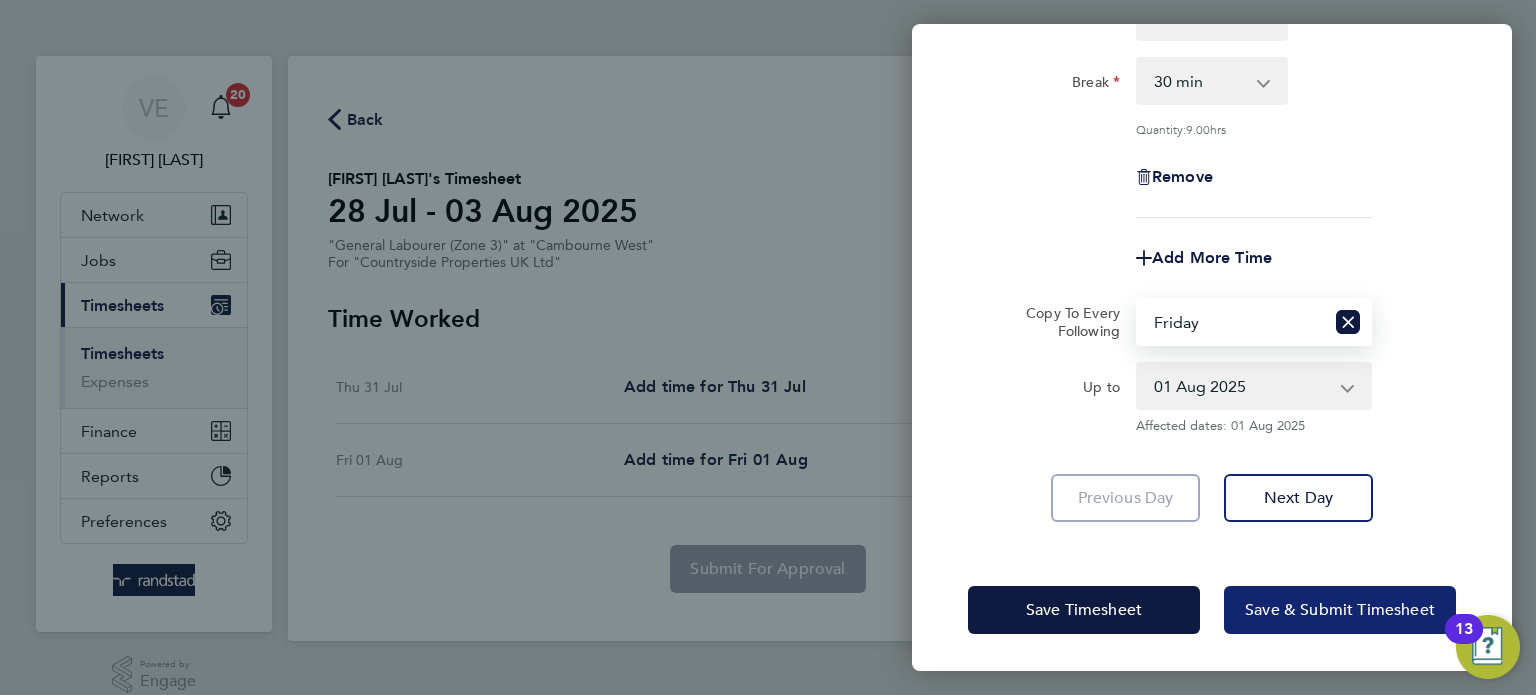 click on "Save & Submit Timesheet" 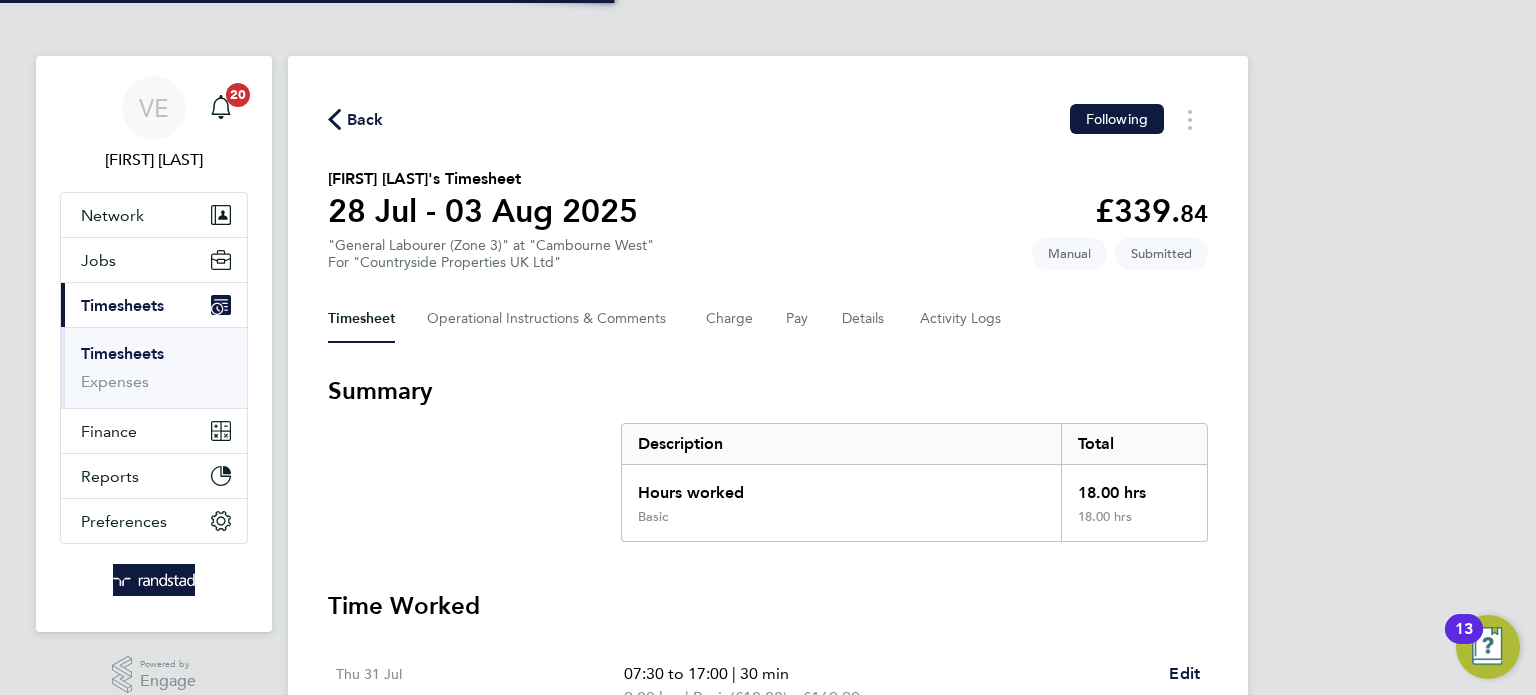 click on "Timesheet   Operational Instructions & Comments   Charge   Pay   Details   Activity Logs" 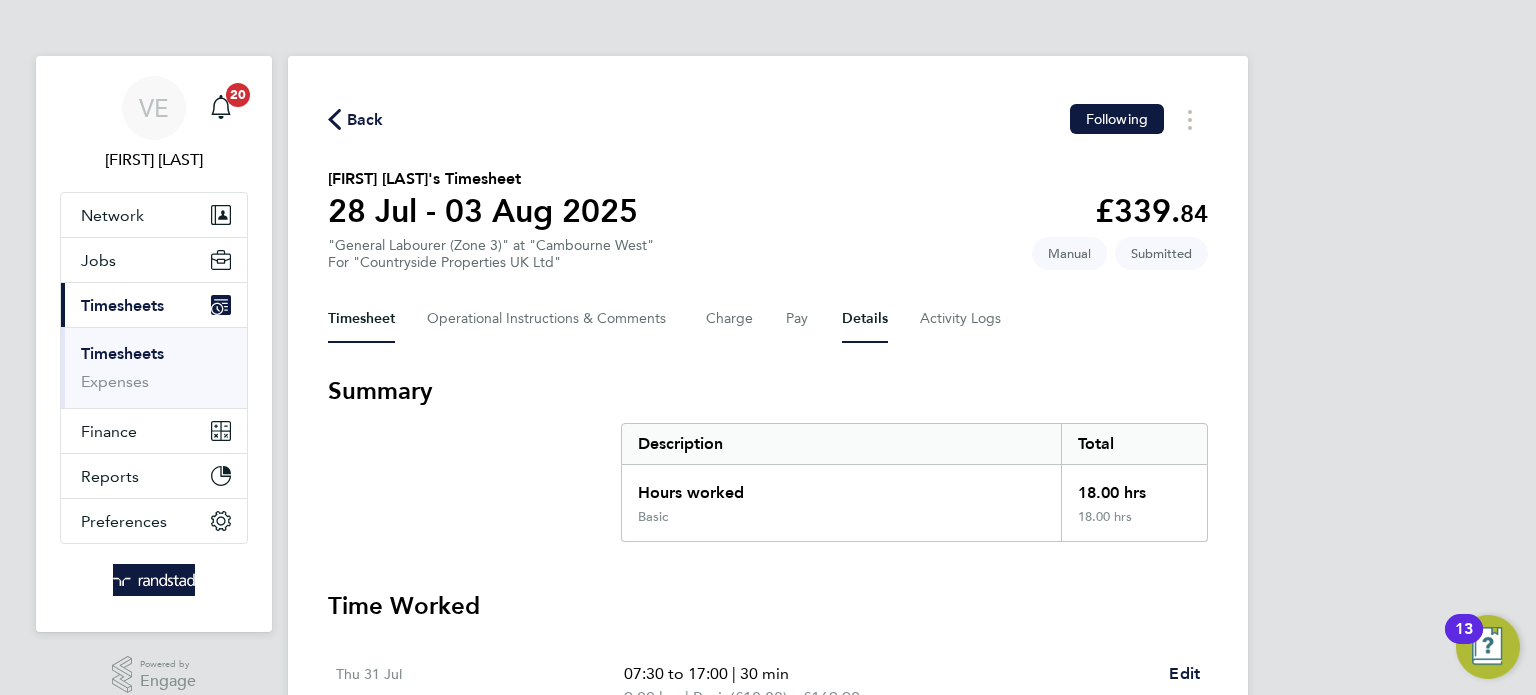 click on "Details" at bounding box center [865, 319] 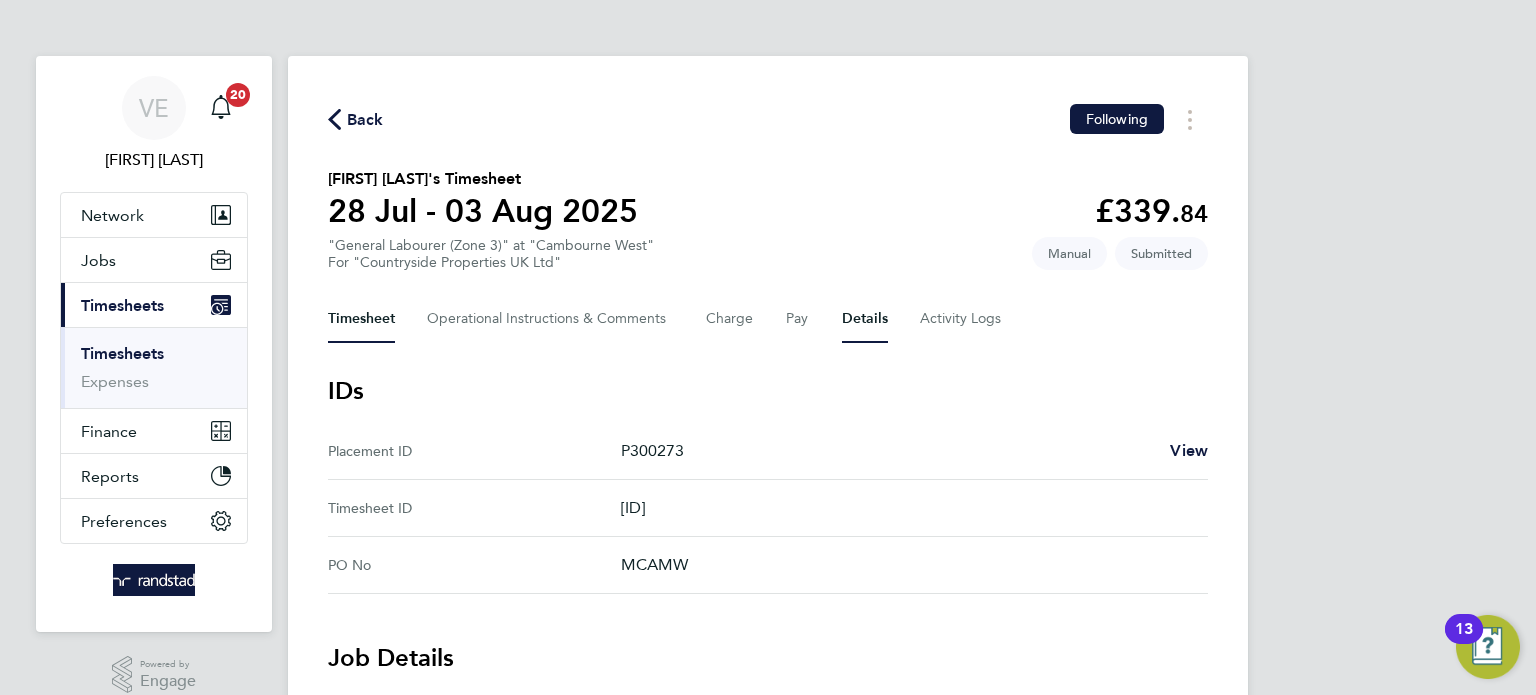 click on "Timesheet" at bounding box center (361, 319) 